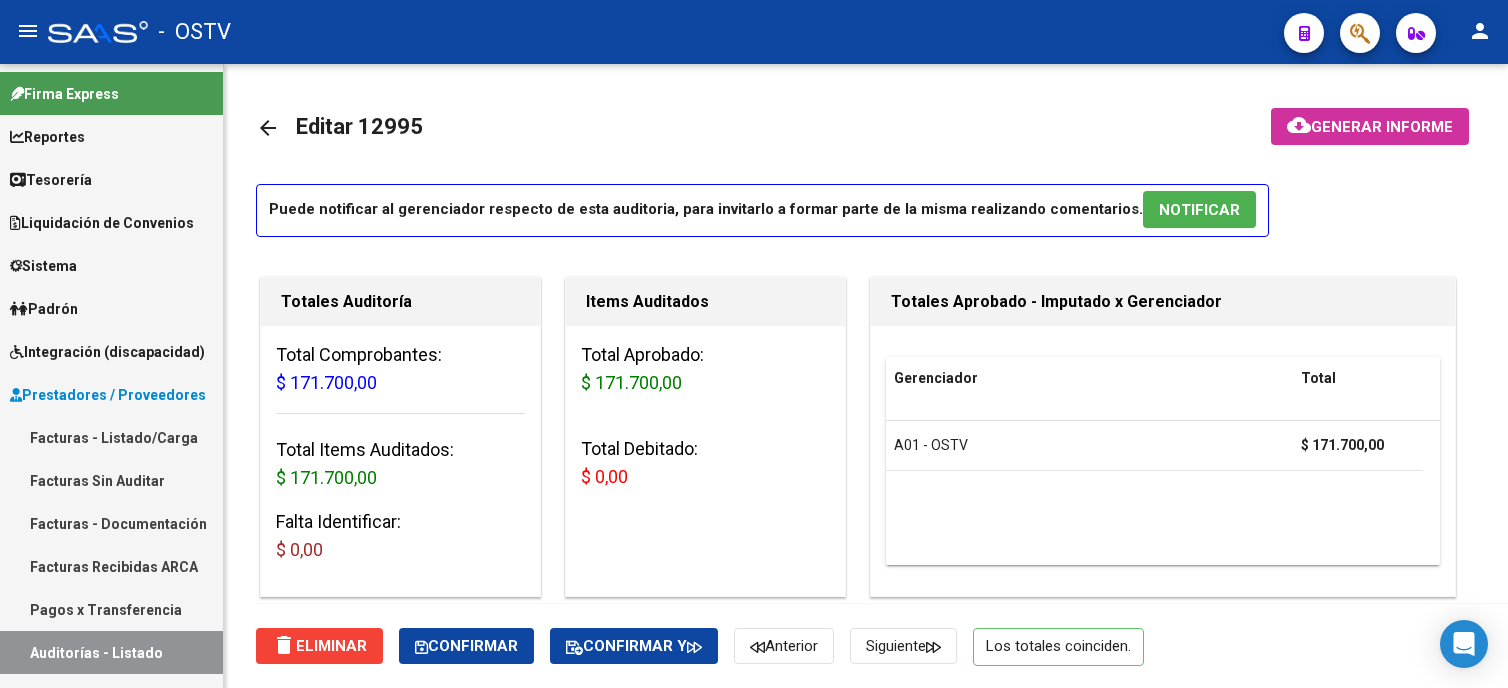 scroll, scrollTop: 0, scrollLeft: 0, axis: both 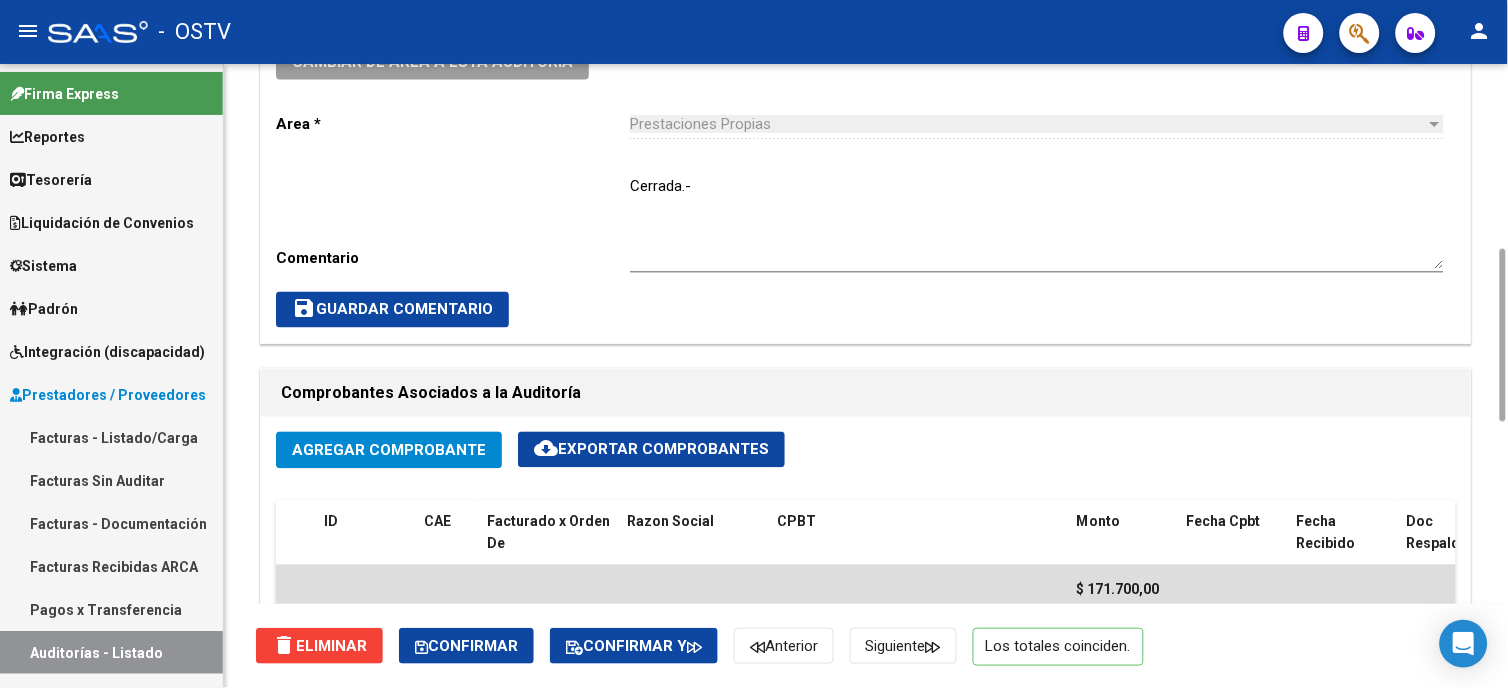 click on "save  Guardar Comentario" 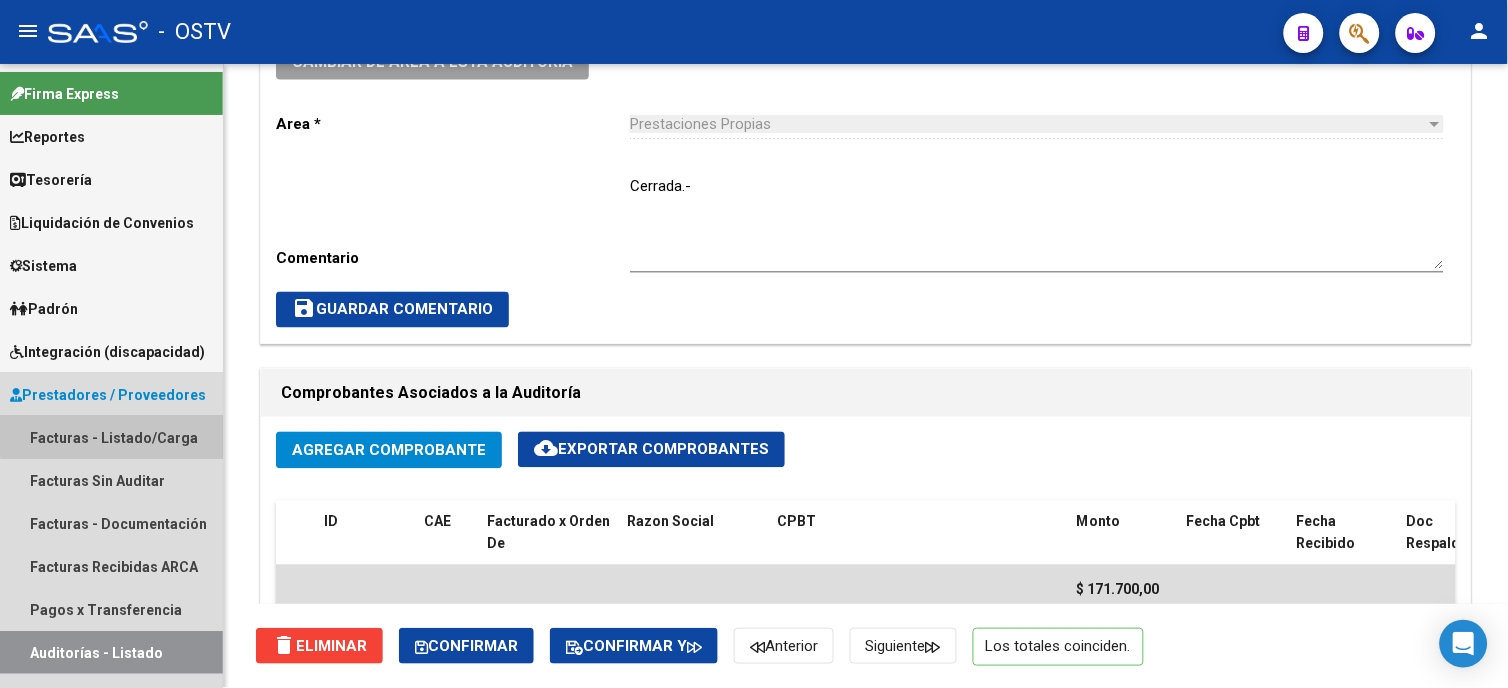 click on "Facturas - Listado/Carga" at bounding box center [111, 437] 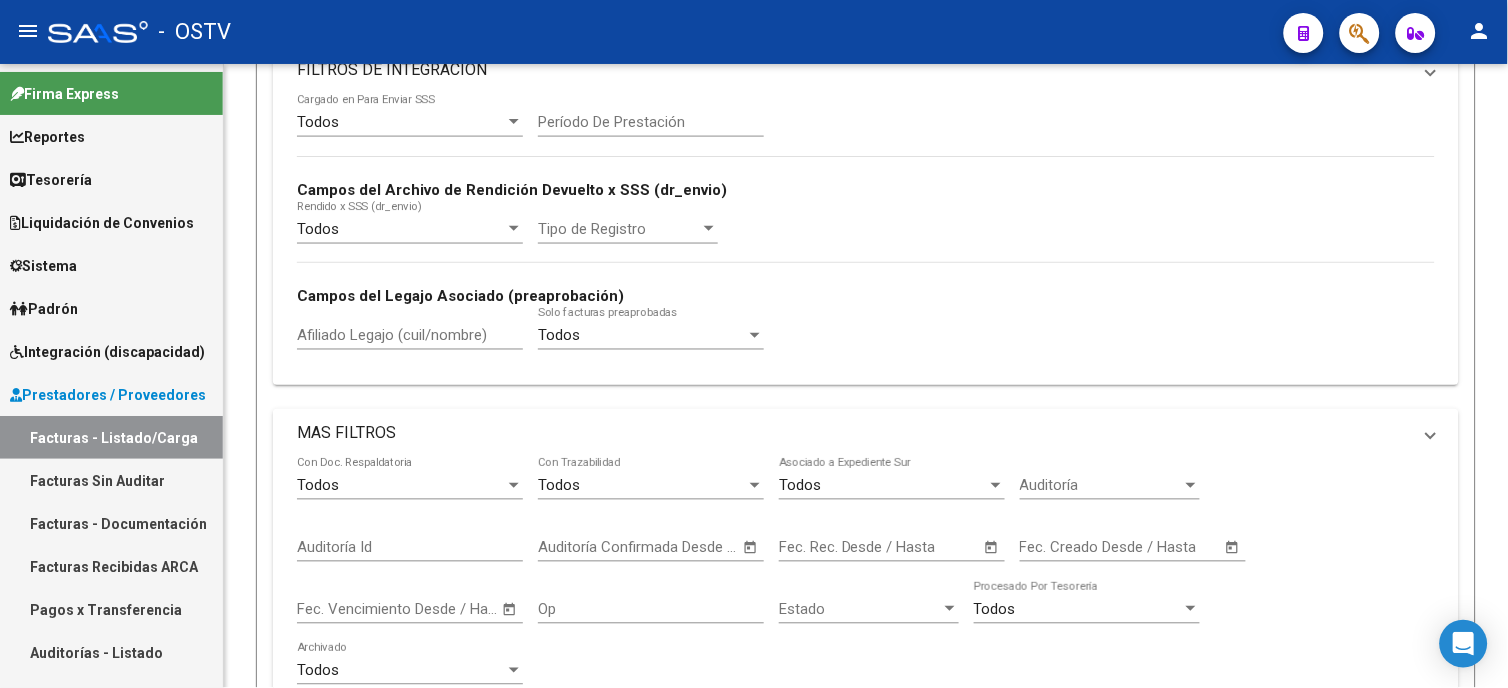 scroll, scrollTop: 0, scrollLeft: 0, axis: both 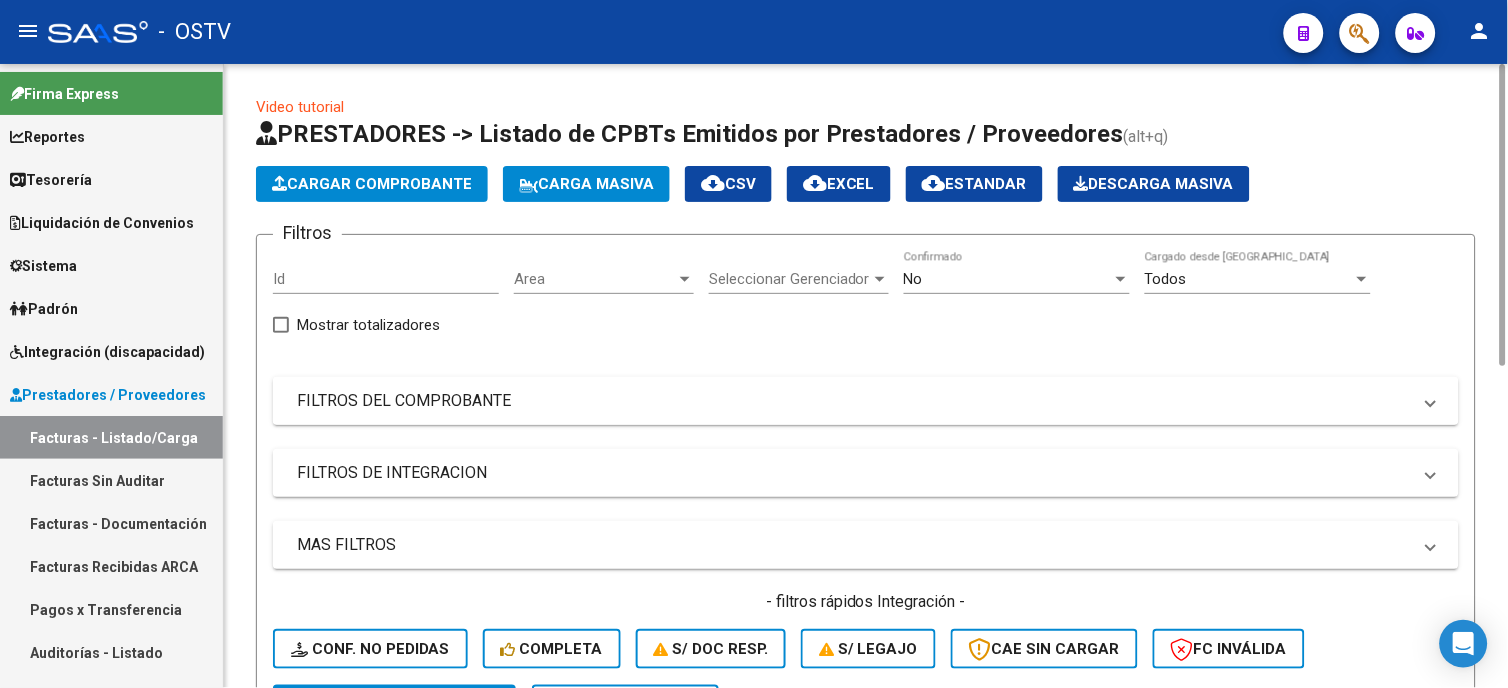 click on "FILTROS DEL COMPROBANTE" at bounding box center (854, 401) 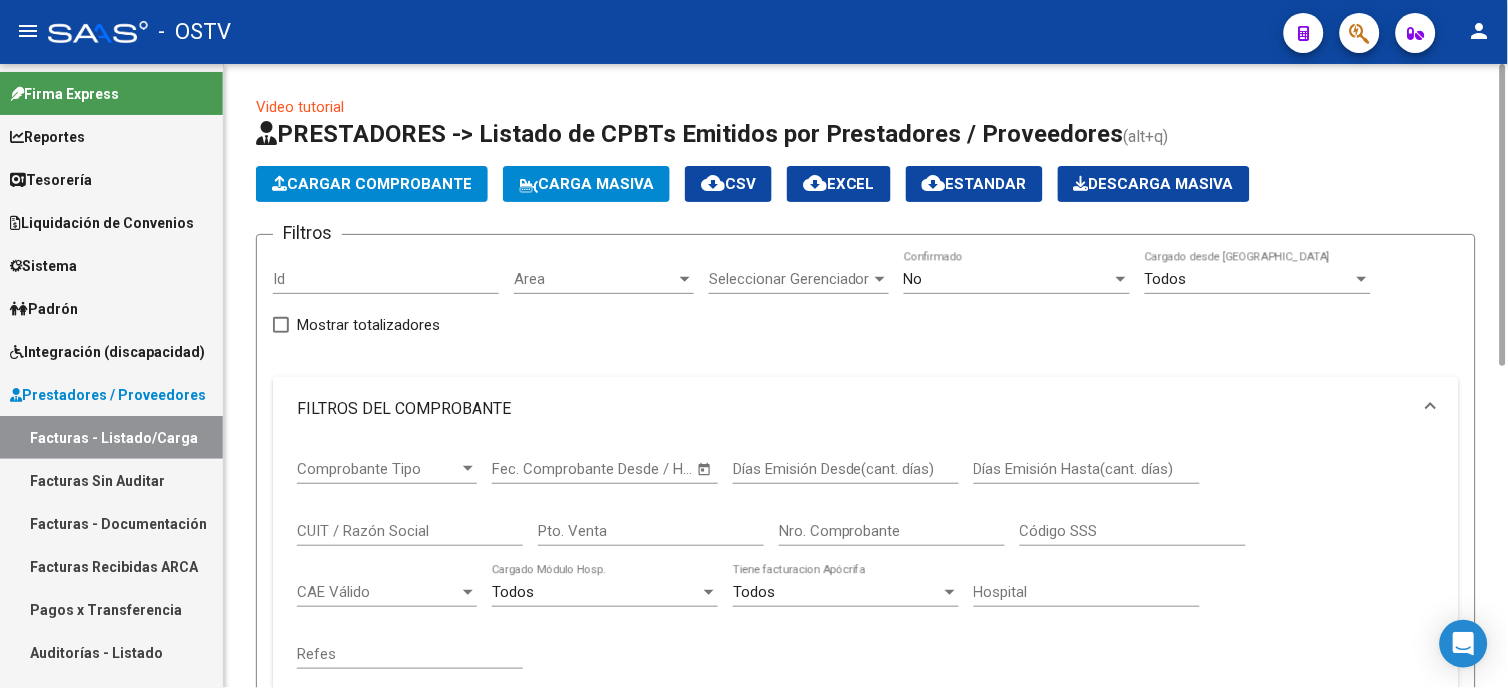 click on "Nro. Comprobante" at bounding box center (892, 531) 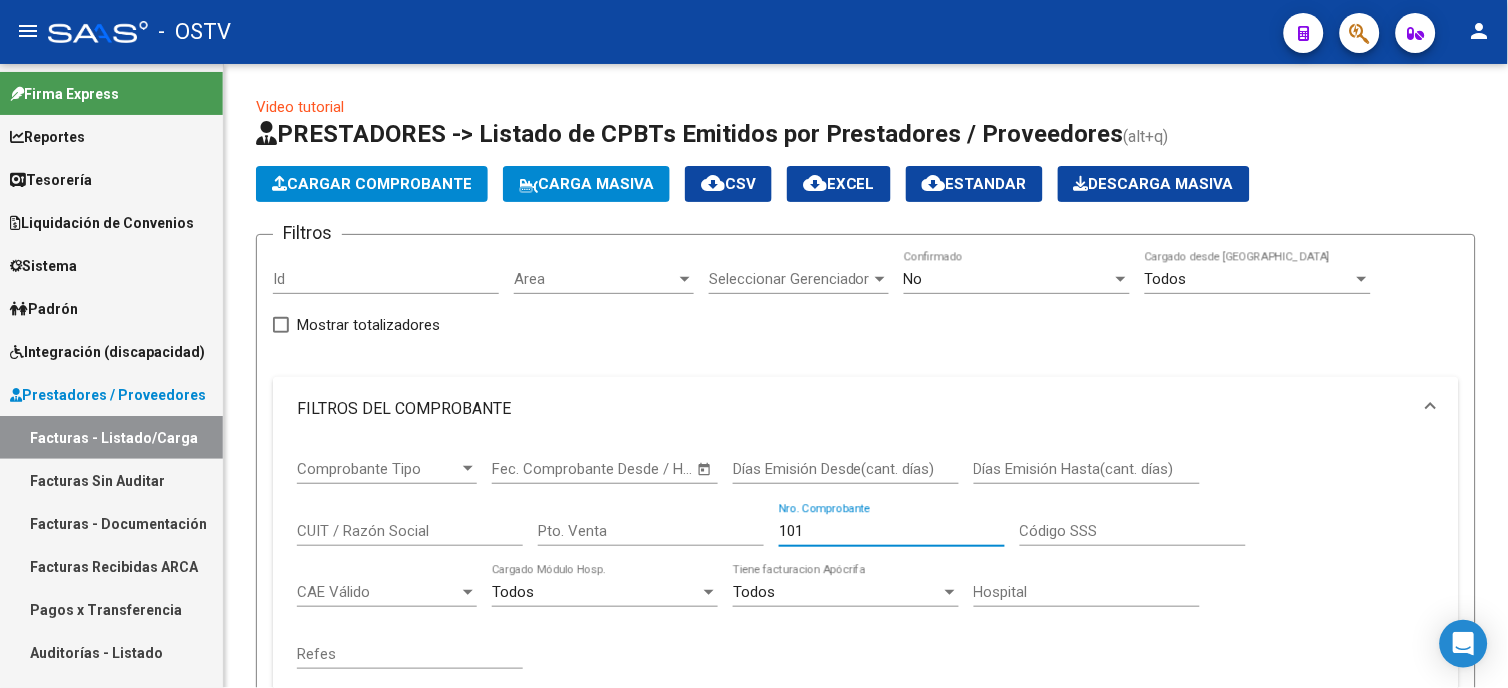 scroll, scrollTop: 657, scrollLeft: 0, axis: vertical 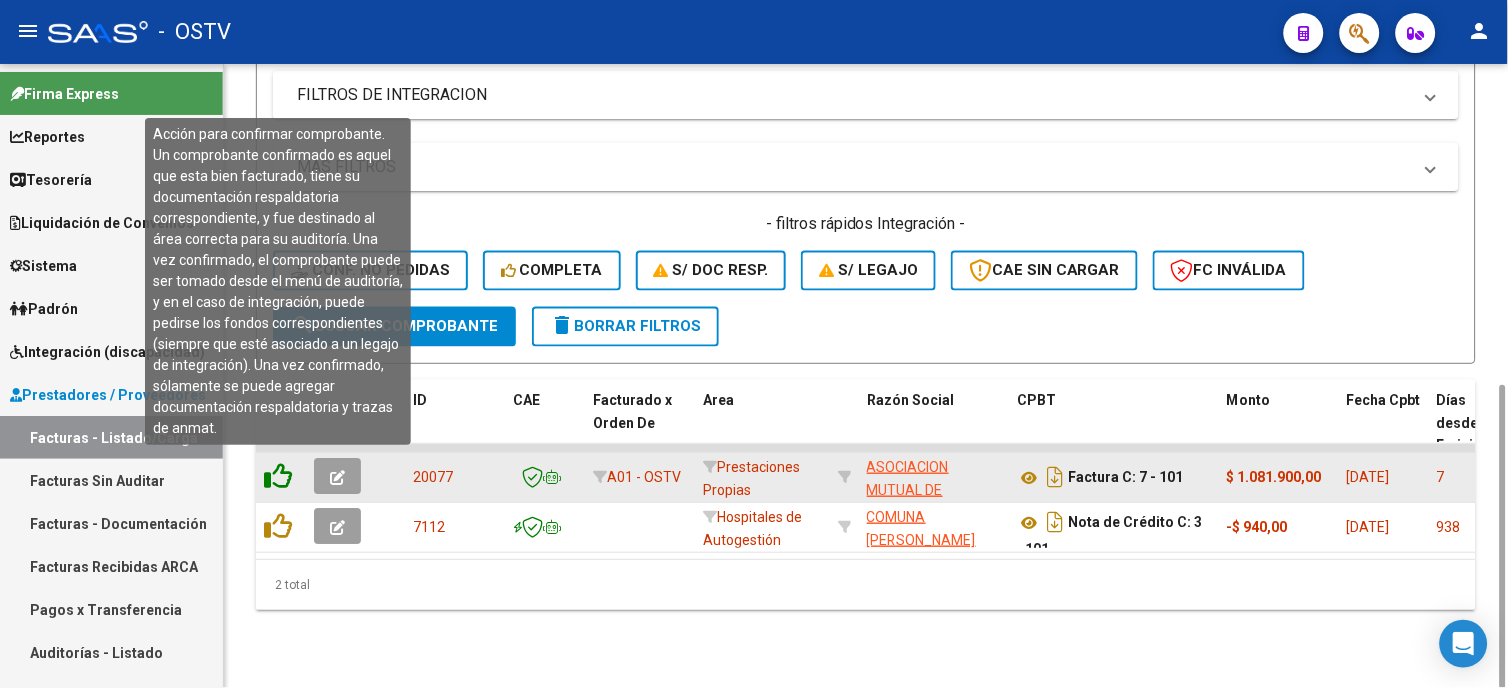 type on "101" 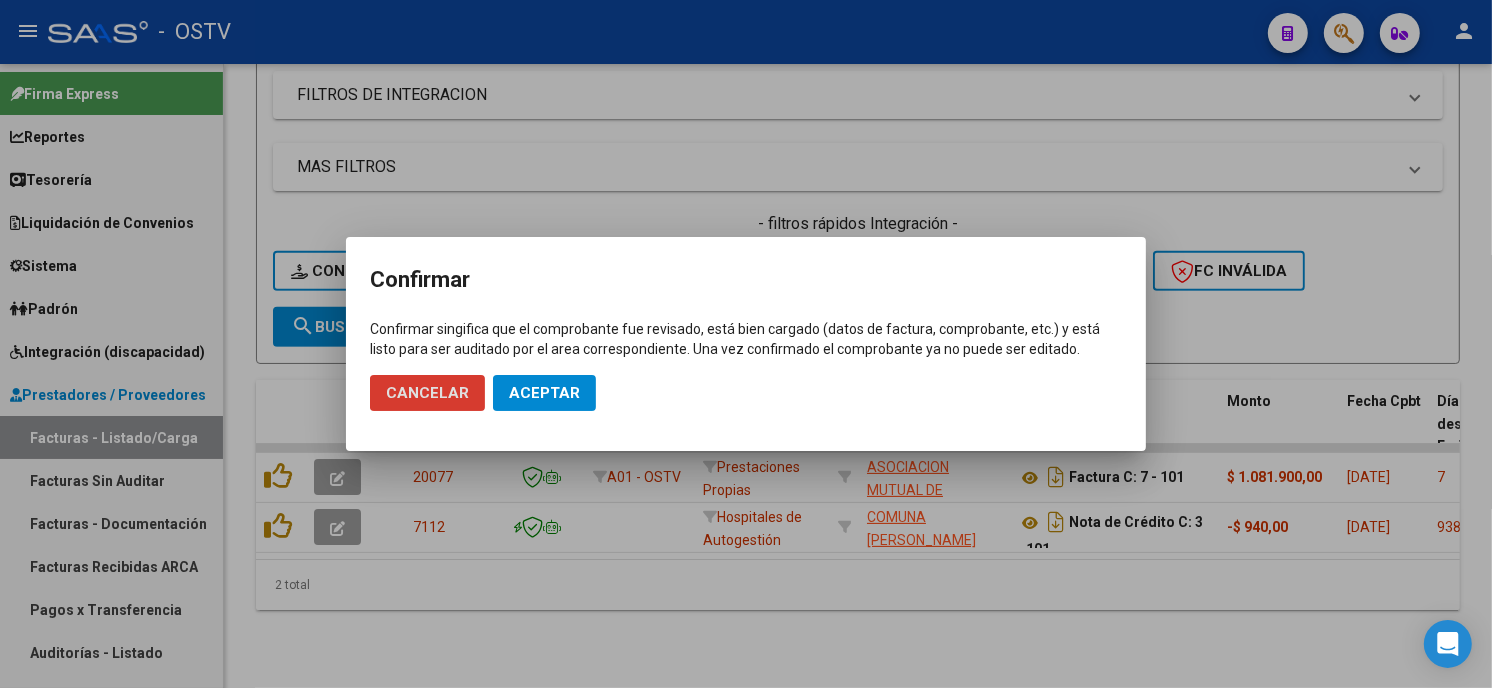 click on "Aceptar" 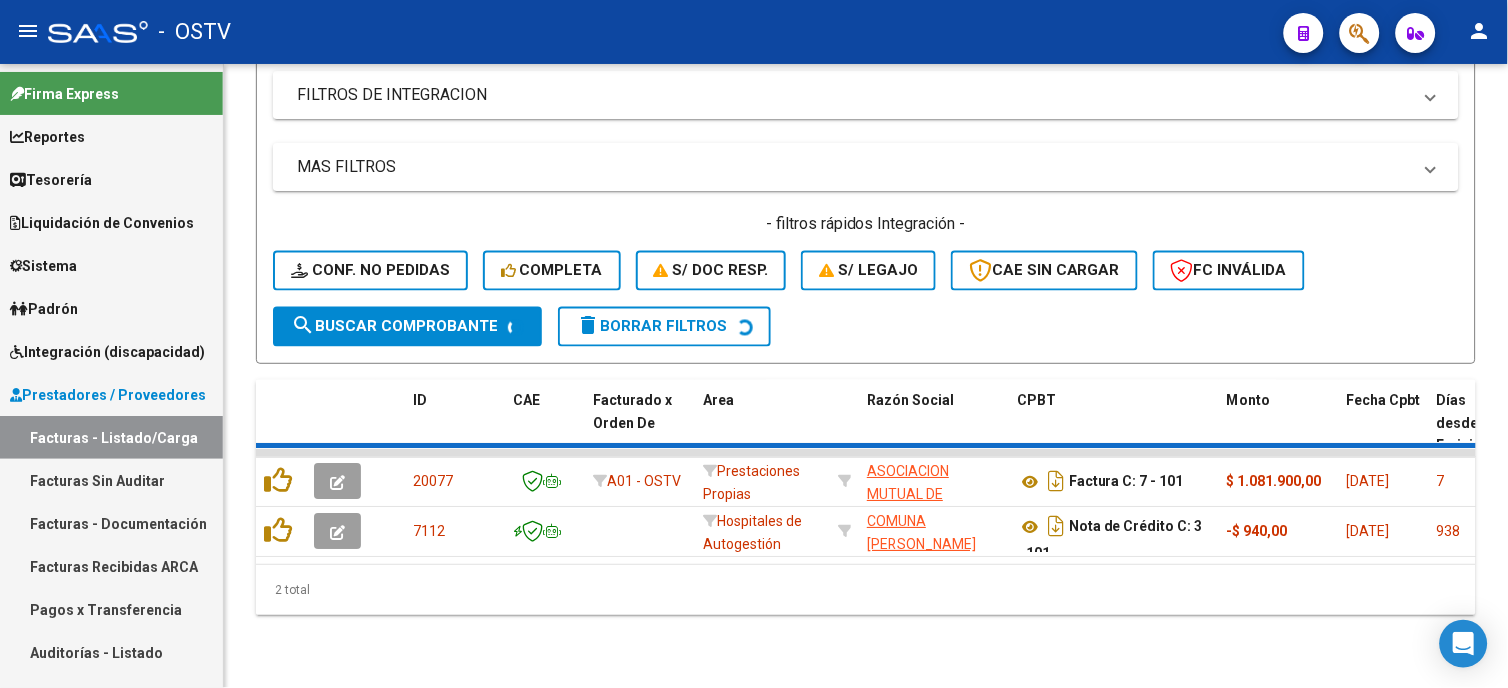 click on "Auditorías - Listado" at bounding box center (111, 652) 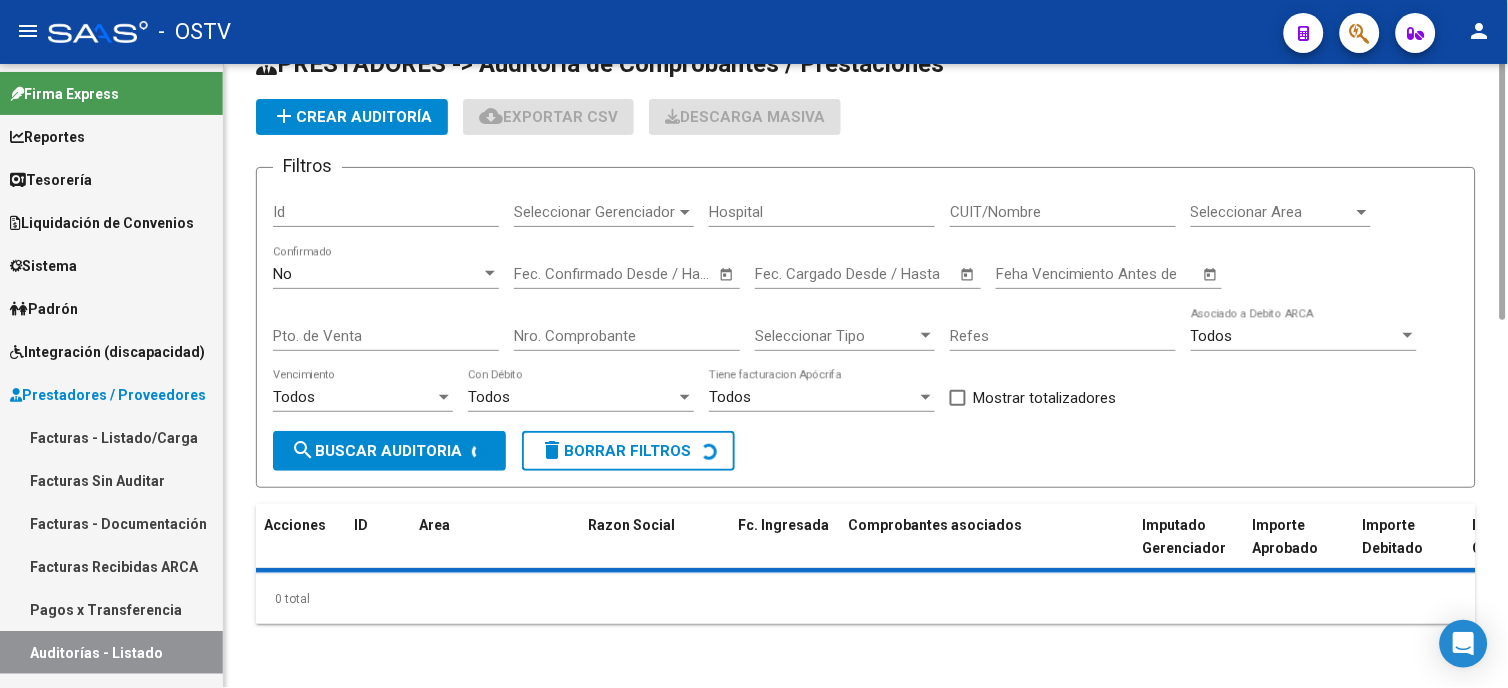 scroll, scrollTop: 0, scrollLeft: 0, axis: both 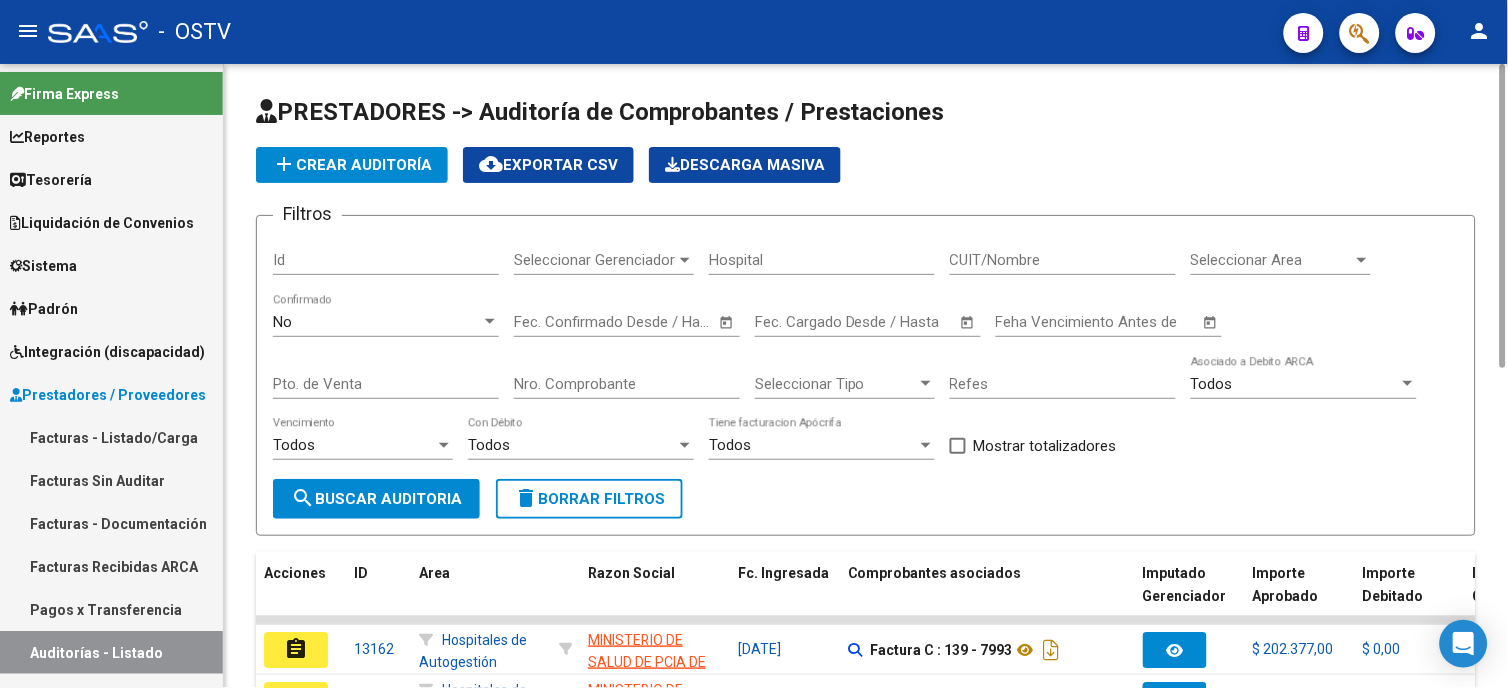 click on "add  Crear Auditoría" 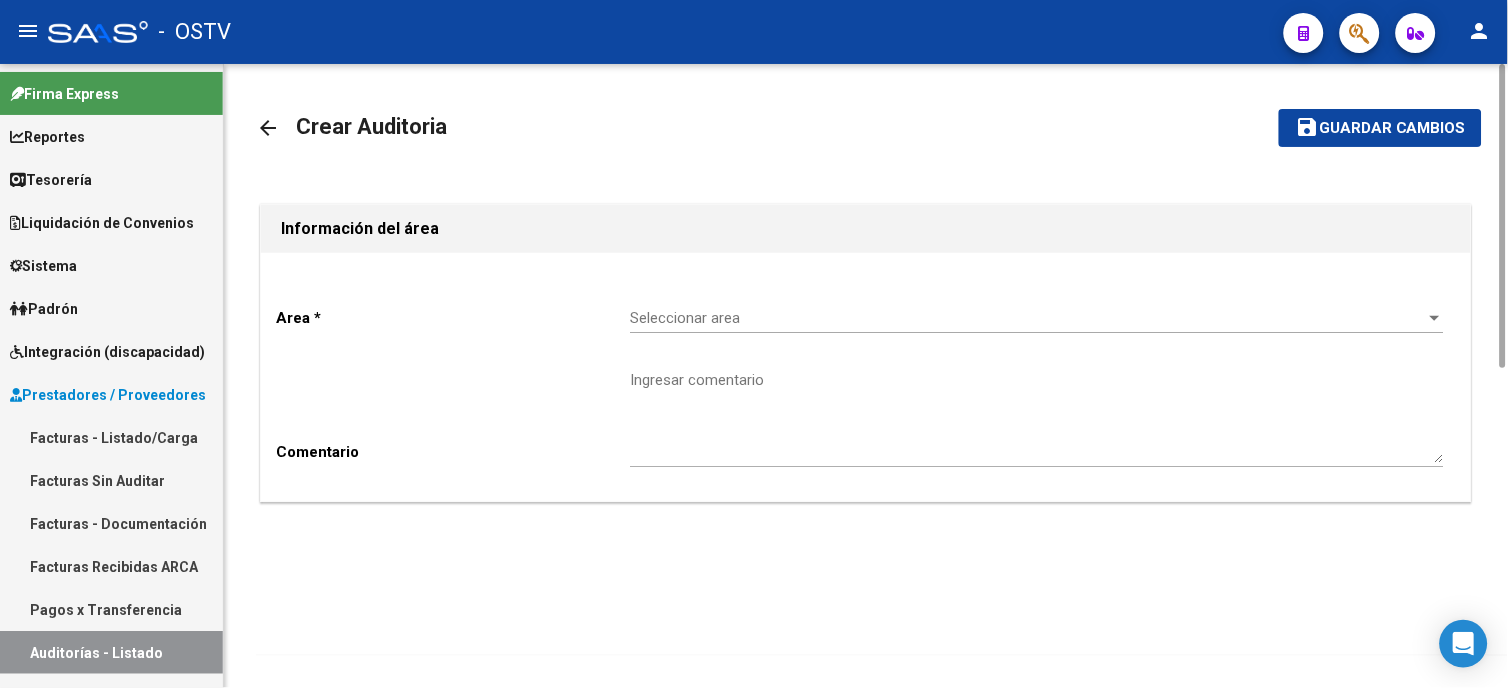 click on "Seleccionar area Seleccionar area" 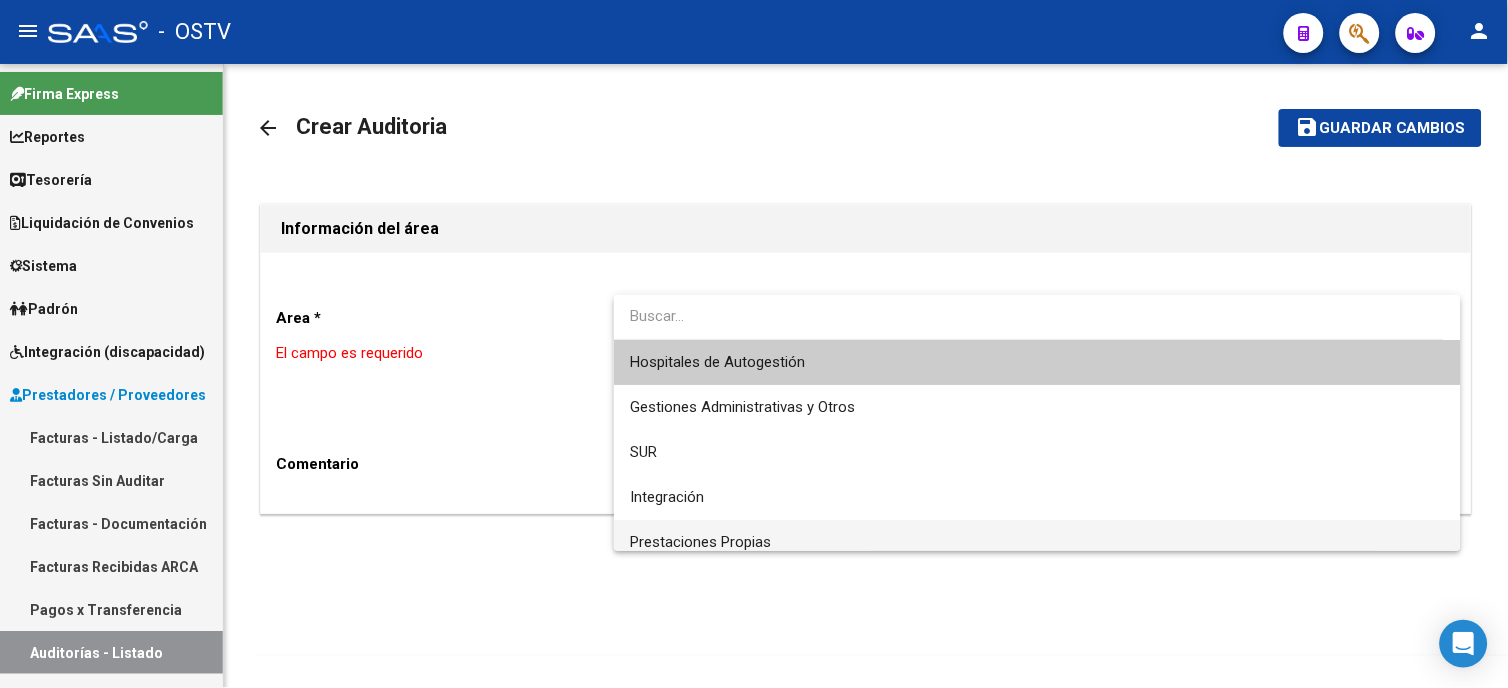 click on "Prestaciones Propias" at bounding box center (1037, 542) 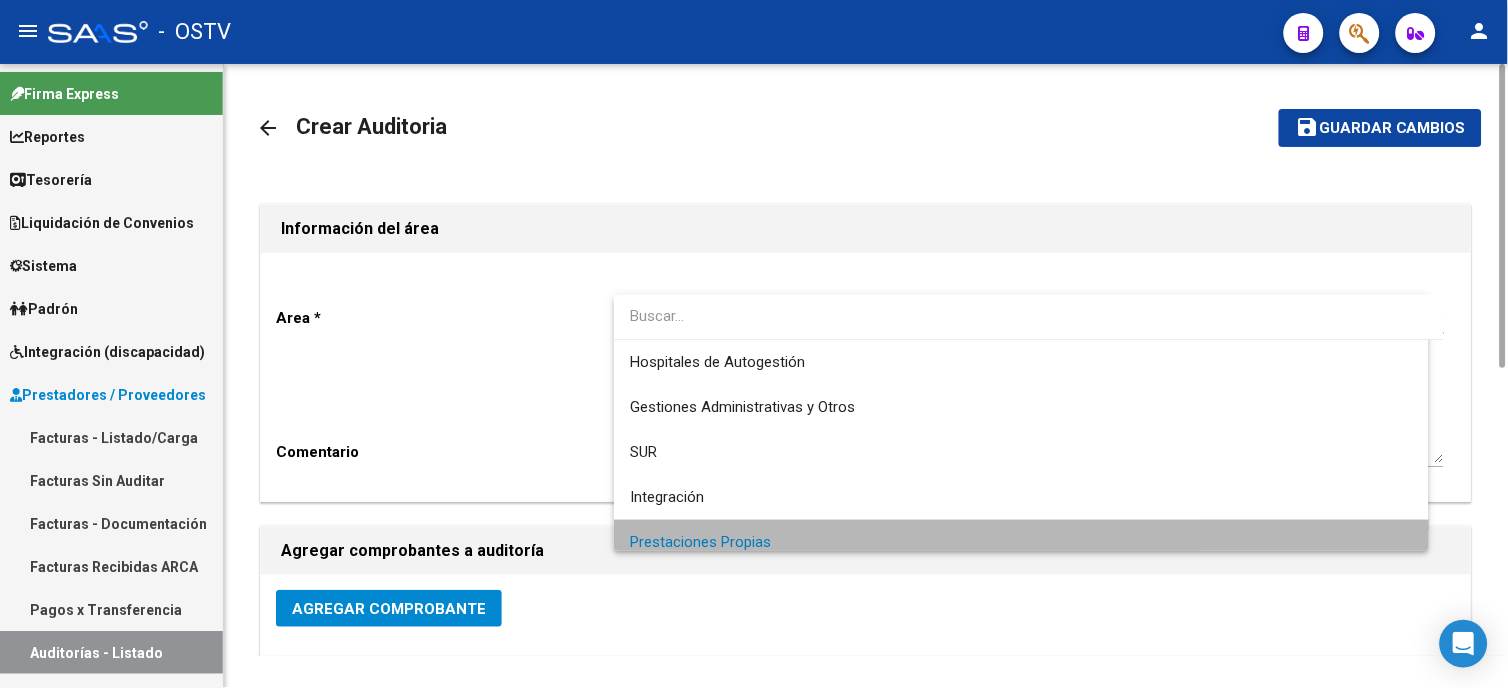 scroll, scrollTop: 14, scrollLeft: 0, axis: vertical 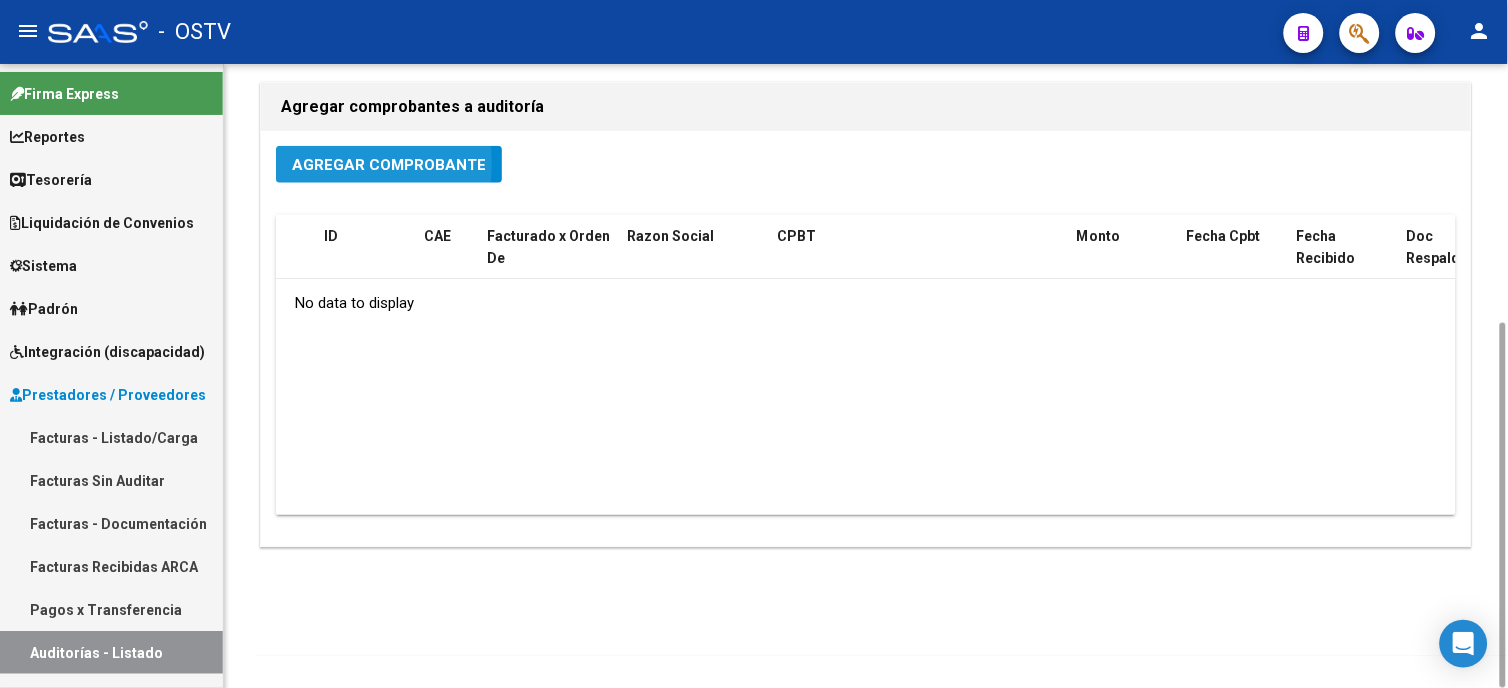 click on "Agregar Comprobante" 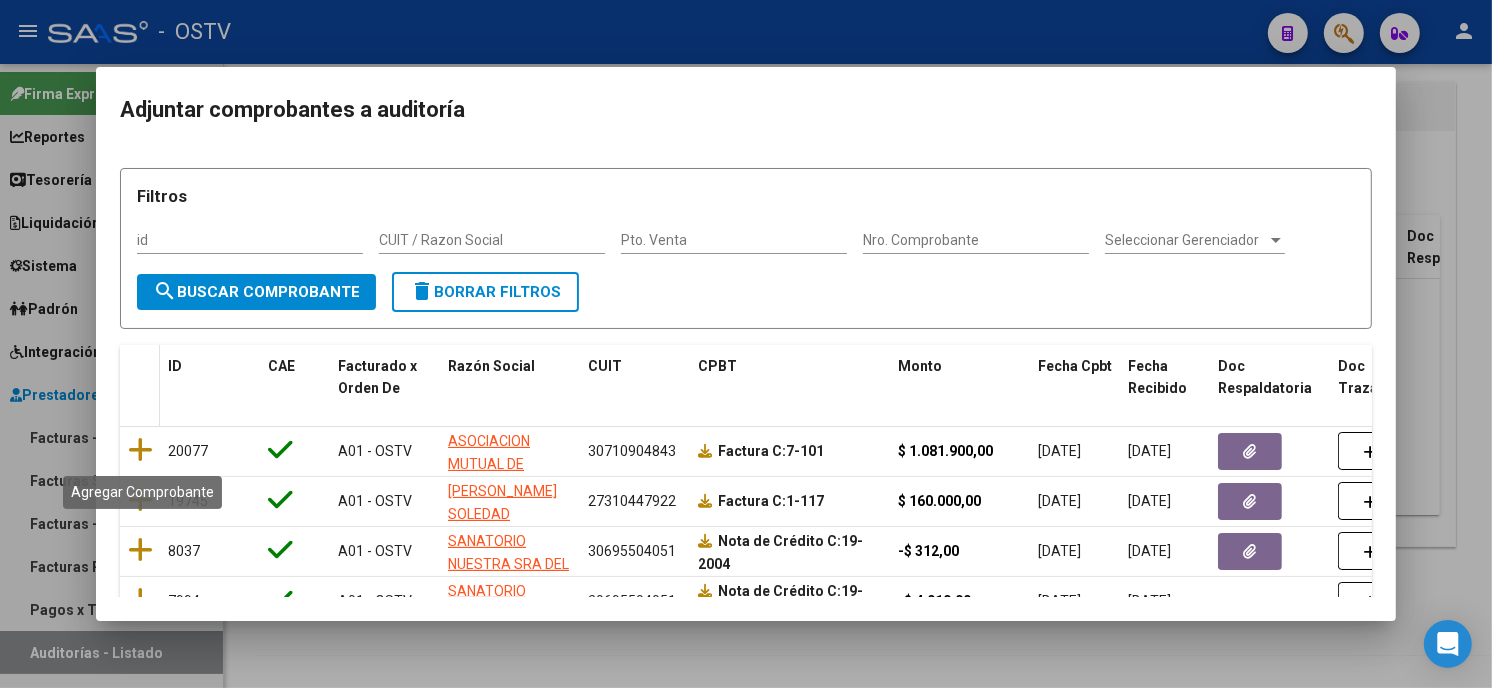 drag, startPoint x: 138, startPoint y: 455, endPoint x: 152, endPoint y: 434, distance: 25.23886 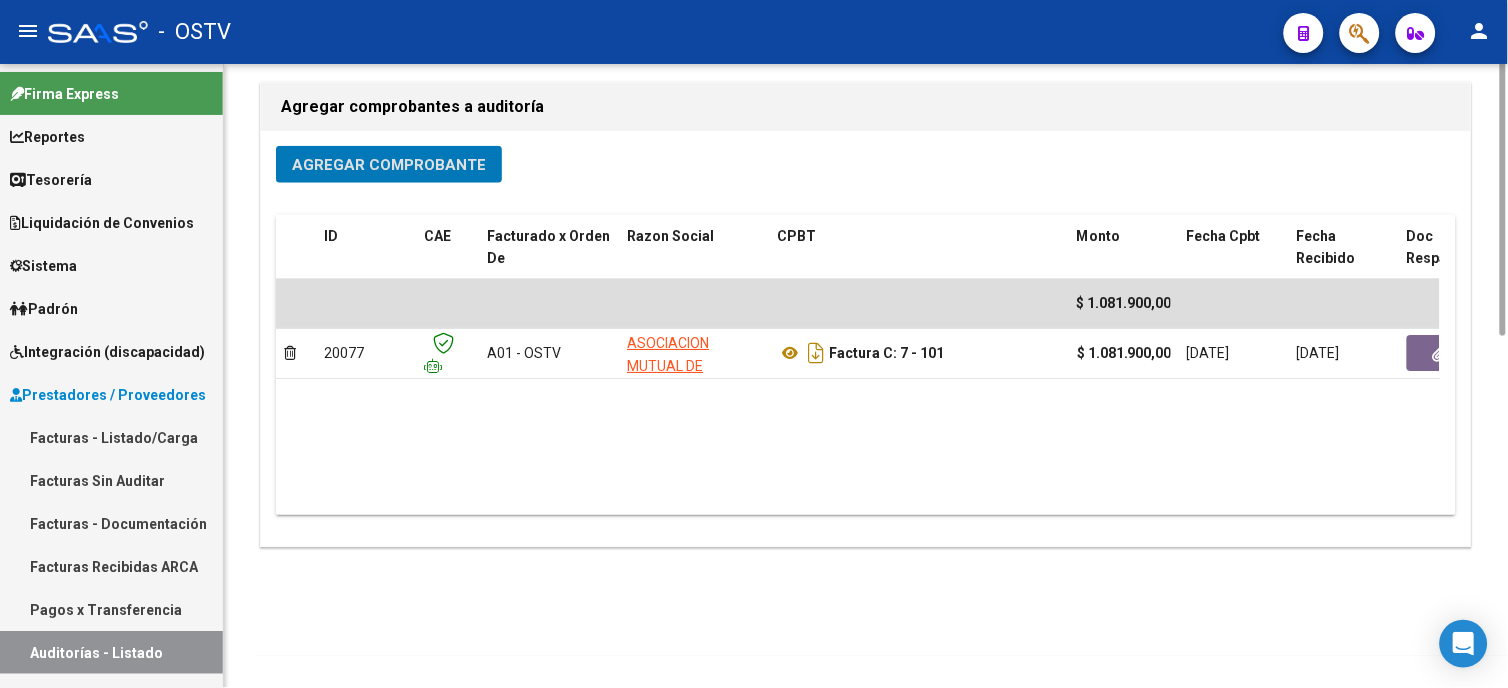 scroll, scrollTop: 0, scrollLeft: 0, axis: both 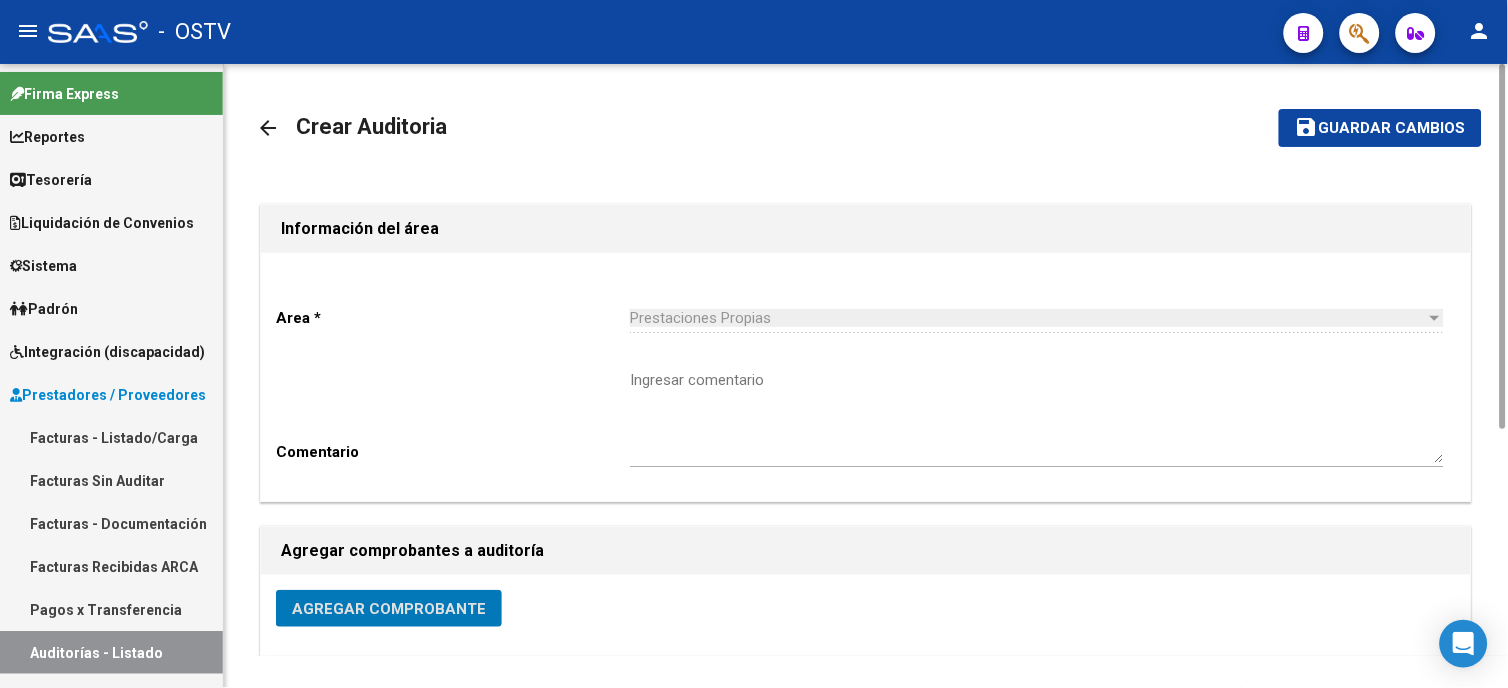 click on "Guardar cambios" 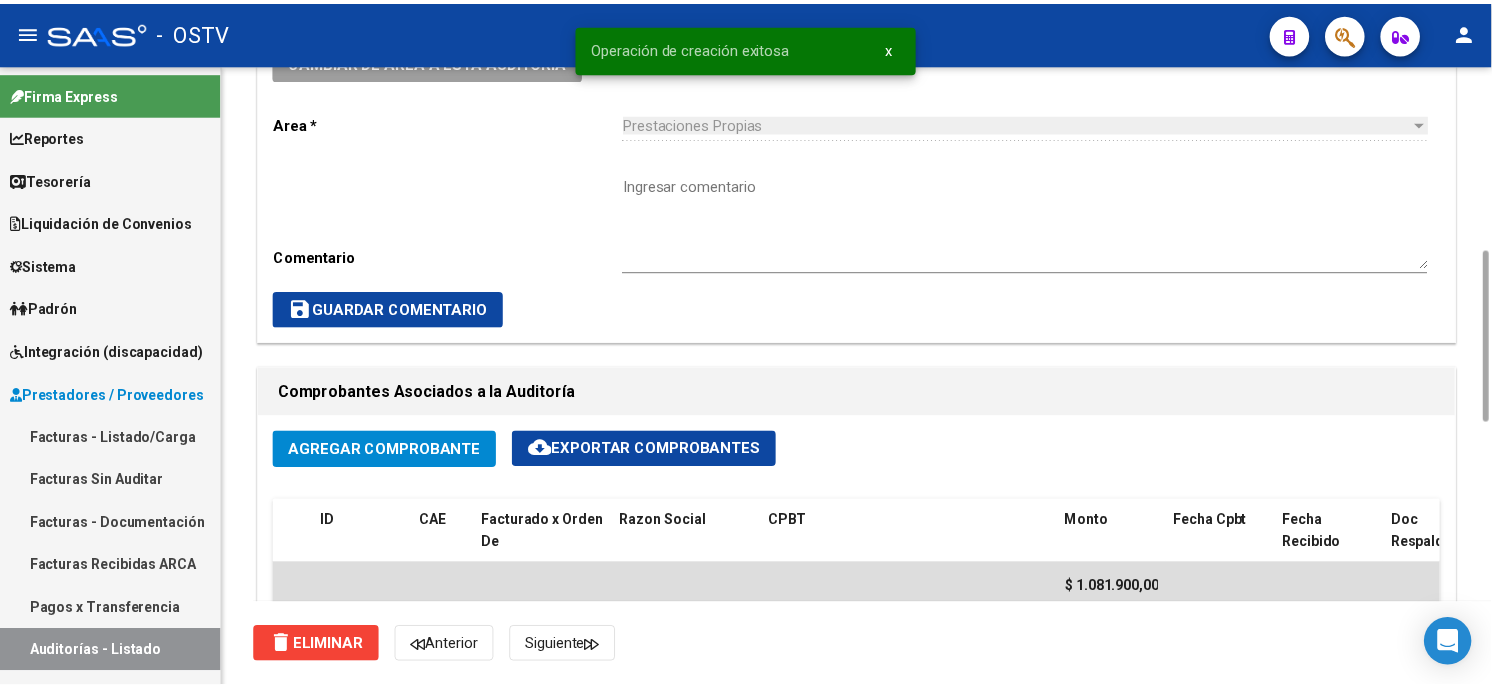 scroll, scrollTop: 888, scrollLeft: 0, axis: vertical 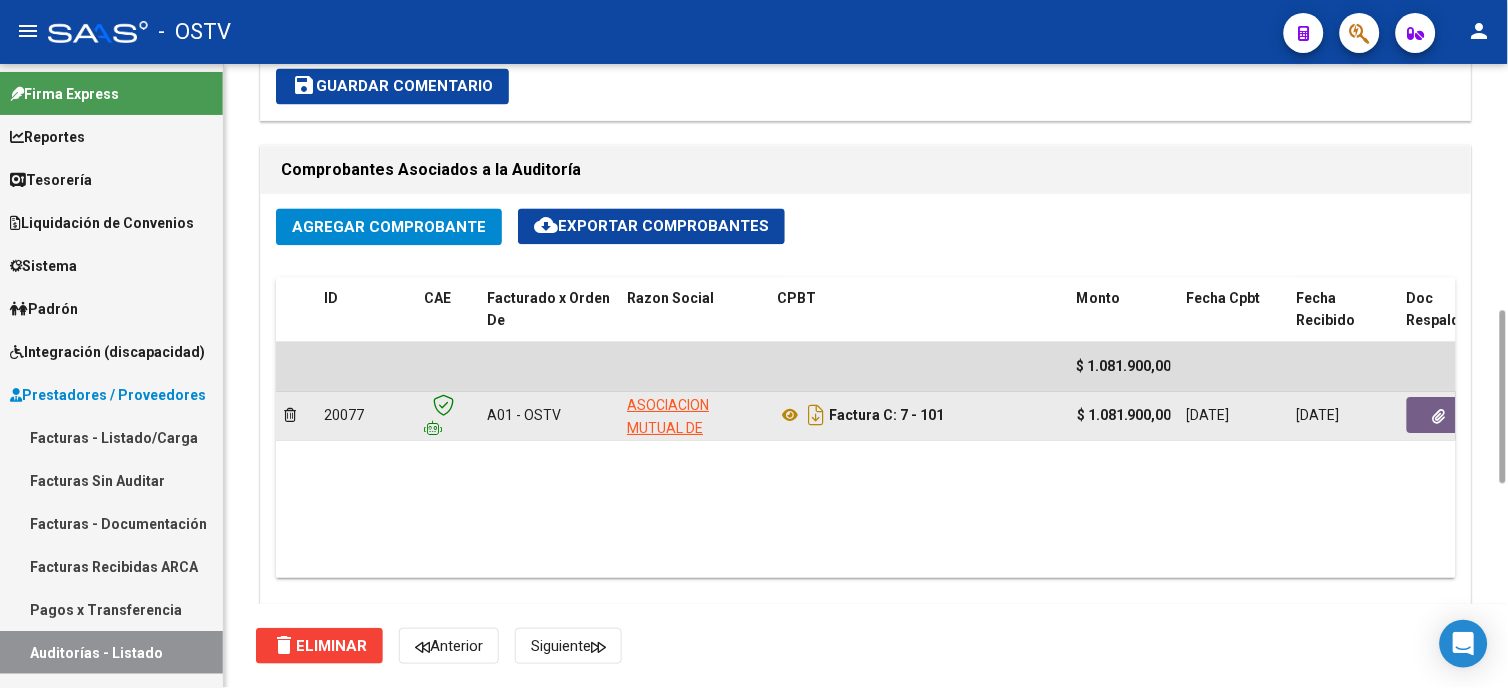 click 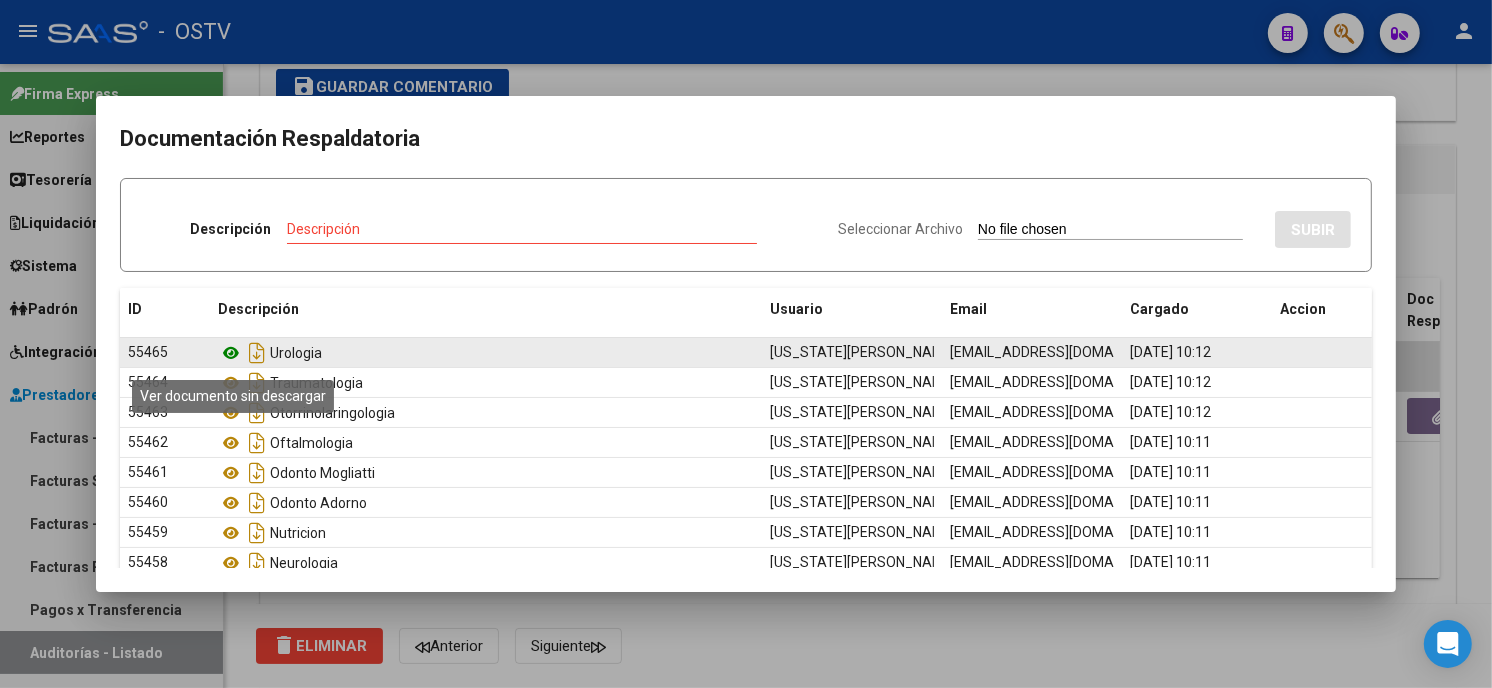 click 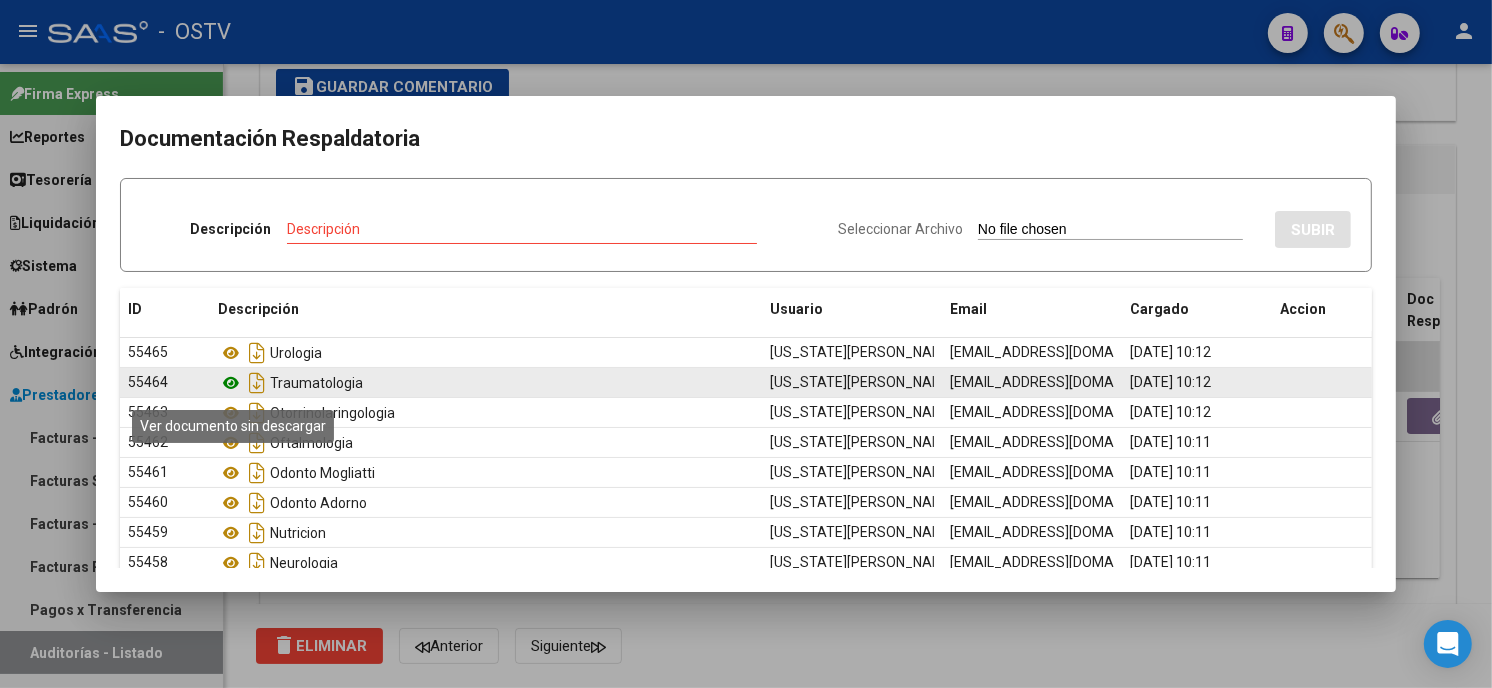 click 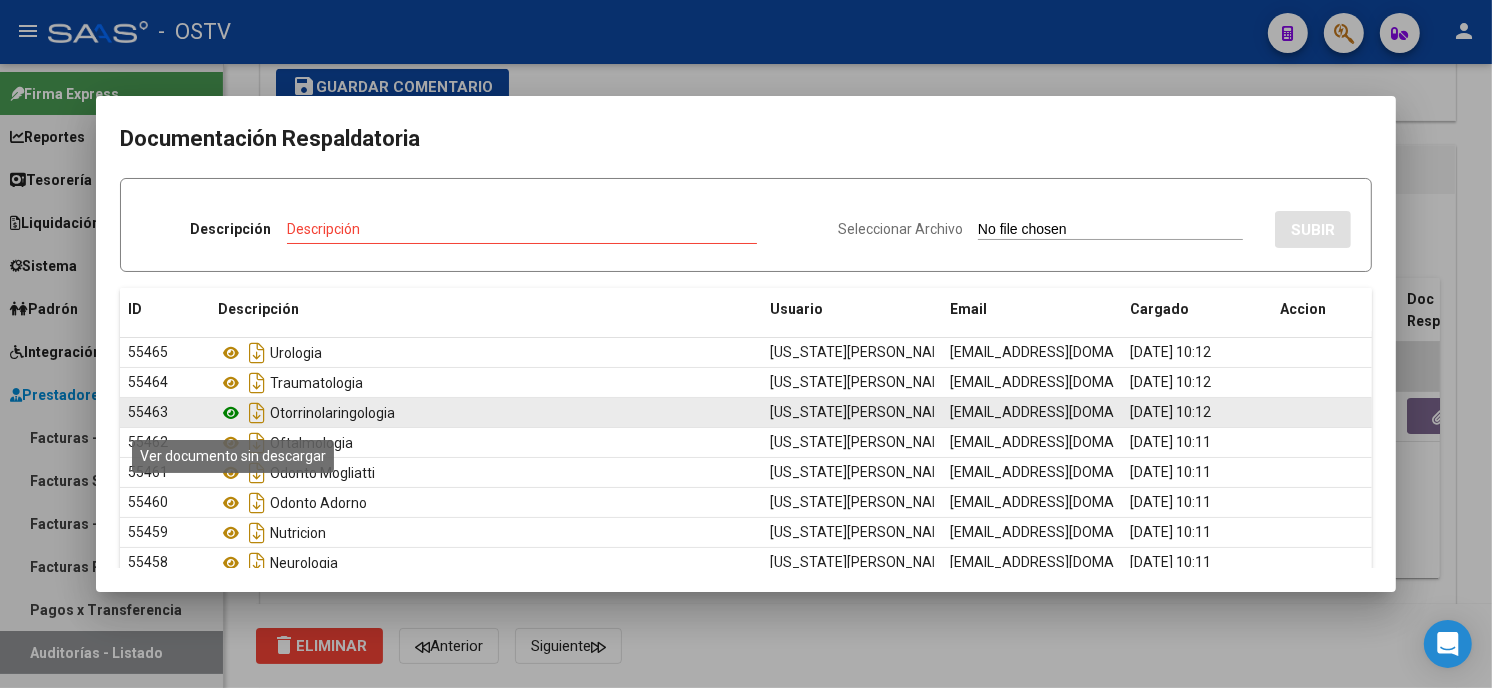 click 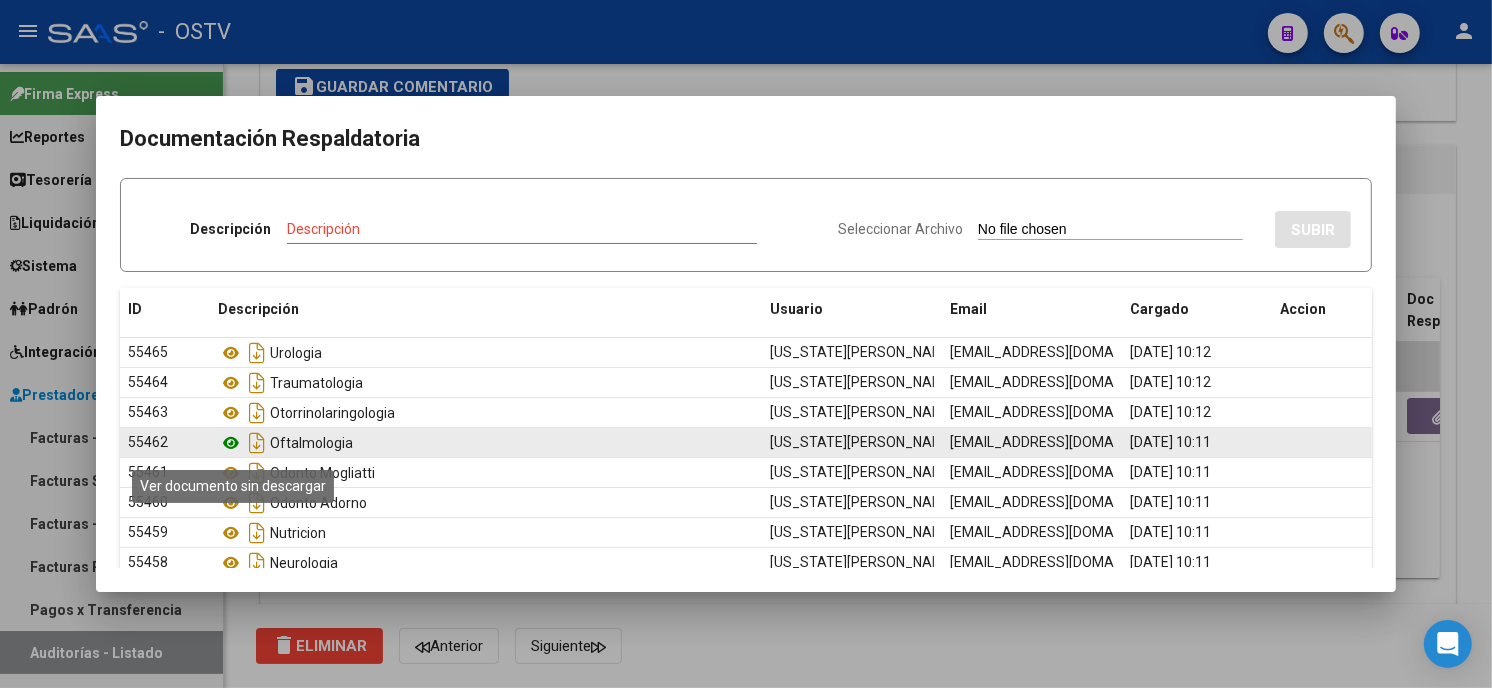 click 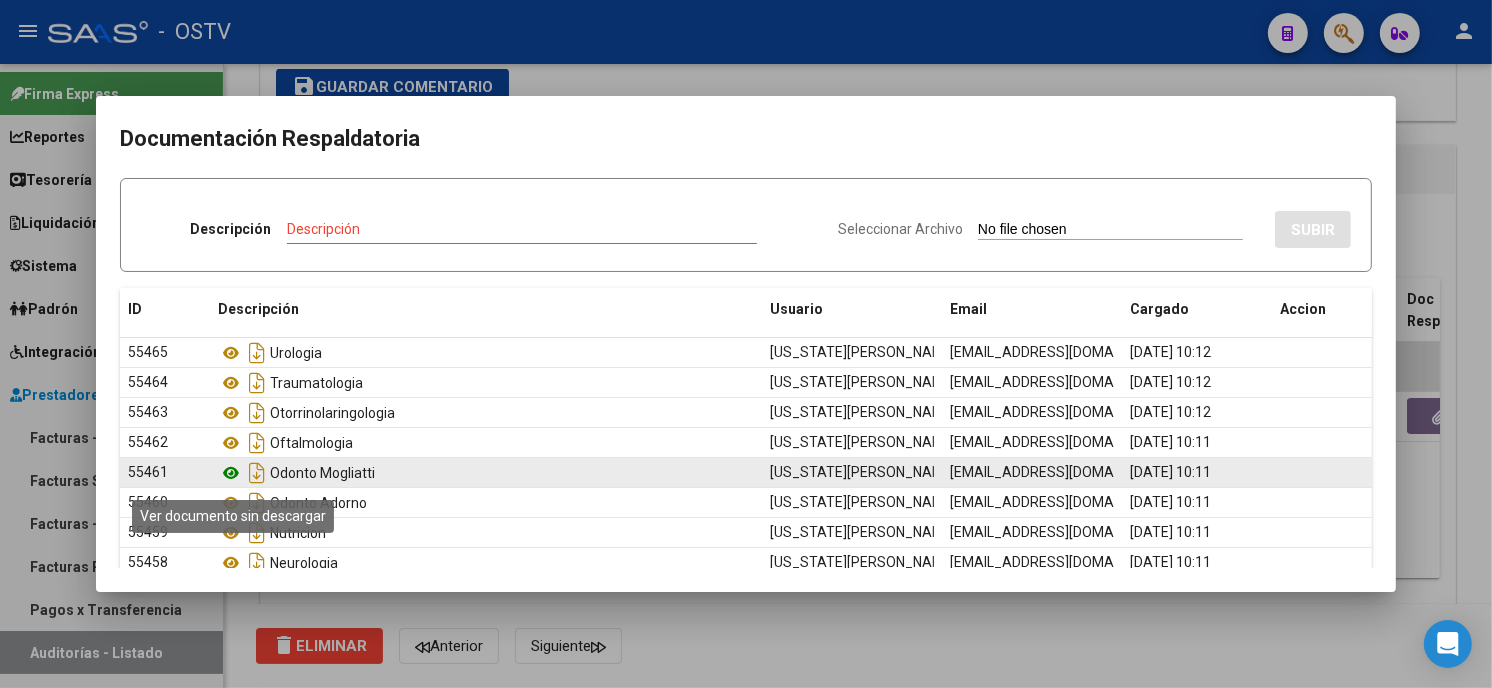 click 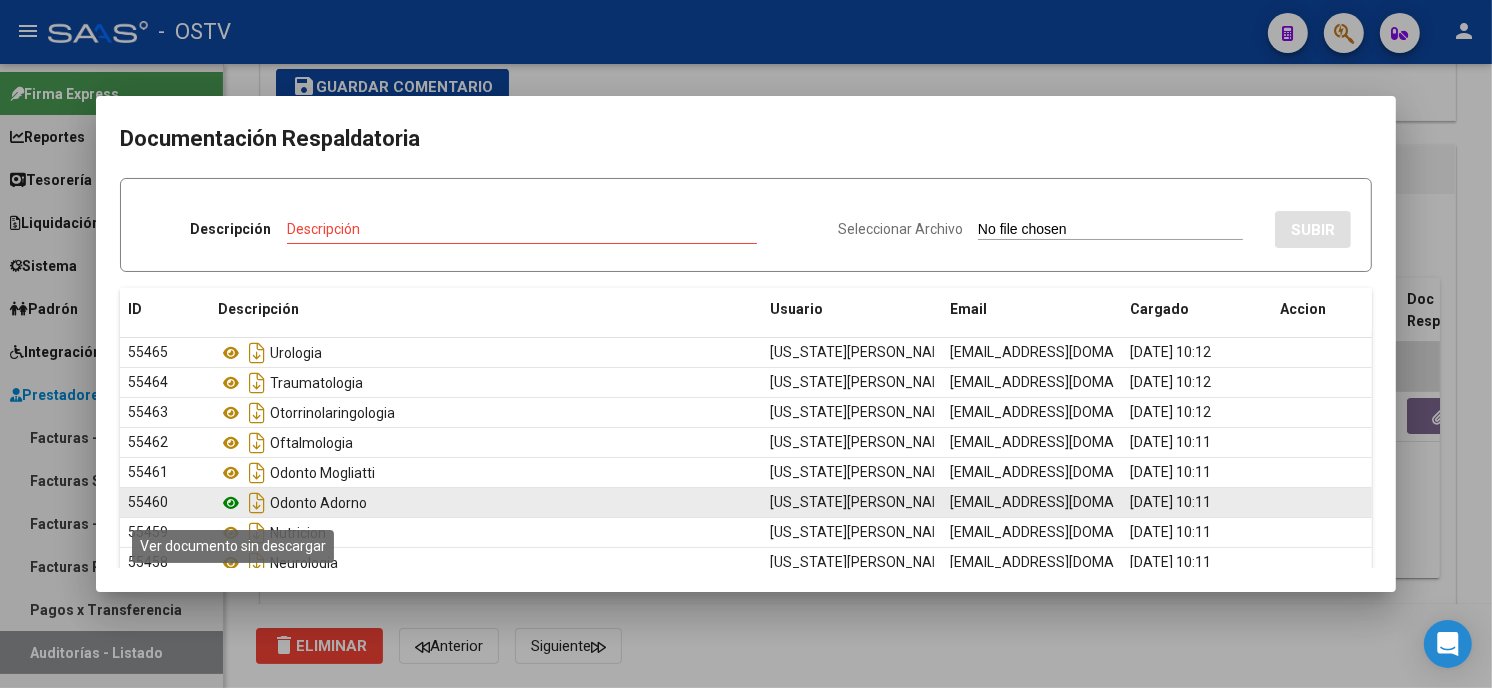 click 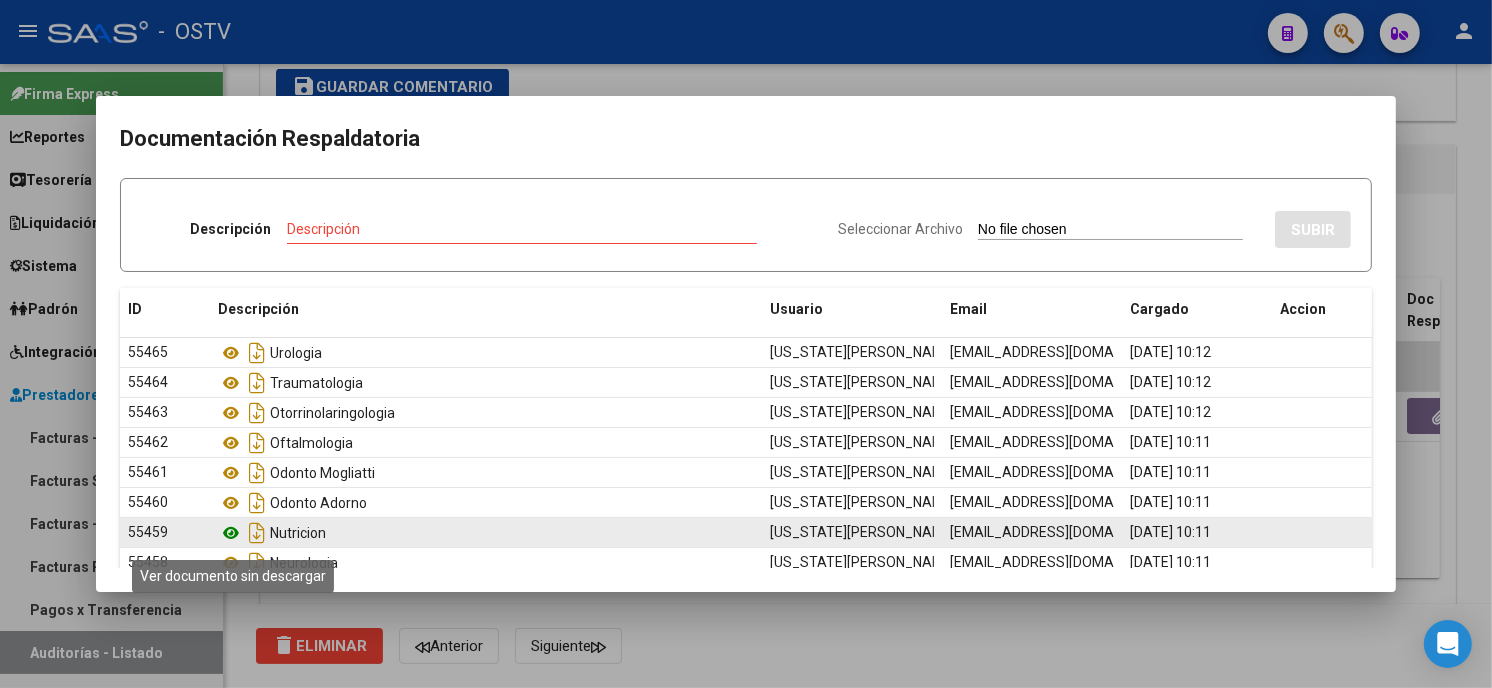 click 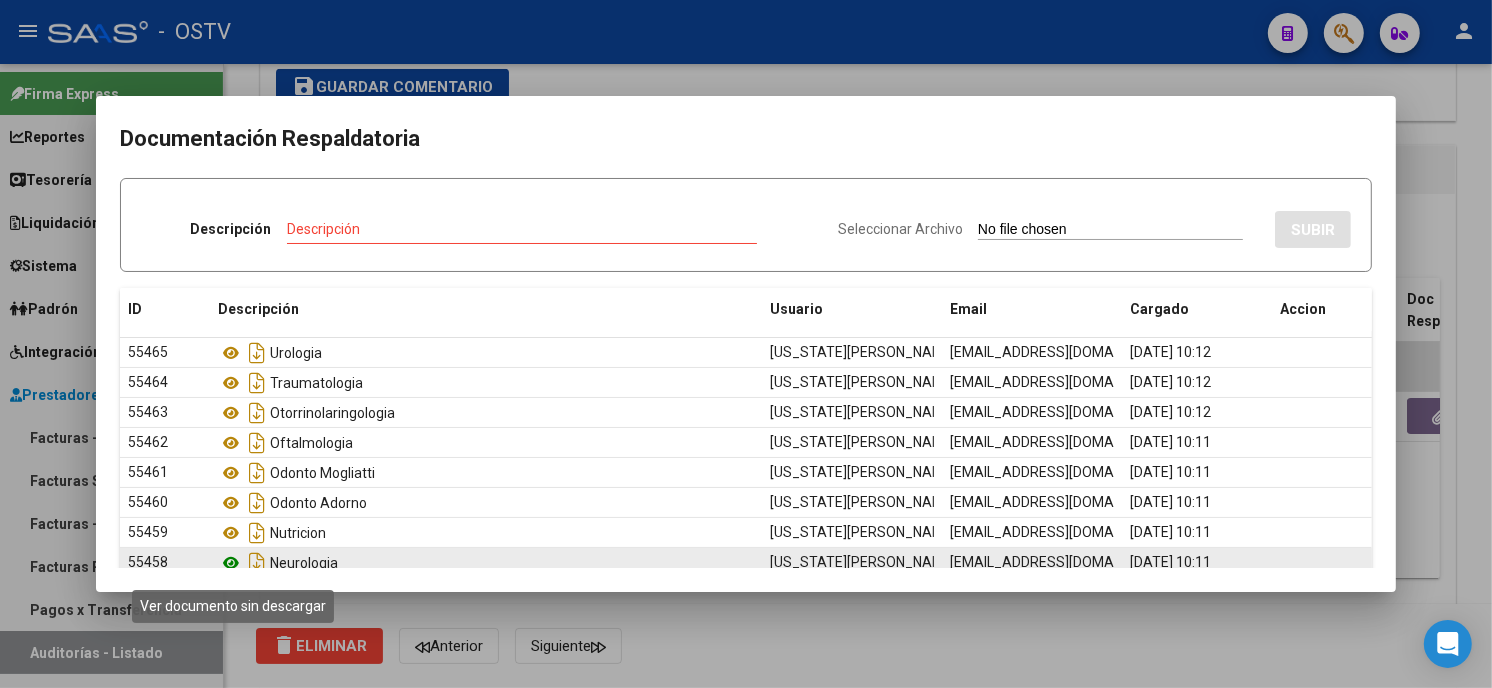 click 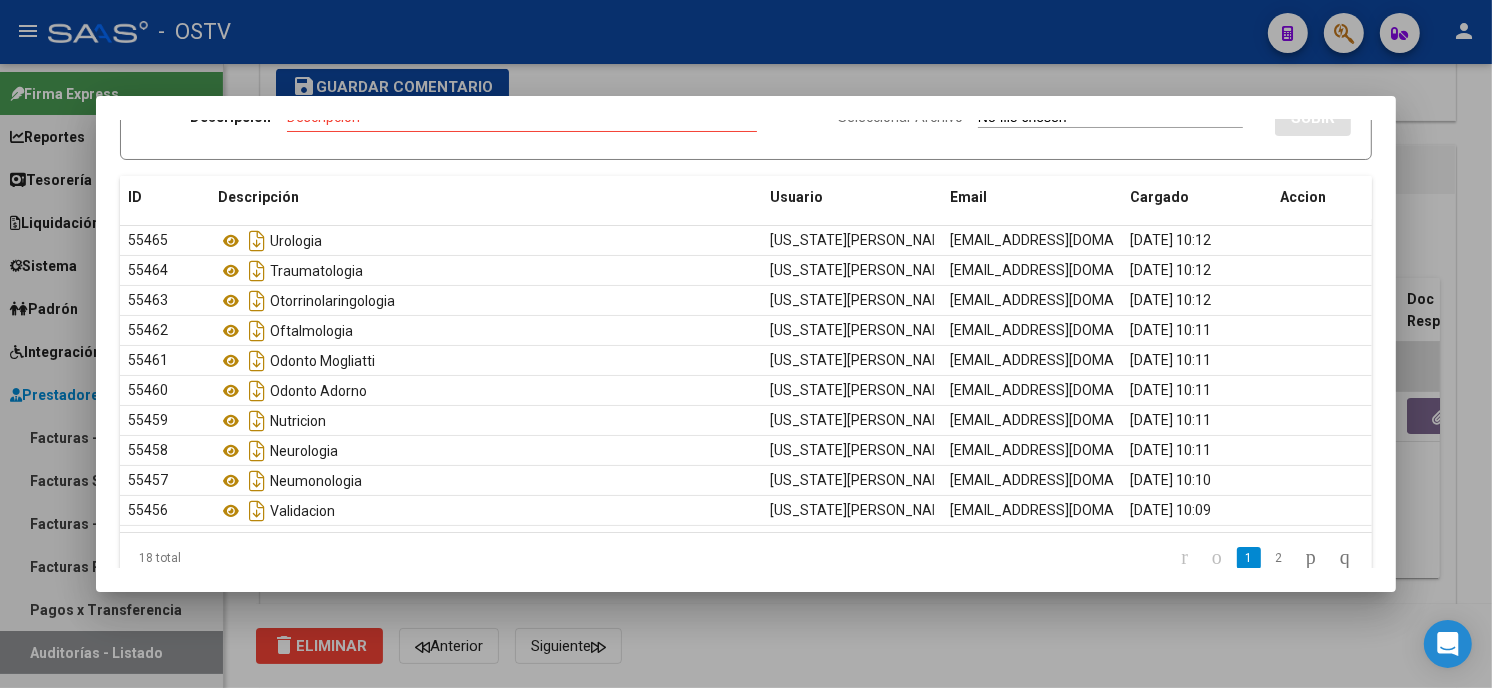 scroll, scrollTop: 143, scrollLeft: 0, axis: vertical 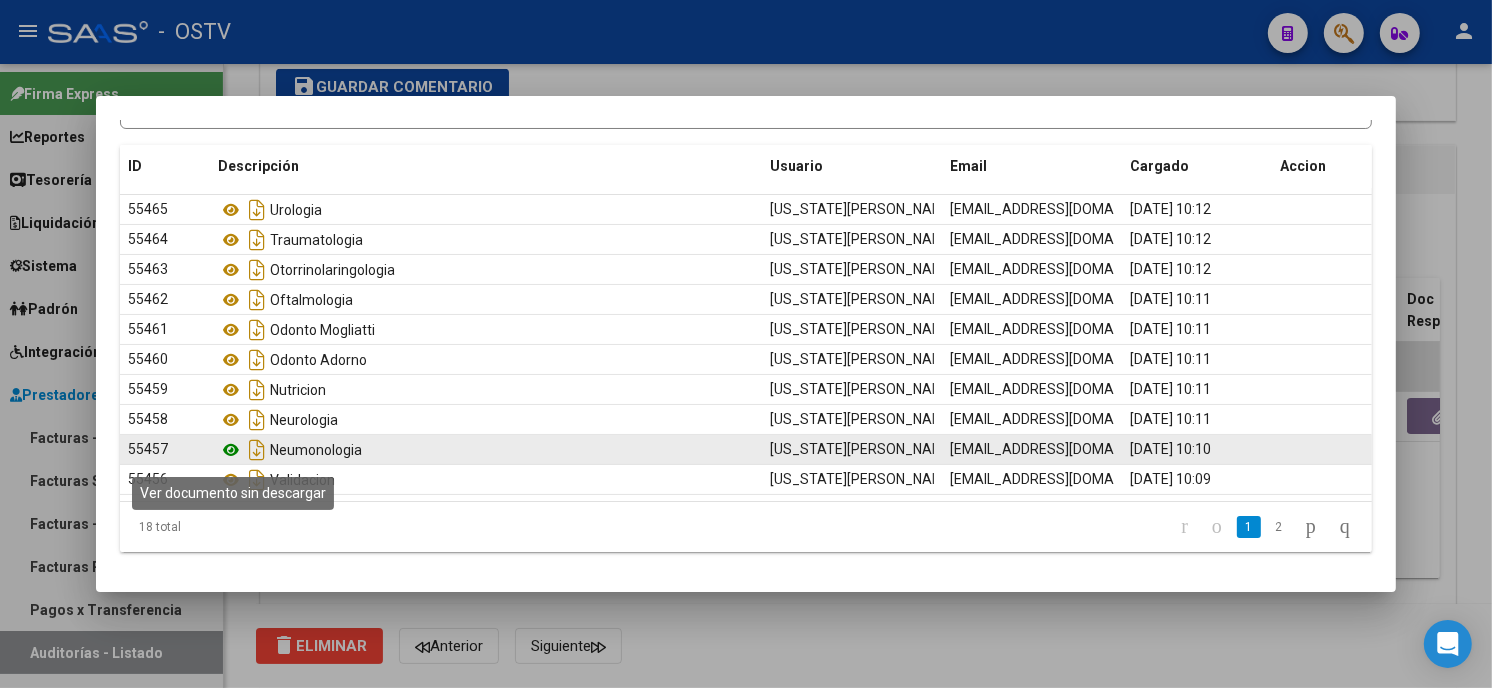 click 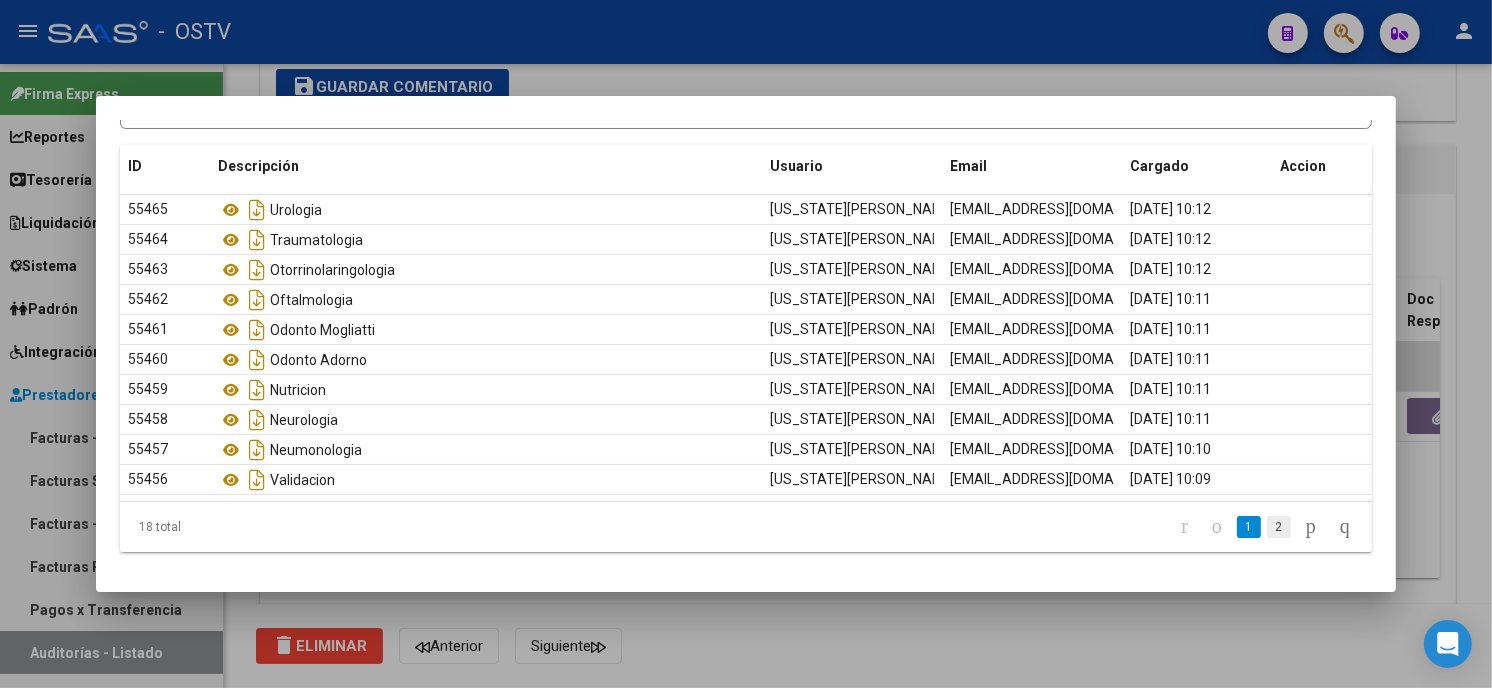 click on "2" 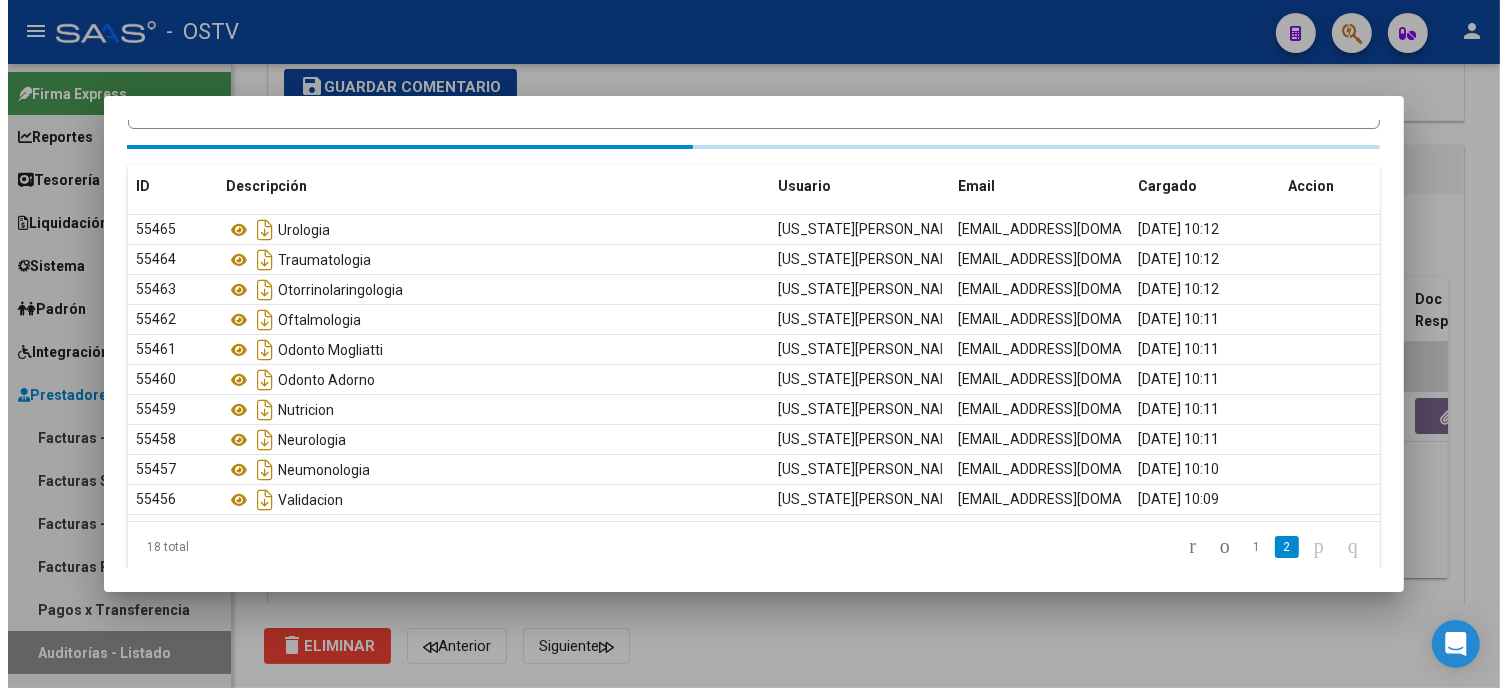 scroll, scrollTop: 84, scrollLeft: 0, axis: vertical 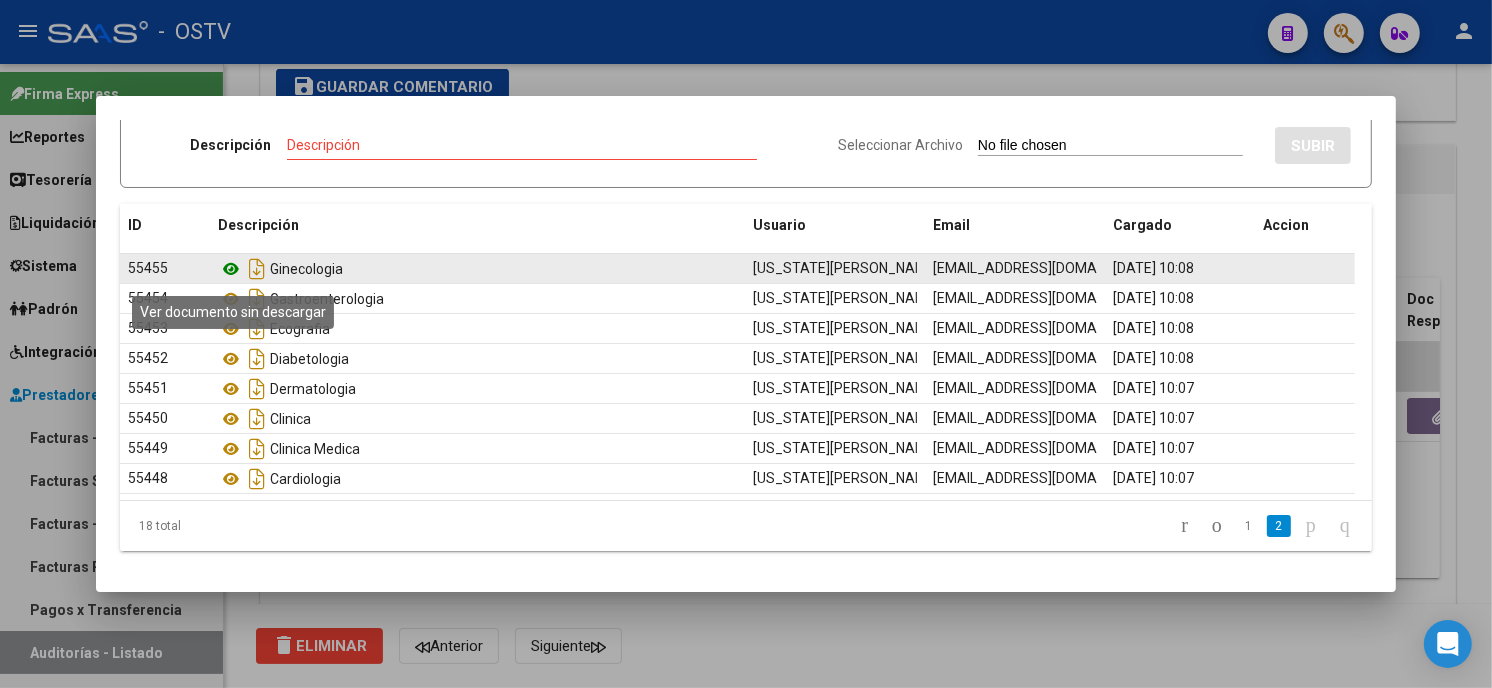 click 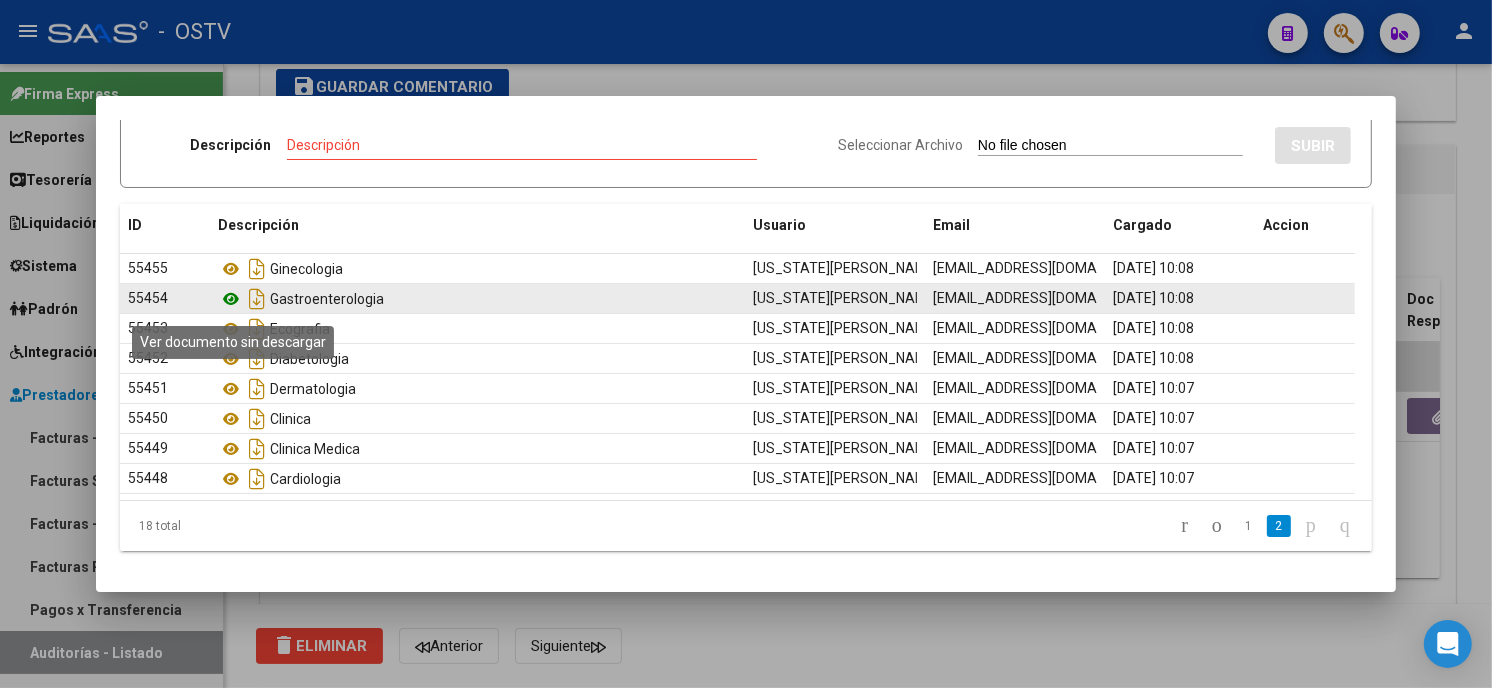 click 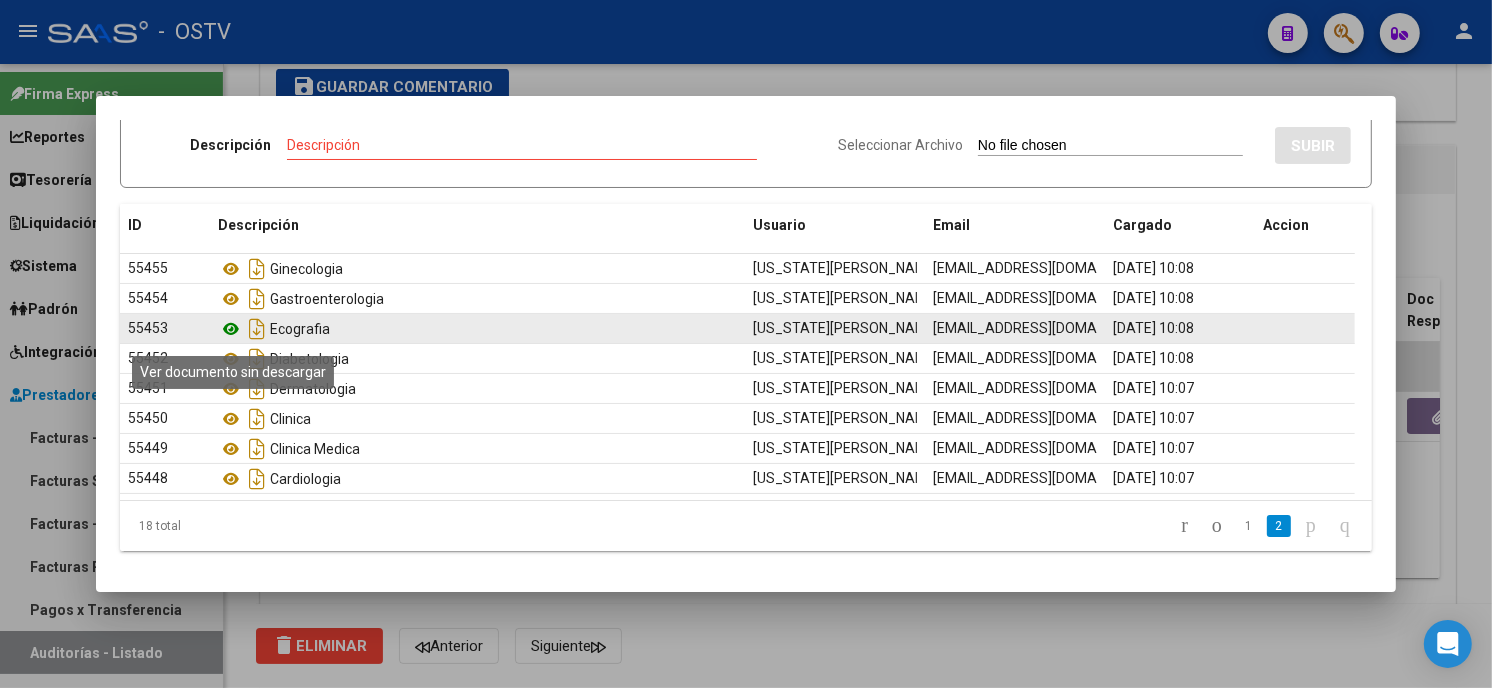 click 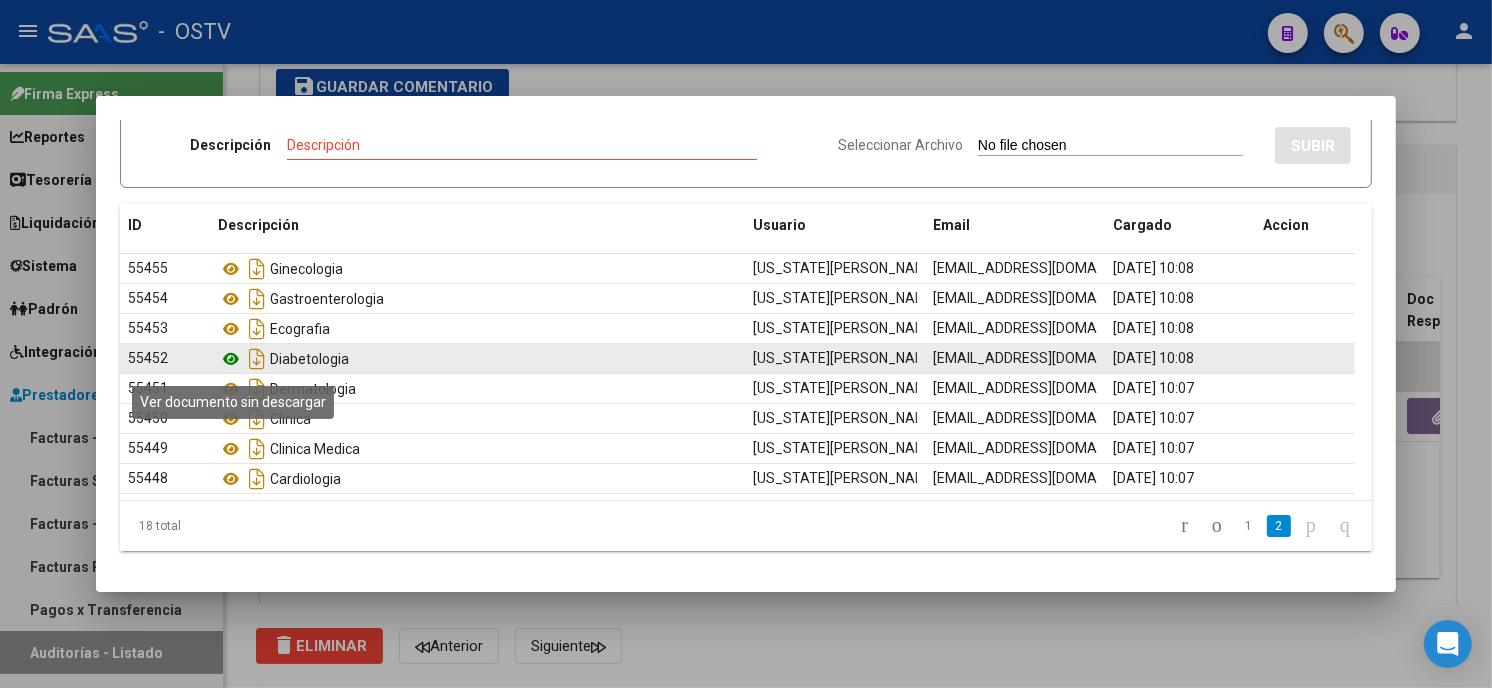 click 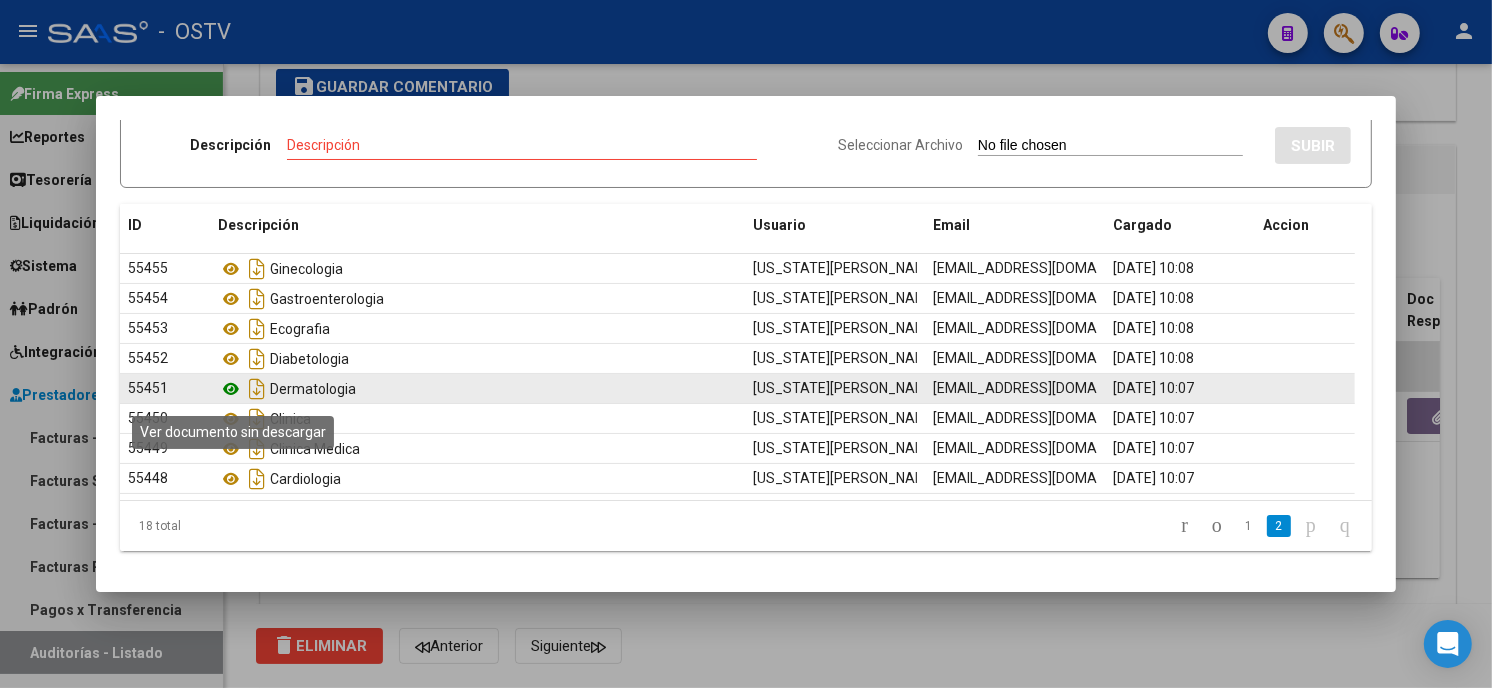 click 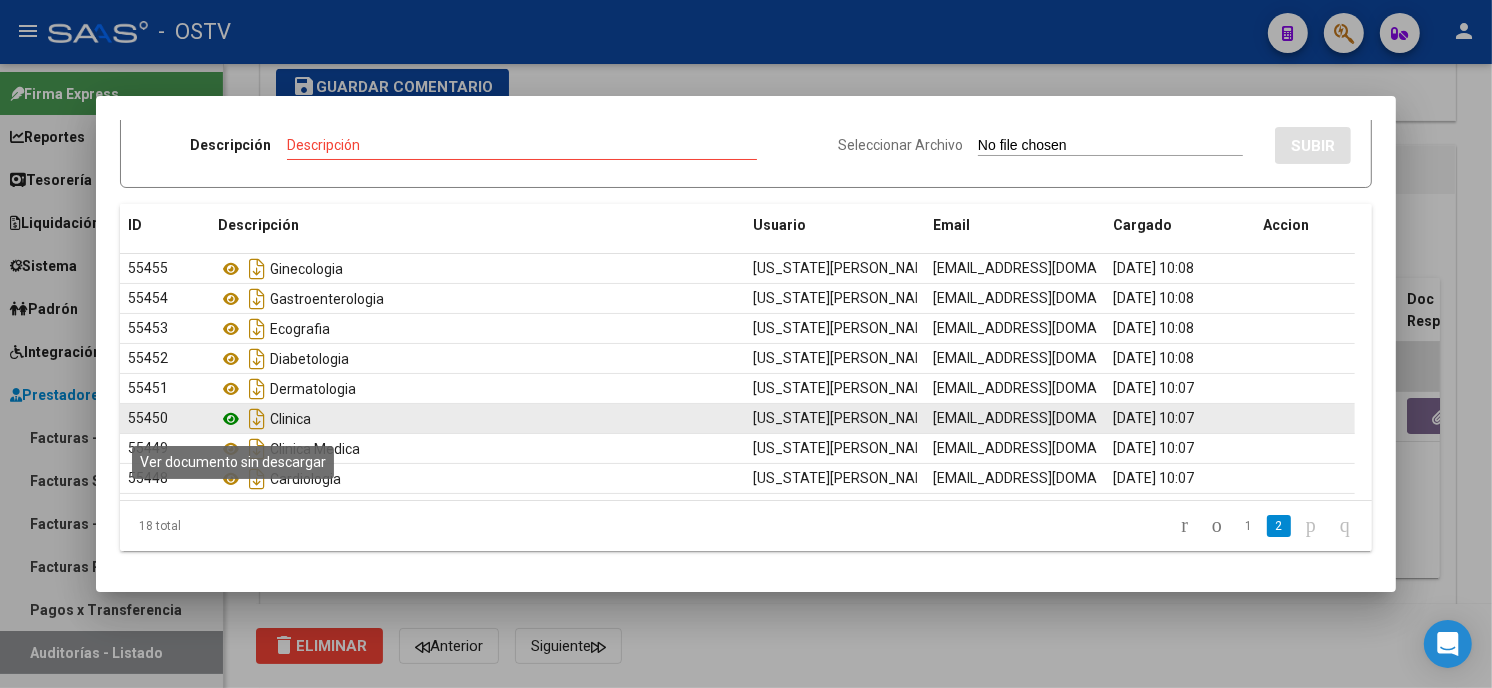 click 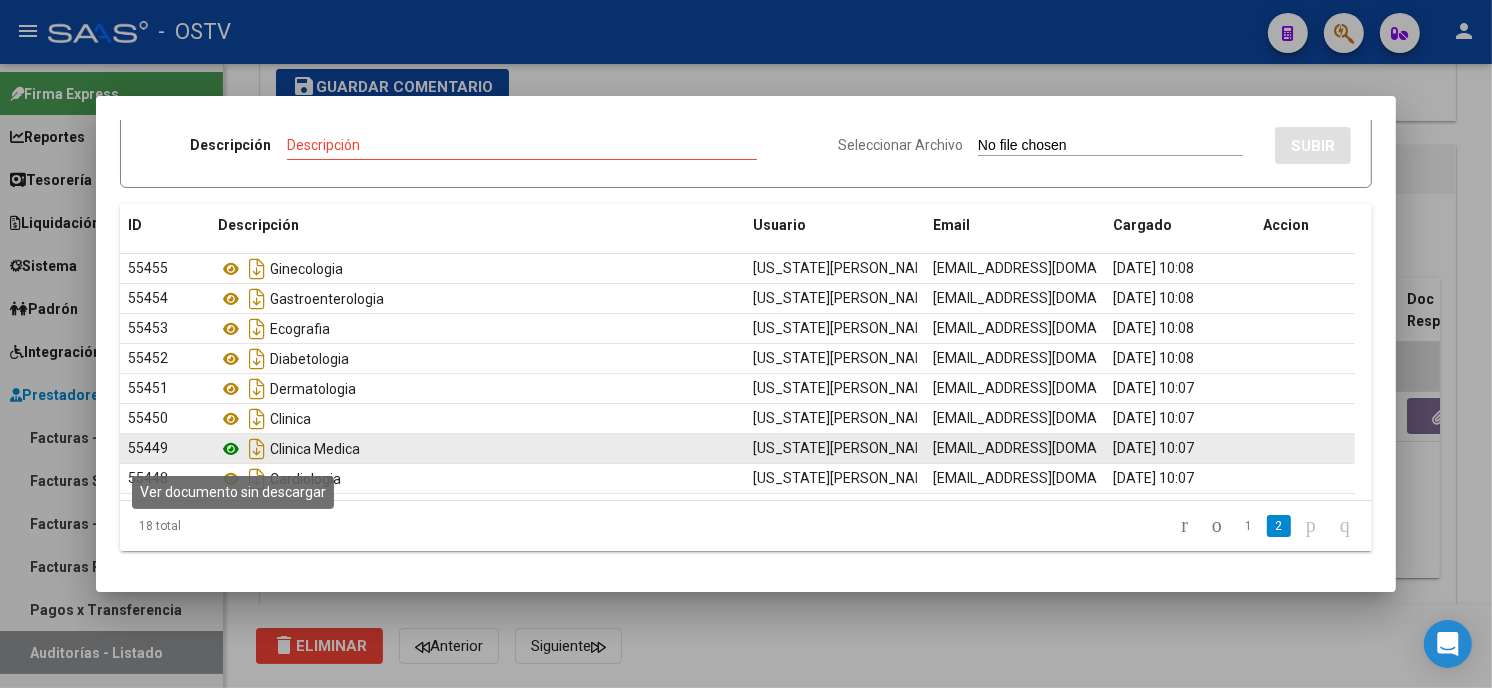 click 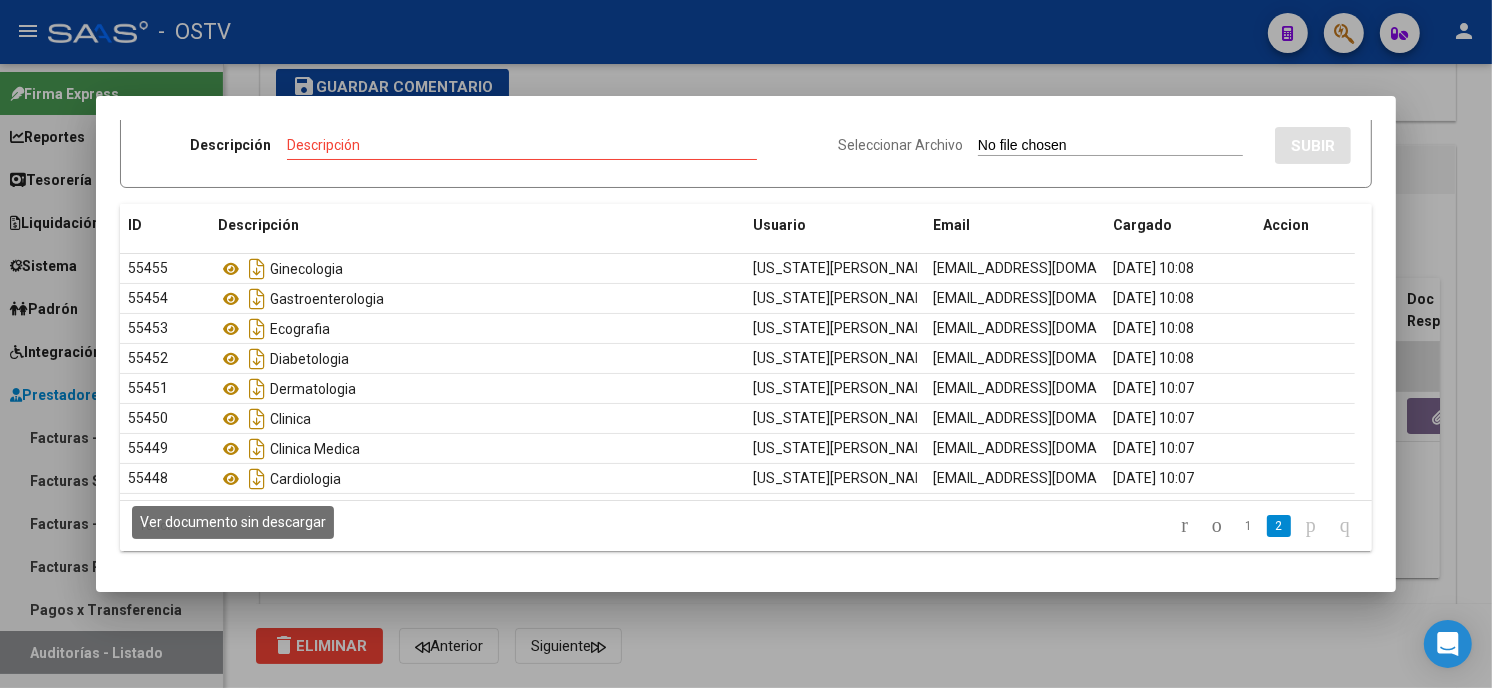click 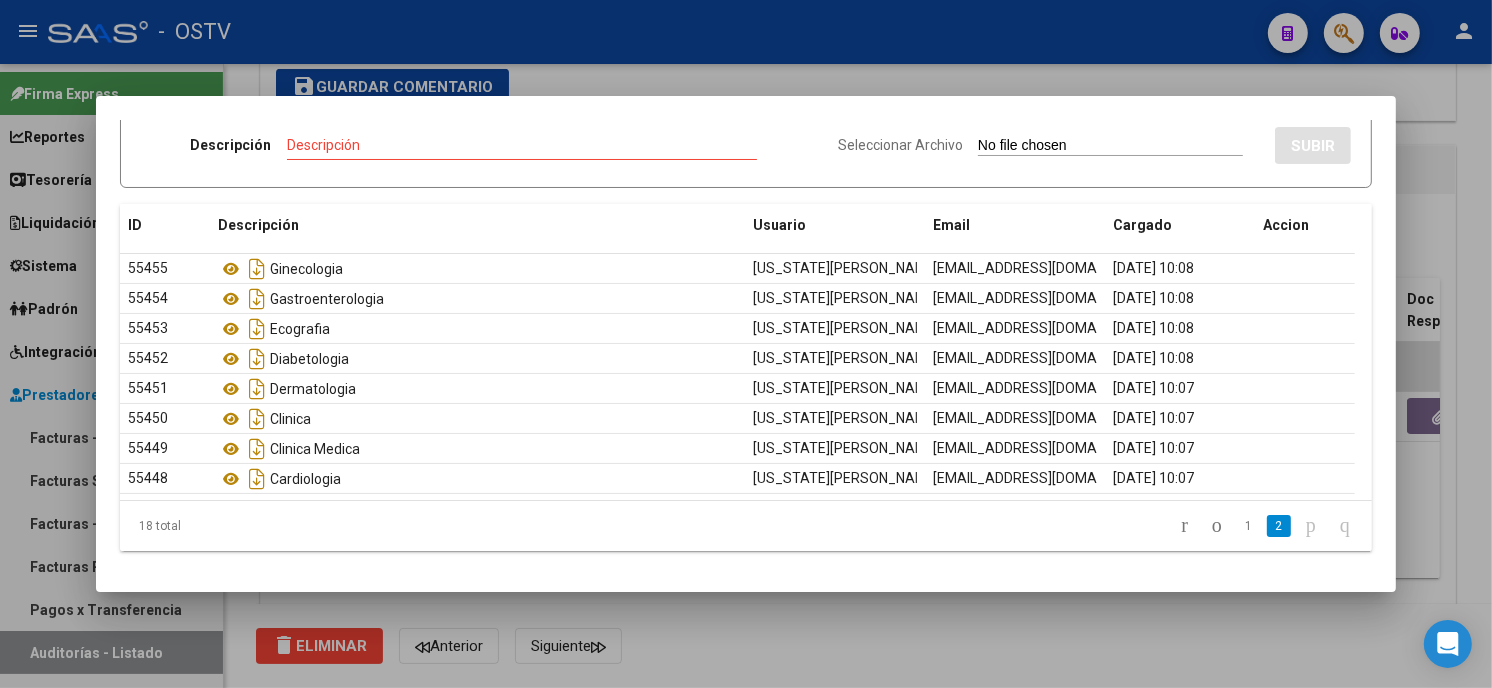 click at bounding box center [746, 344] 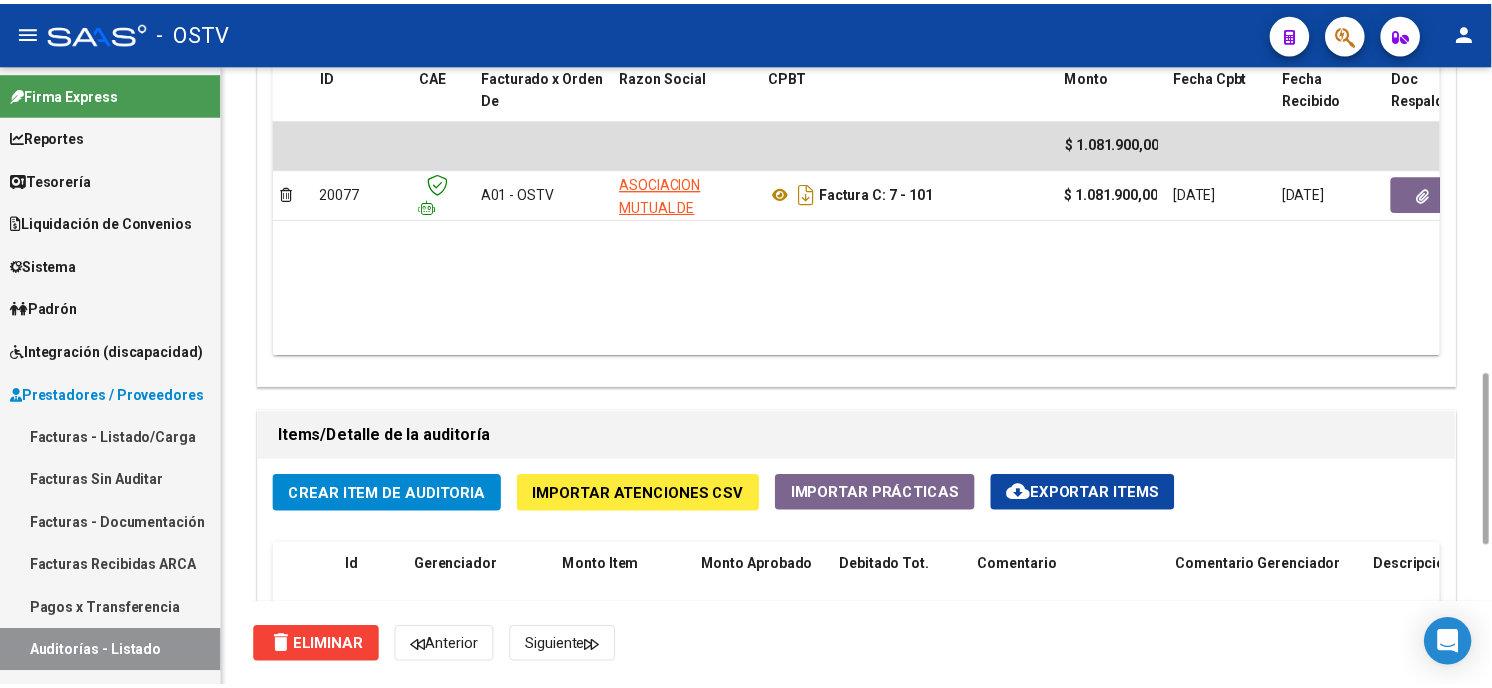 scroll, scrollTop: 1333, scrollLeft: 0, axis: vertical 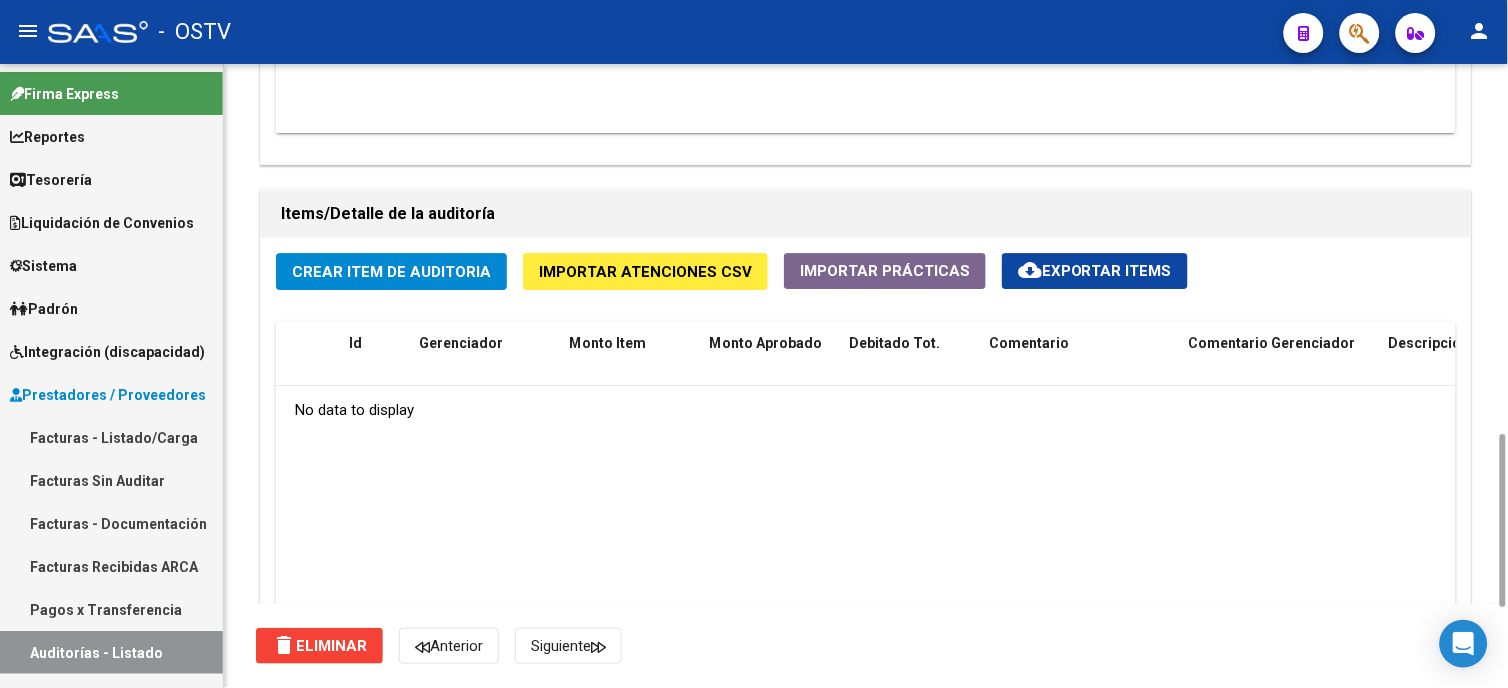 click on "Crear Item de Auditoria Importar Atenciones CSV  Importar Prácticas
cloud_download  Exportar Items  Id Gerenciador Monto Item Monto Aprobado Debitado Tot. Comentario Comentario Gerenciador Descripción Afiliado Estado CUIL Documento Nombre Completo Fec. Prestación Atencion Tipo Nomenclador Código Nomenclador Nombre Usuario Creado Area Creado Area Modificado No data to display  0 total   1" 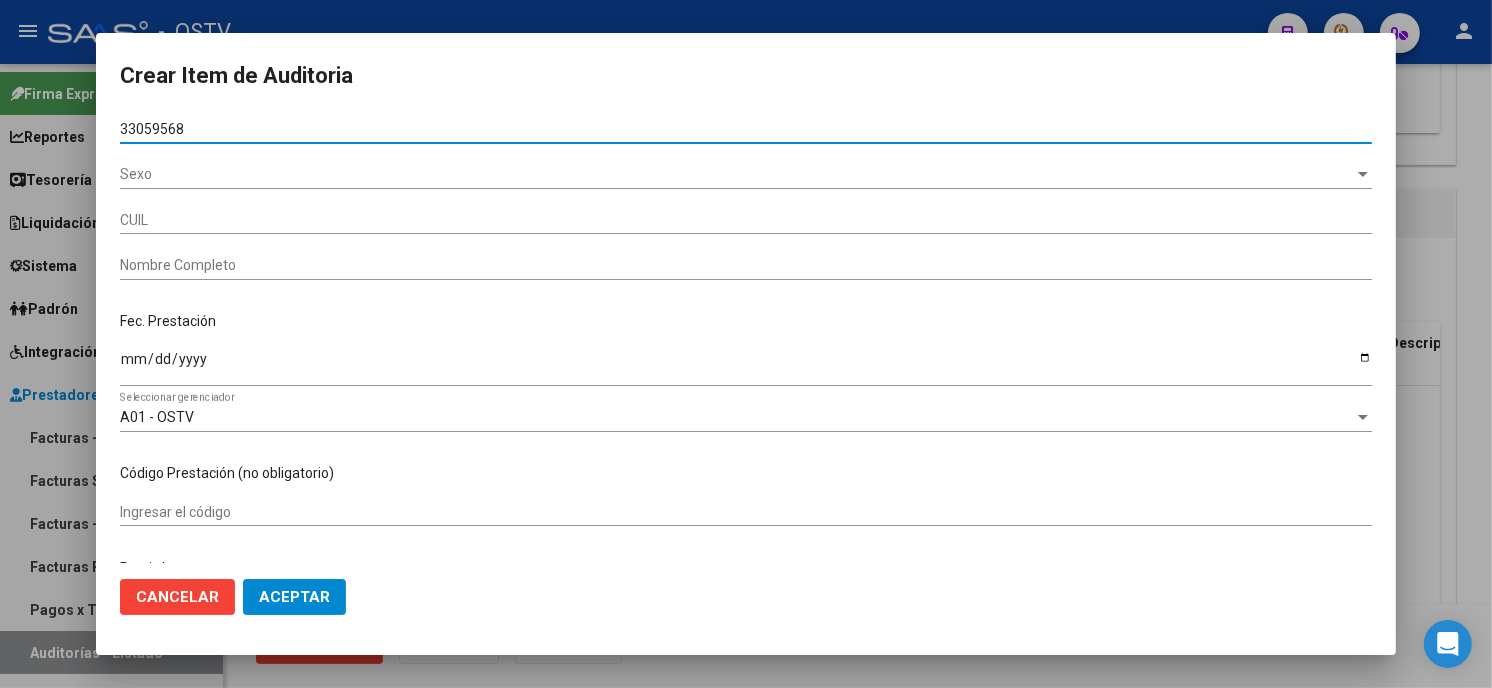 type on "33059568" 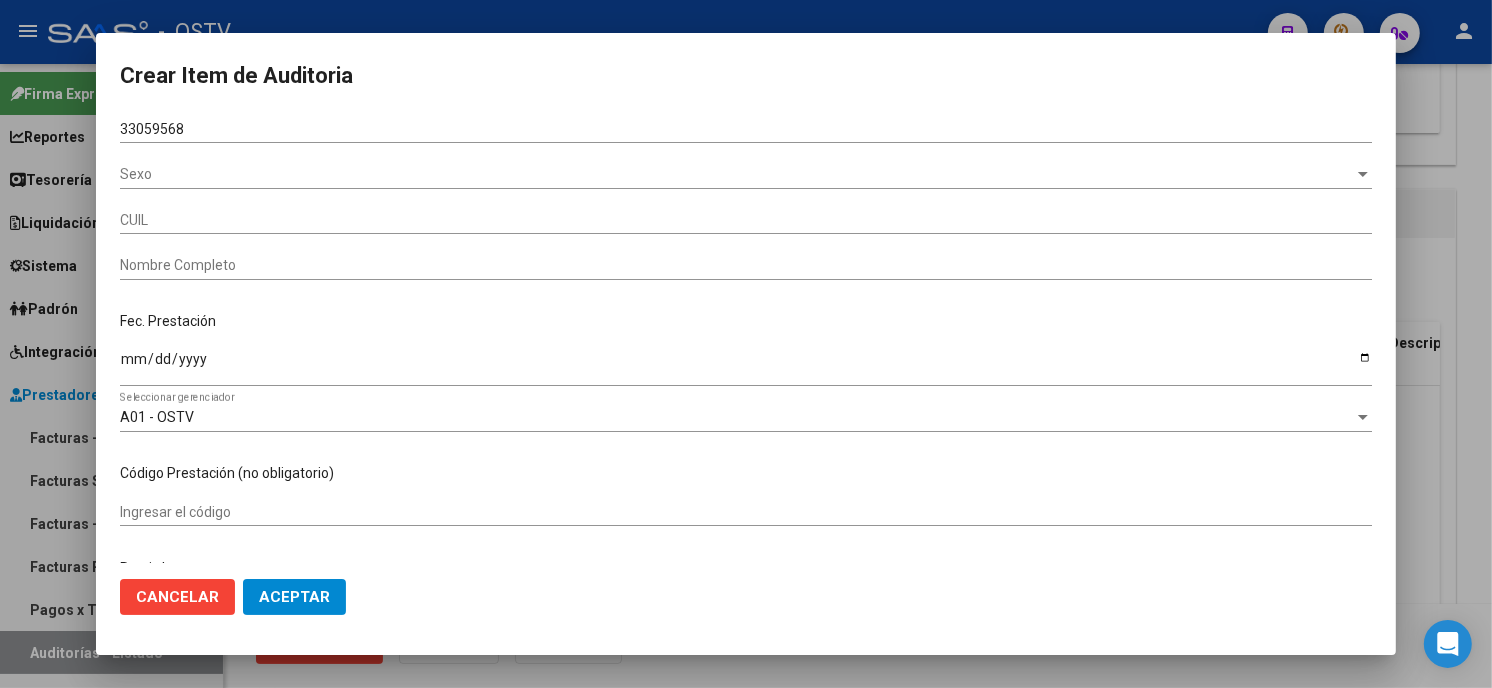 type on "27330595685" 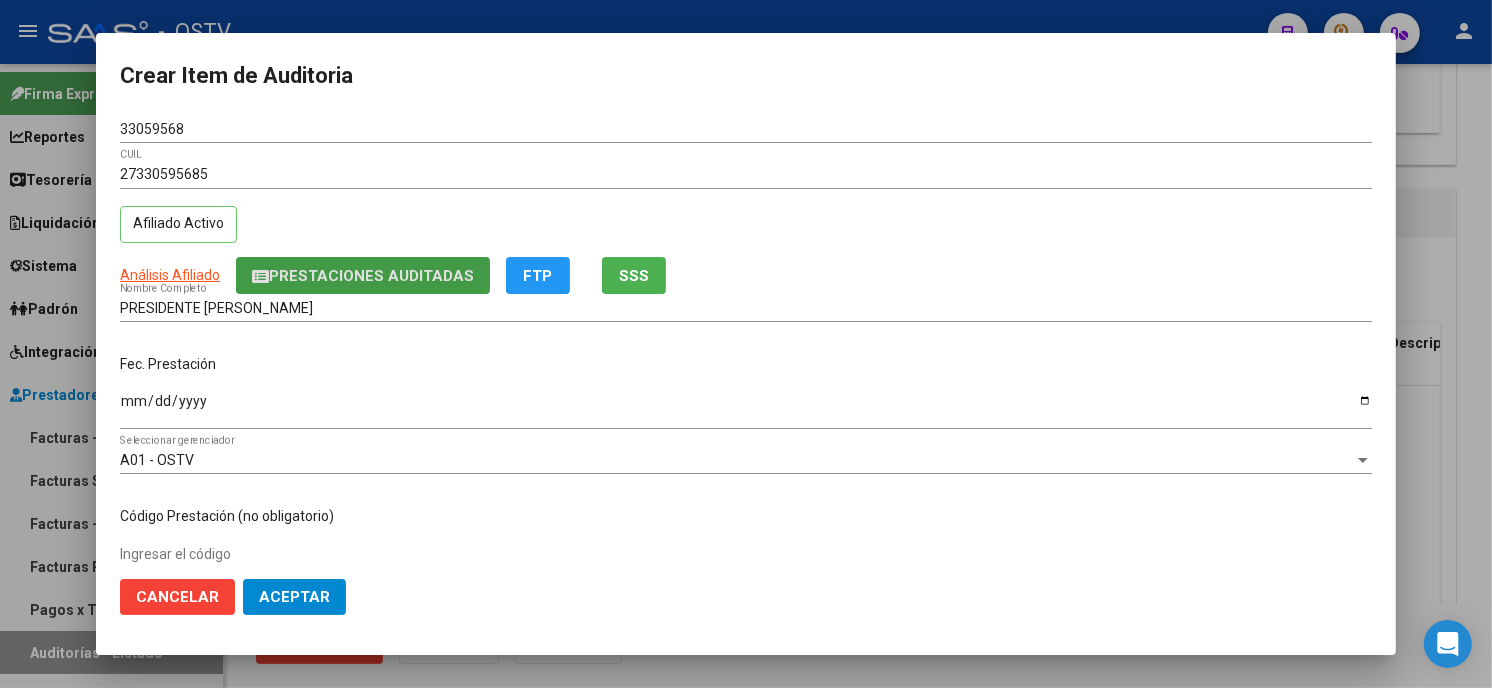type 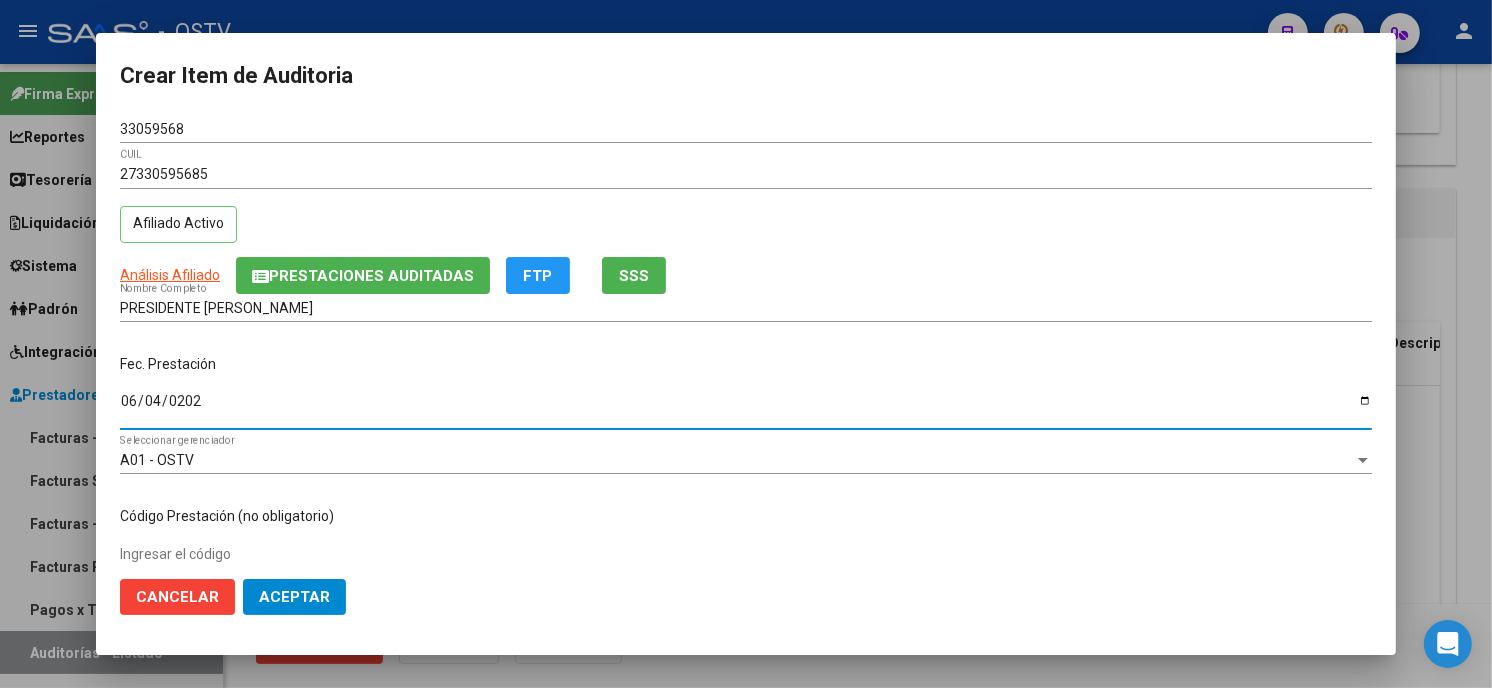 type on "[DATE]" 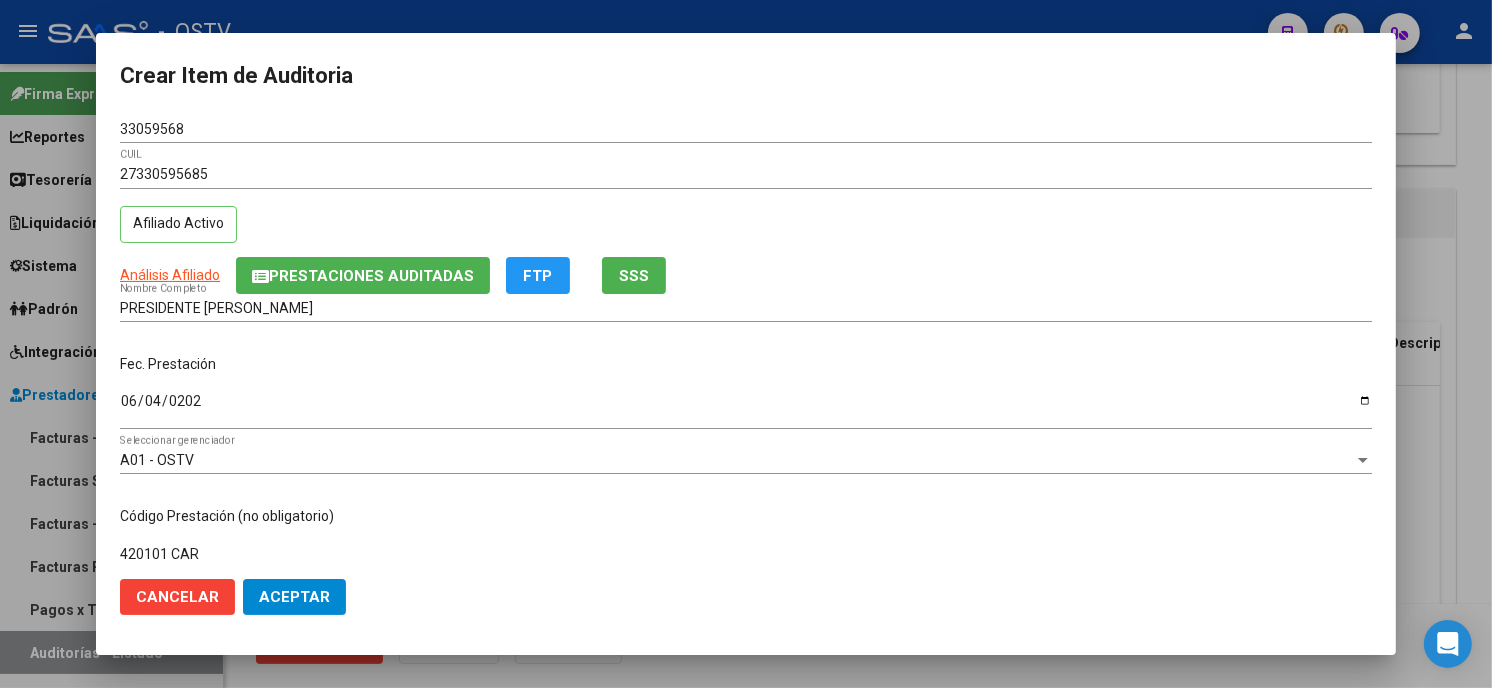 type on "420101 CAR" 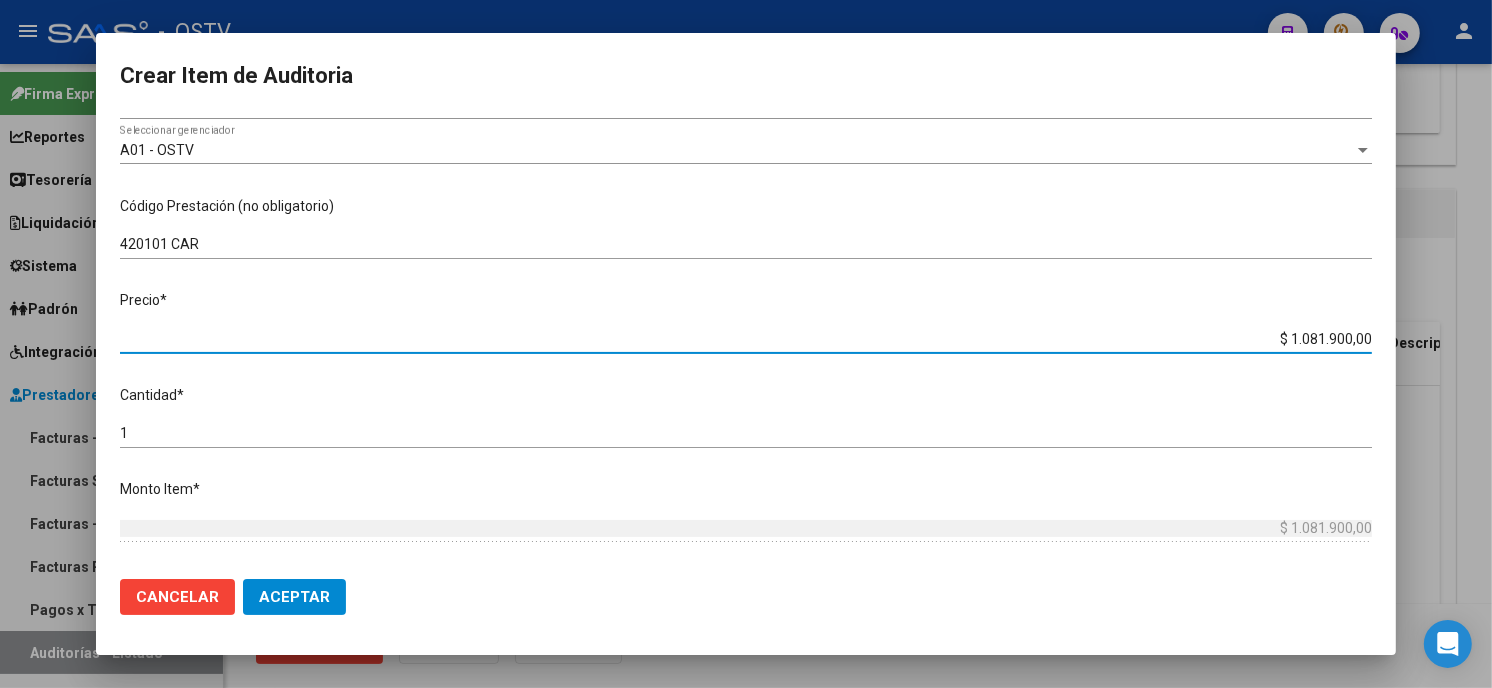 type on "$ 0,01" 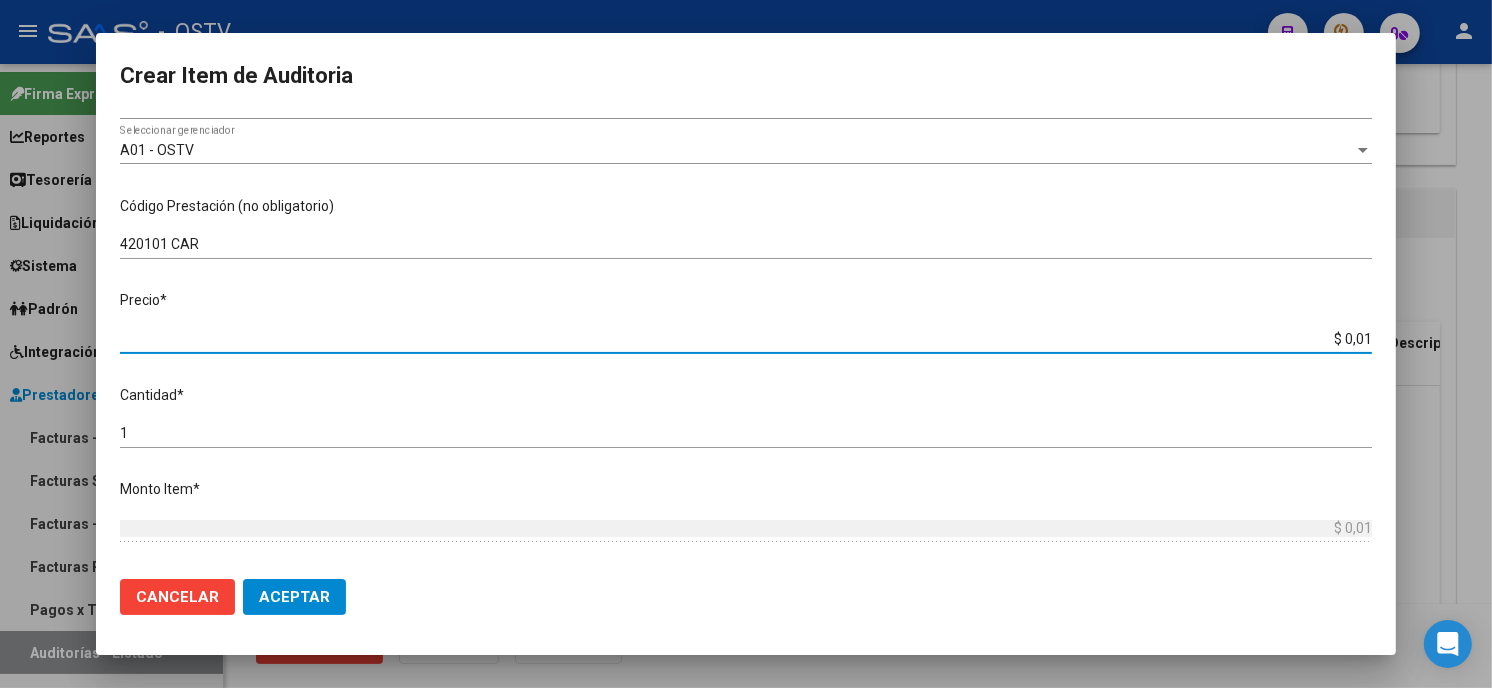 type on "$ 0,11" 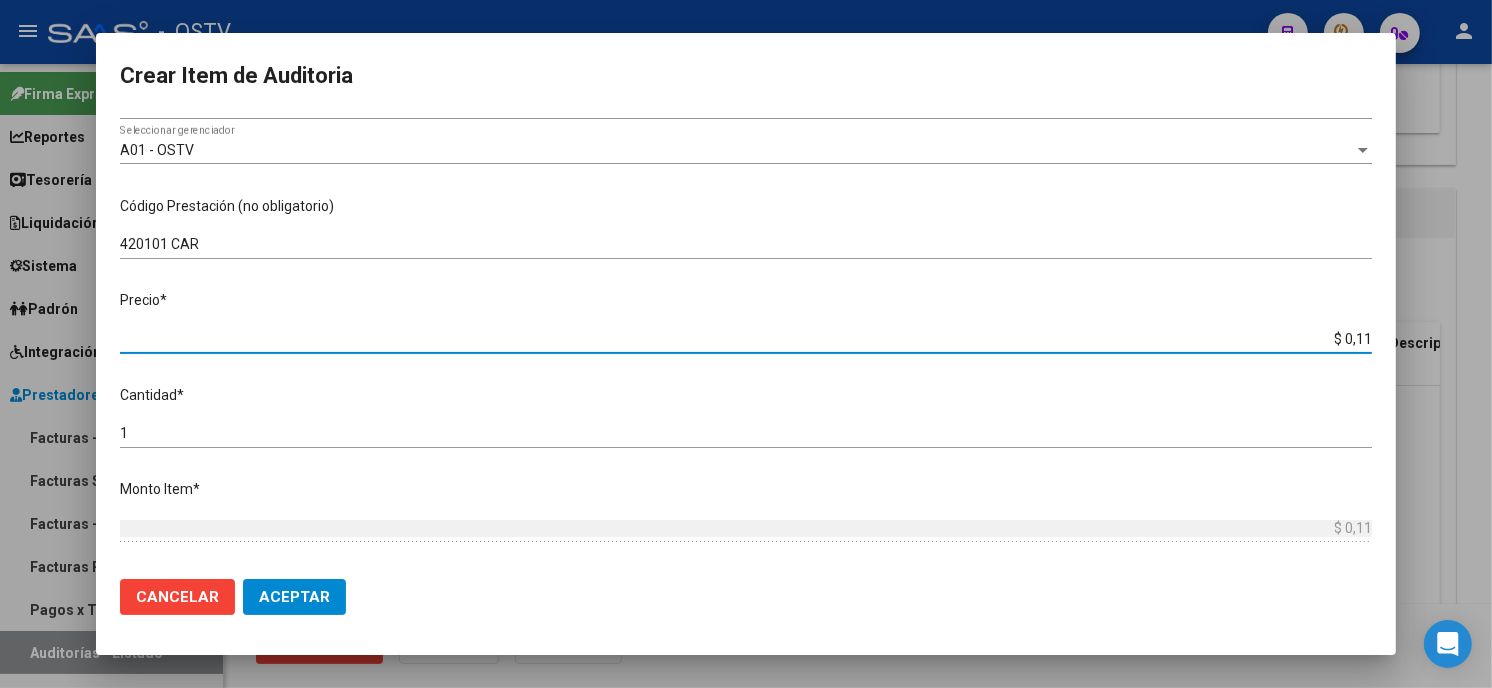 type on "$ 1,19" 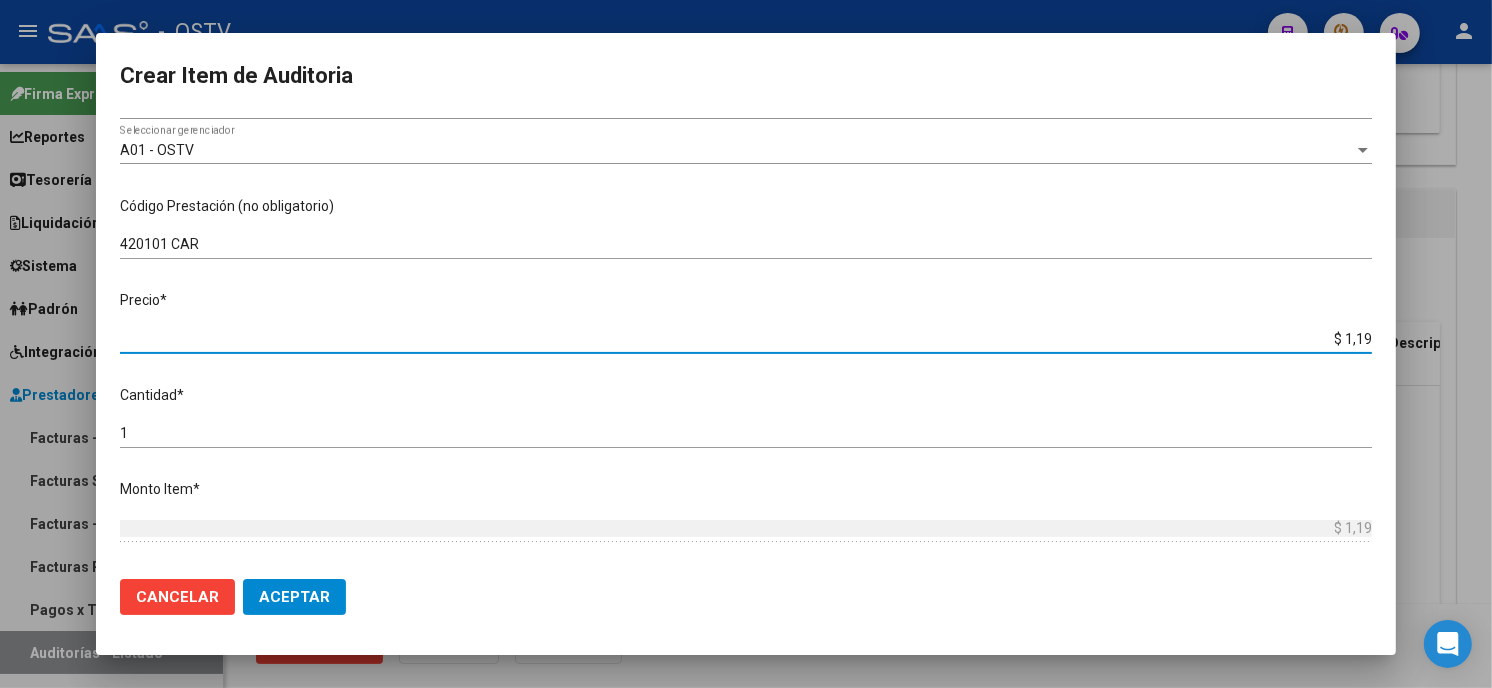 type on "$ 11,90" 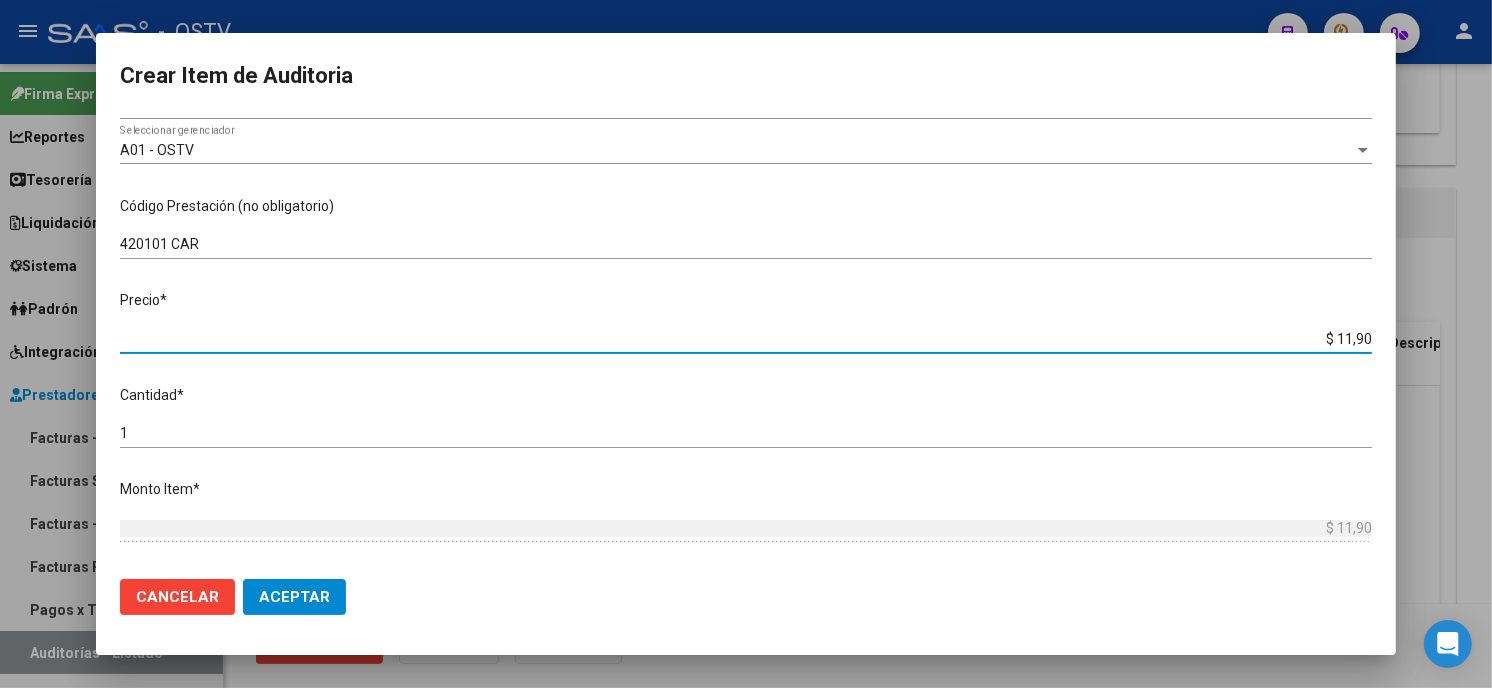 type on "$ 119,00" 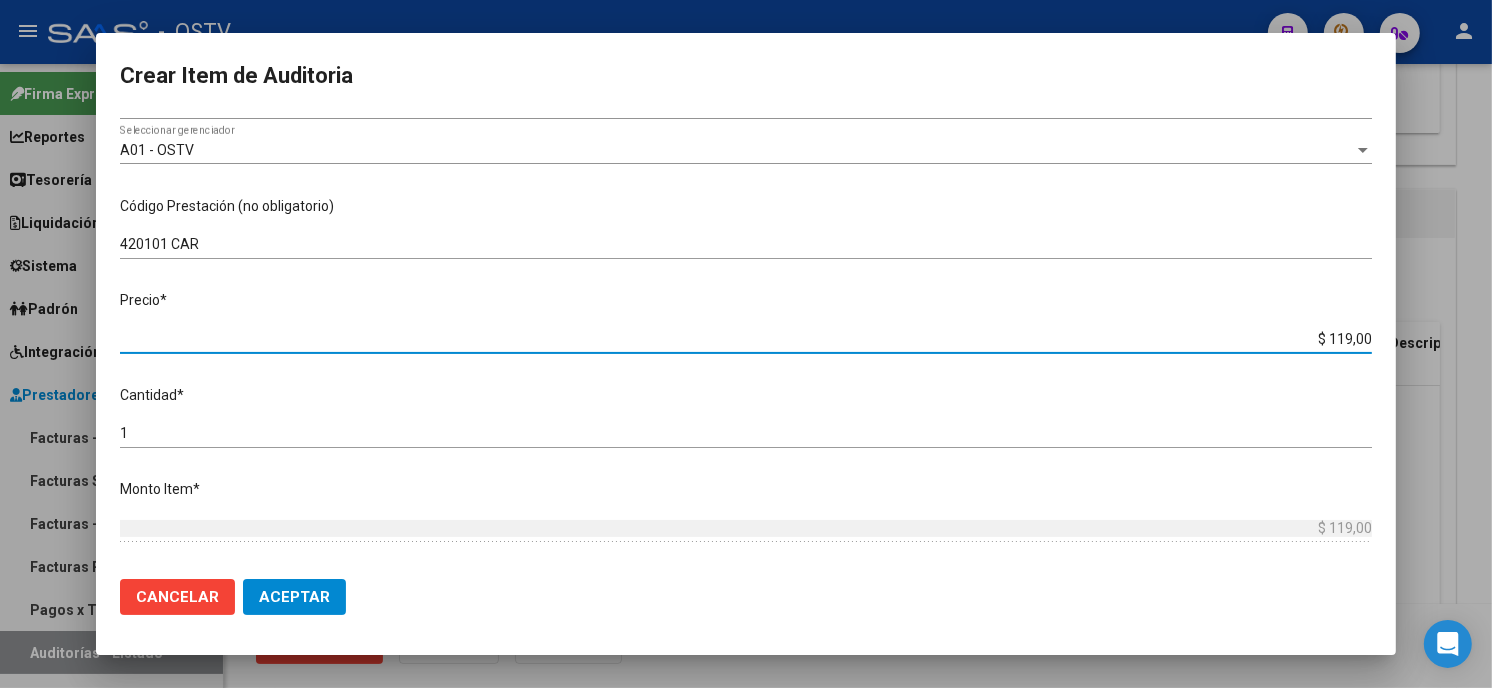type on "$ 1.190,00" 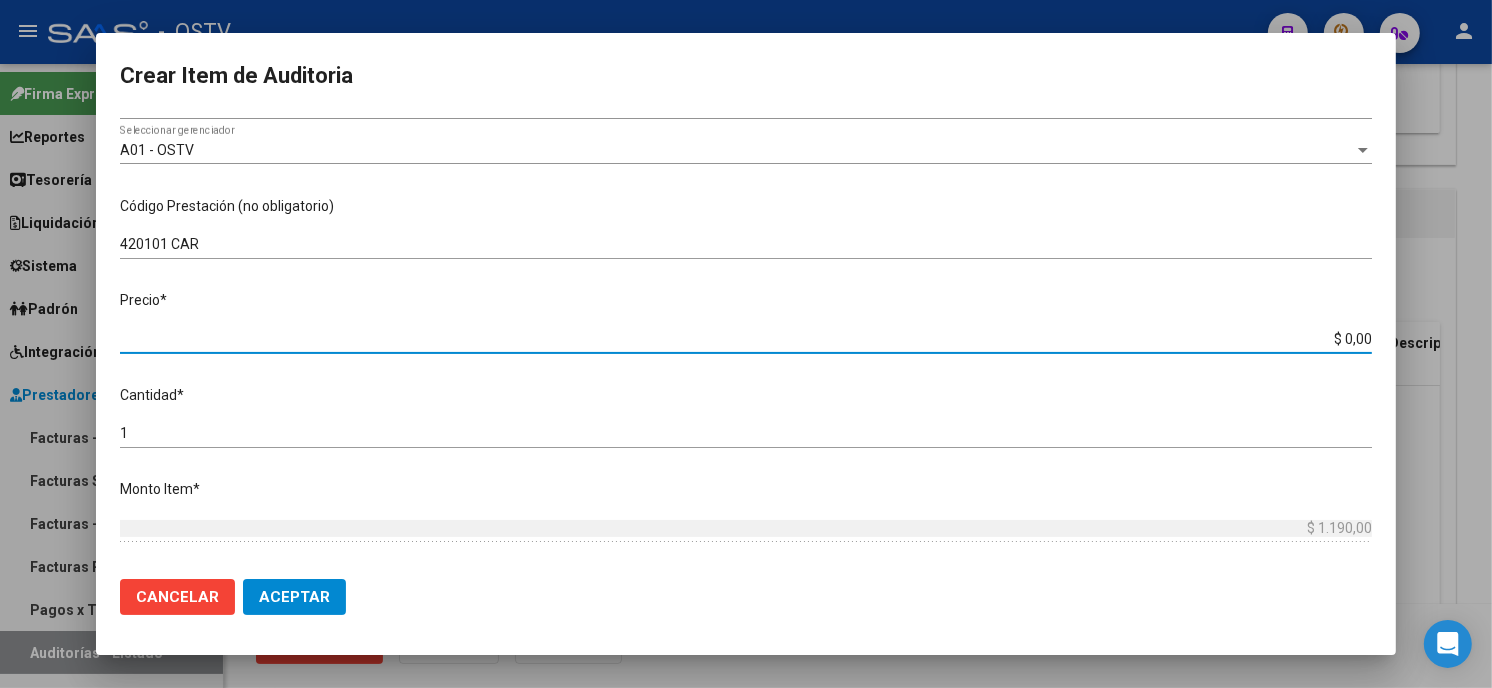 type on "$ 0,01" 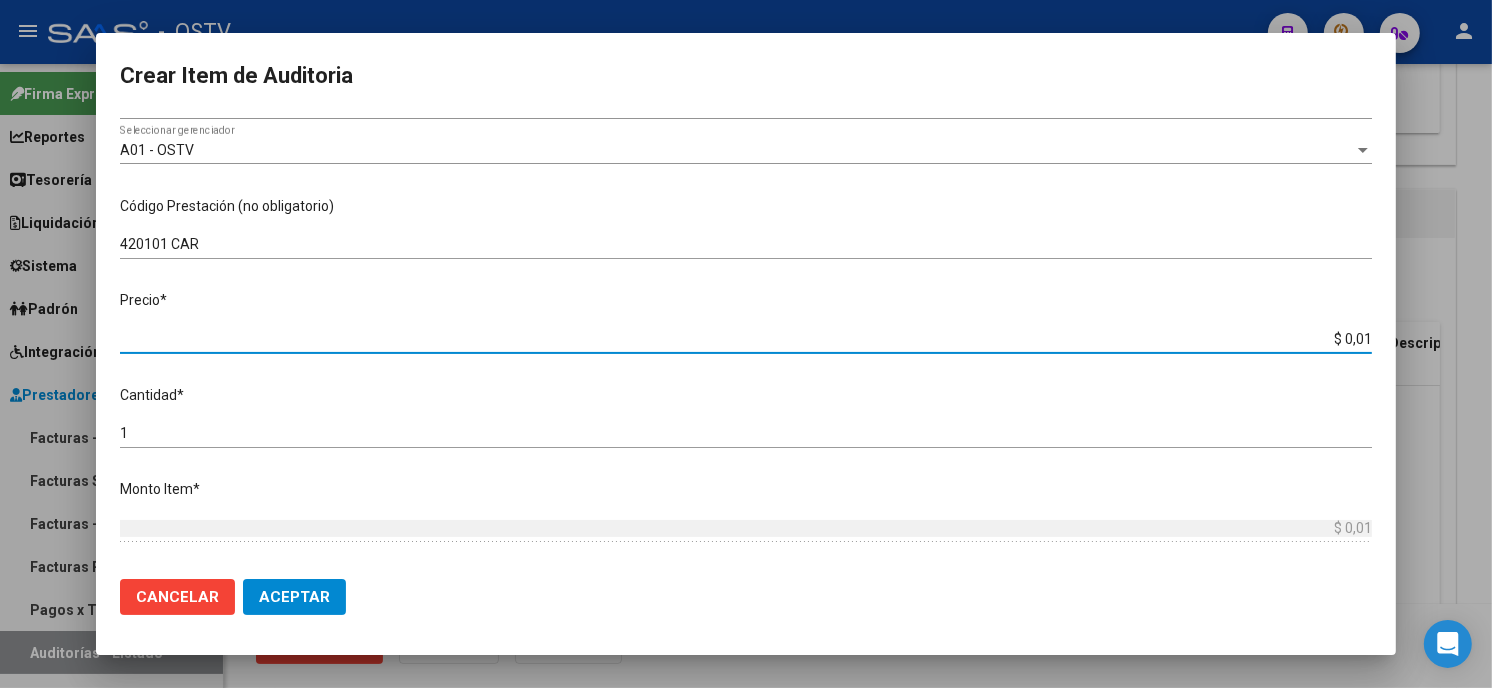type on "$ 0,11" 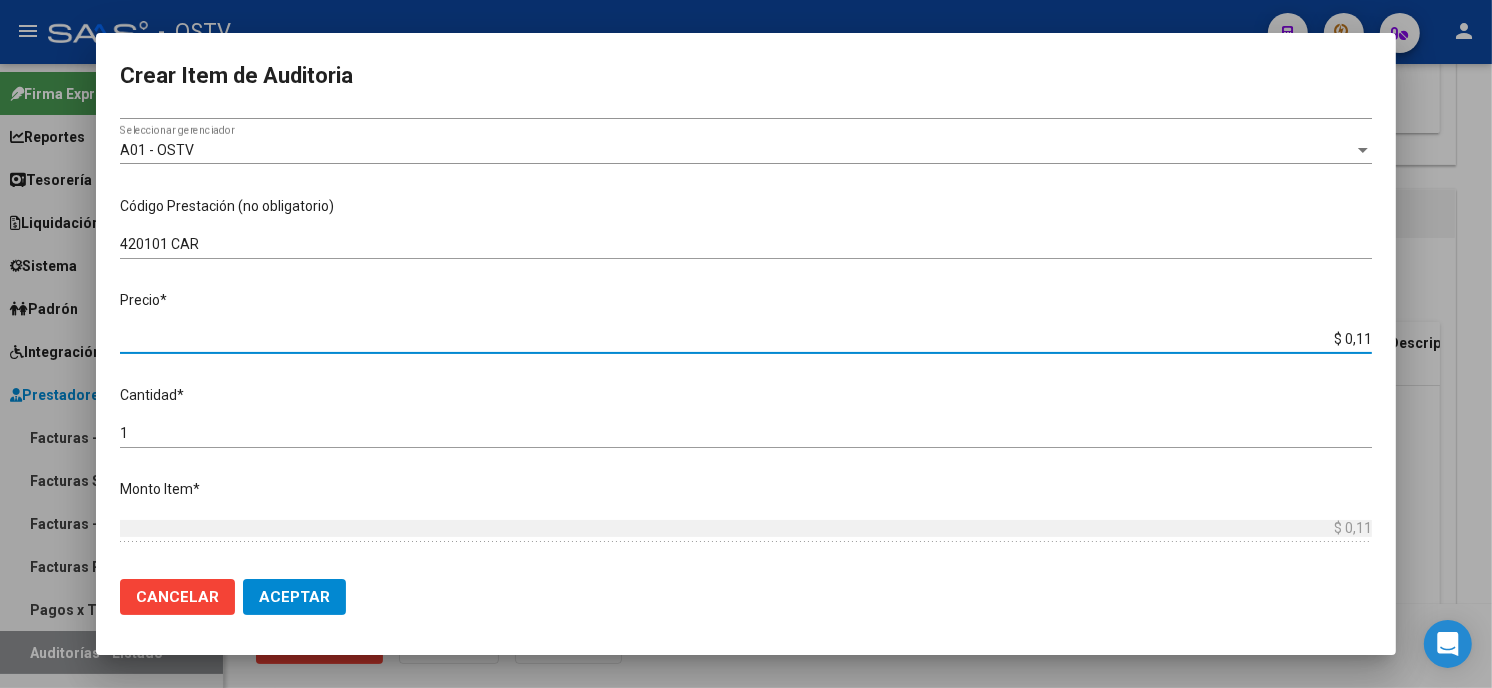 type on "$ 1,19" 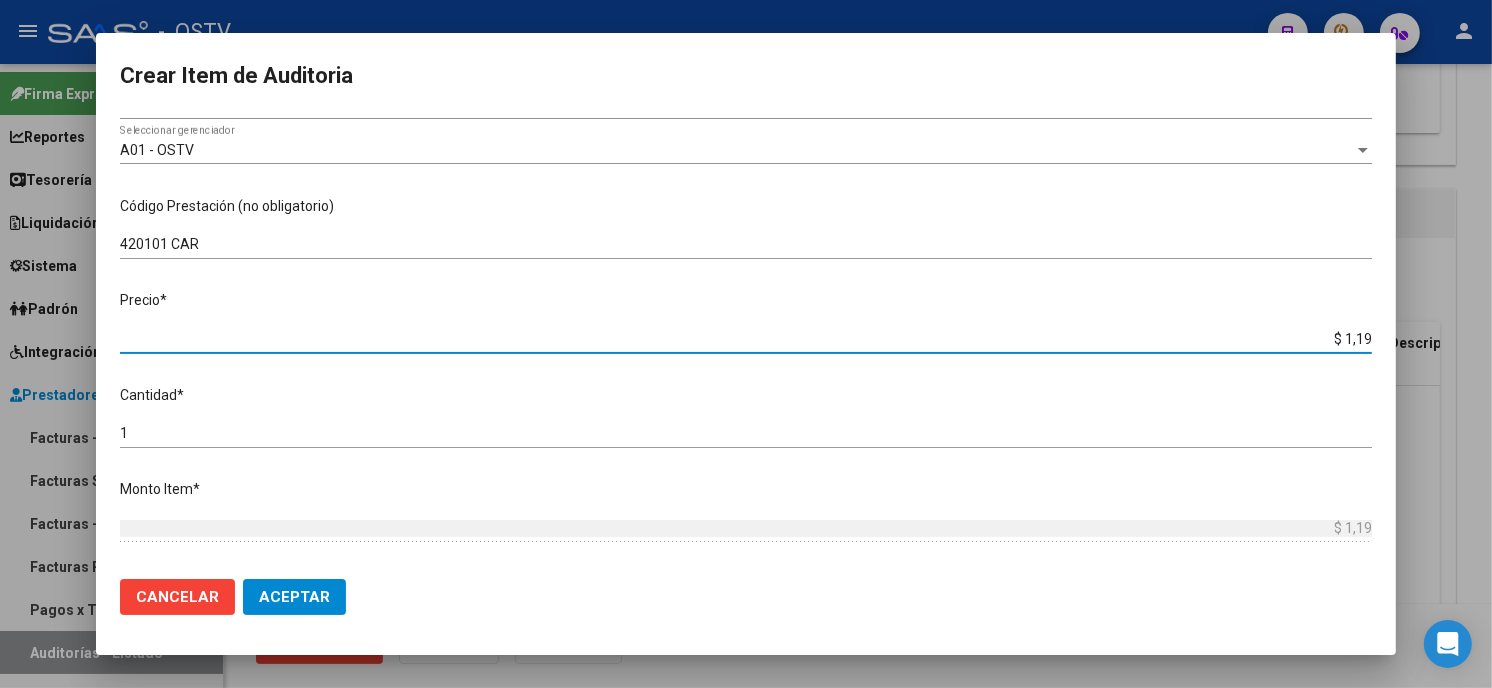 type on "$ 11,90" 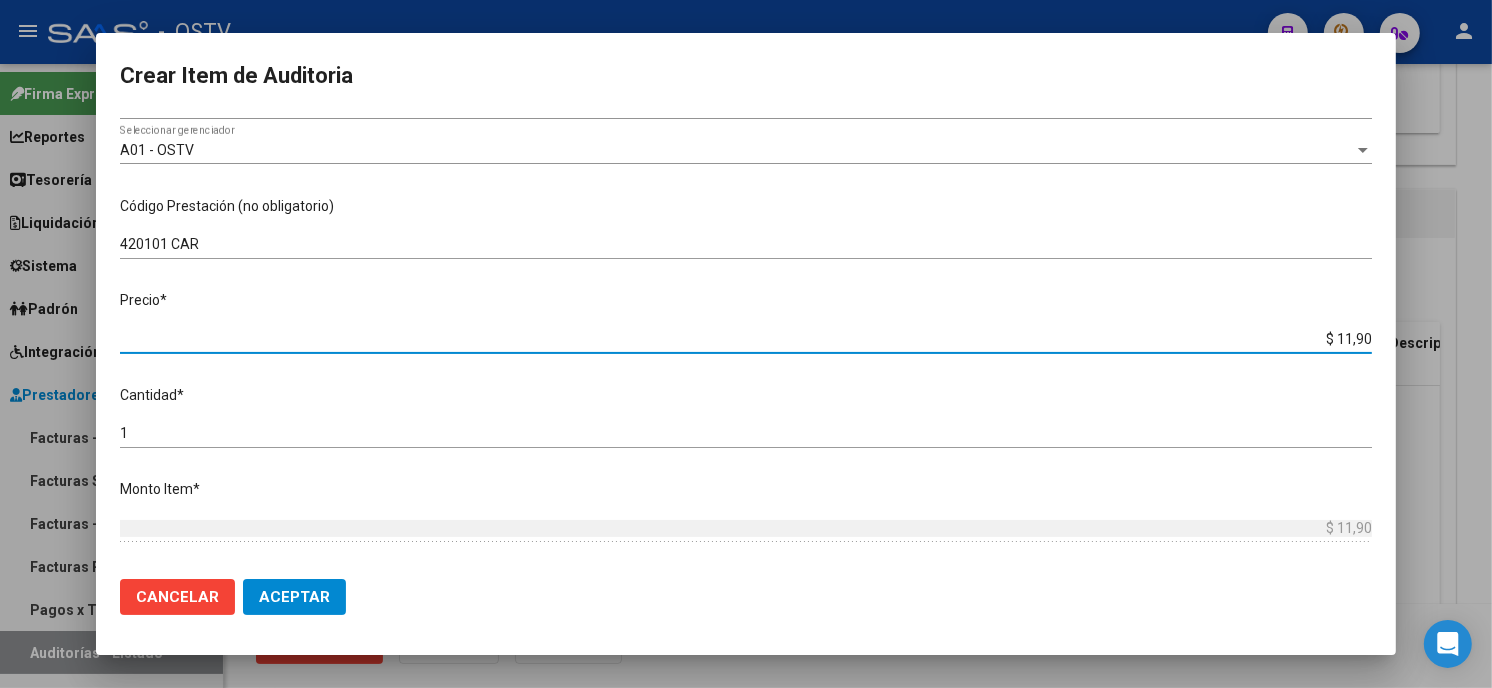 type on "$ 119,00" 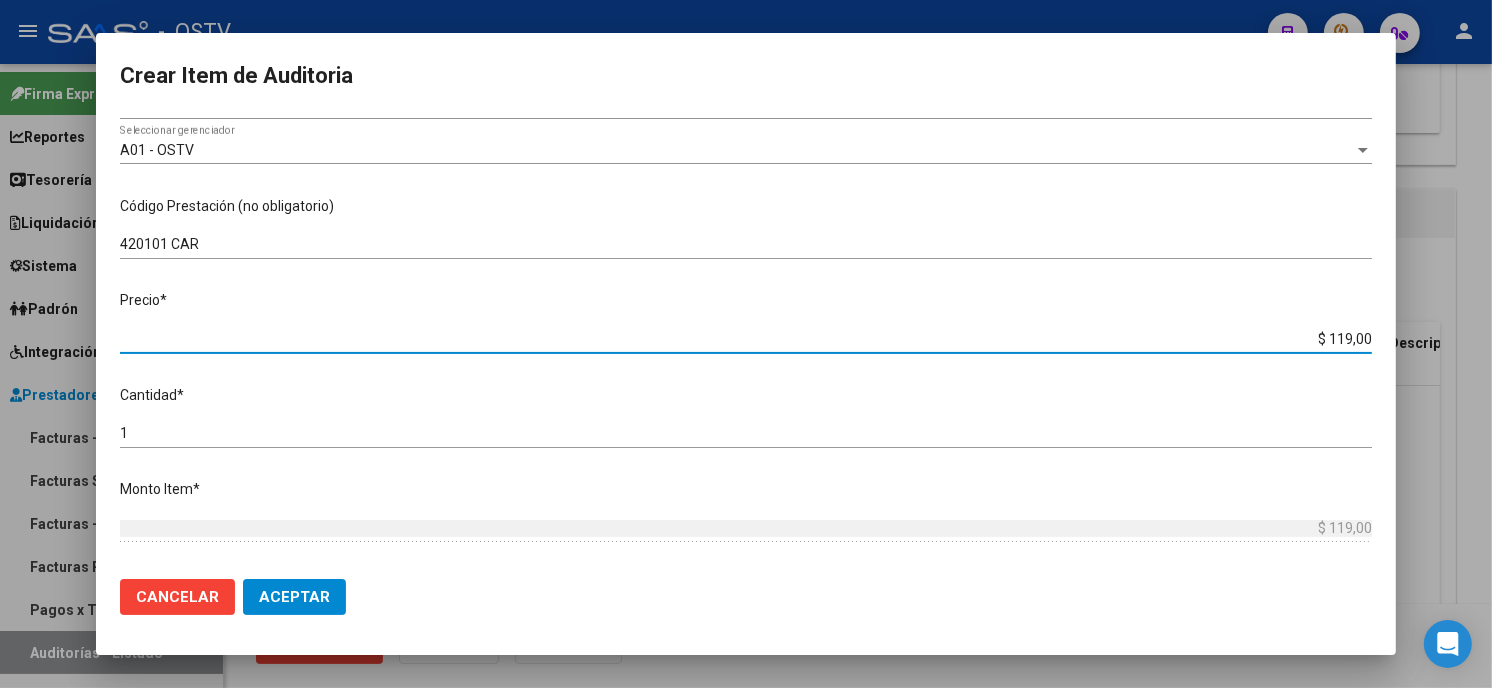 type on "$ 1.190,00" 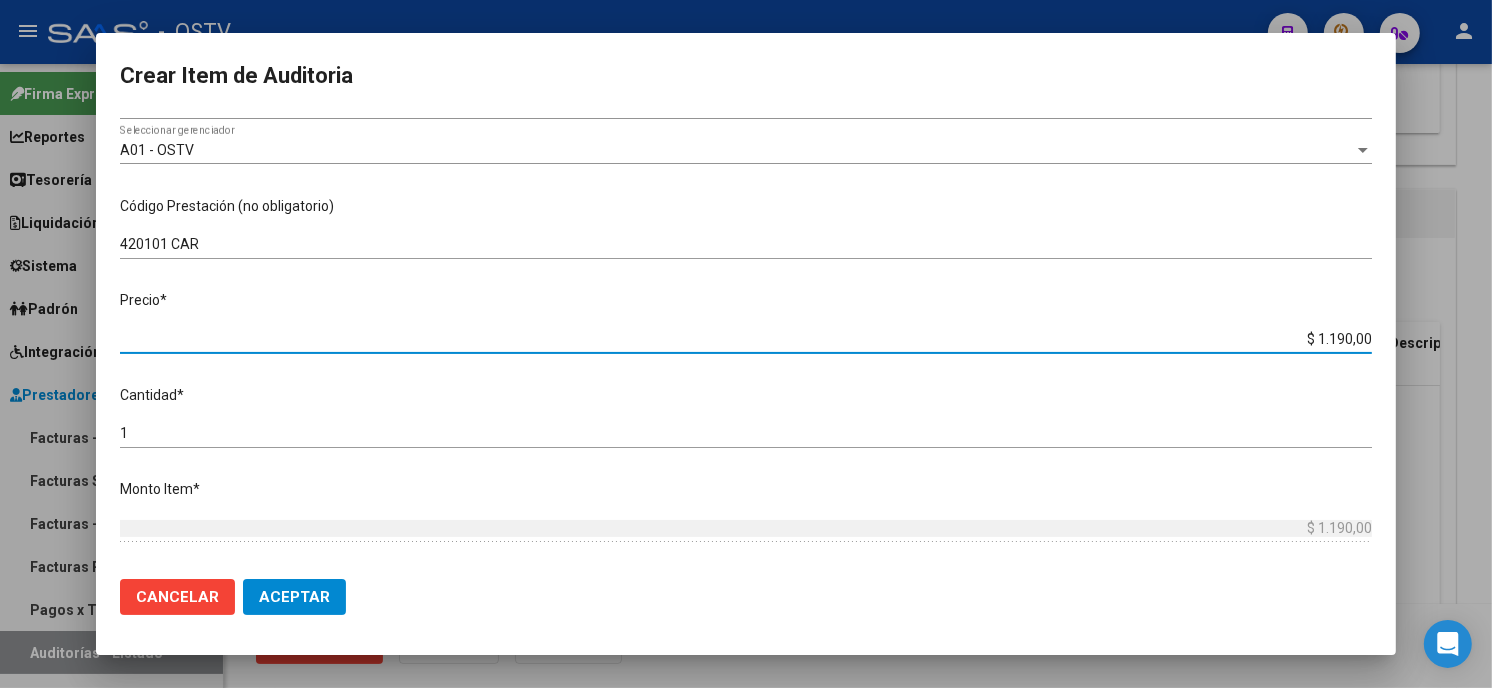 type on "$ 11.900,00" 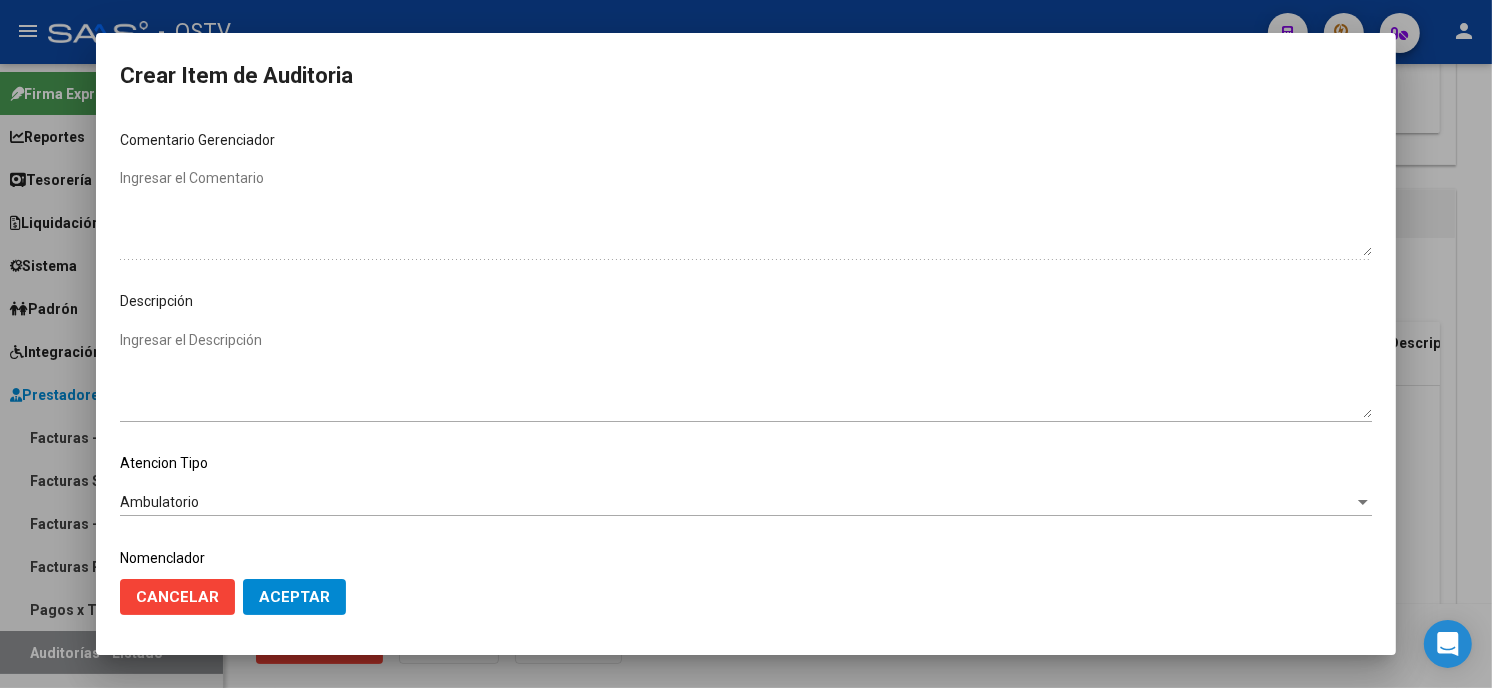 scroll, scrollTop: 1074, scrollLeft: 0, axis: vertical 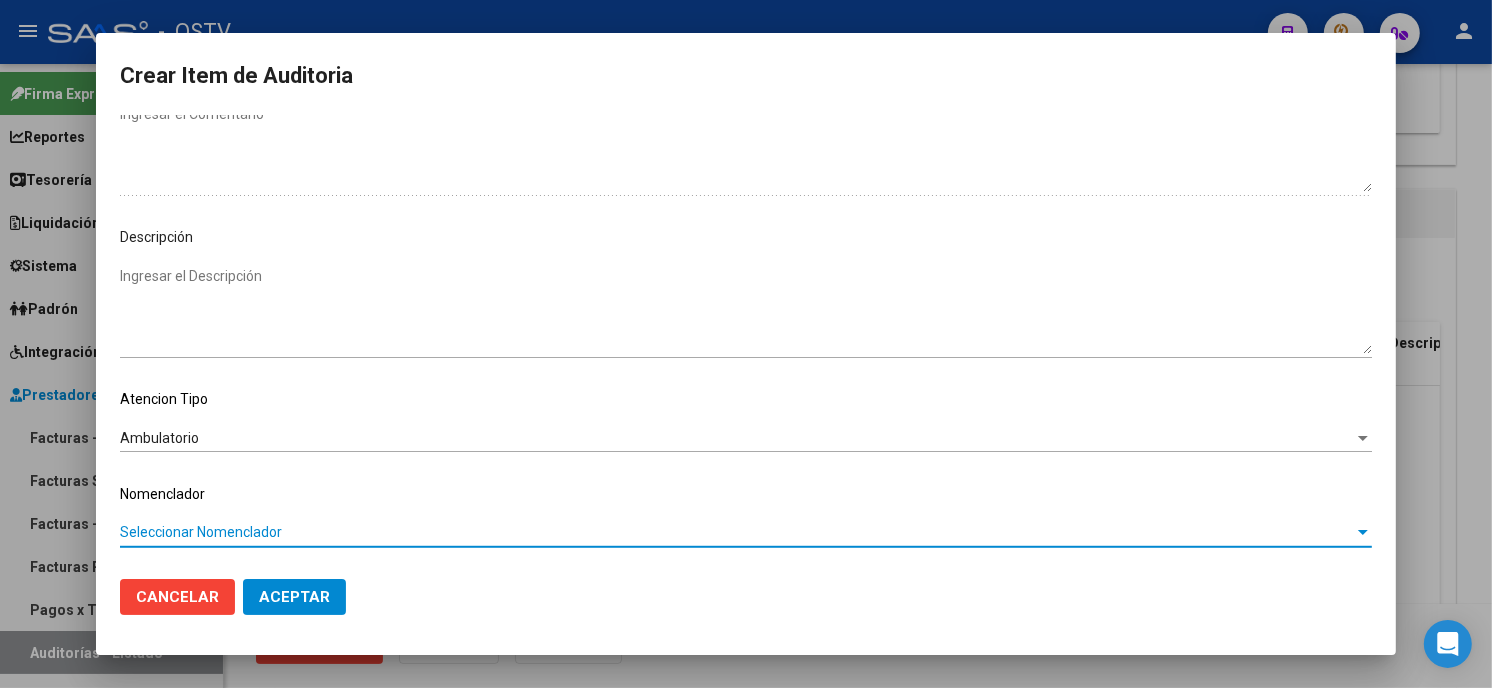 type 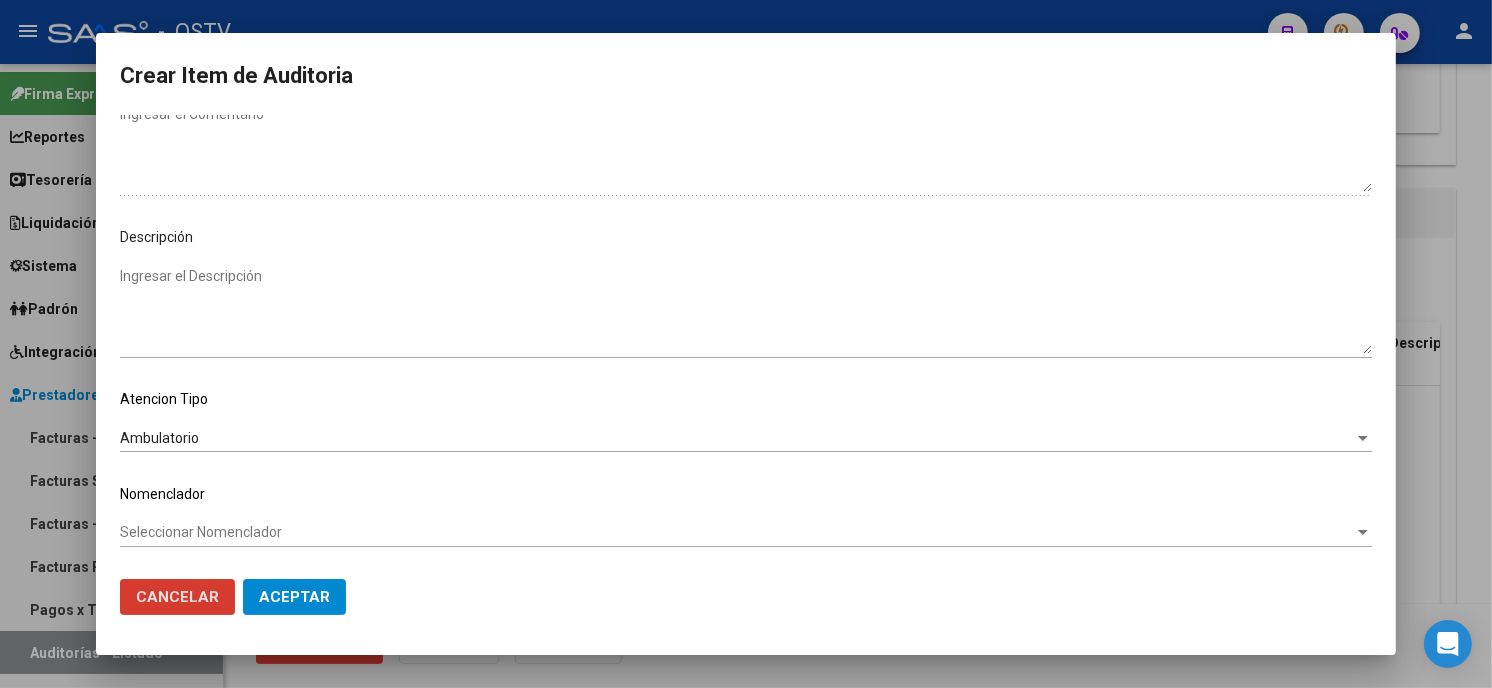 type 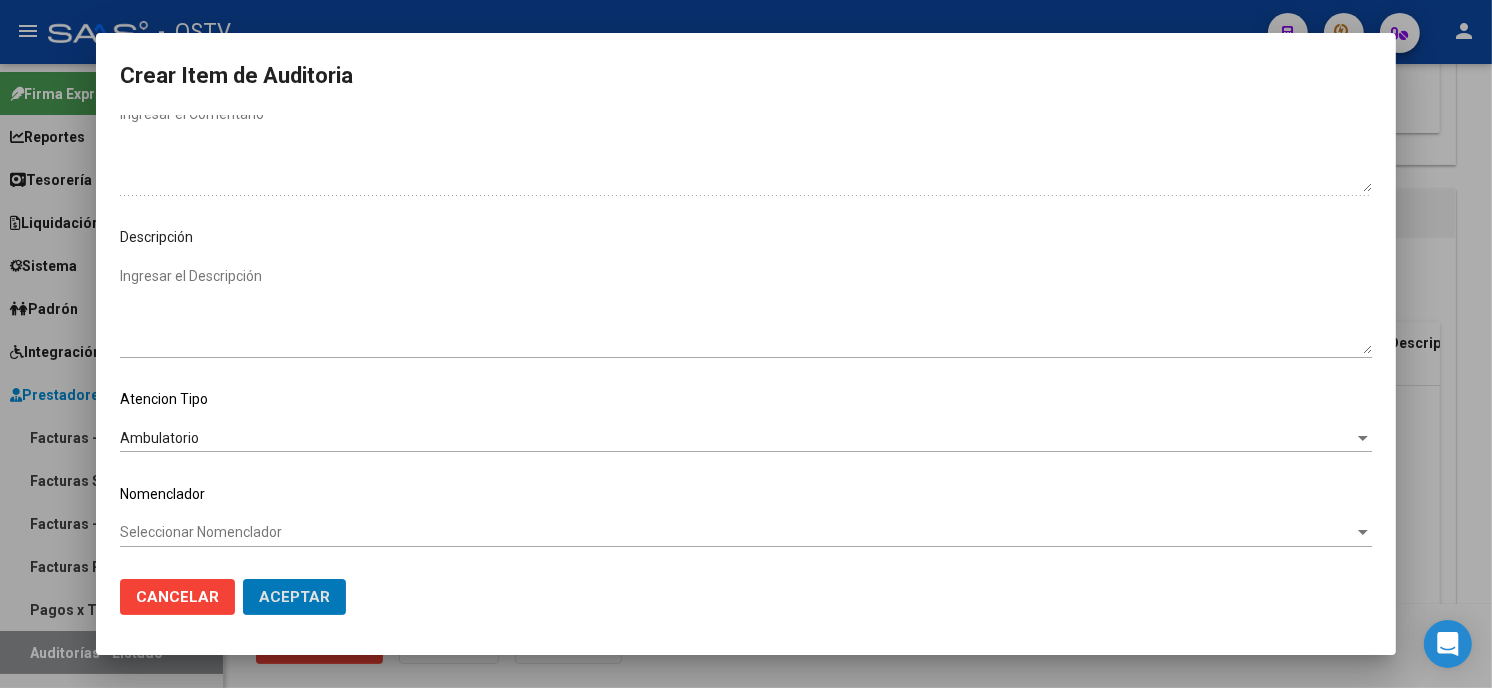 click on "Aceptar" 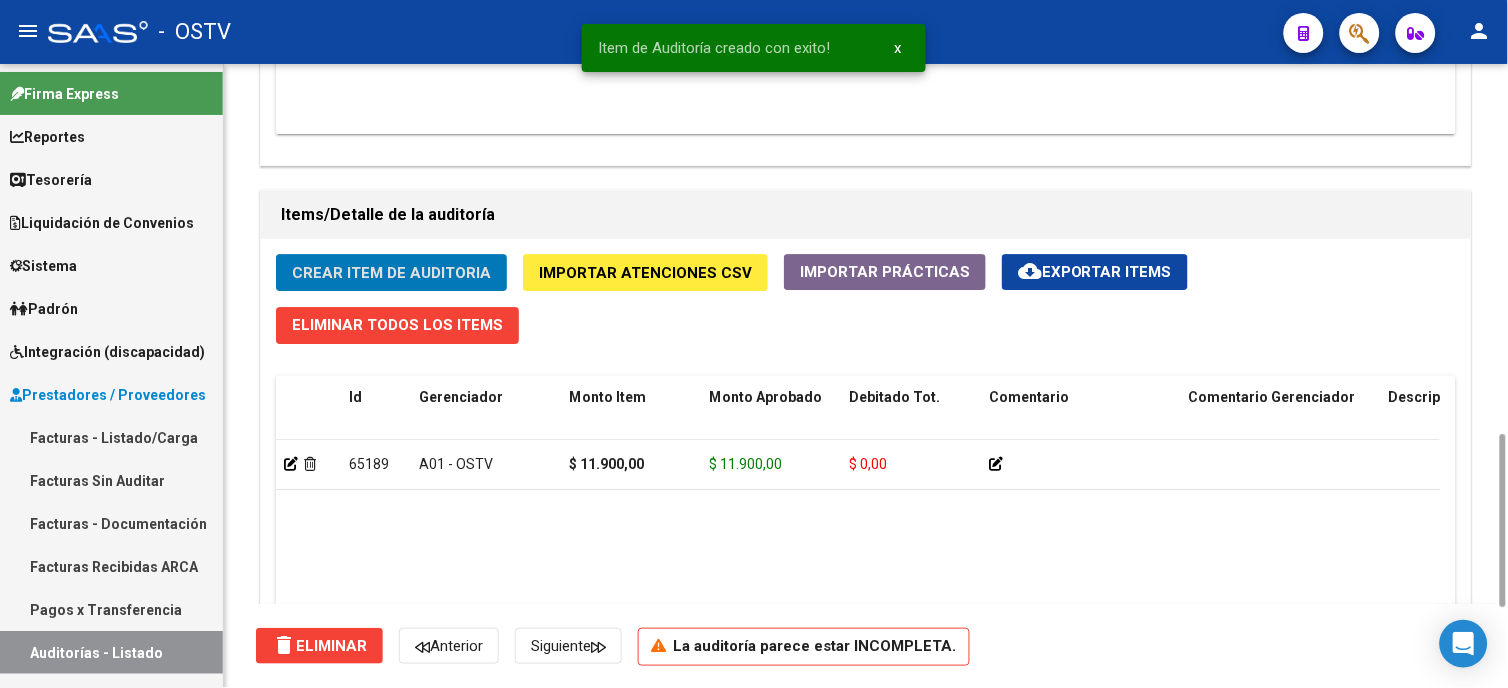 click on "Crear Item de Auditoria" 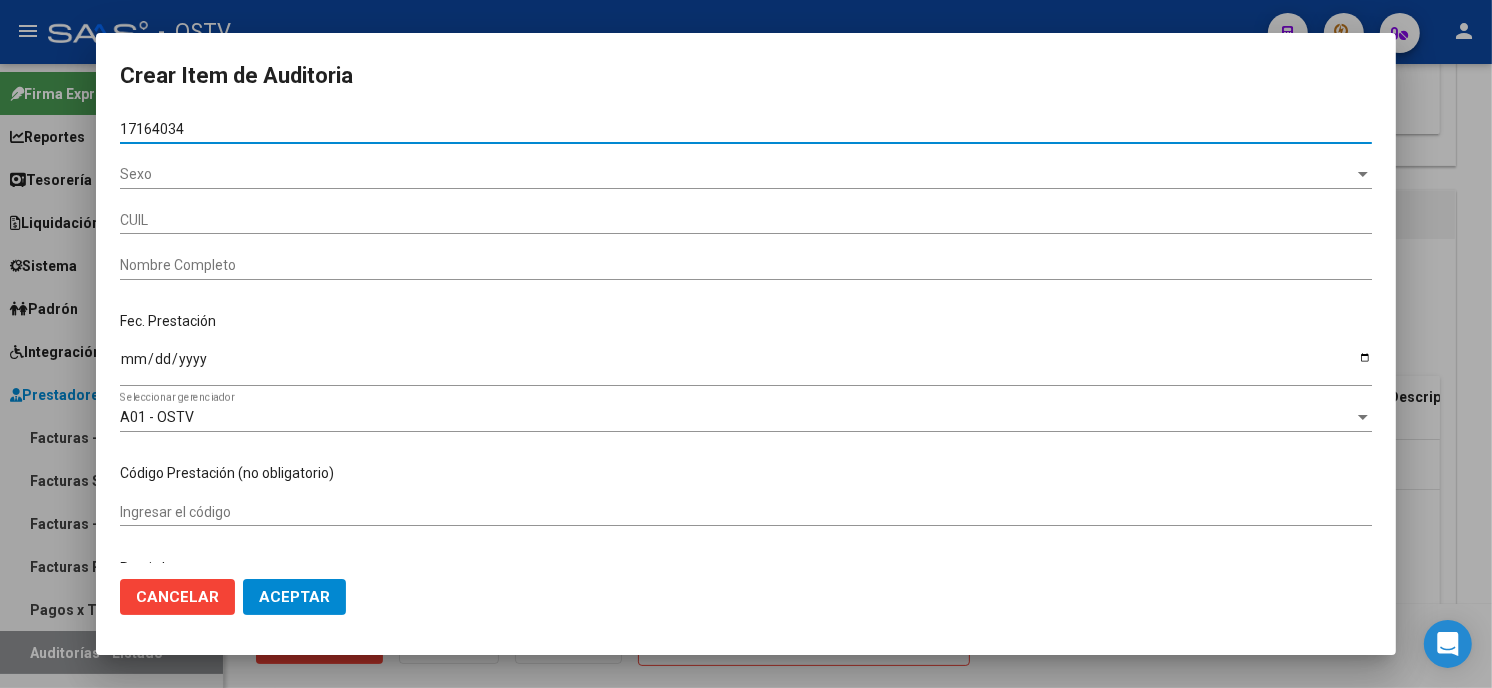 type on "17164034" 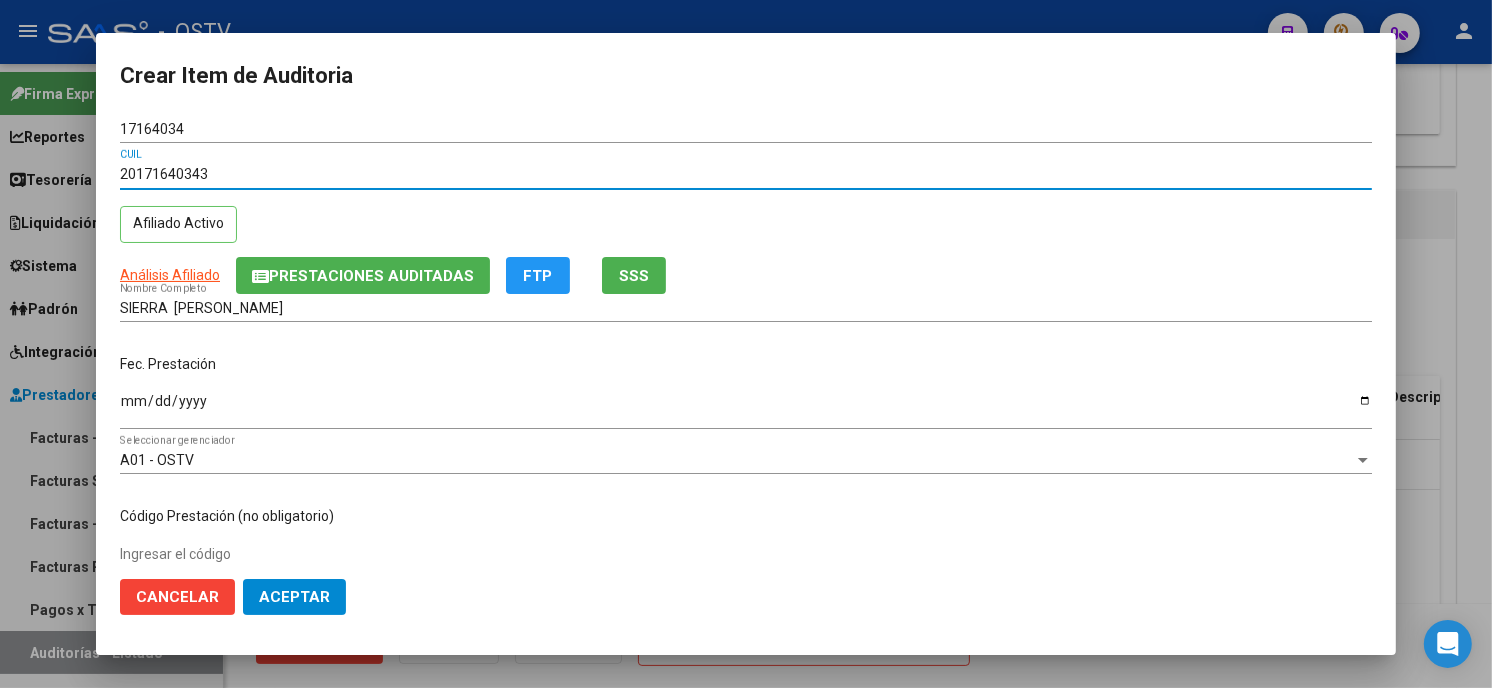 type 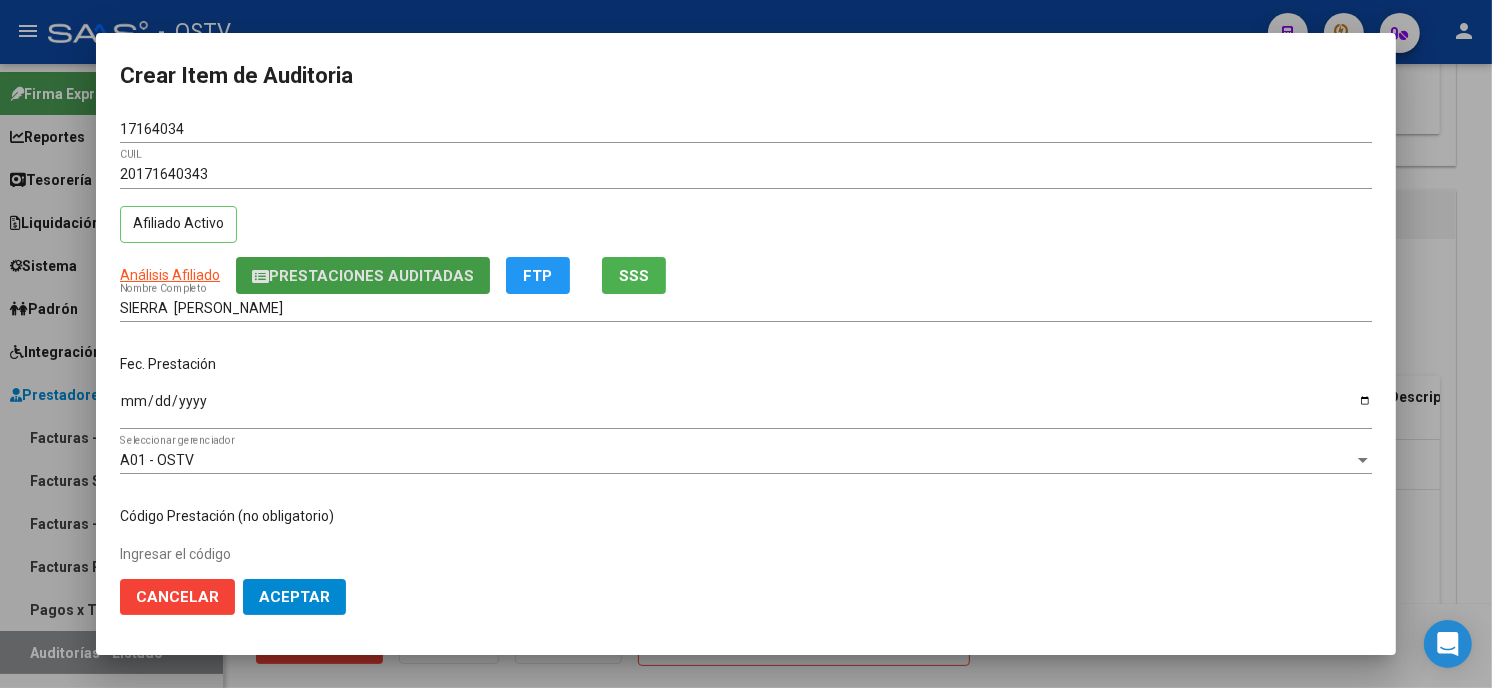 type 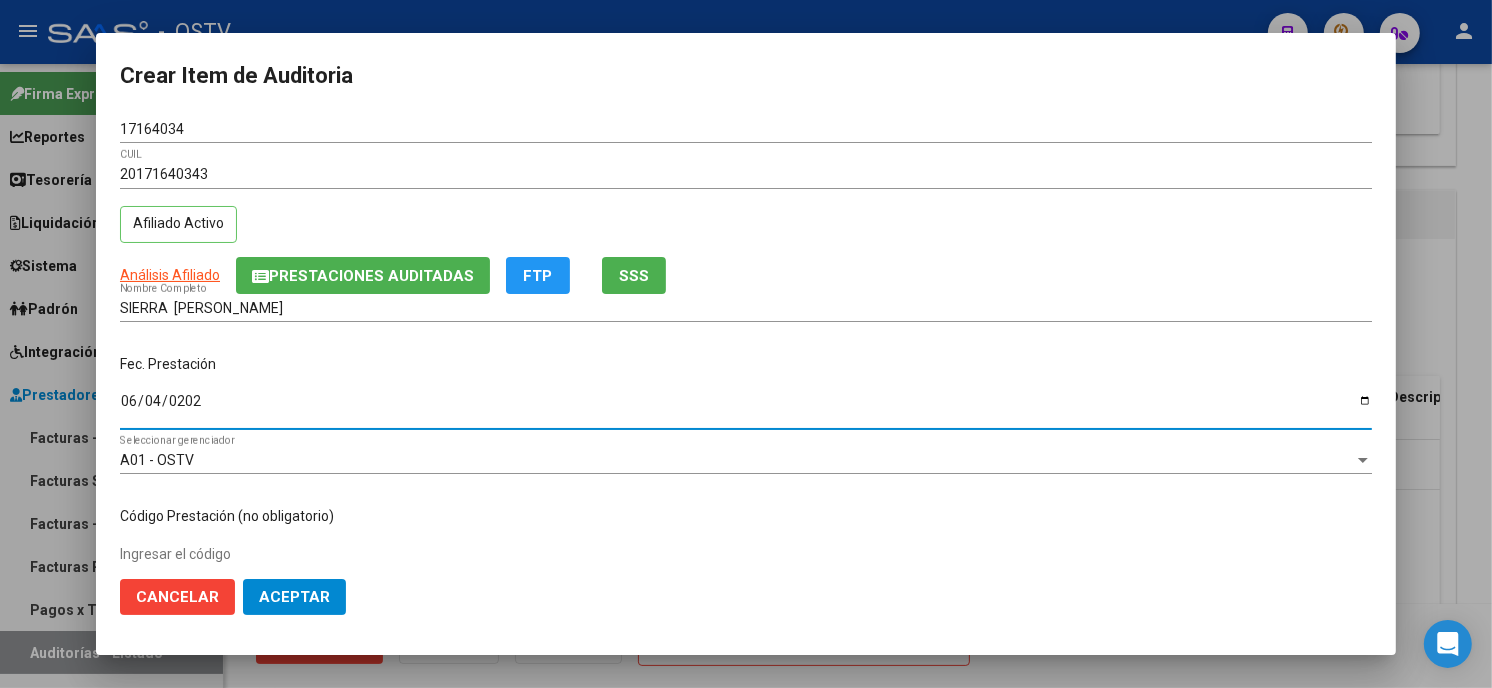 type on "[DATE]" 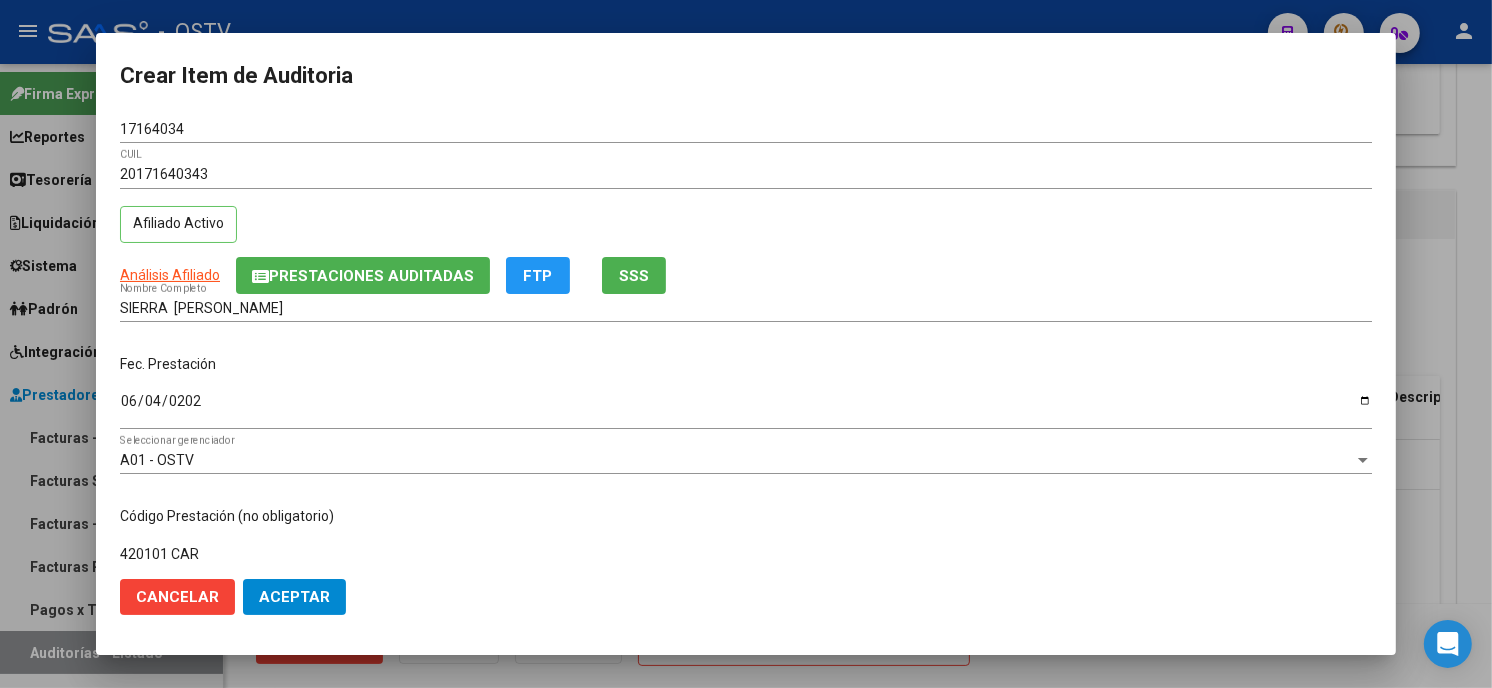 type on "420101 CAR" 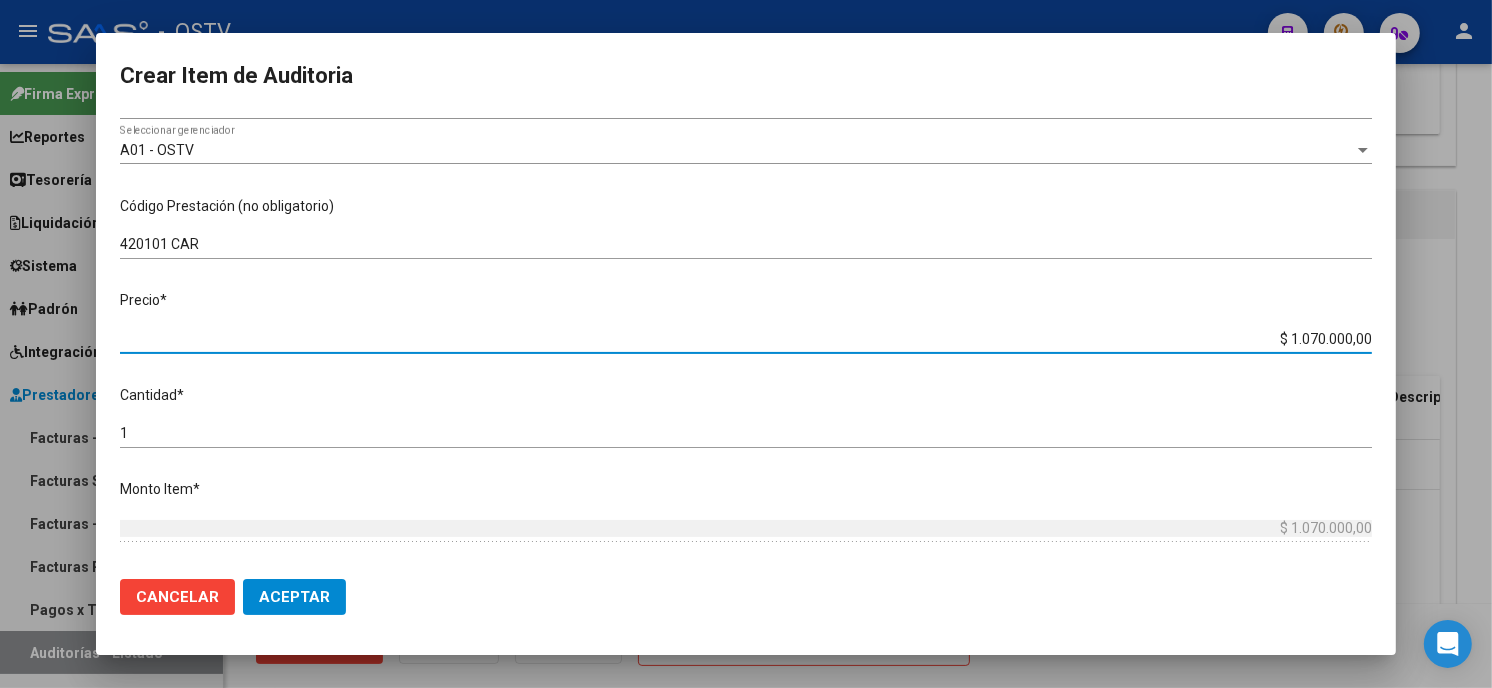 type on "$ 0,04" 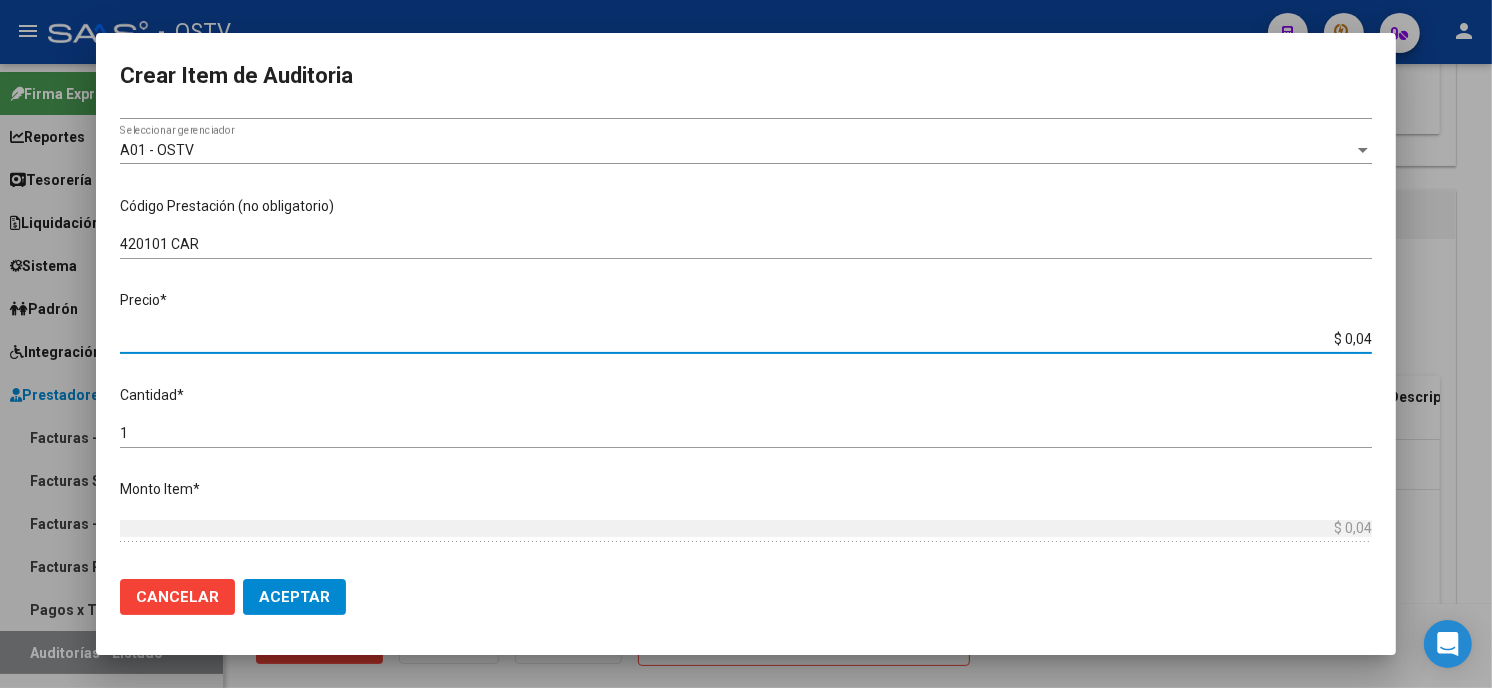 type on "$ 0,40" 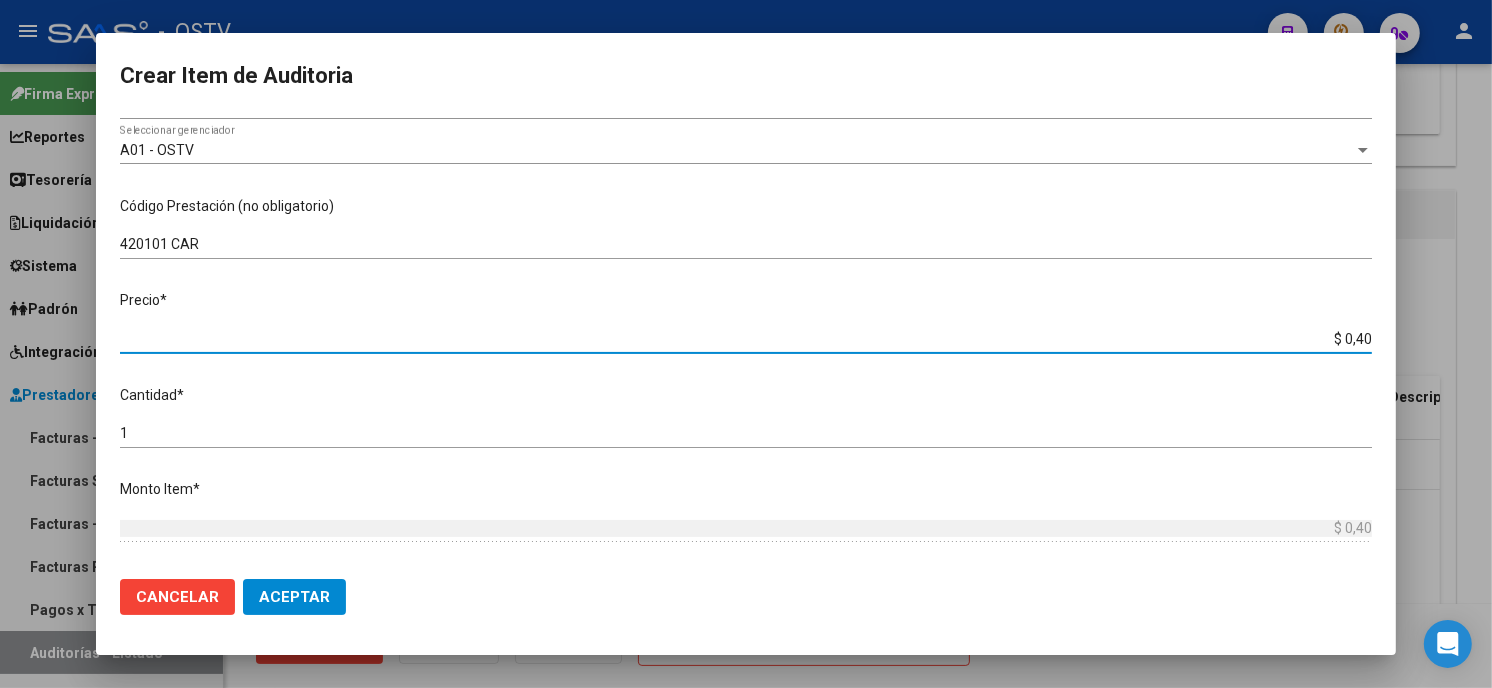 type on "$ 4,01" 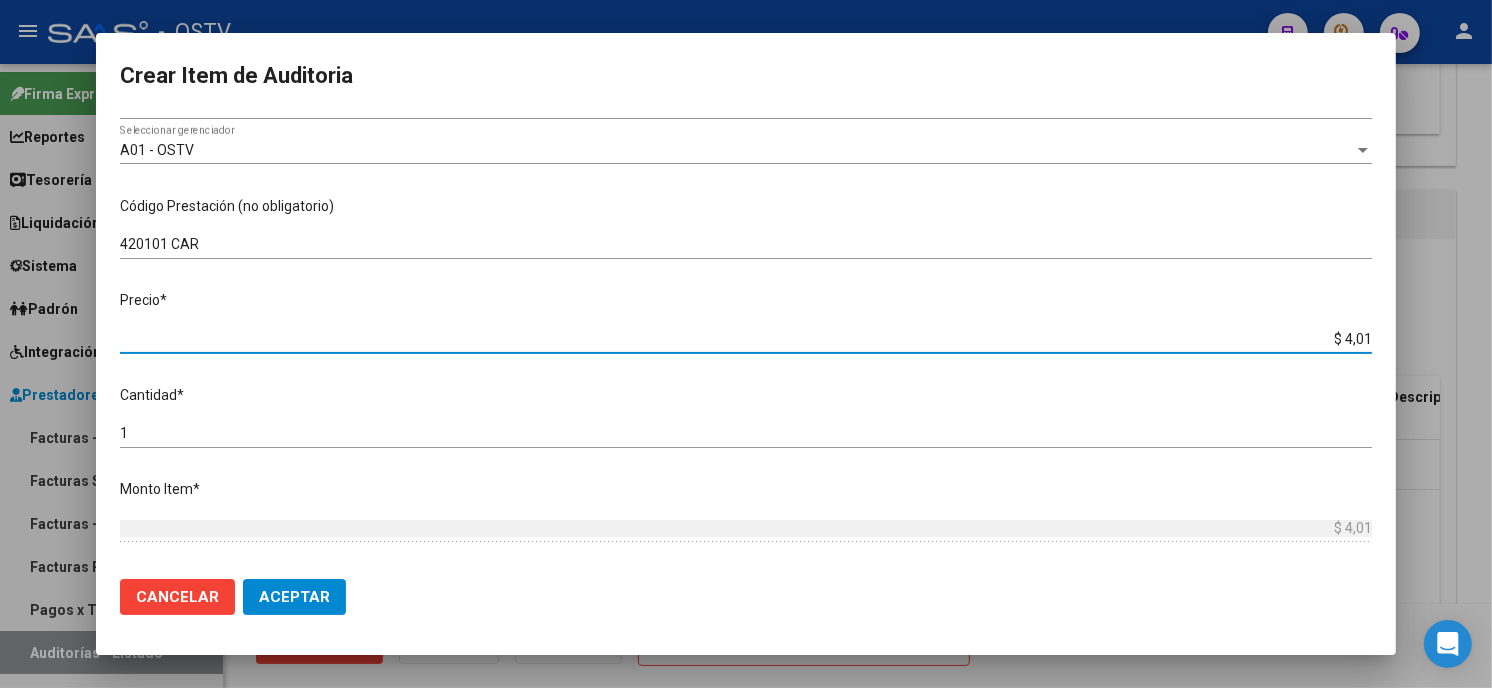 type on "$ 40,10" 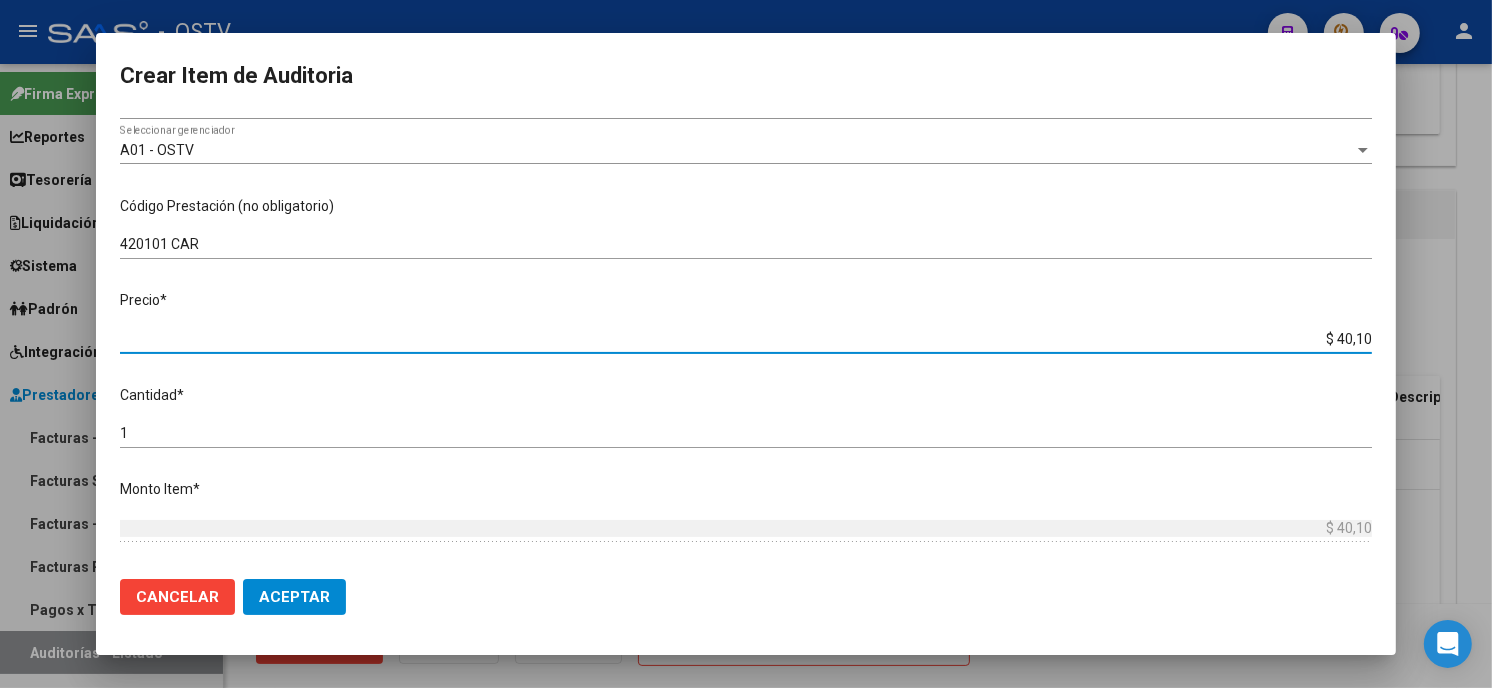 type on "$ 401,00" 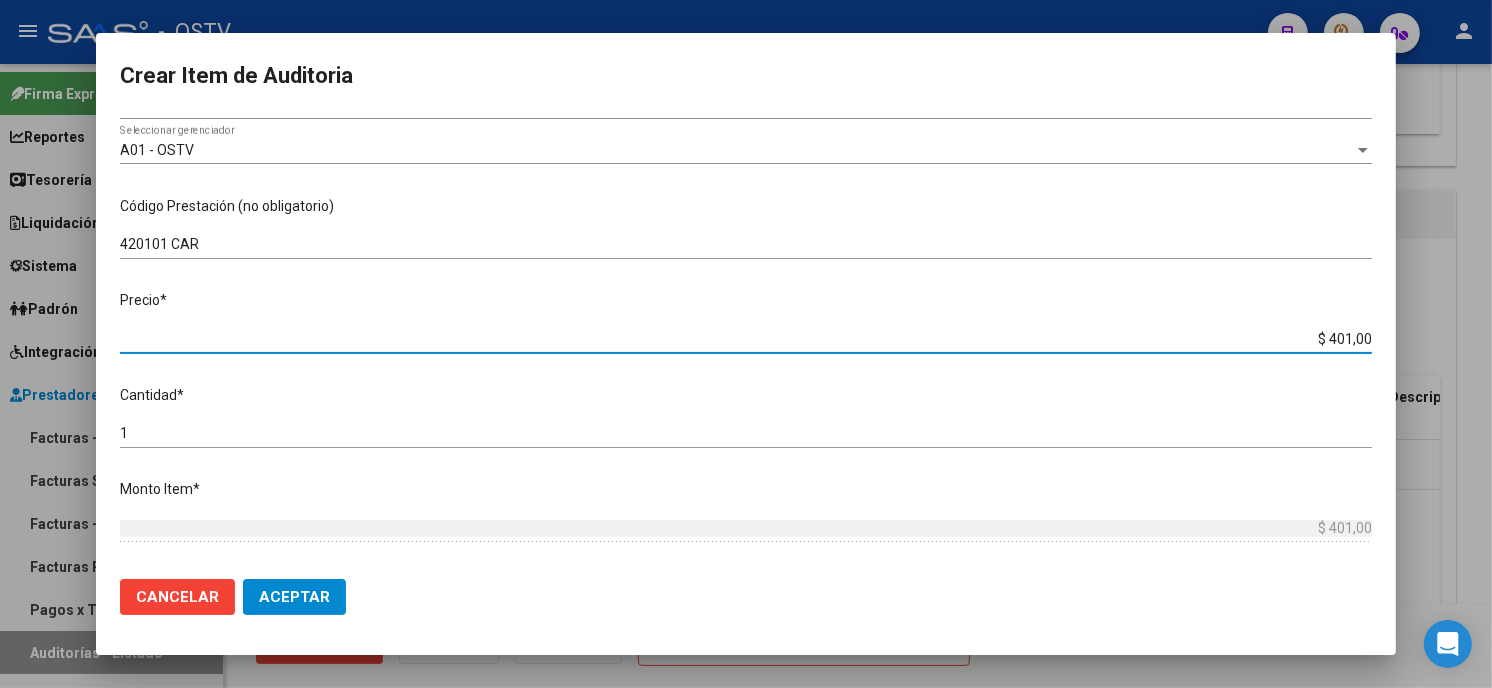 type on "$ 4.010,00" 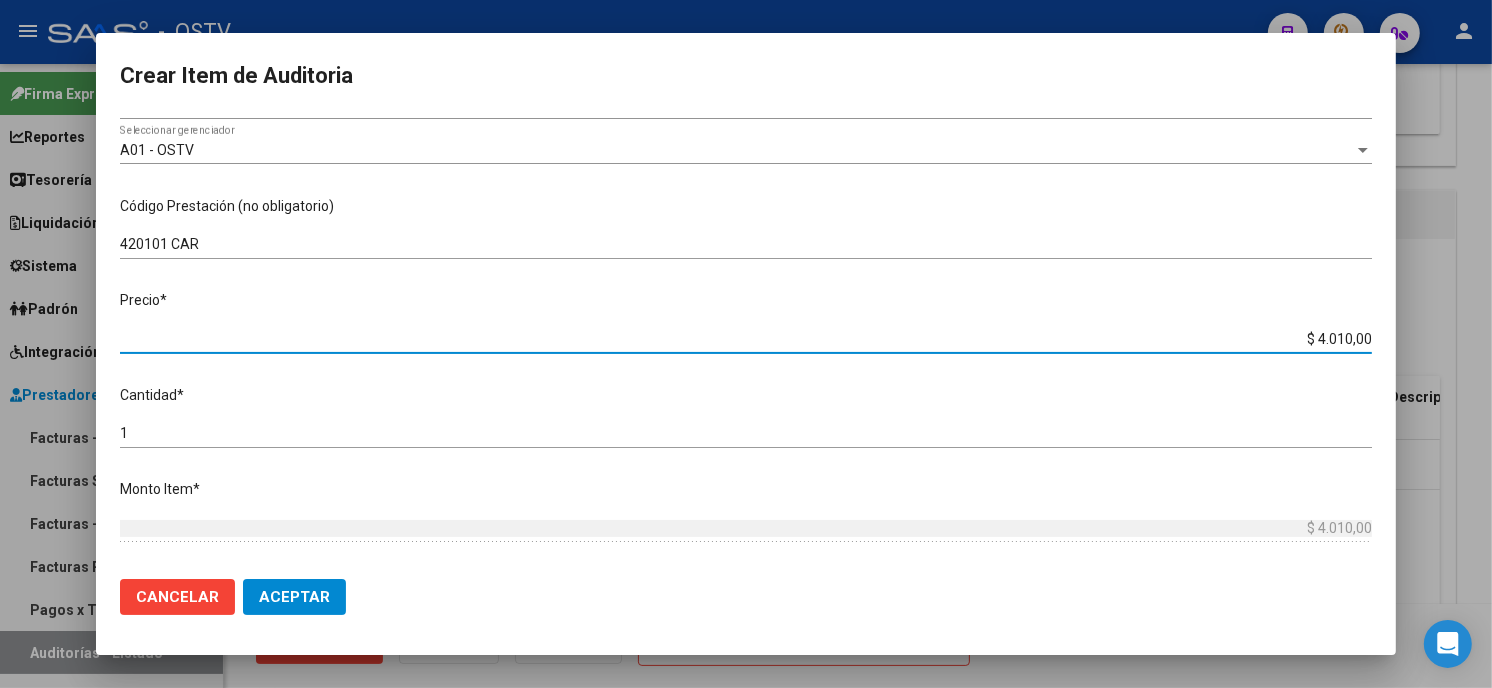 type on "$ 40.100,00" 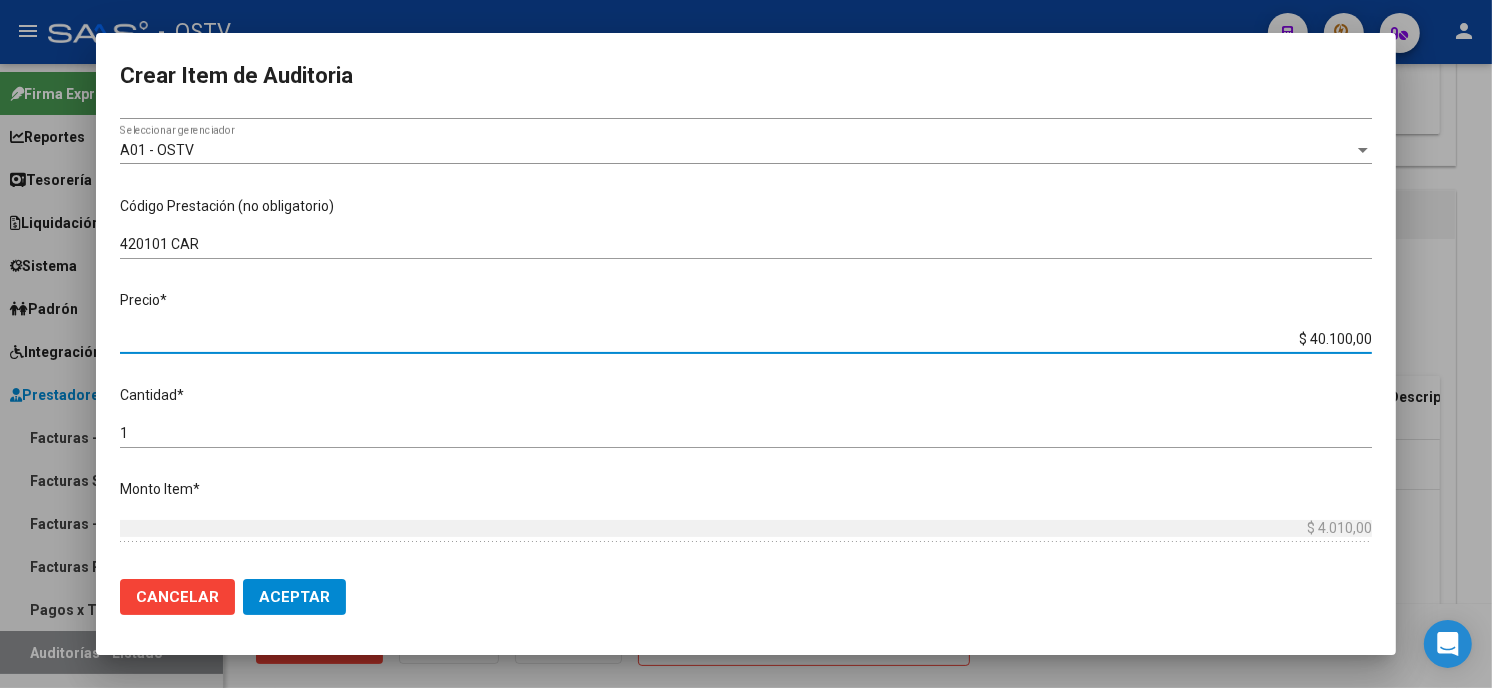 type on "$ 40.100,00" 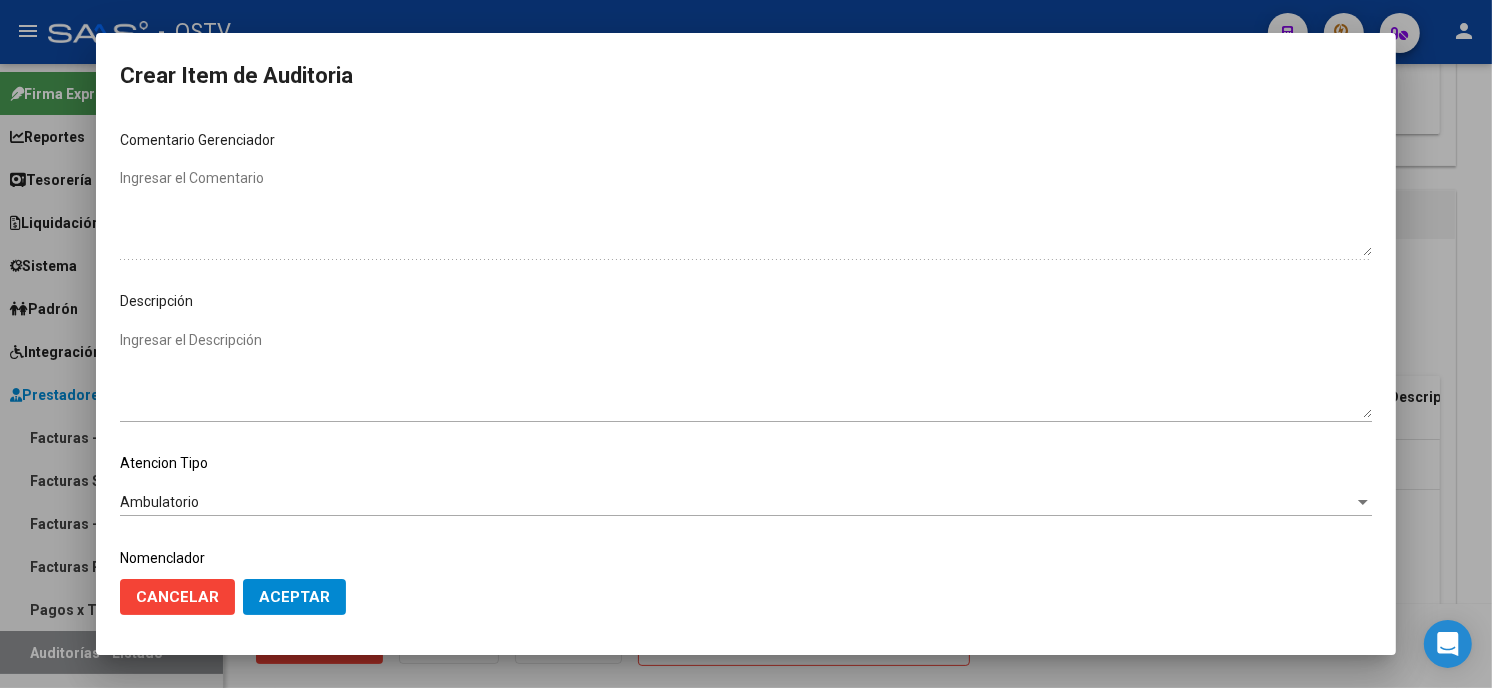 scroll, scrollTop: 1074, scrollLeft: 0, axis: vertical 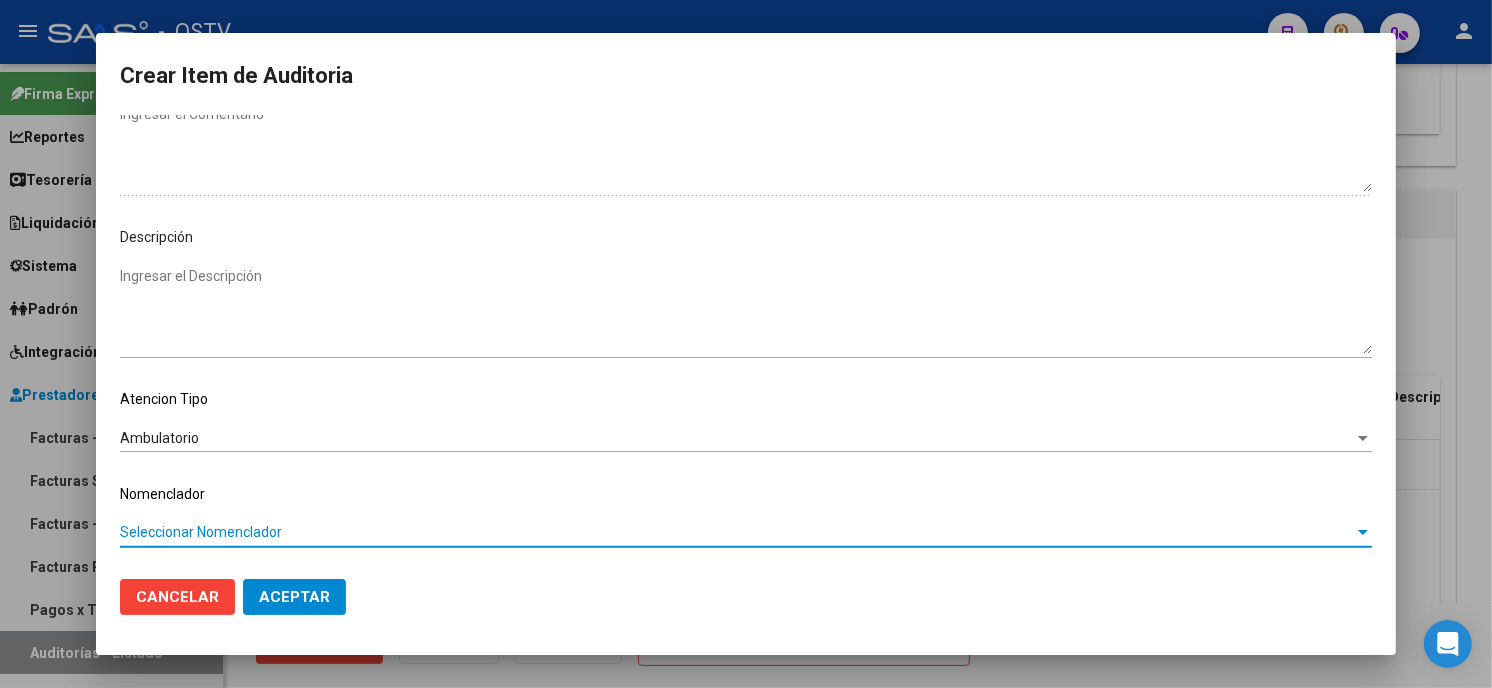 type 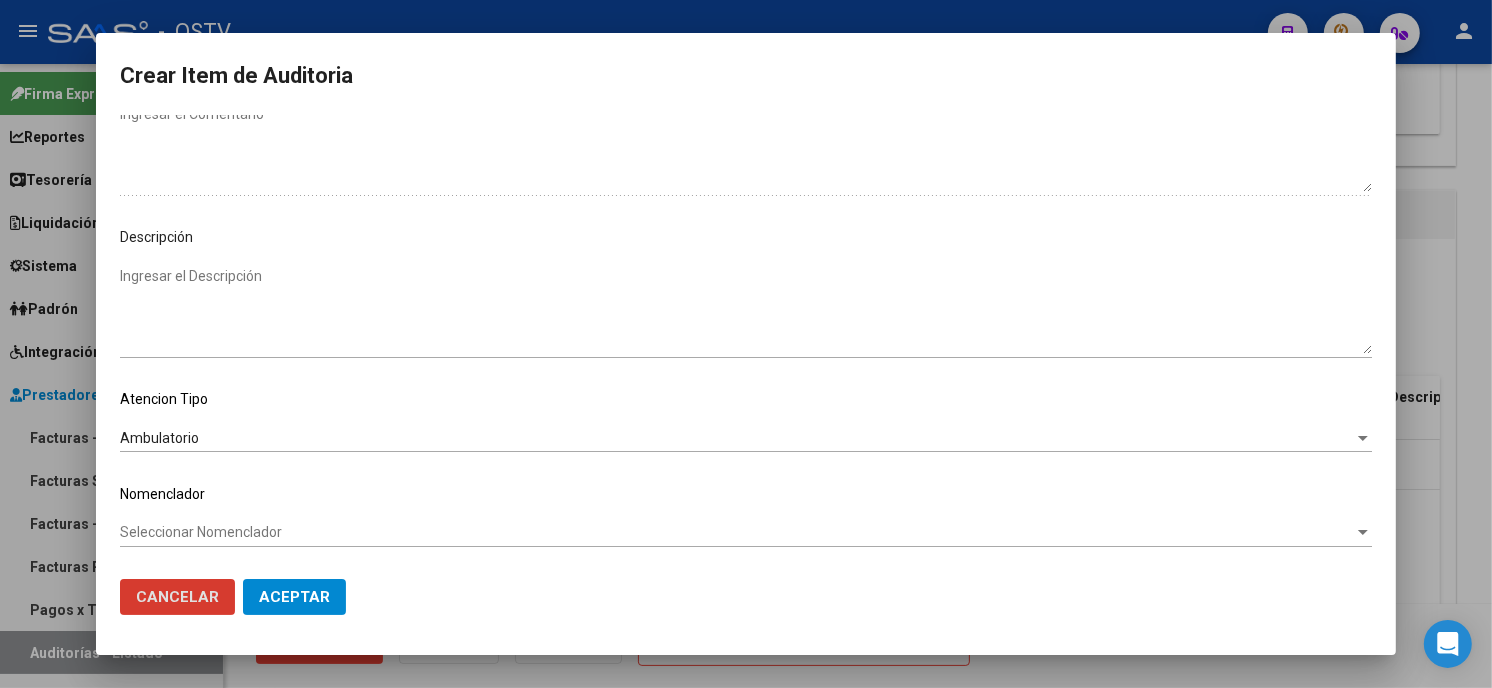 type 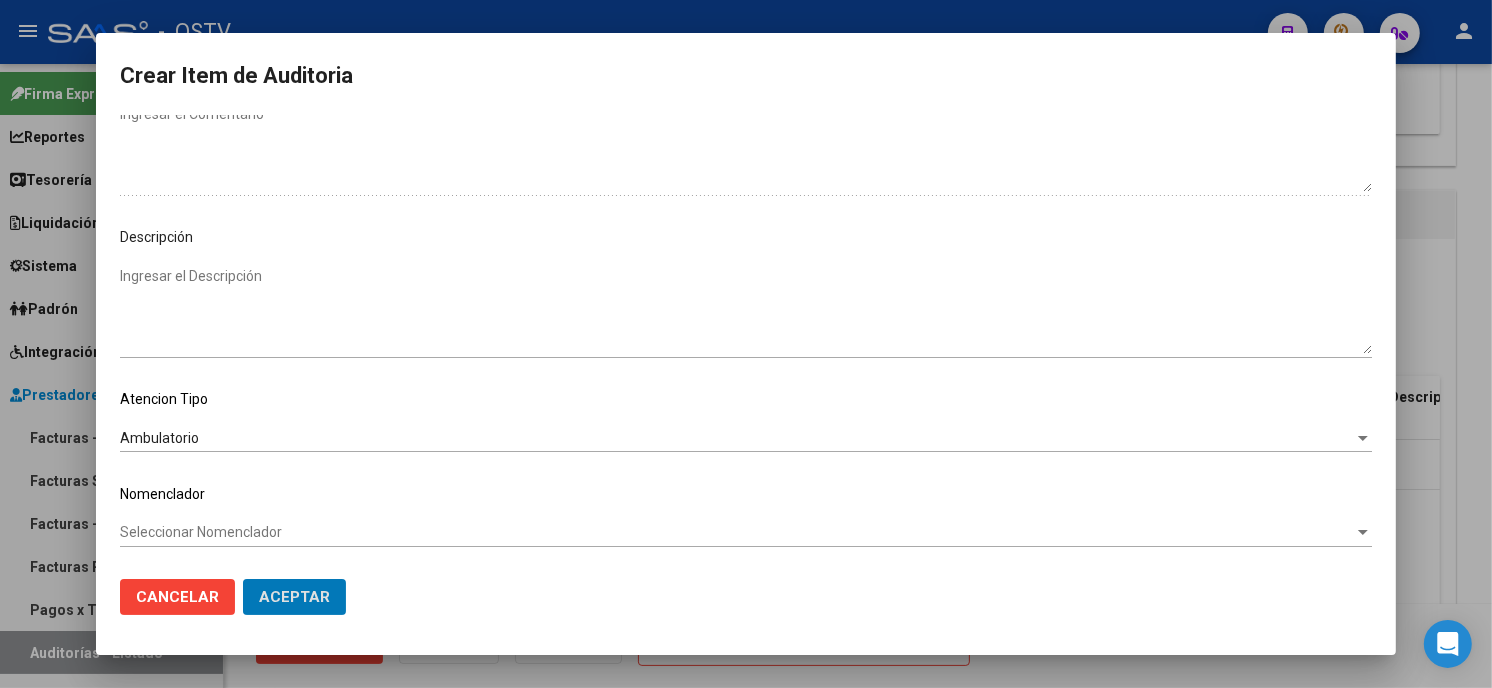 click on "Aceptar" 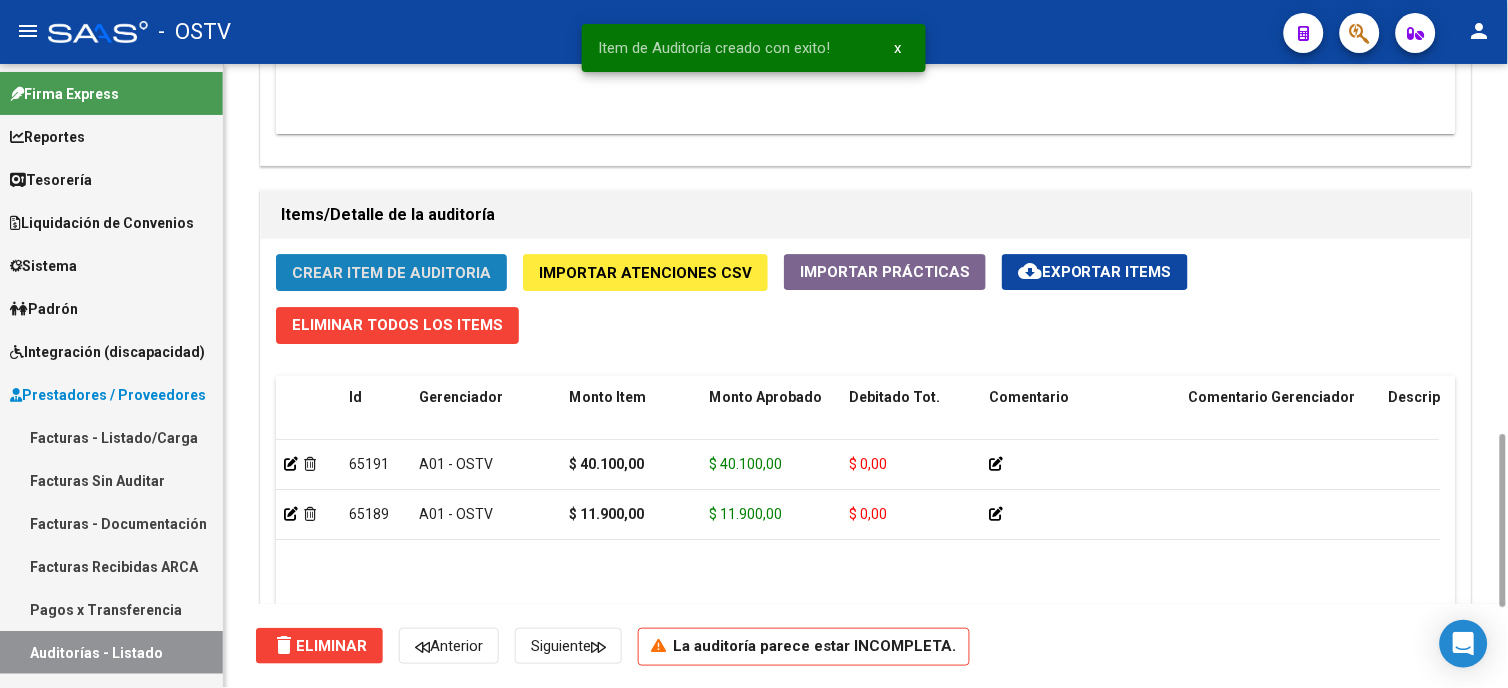 click on "Crear Item de Auditoria" 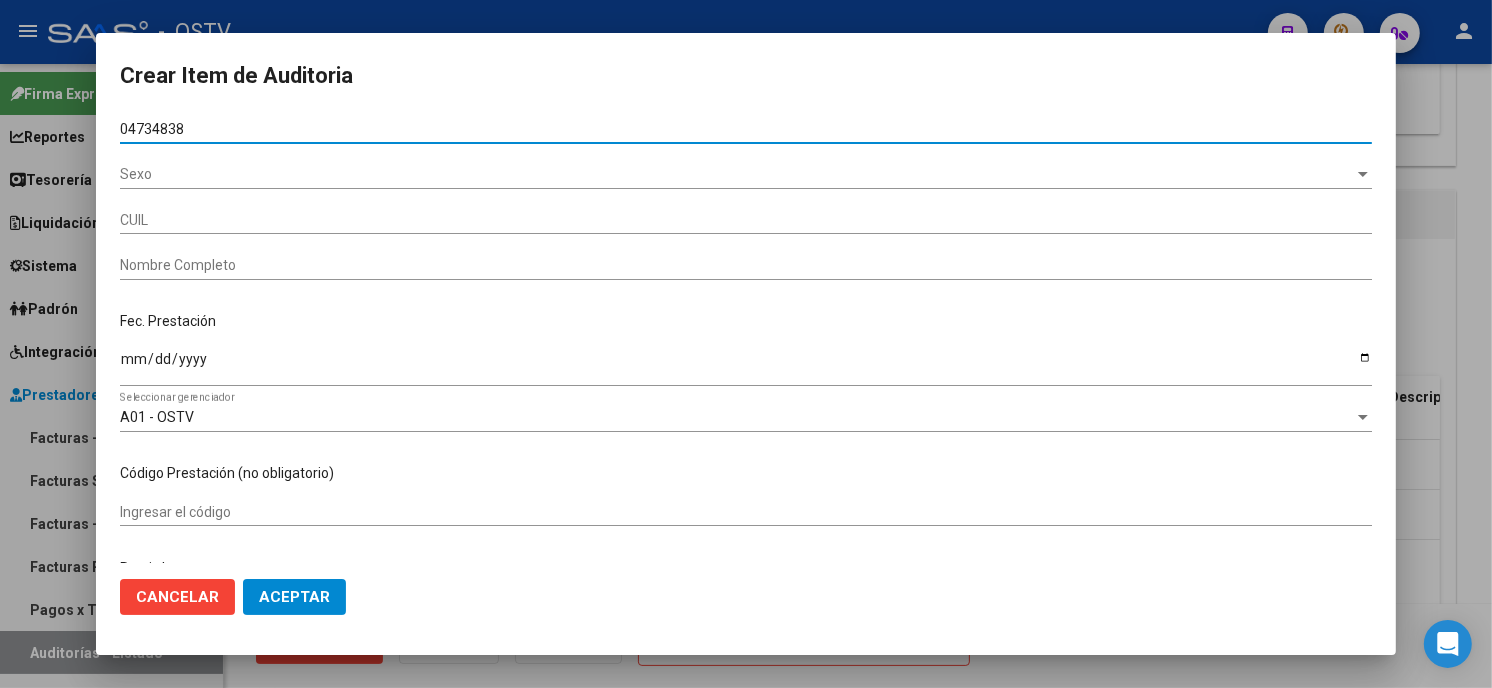 type on "04734838" 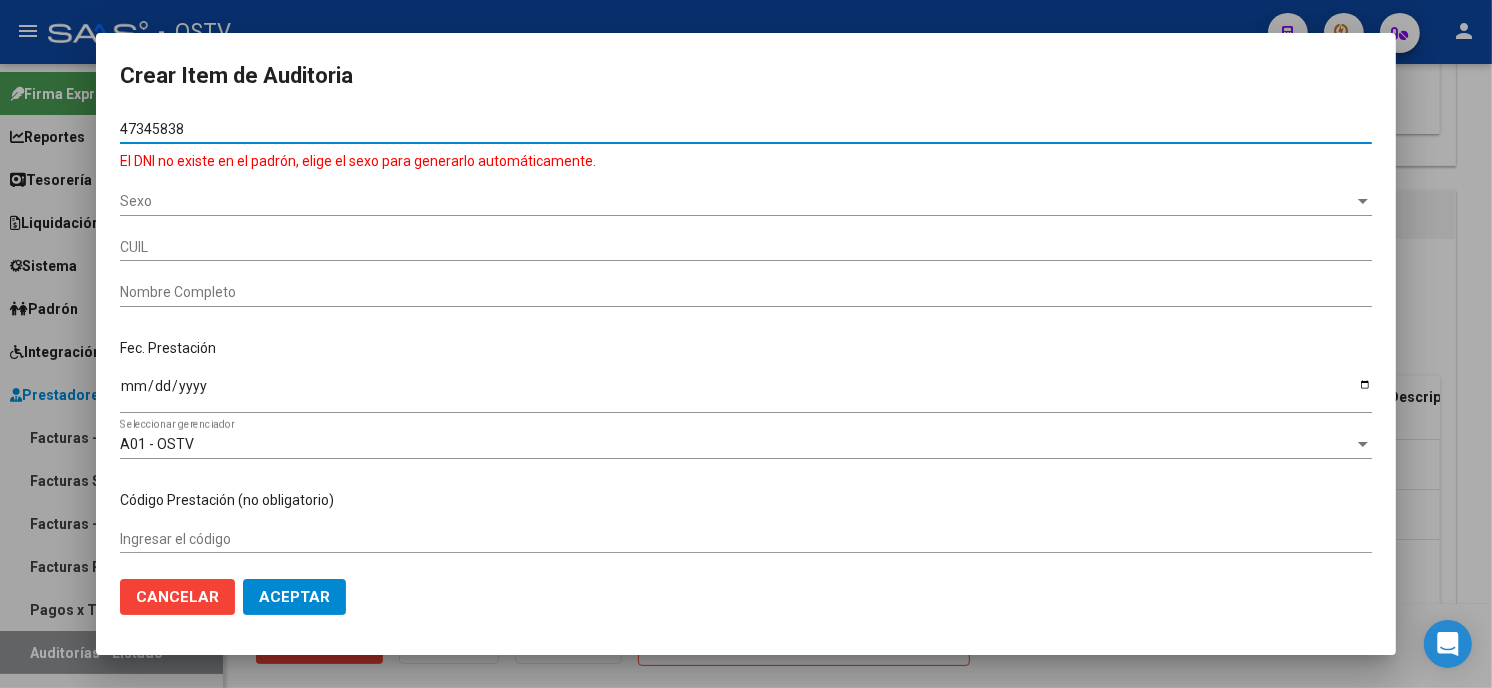 type on "47345838" 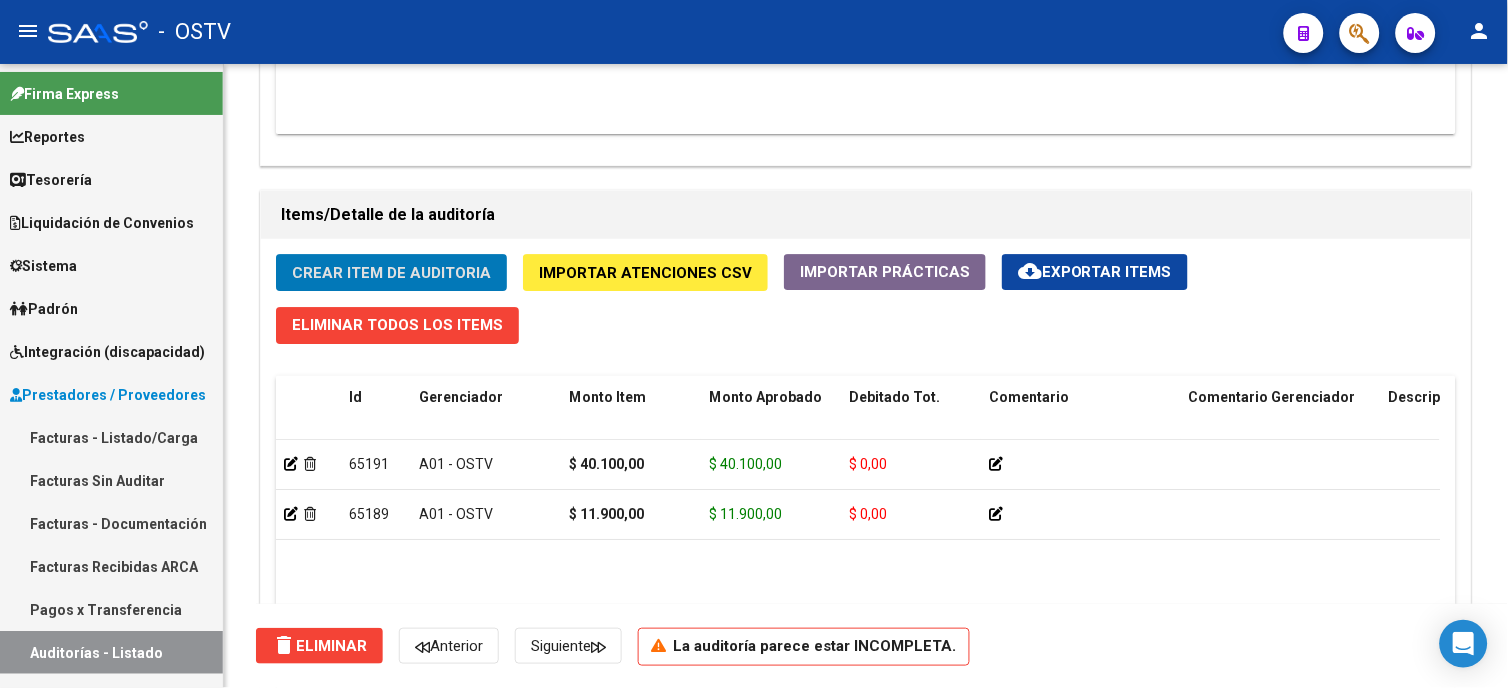 type 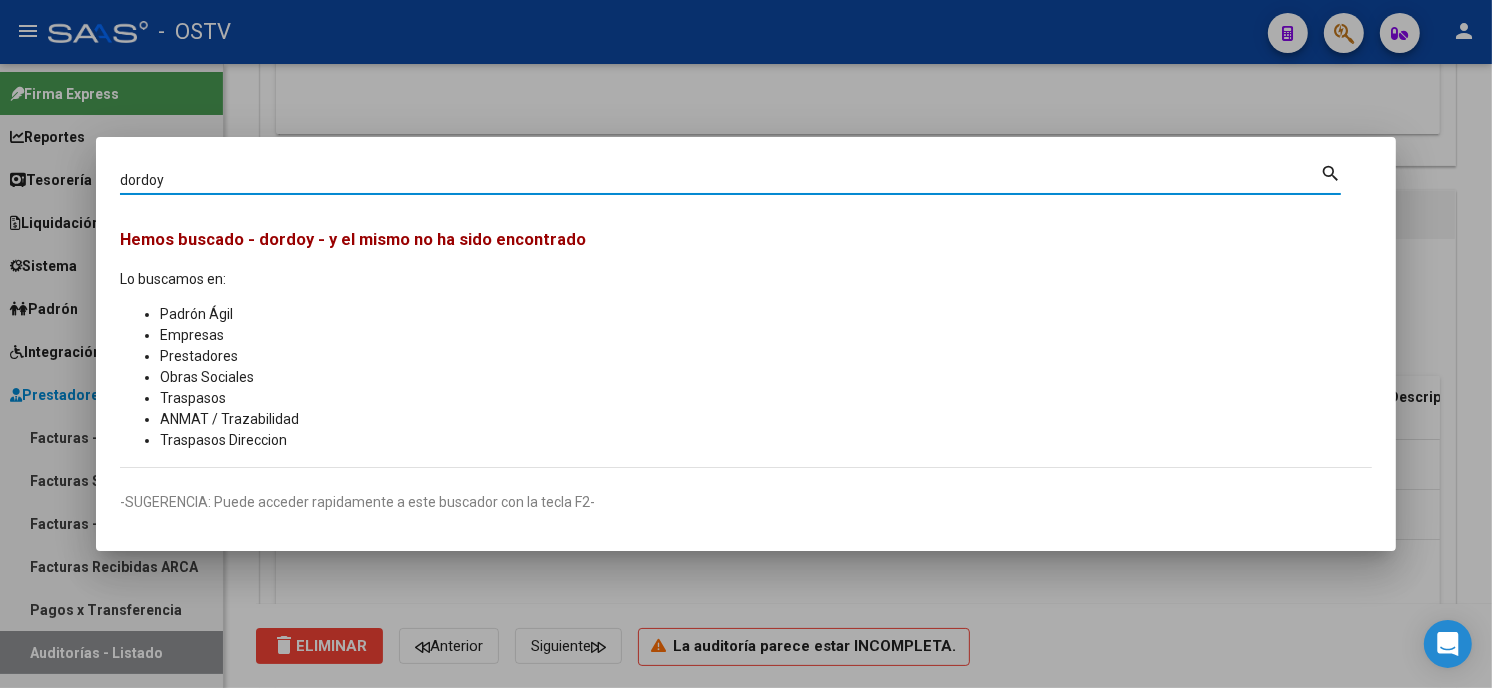 click on "menu -   OSTV  person    Firma Express     Reportes Tablero de Control Ingresos Percibidos Análisis de todos los conceptos (histórico) Análisis de todos los conceptos detalle (mensual) Apertura de Transferencias Reales (histórico) Análisis Ingresos RG por CUIT (mensual) Imputación de Códigos Ingresos Devengados Análisis Histórico Detalles Transferencias RG sin DDJJ Detalles por CUIL RG Detalles - MT/PD MT morosos Egresos Devengados Comprobantes Recibidos Facturación Apócrifa Auditorías x Área Auditorías x Usuario Ítems de Auditorías x Usuario SUR Expedientes Internos Movimiento de Expte. SSS Padrón Traspasos x O.S. Traspasos x Gerenciador Traspasos x Provincia Nuevos Aportantes Métricas - Padrón SSS Métricas - Crecimiento Población Tesorería Cheques Emitidos Transferencias Bancarias Realizadas    Tesorería Extractos Procesados (csv) Extractos Originales (pdf) Otros Ingresos Cheques Emitidos Pendientes de Depósito Cheques Depositados Histórico Auditorías Confirmadas Bancos" at bounding box center (746, 344) 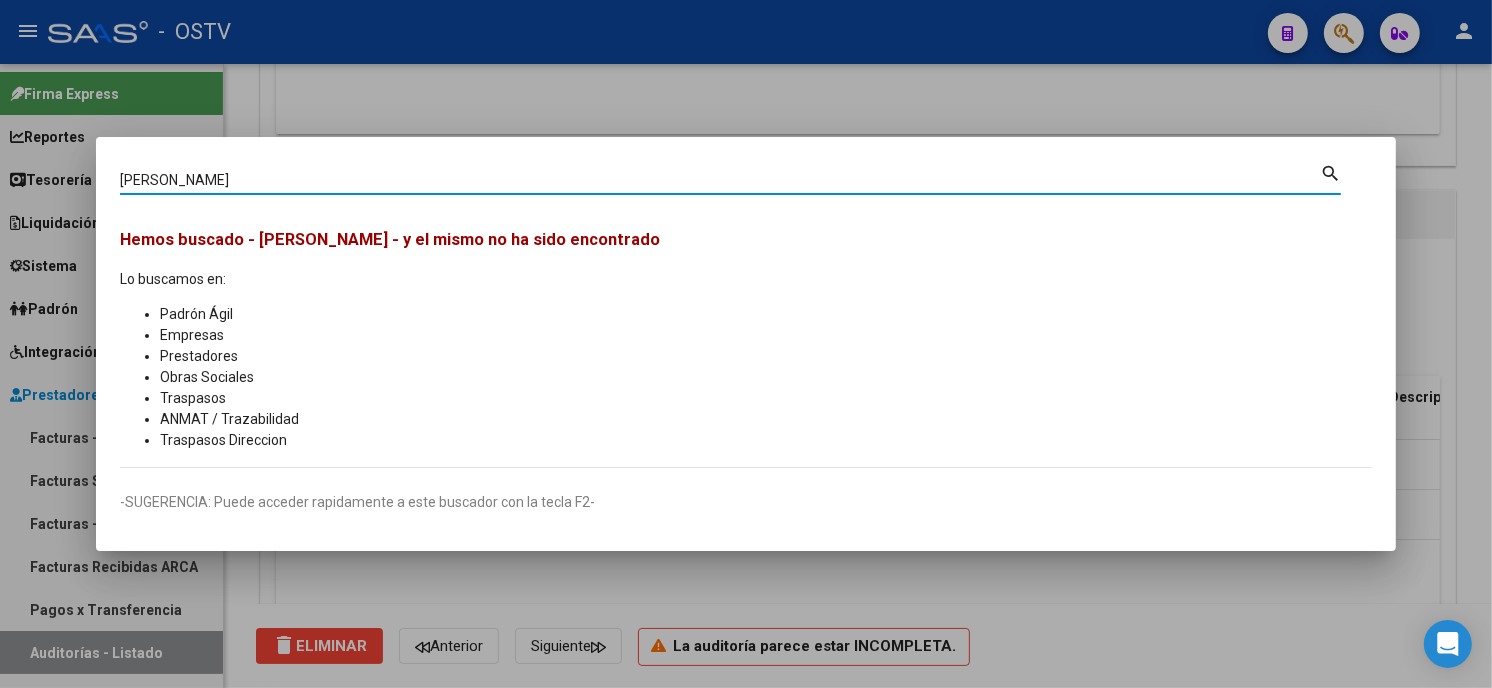 type on "[PERSON_NAME]" 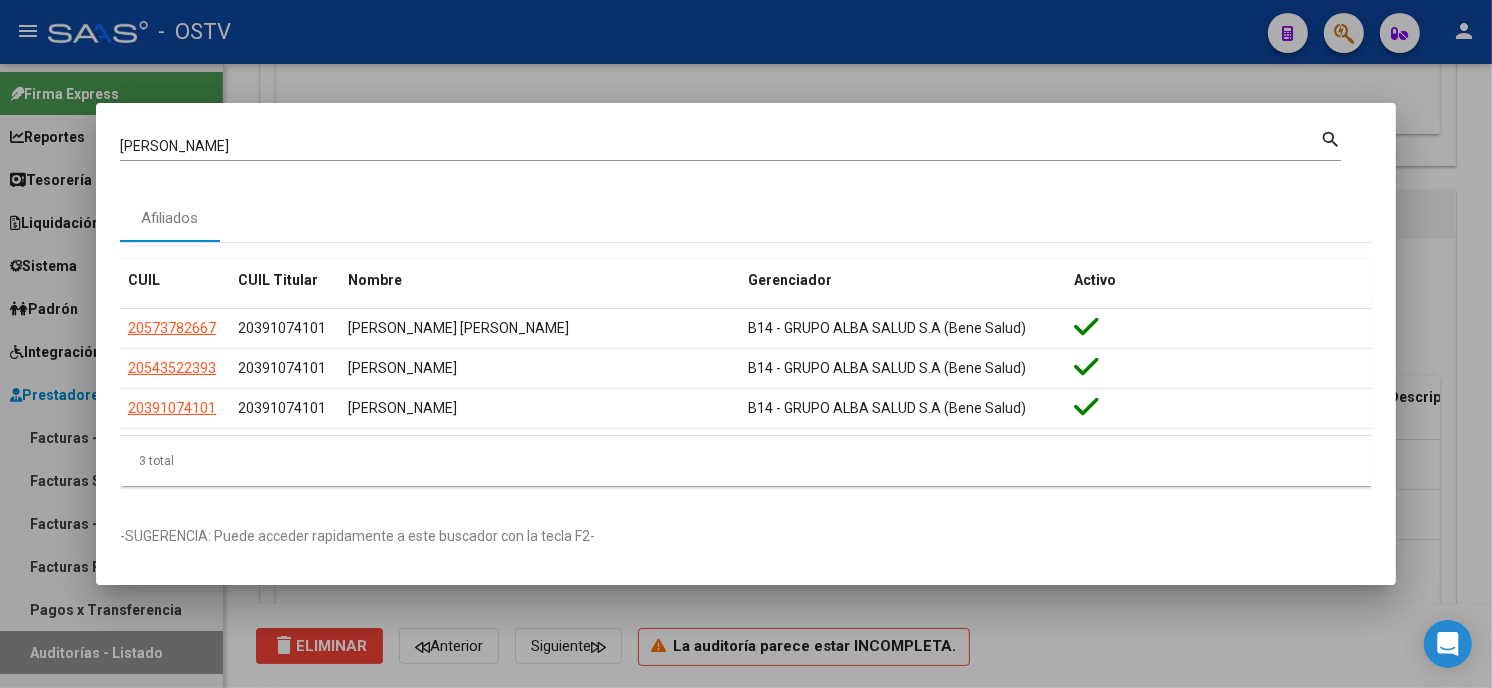 click at bounding box center (746, 344) 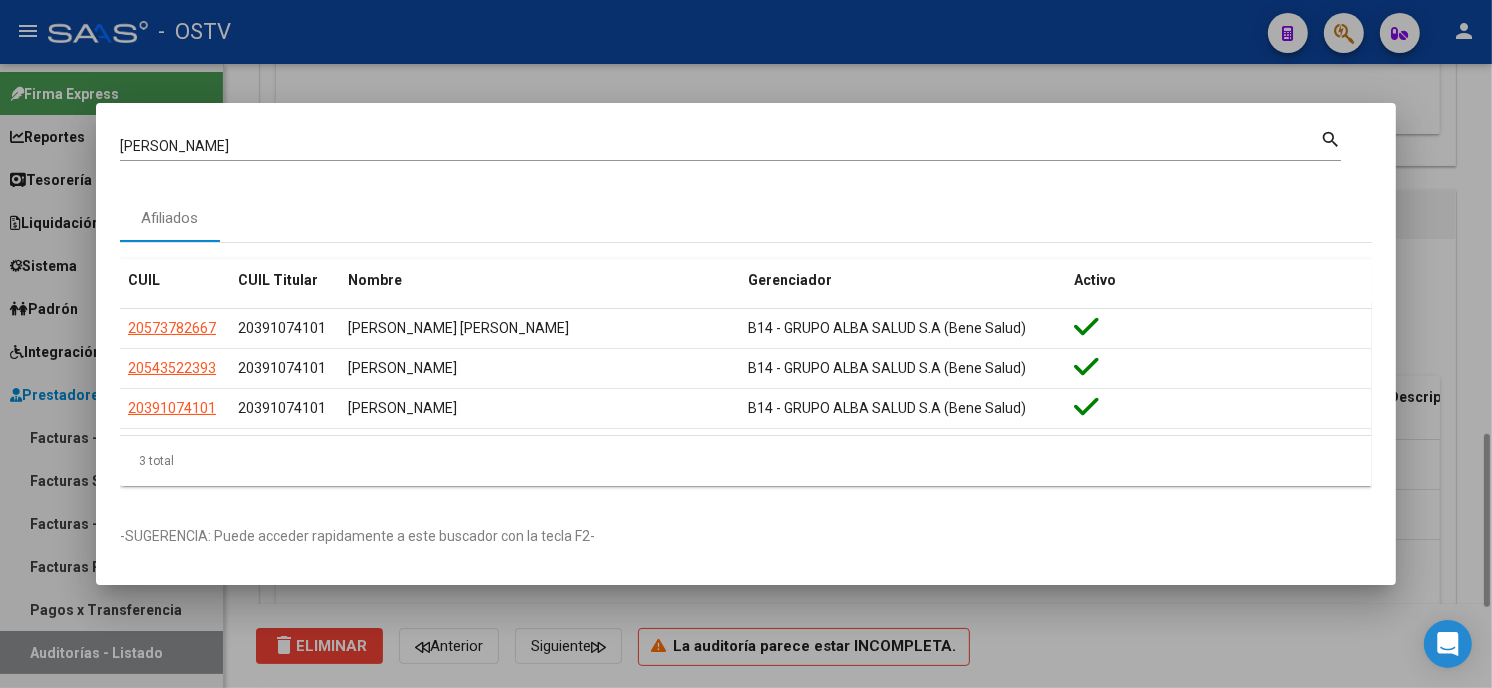 type 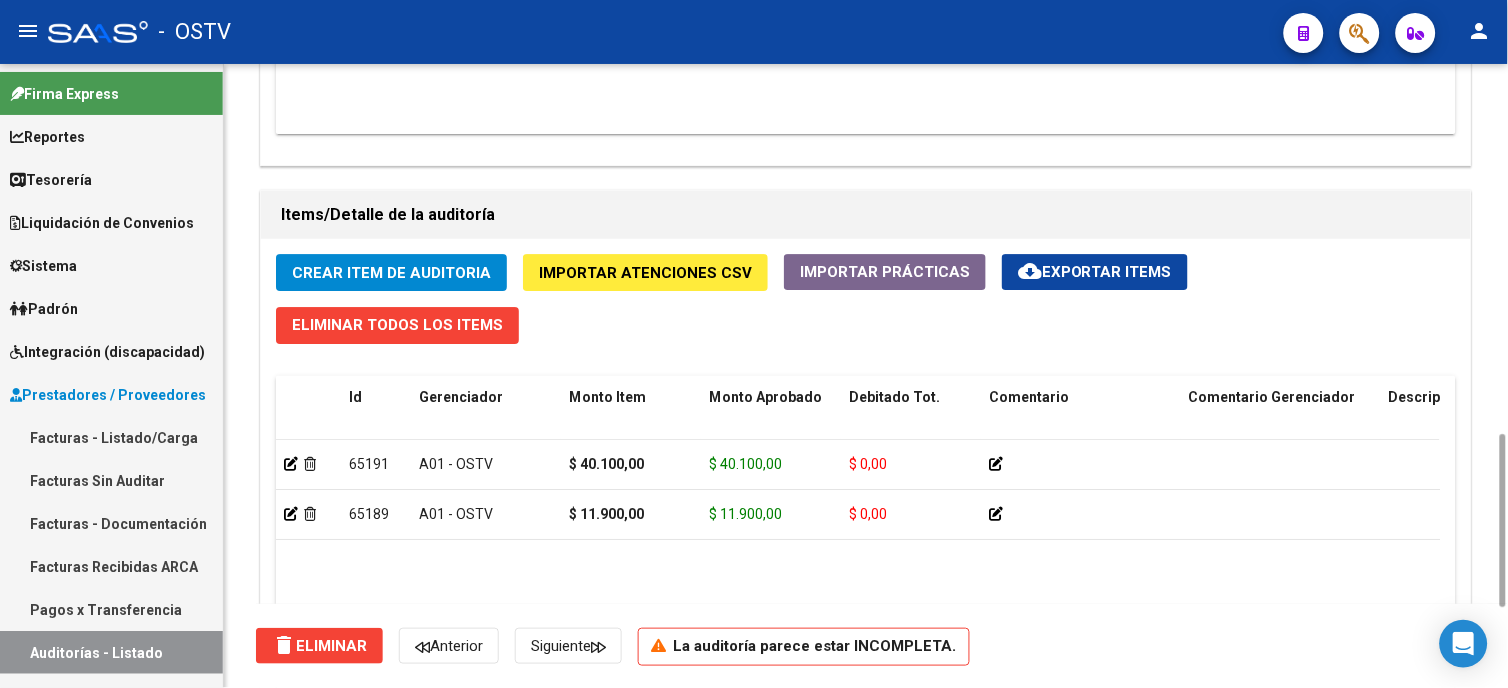click on "Crear Item de Auditoria" 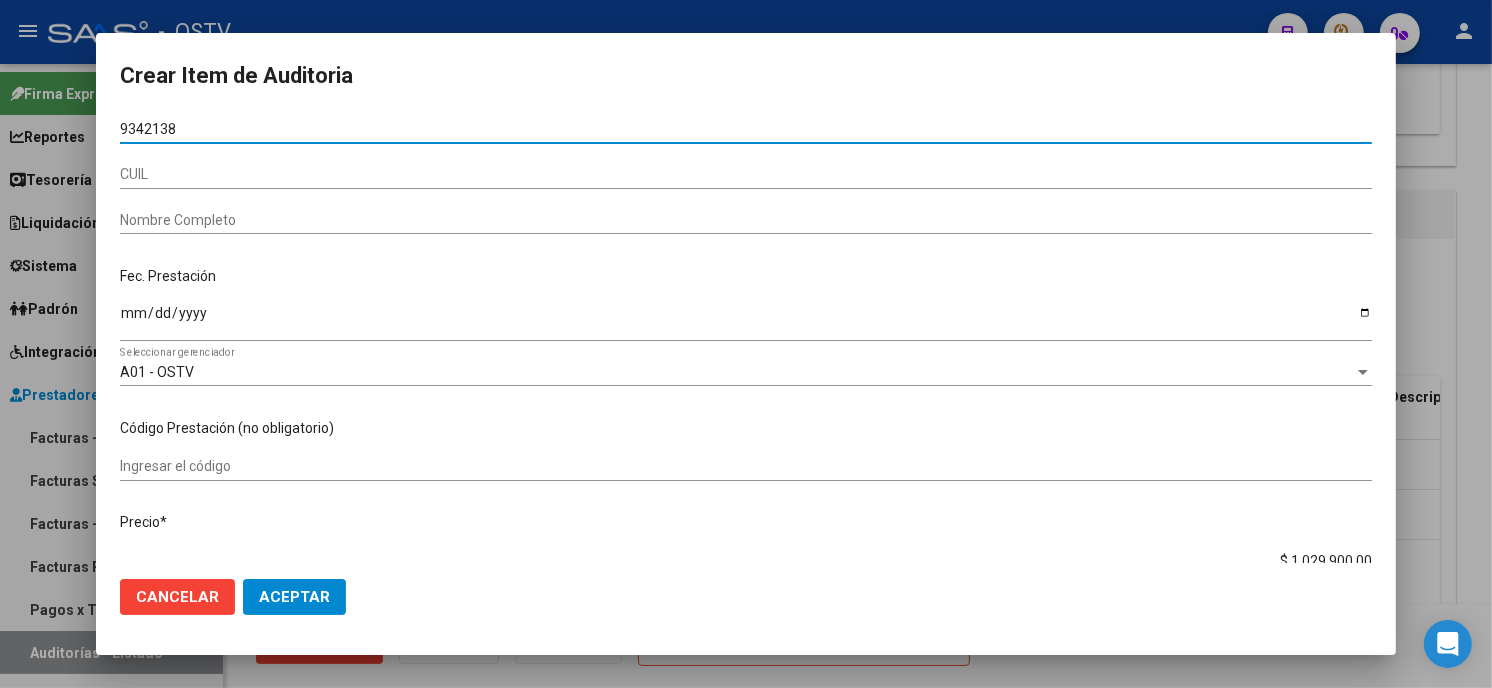 type on "93421380" 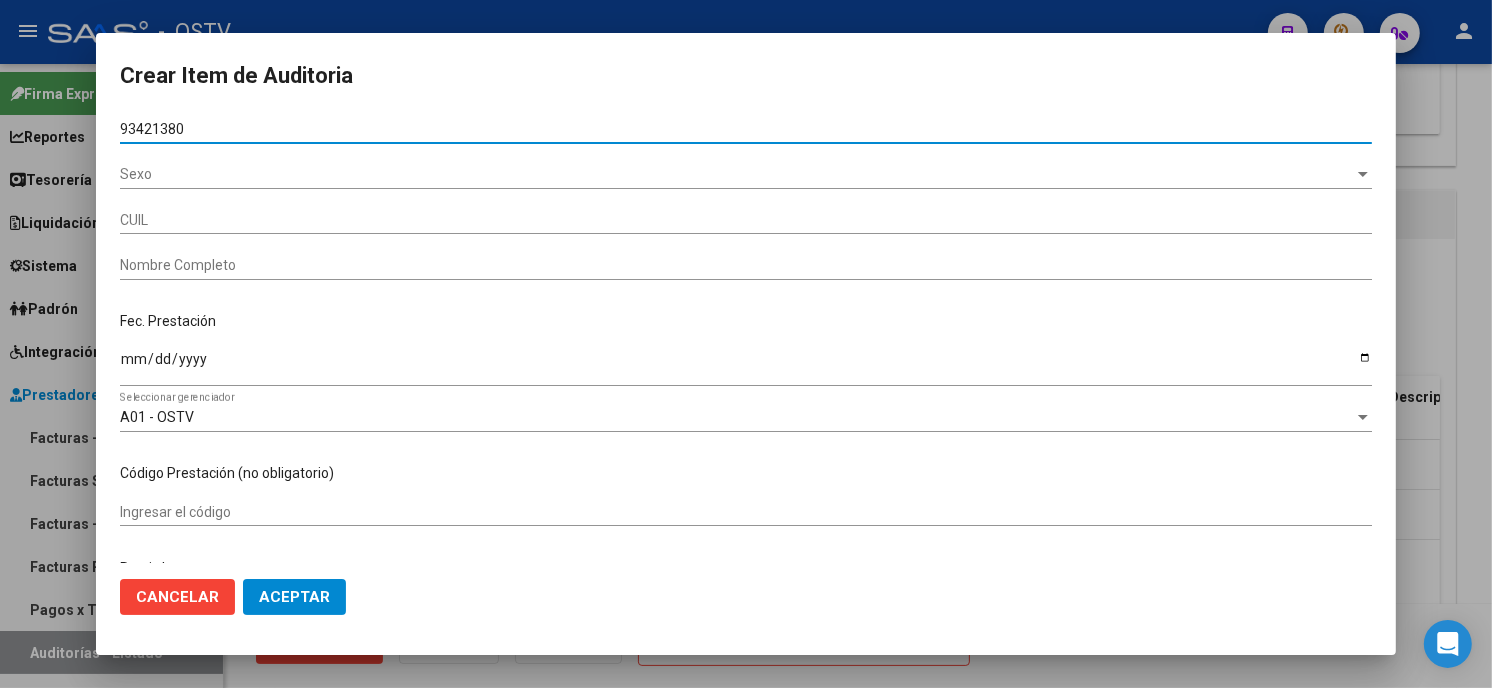type on "27934213802" 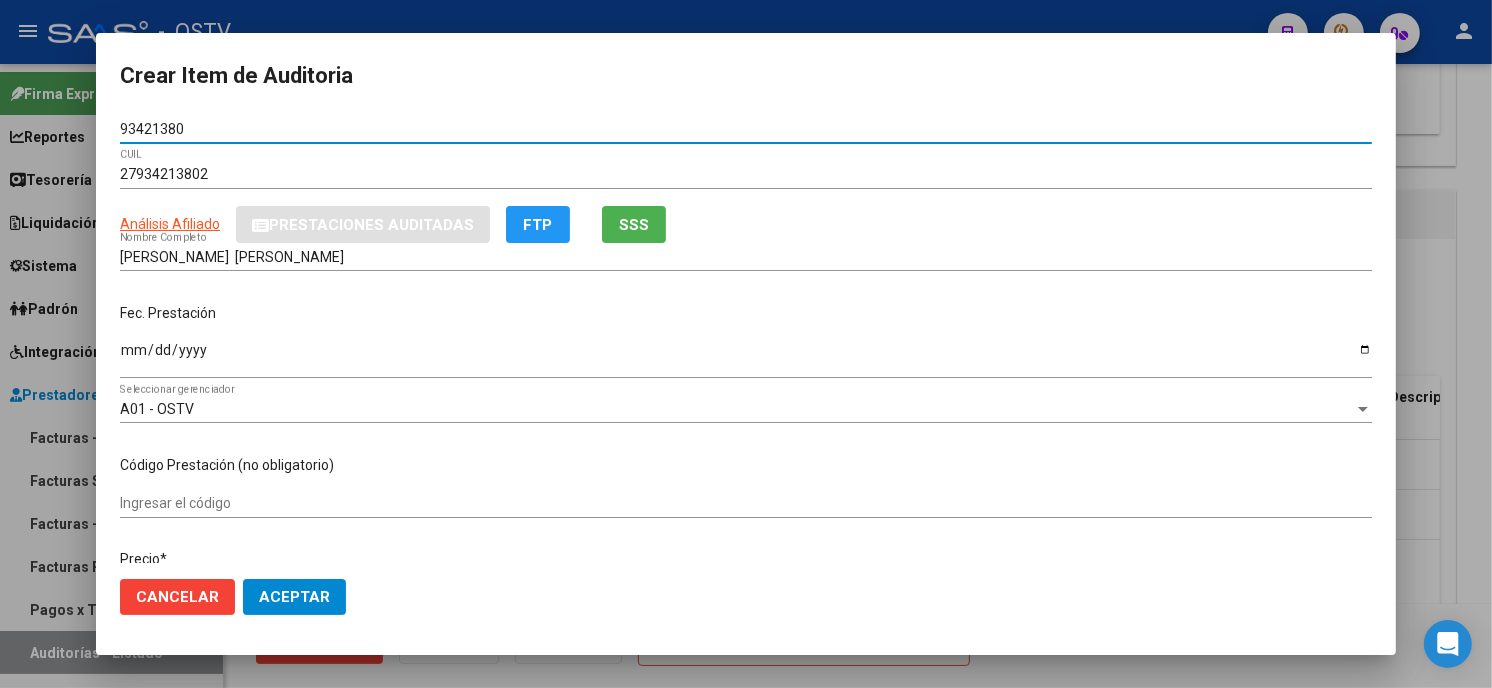 type on "93421380" 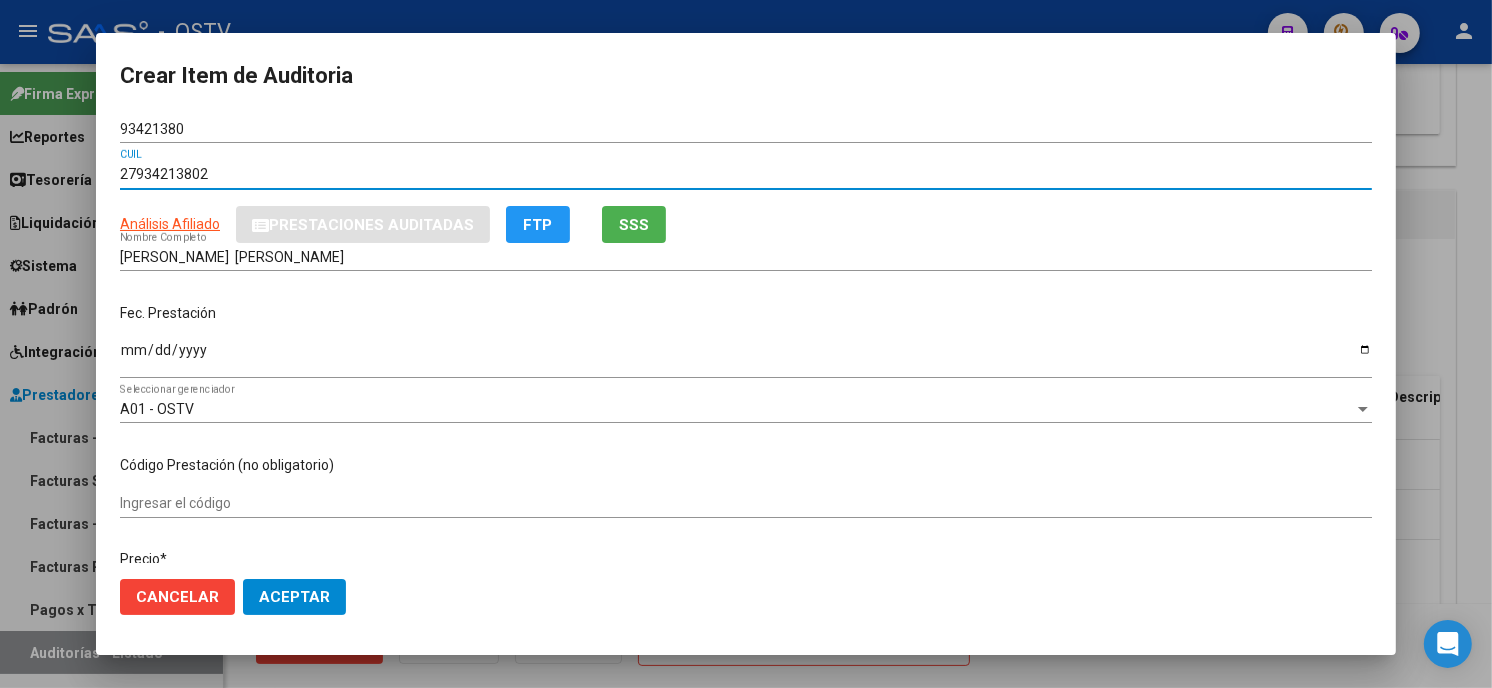 type 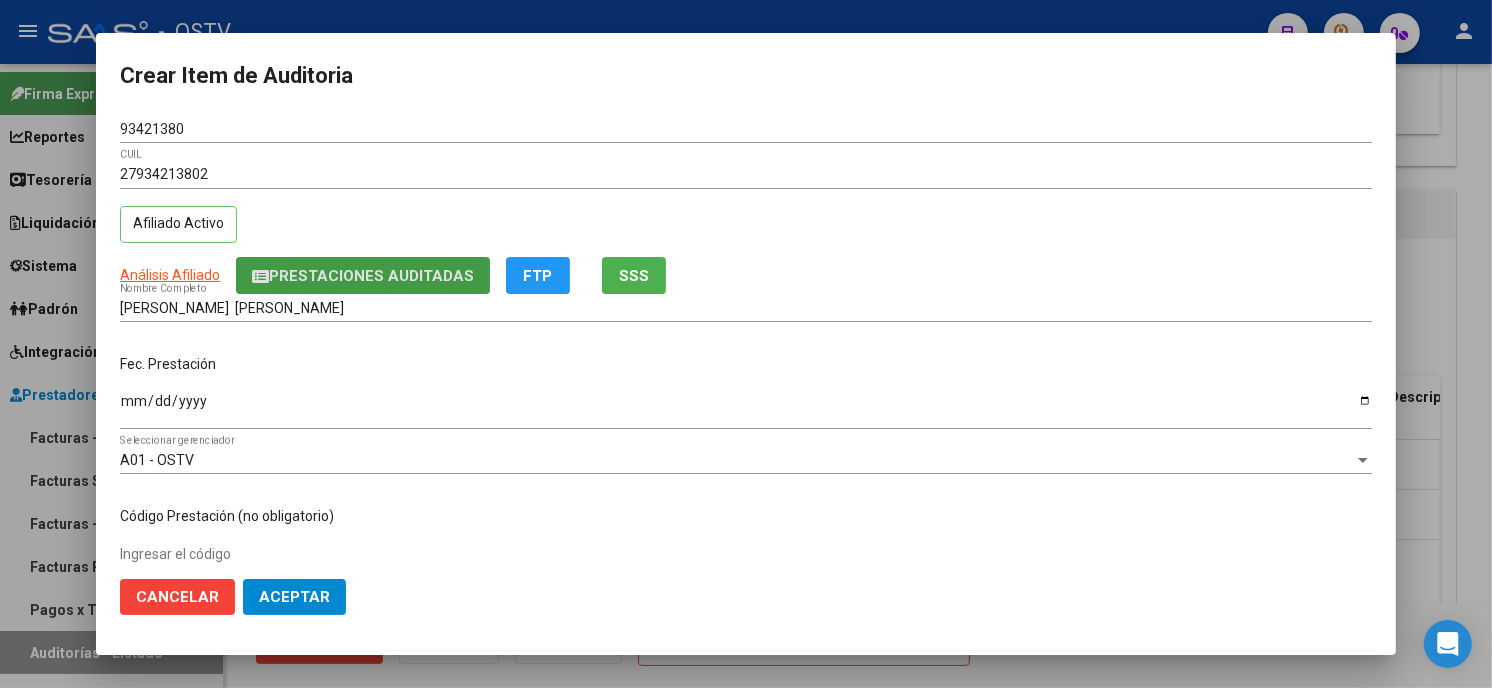 type 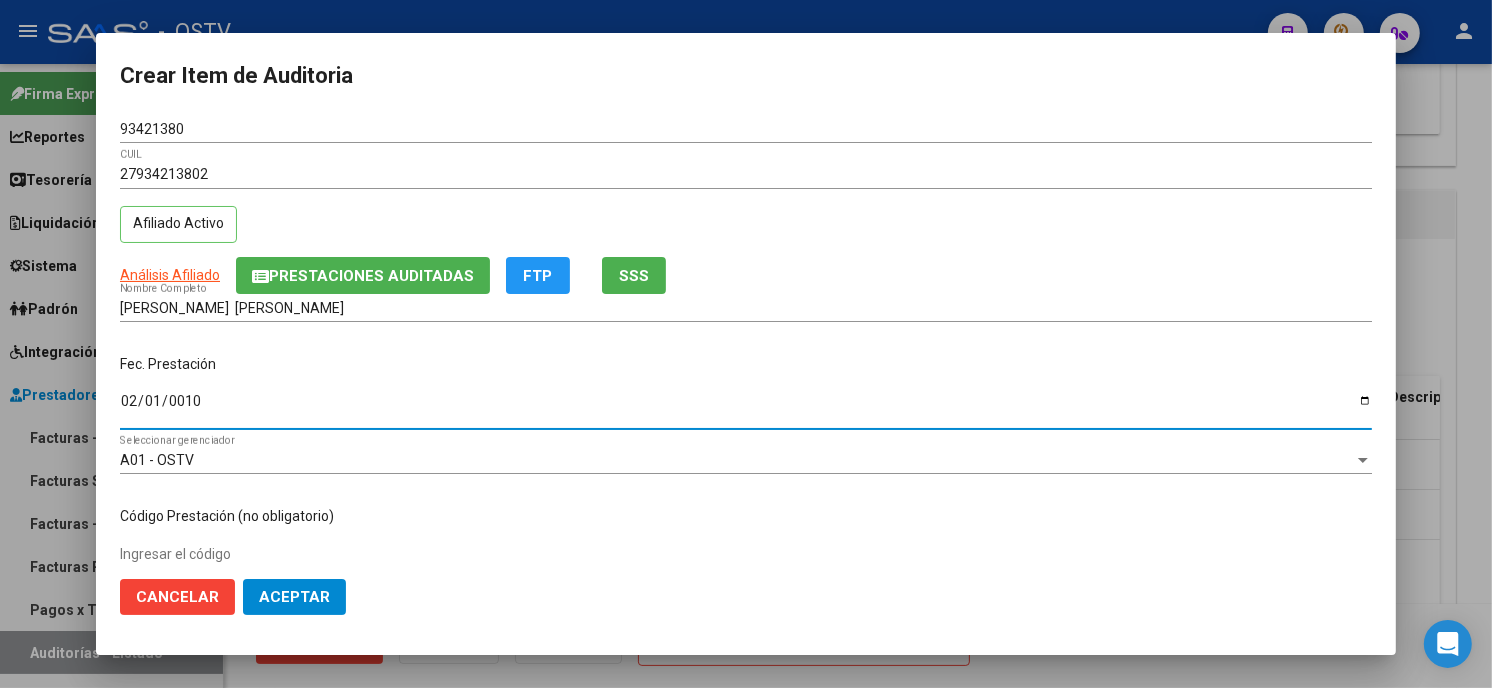 type on "0010-02-11" 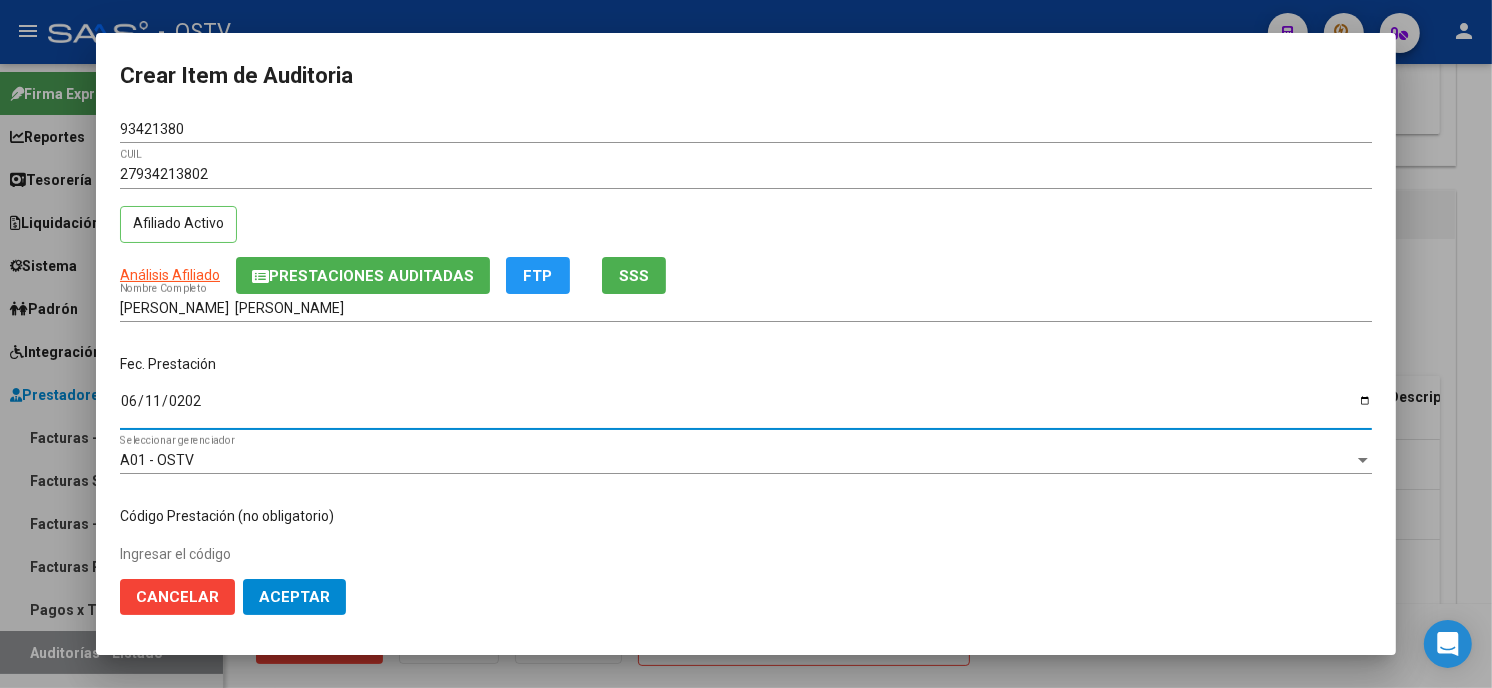 type on "[DATE]" 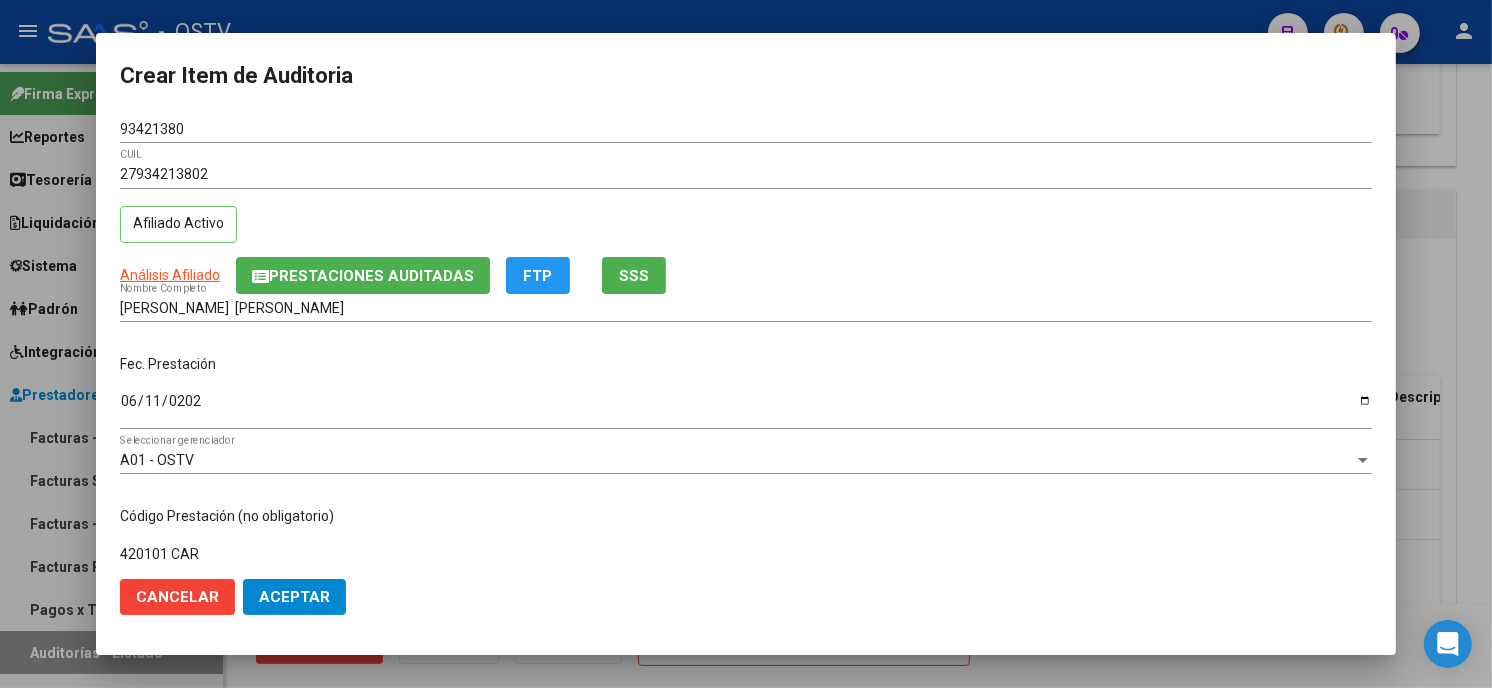 type on "420101 CAR" 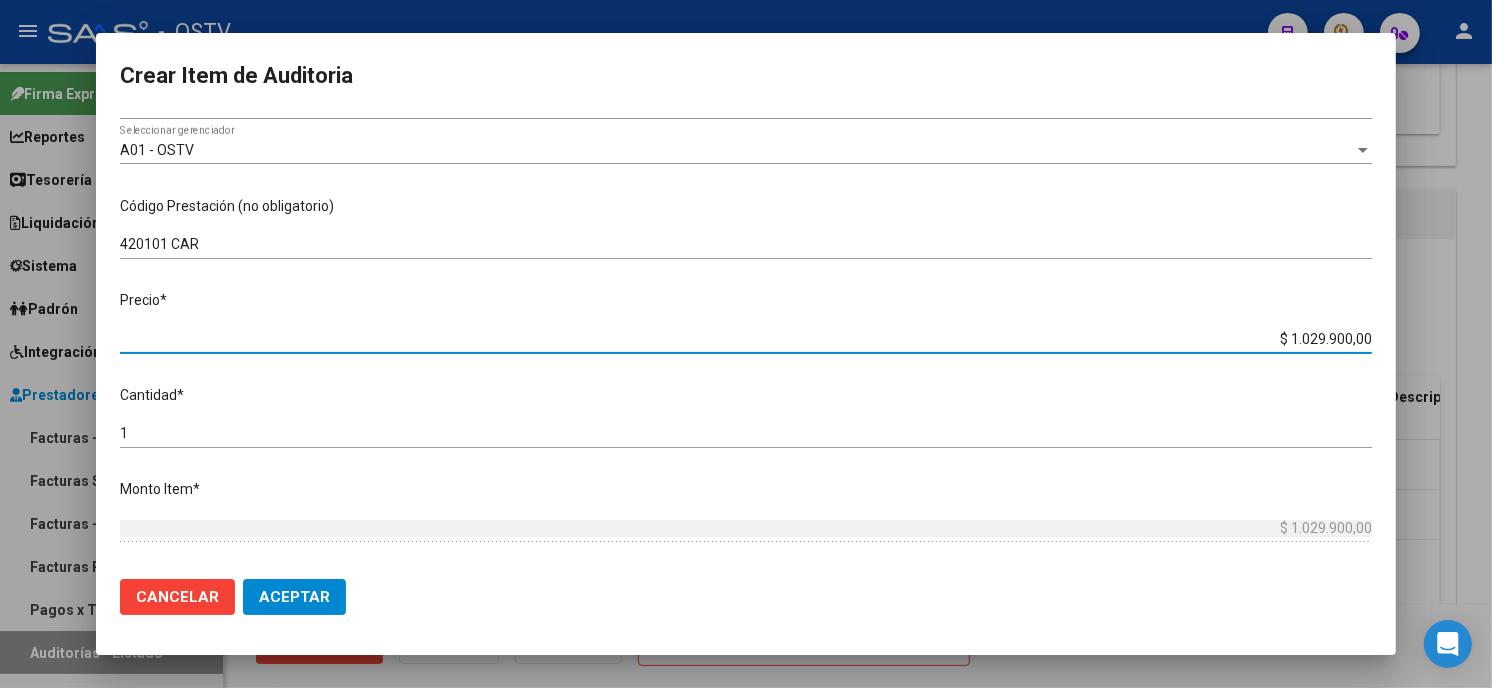 type on "$ 0,01" 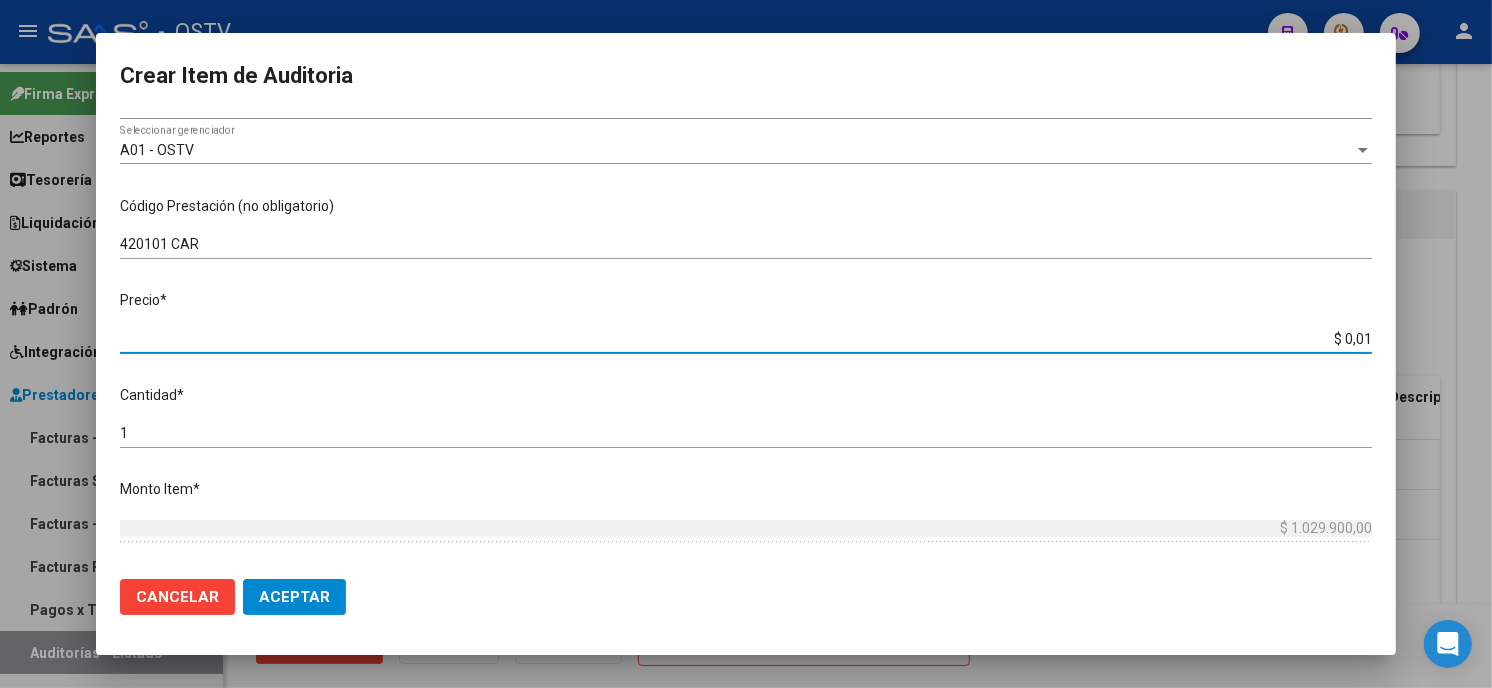 type on "$ 0,01" 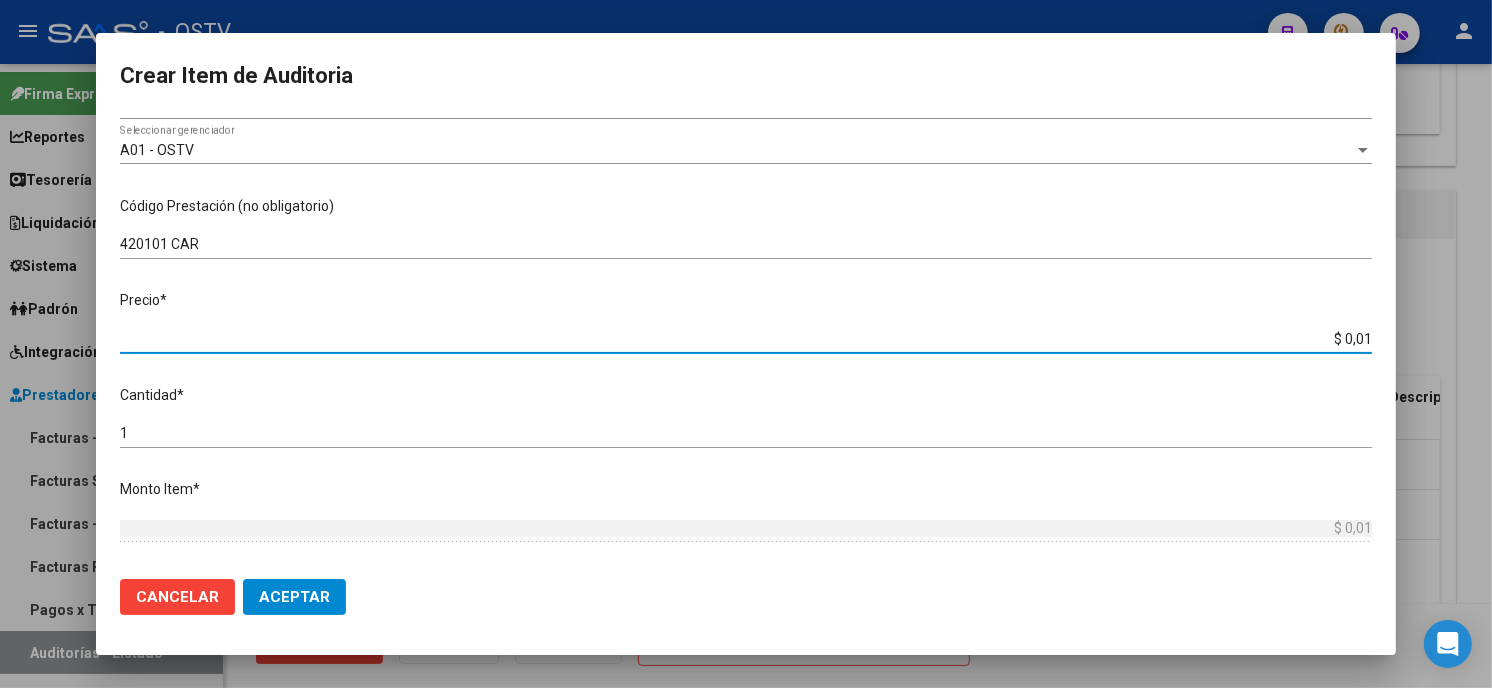 type on "$ 0,11" 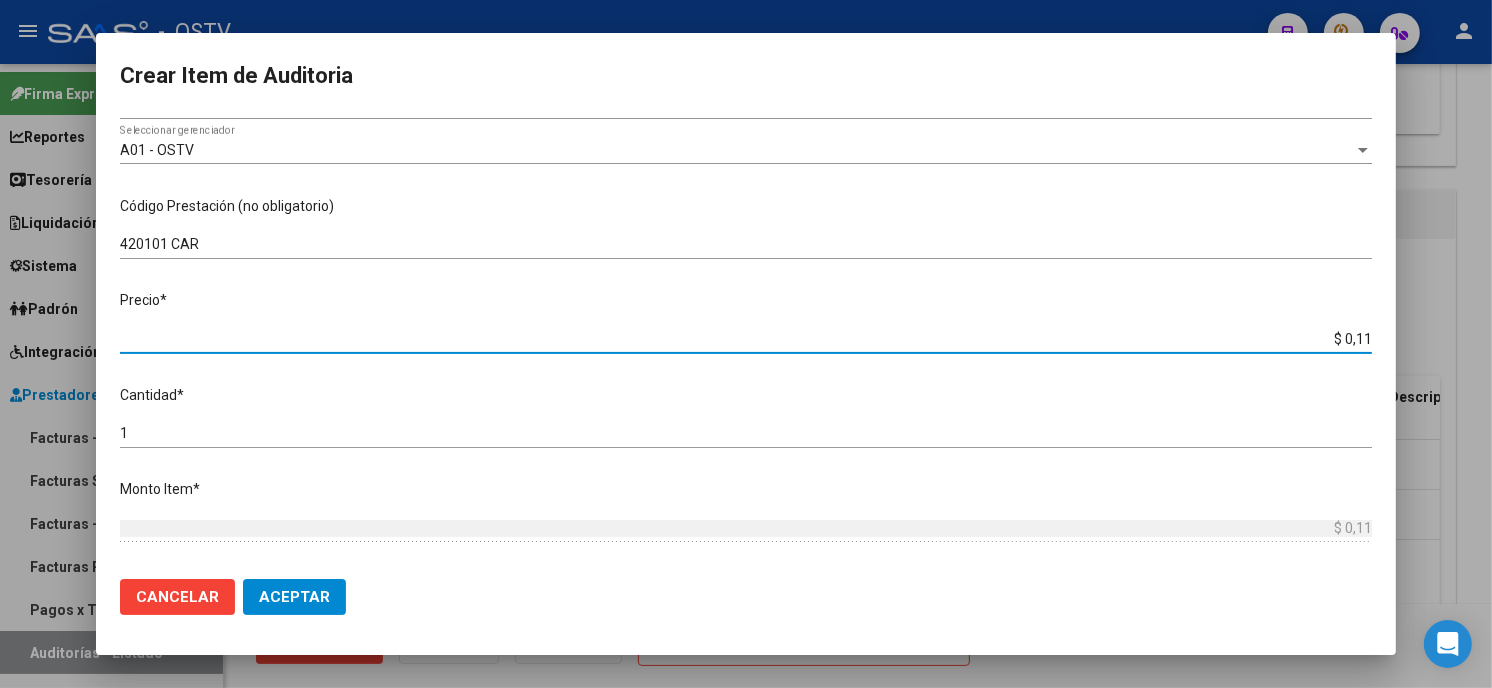 type on "$ 1,19" 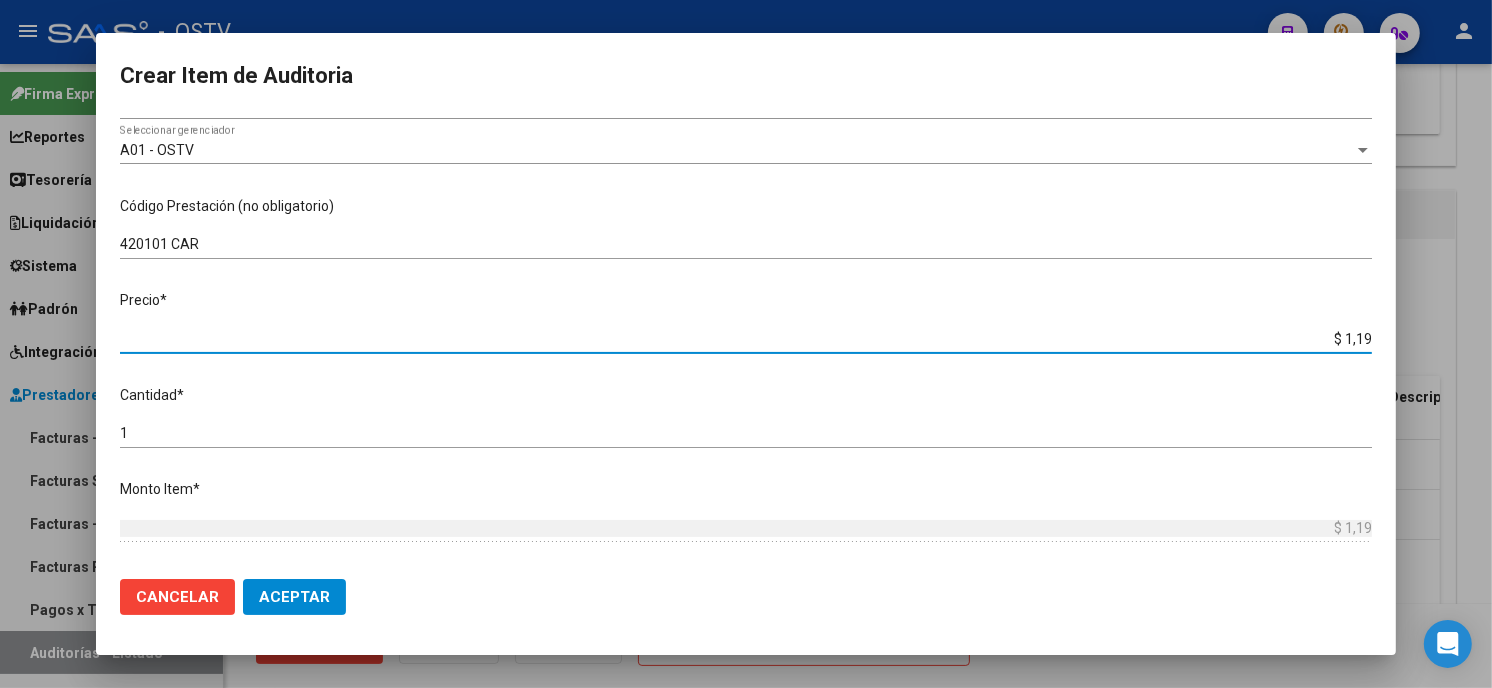 type on "$ 11,90" 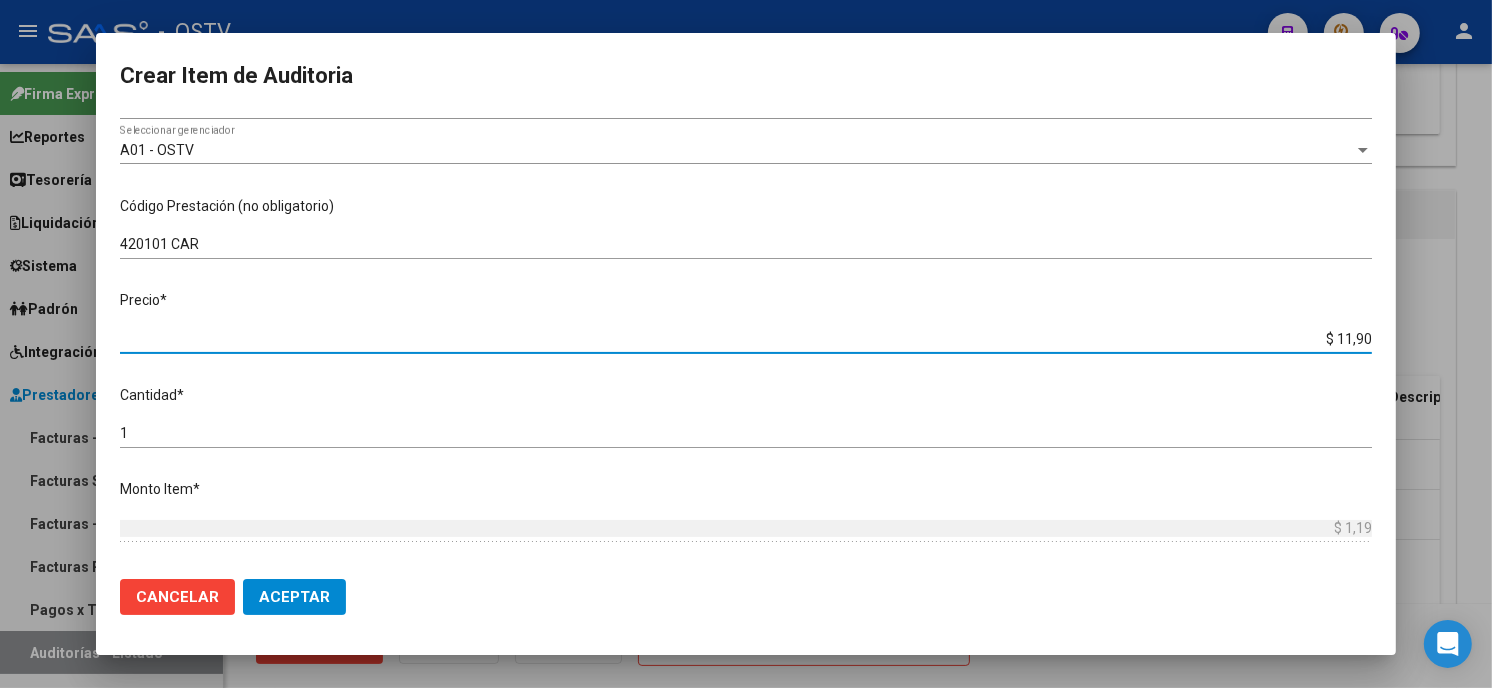 type on "$ 11,90" 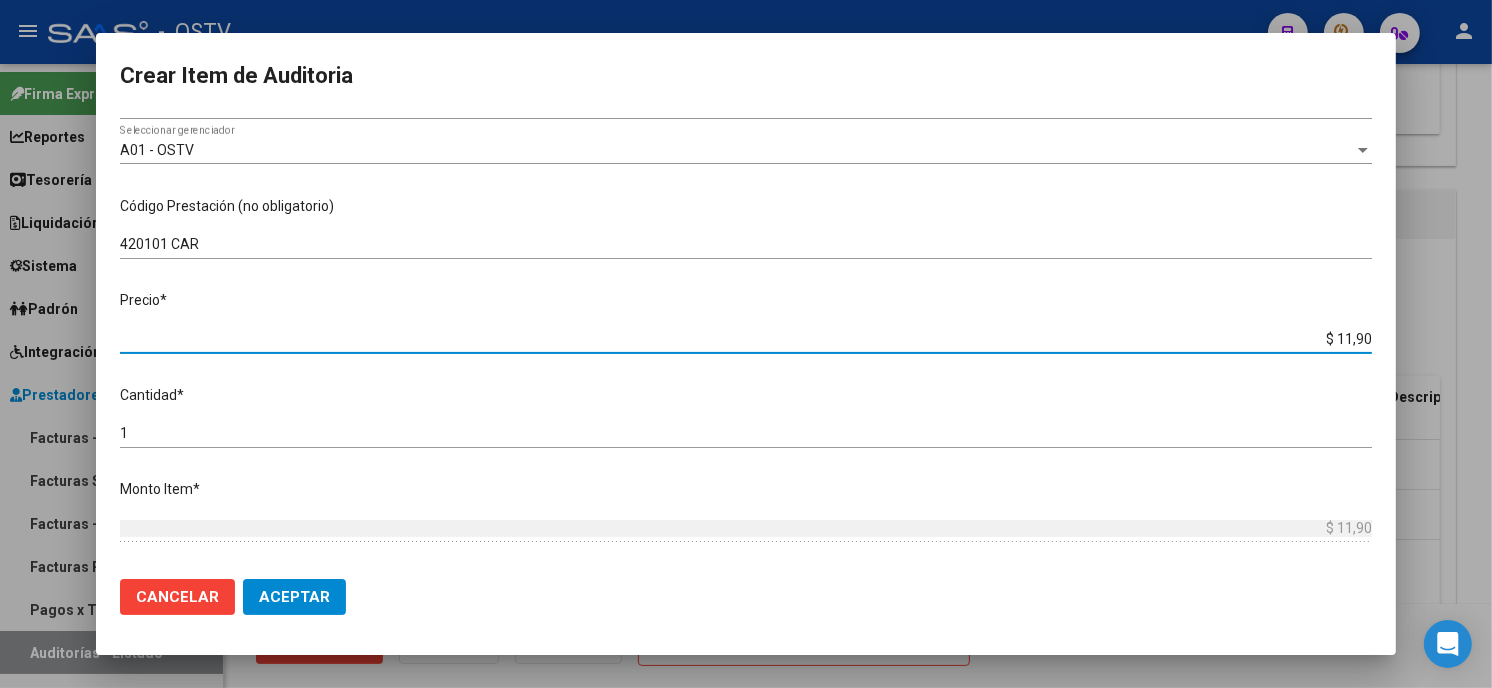 type on "$ 119,00" 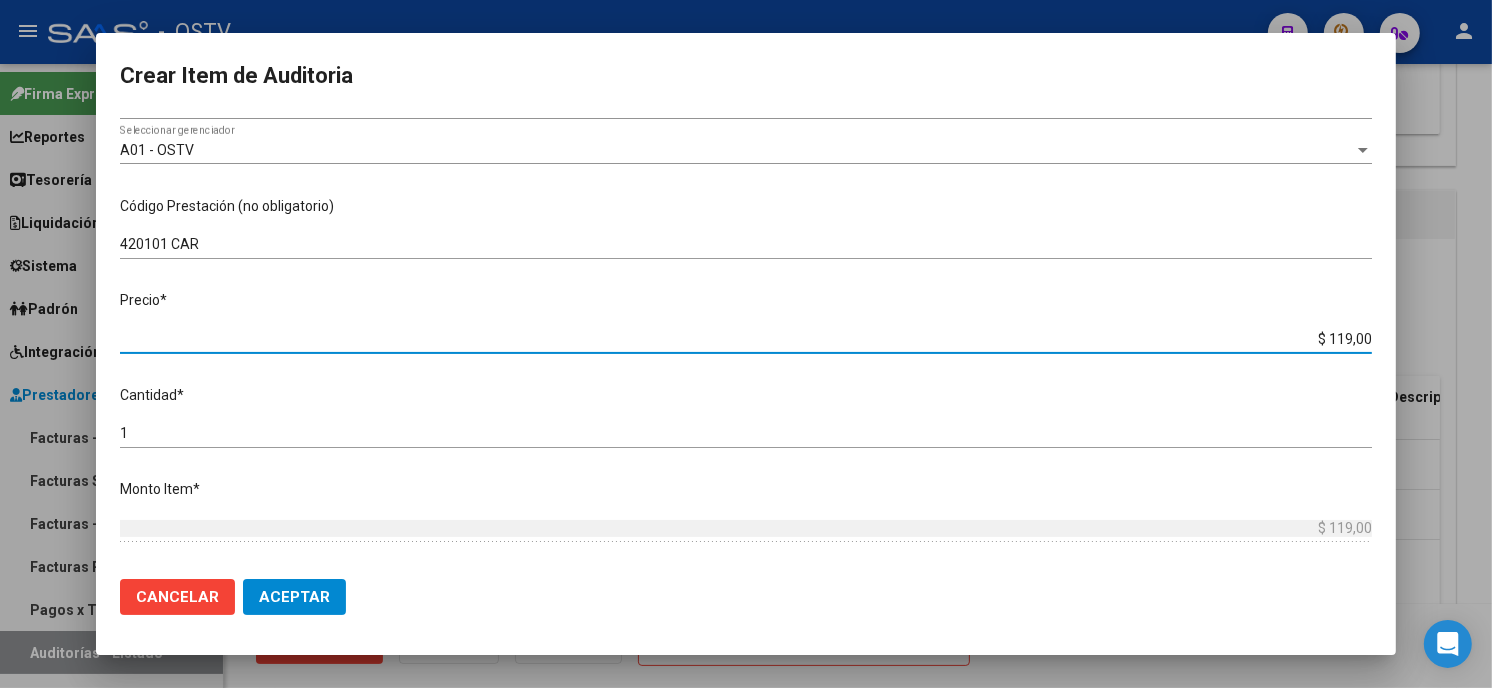 type on "$ 1.190,00" 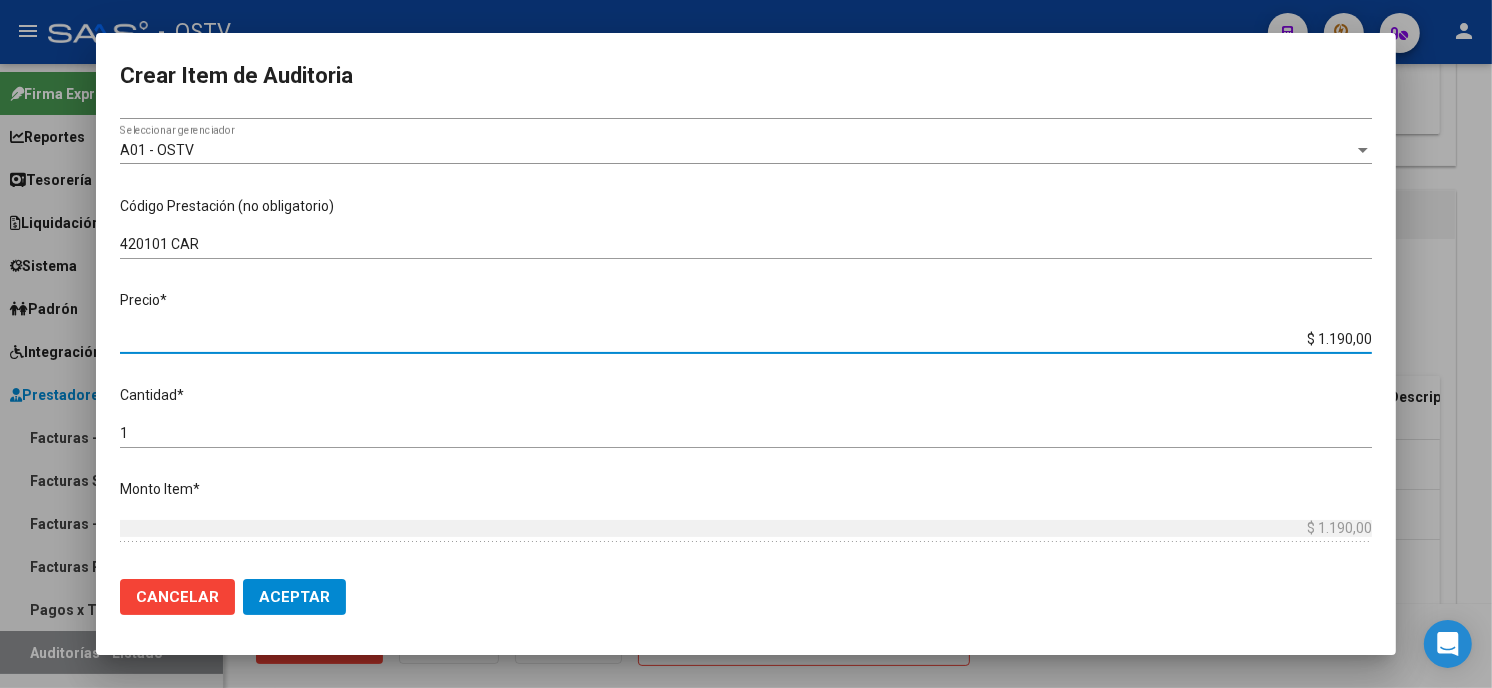 type on "$ 11.900,00" 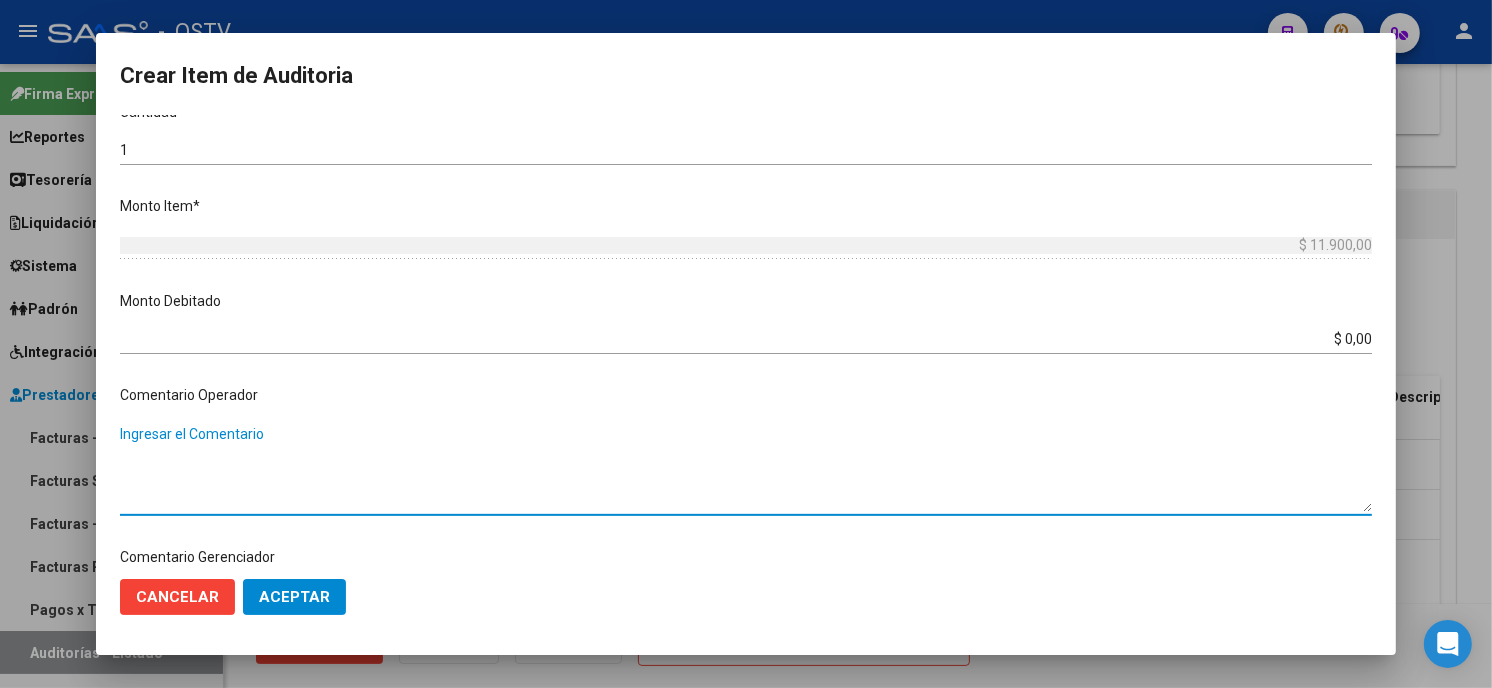 scroll, scrollTop: 1010, scrollLeft: 0, axis: vertical 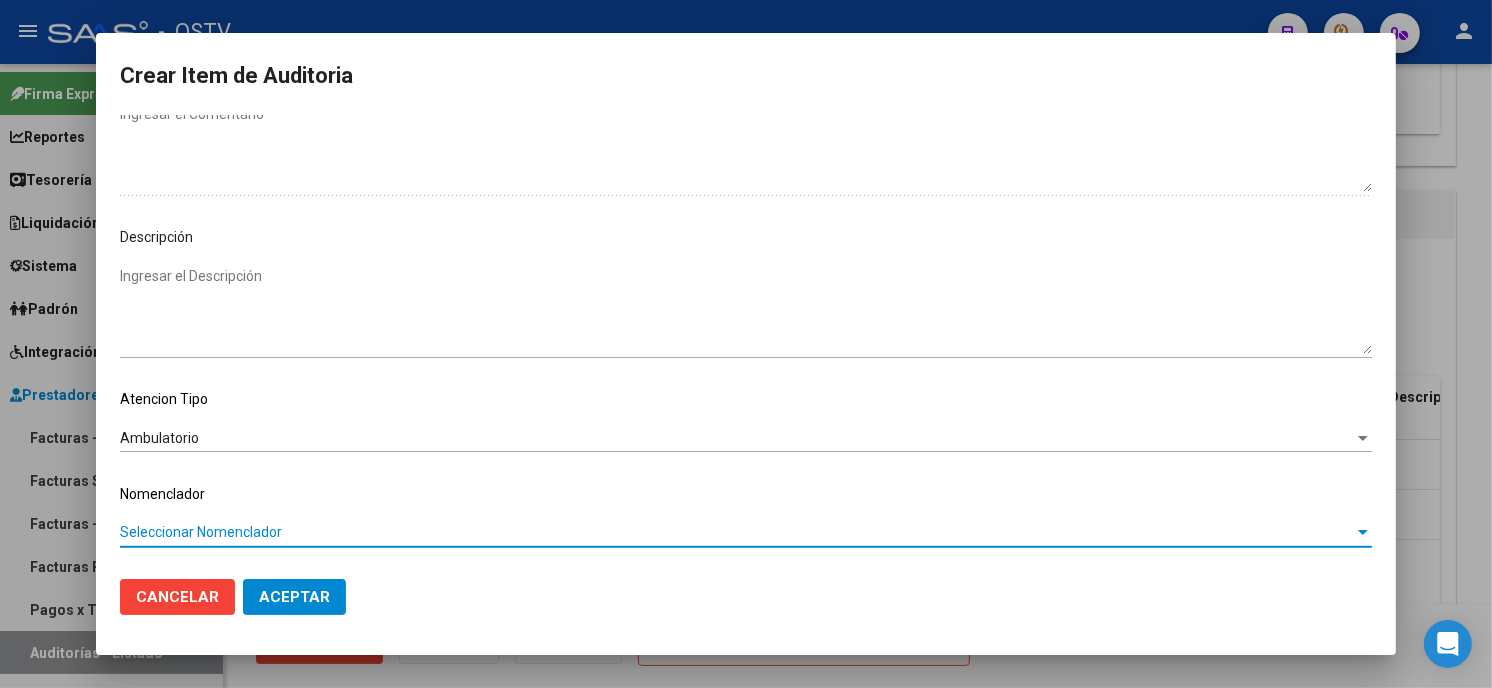 type 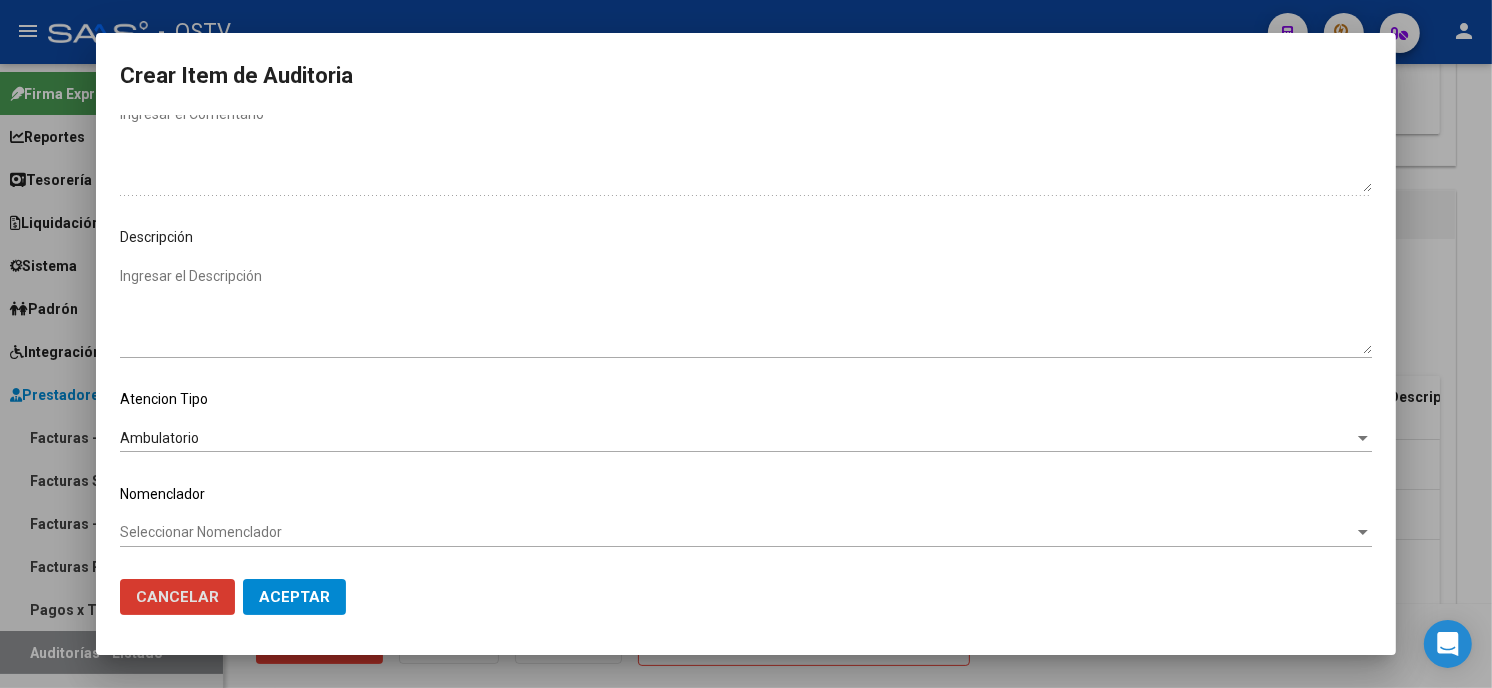 type 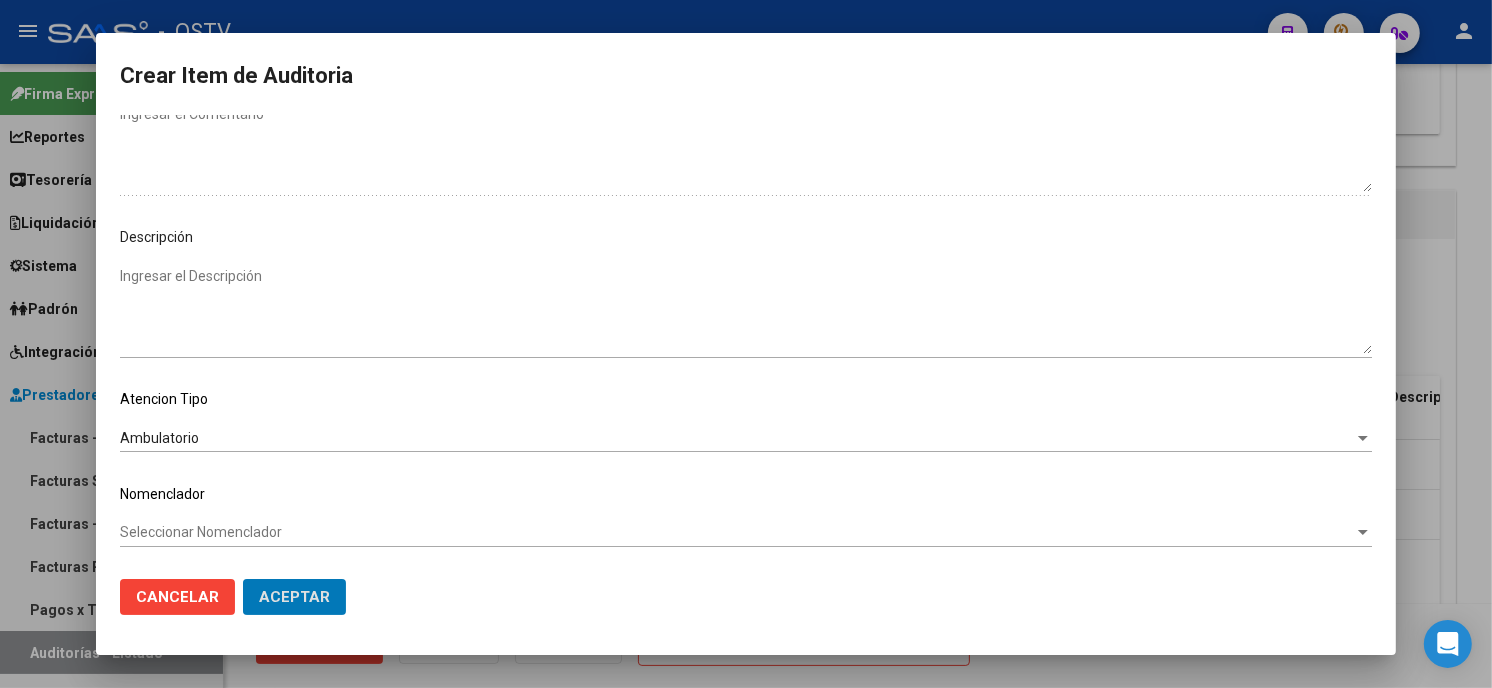 click on "Aceptar" 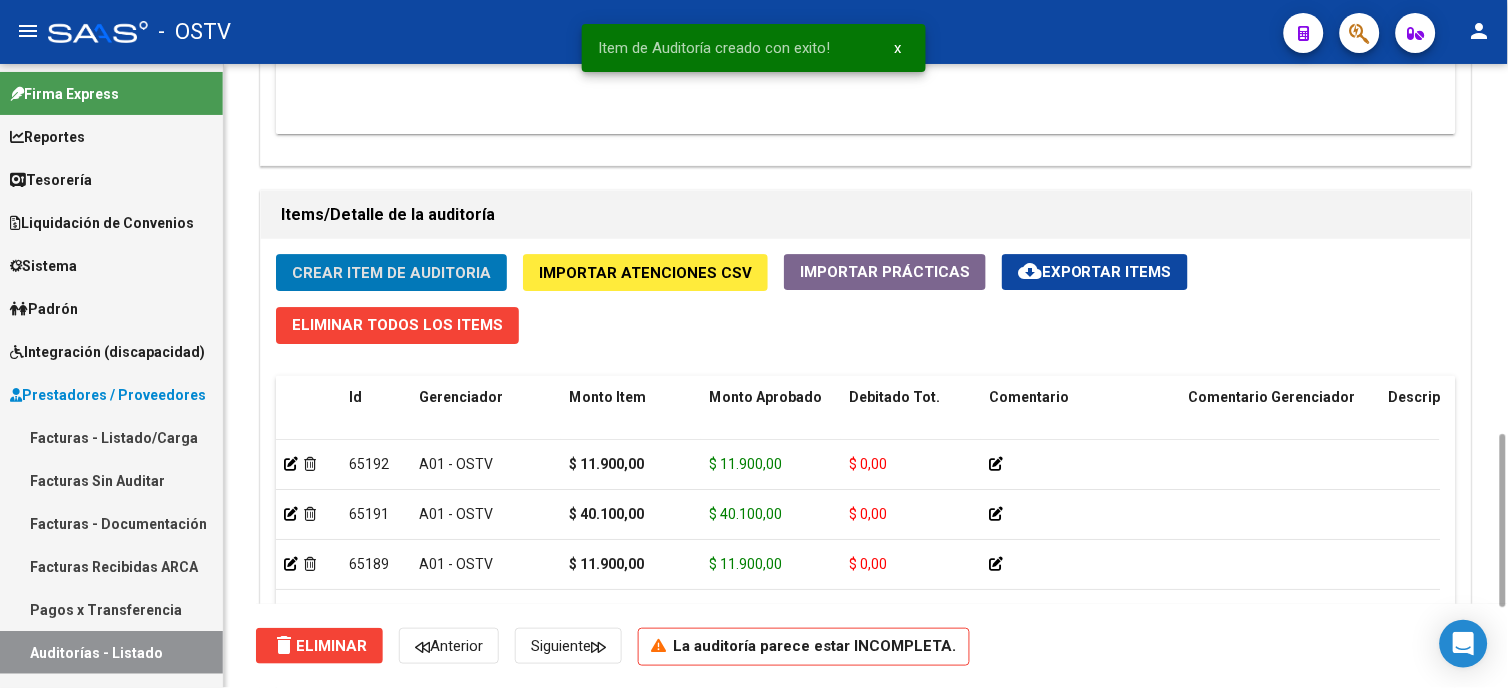 click on "Crear Item de Auditoria" 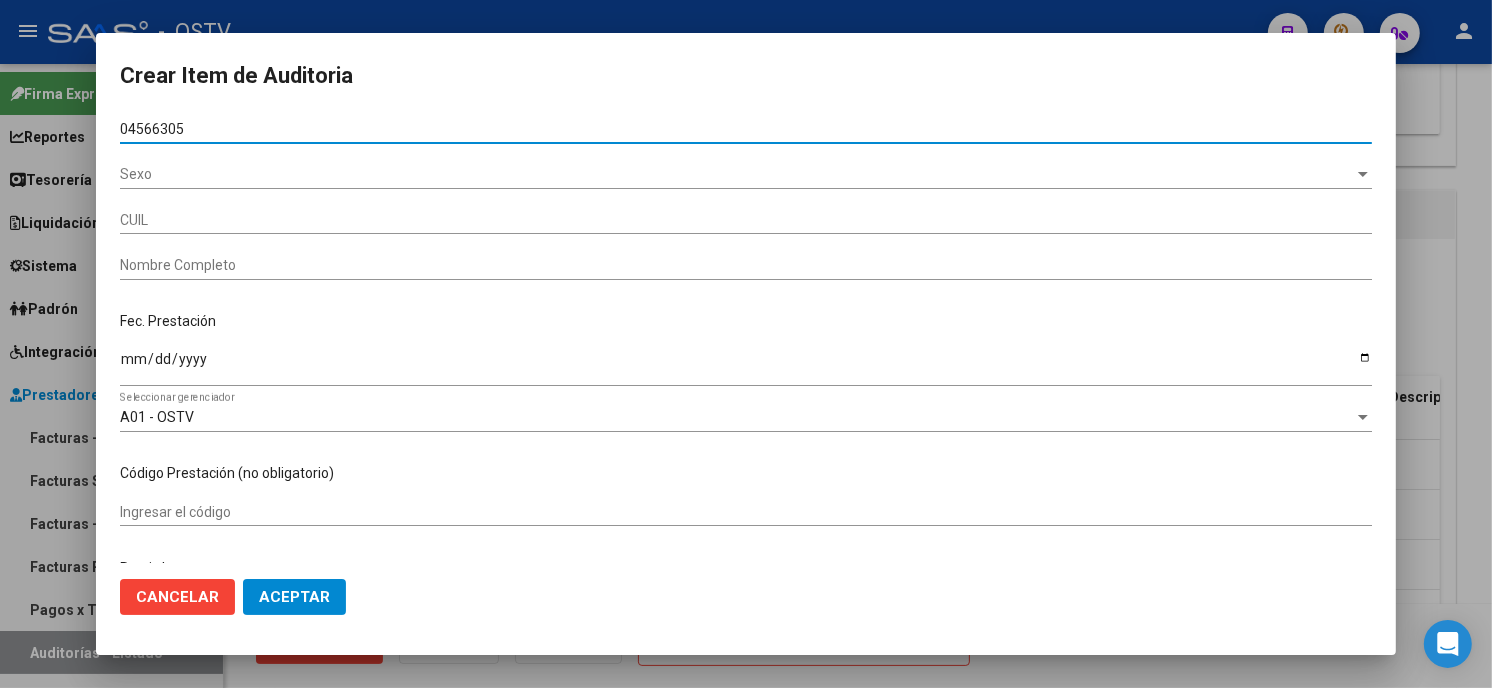 type on "04566305" 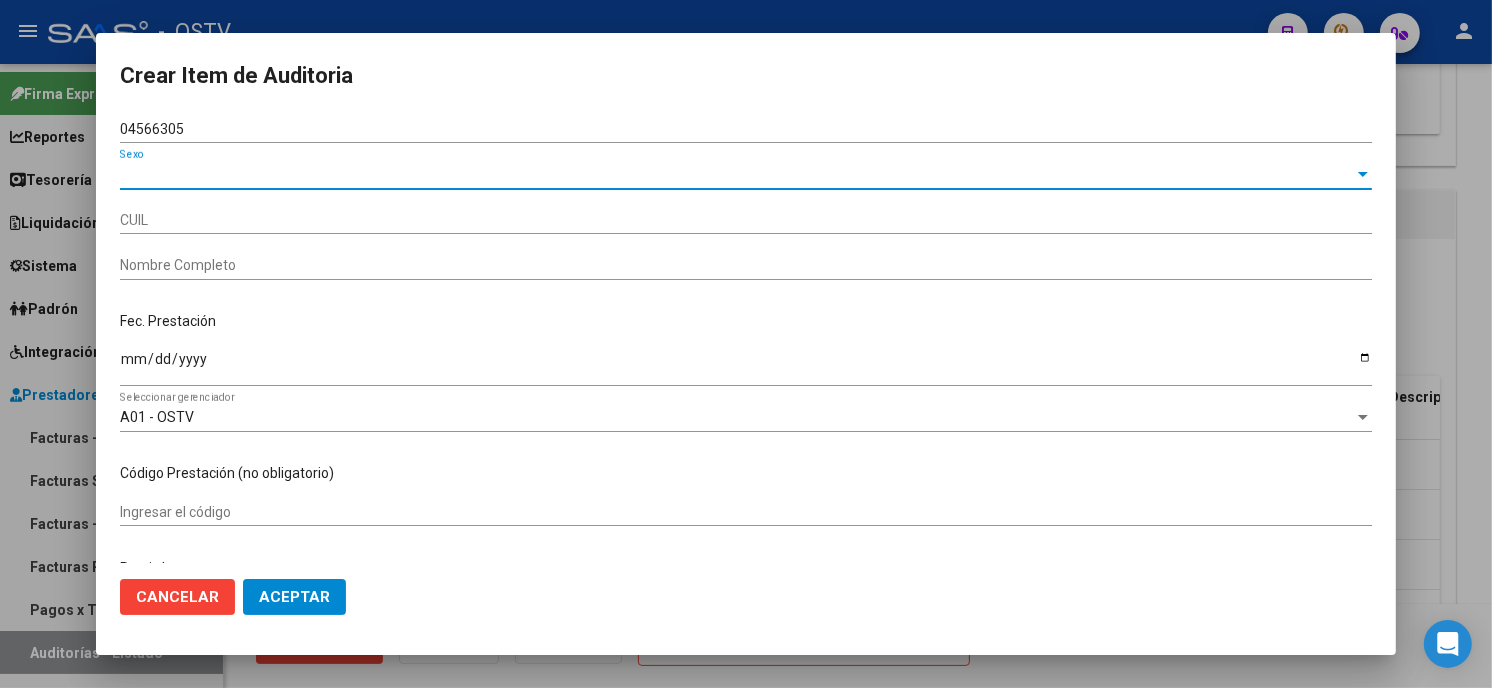 type on "20045663052" 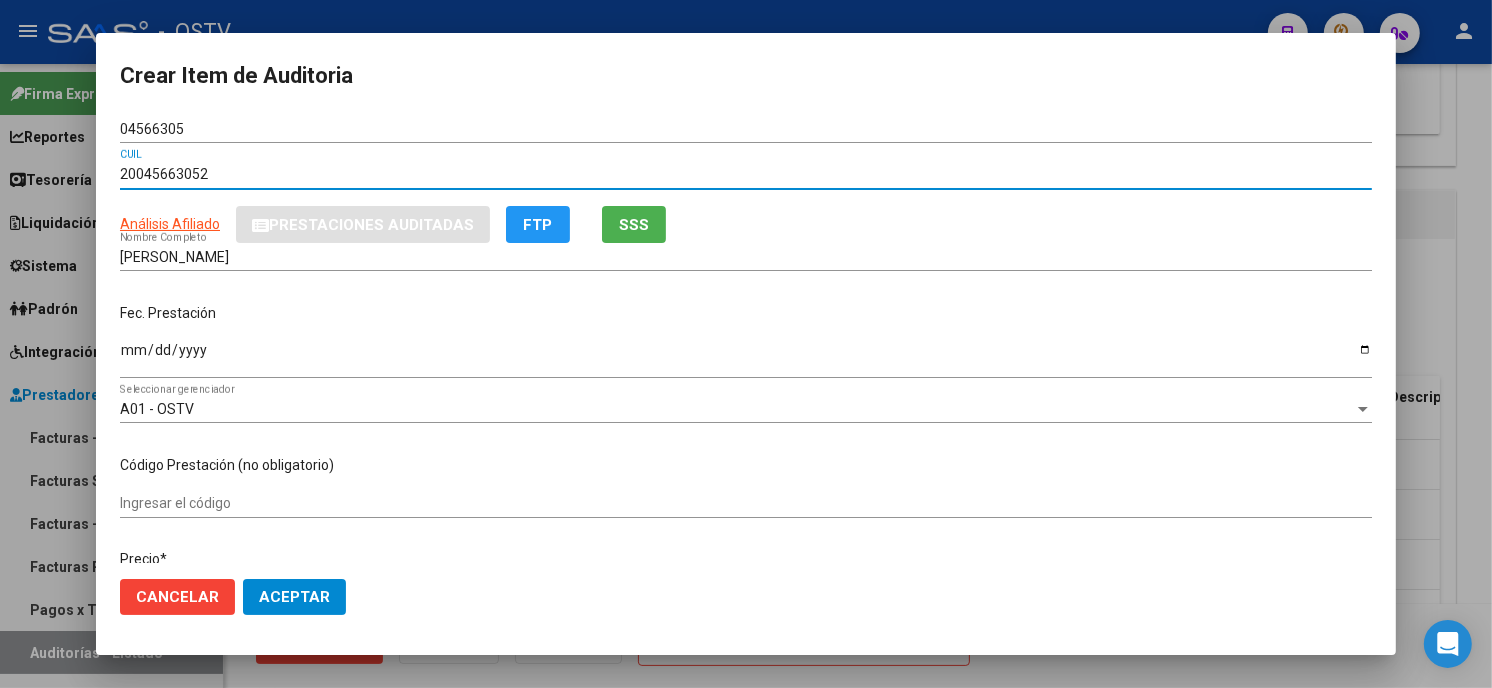 type 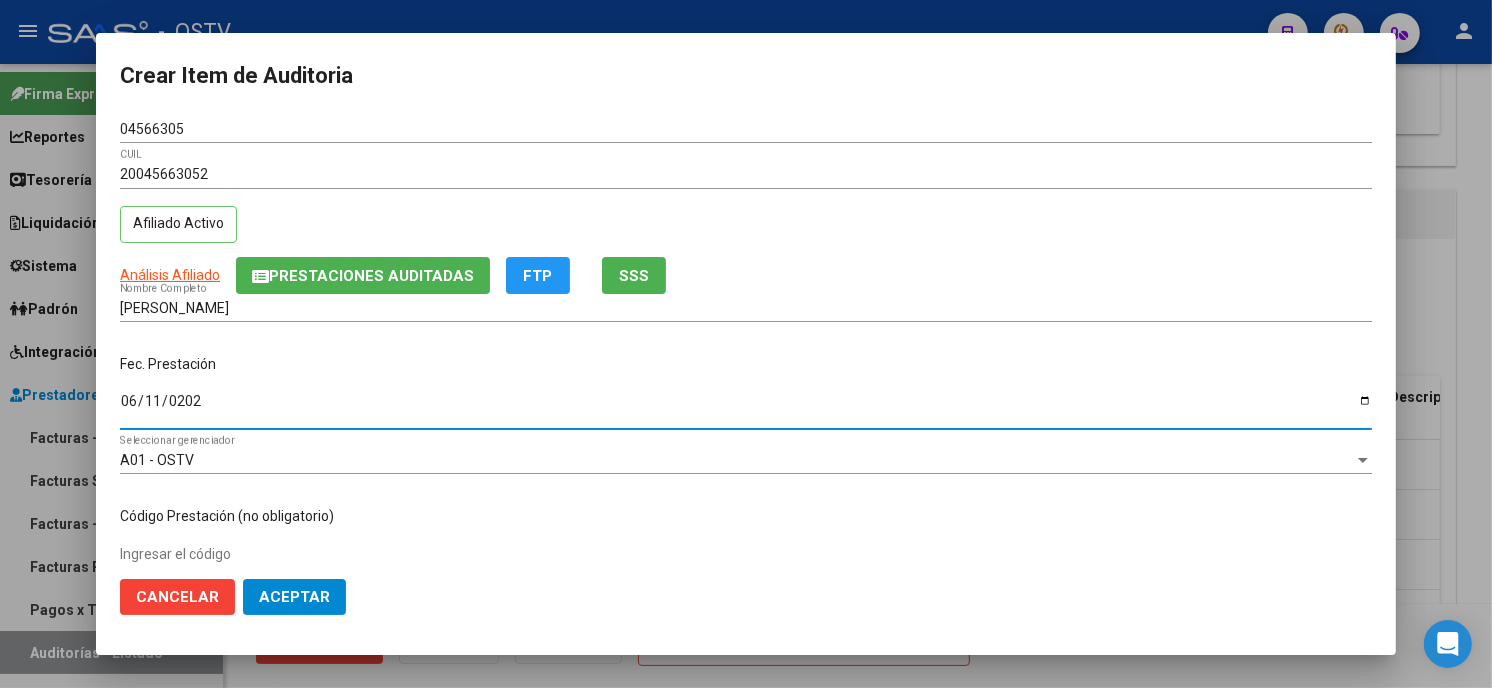 type on "[DATE]" 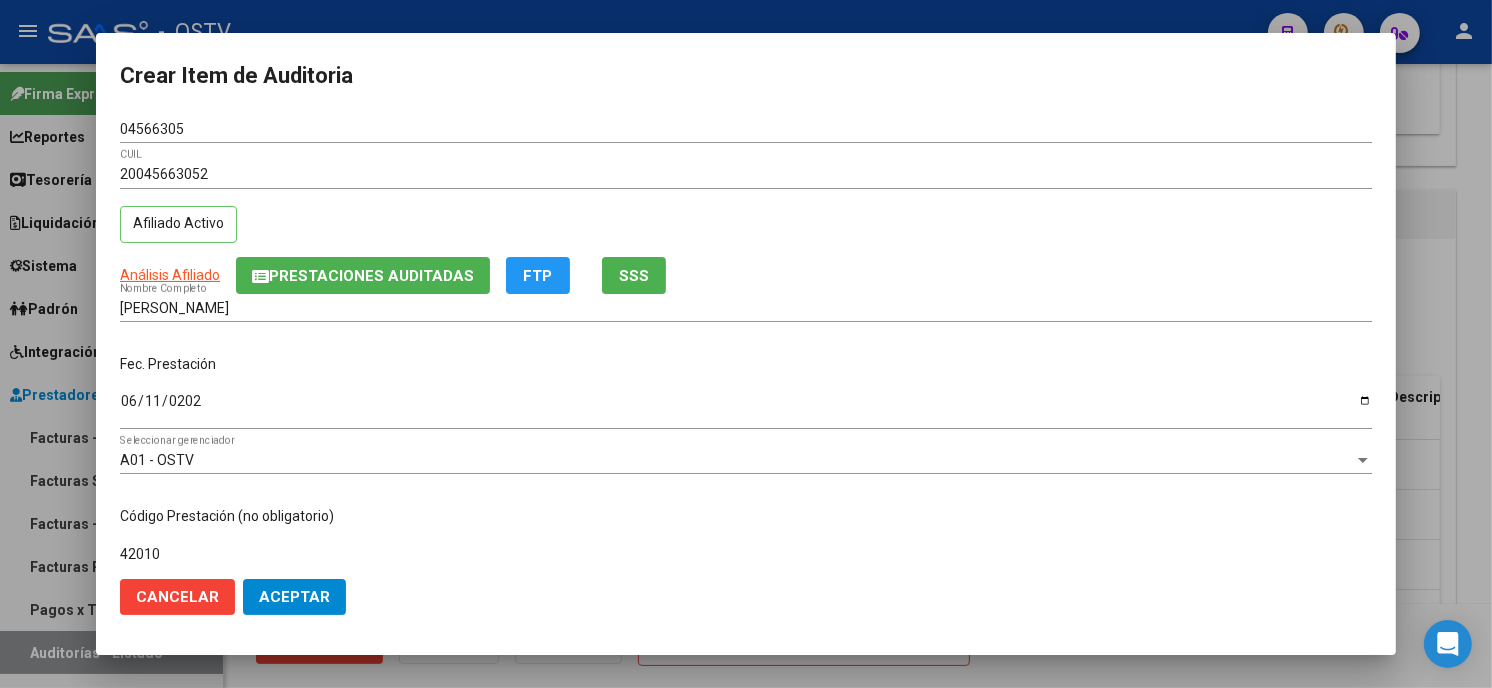 scroll, scrollTop: 310, scrollLeft: 0, axis: vertical 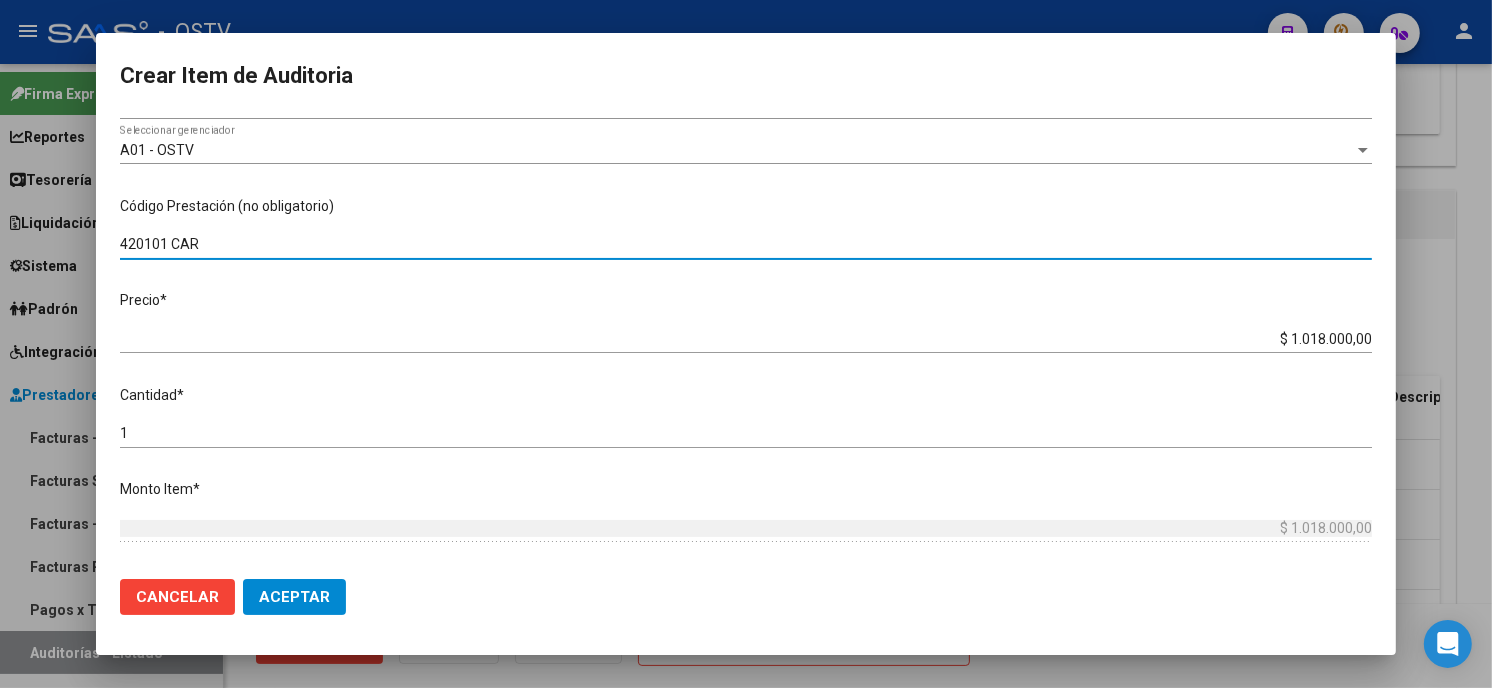 type on "420101 CAR" 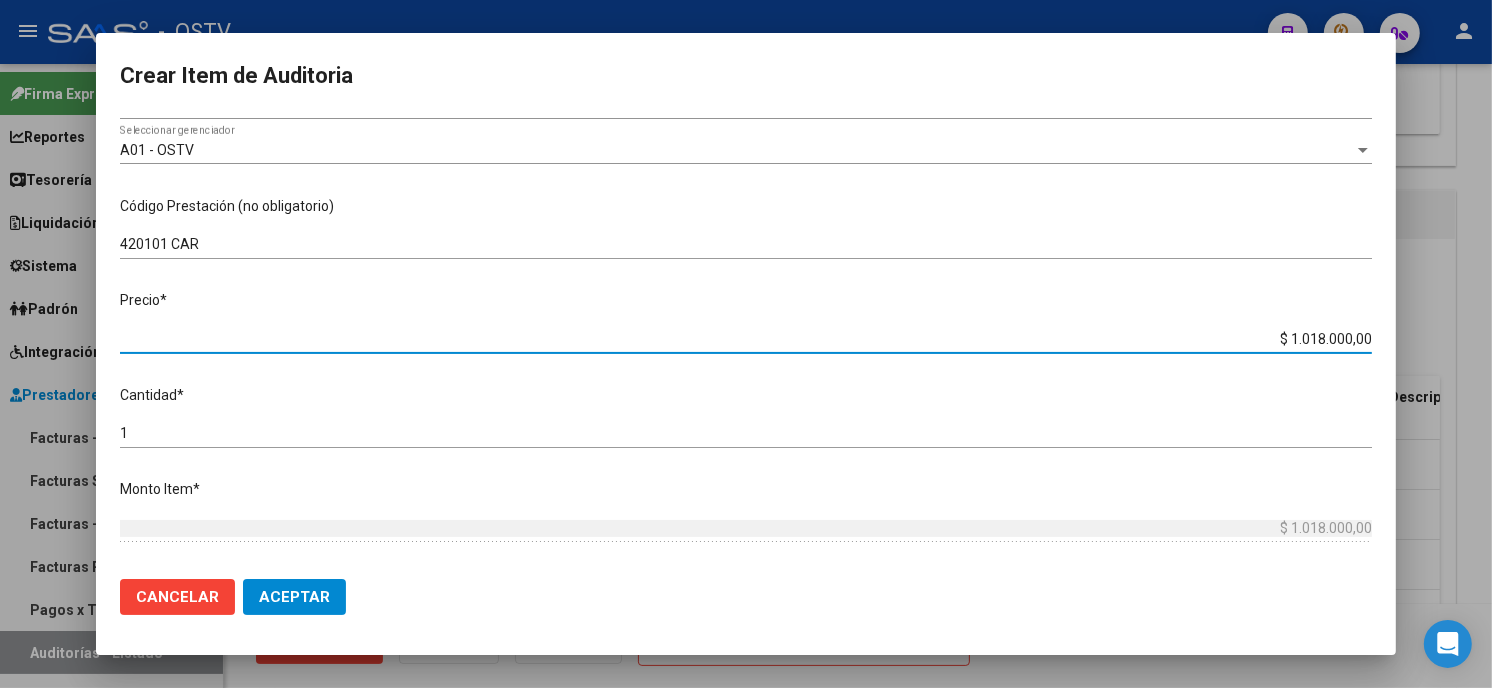 type on "$ 0,01" 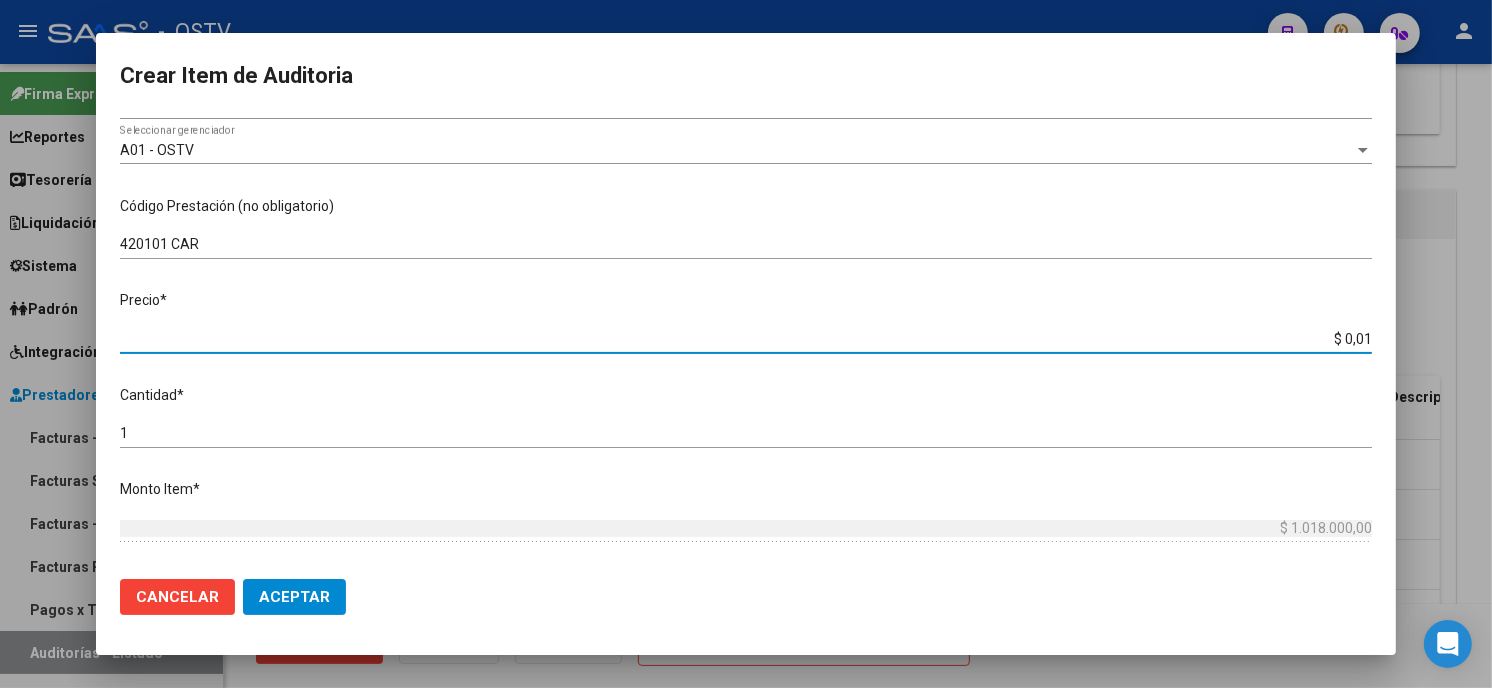 type on "$ 0,01" 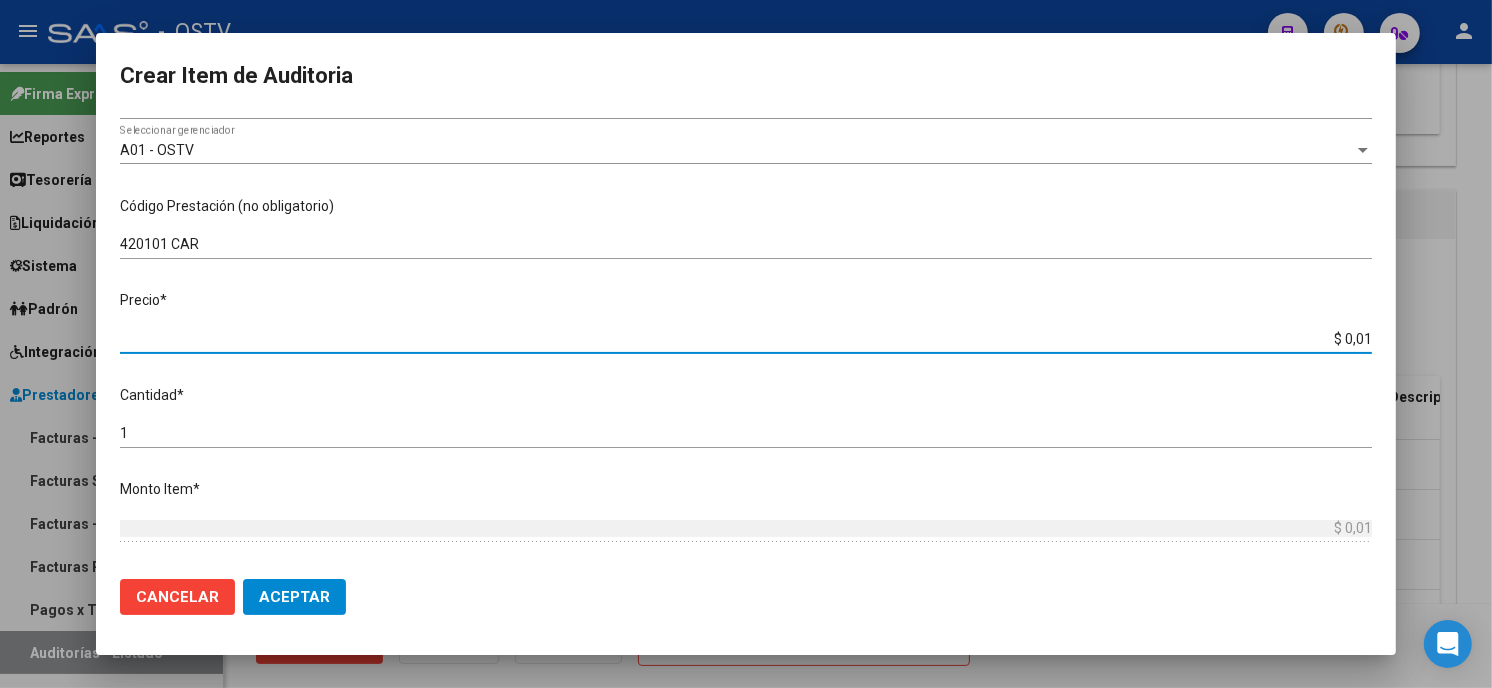 type on "$ 0,11" 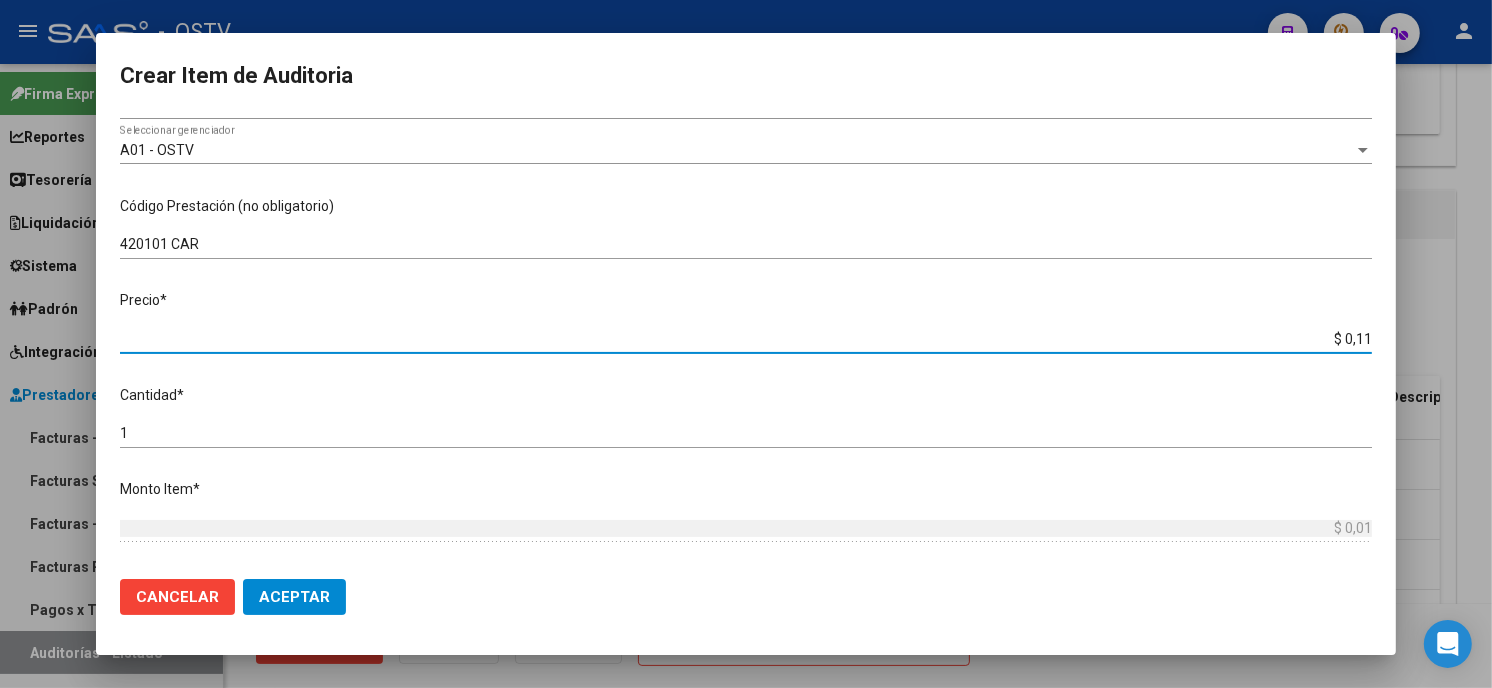 type on "$ 0,11" 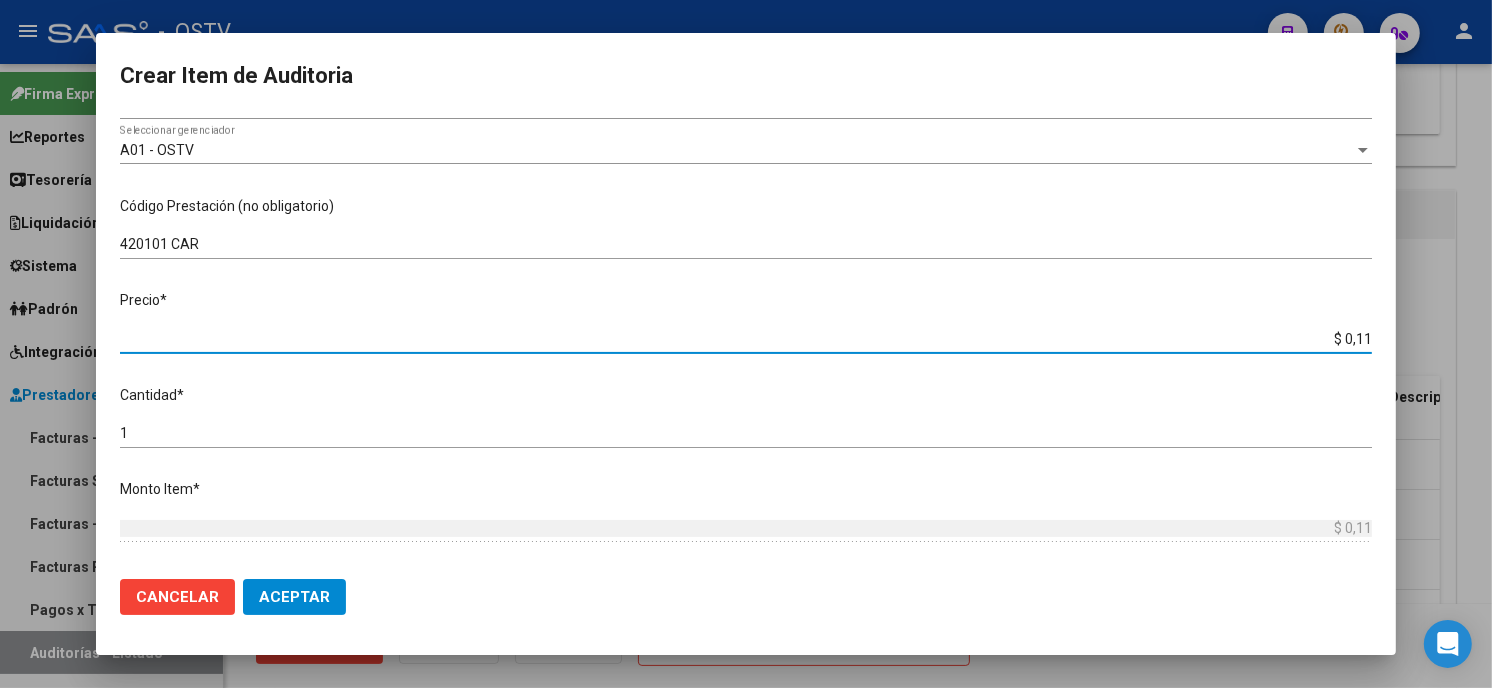 type on "$ 1,19" 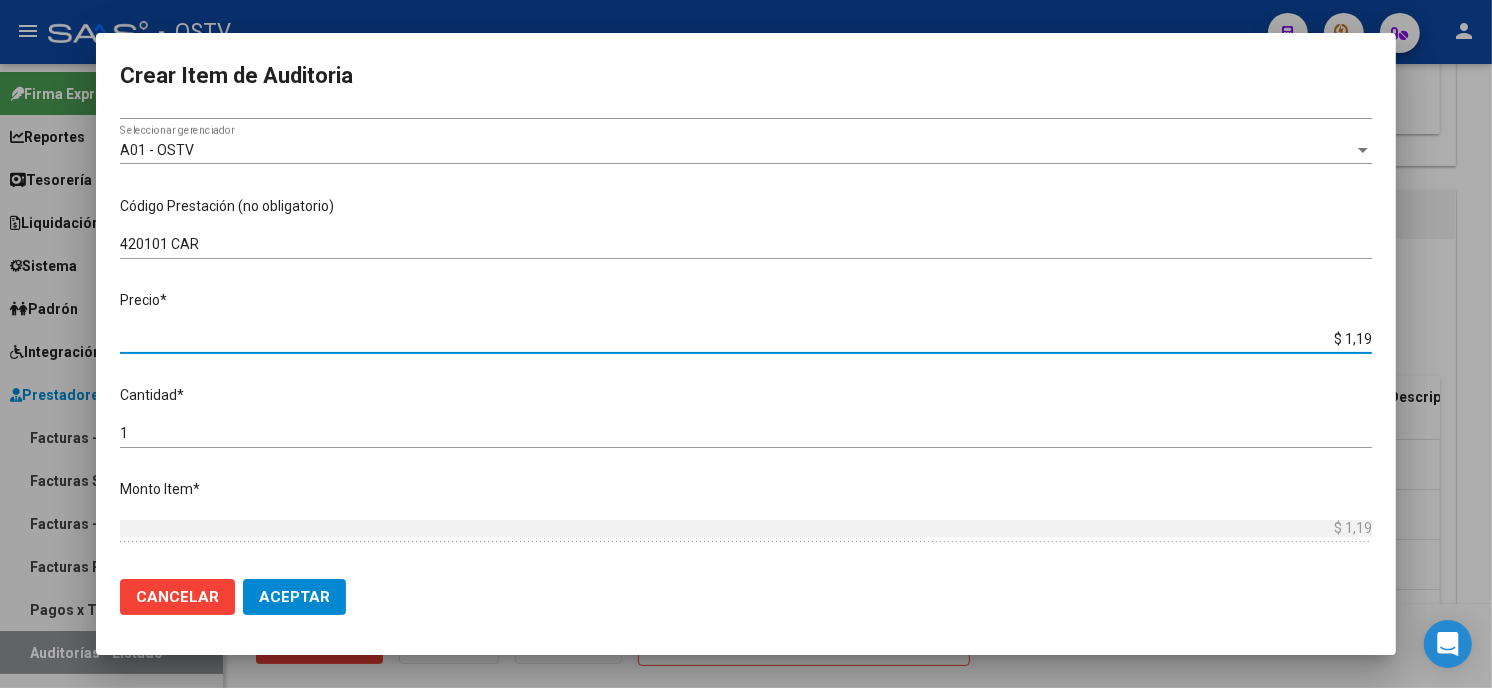 type on "$ 11,90" 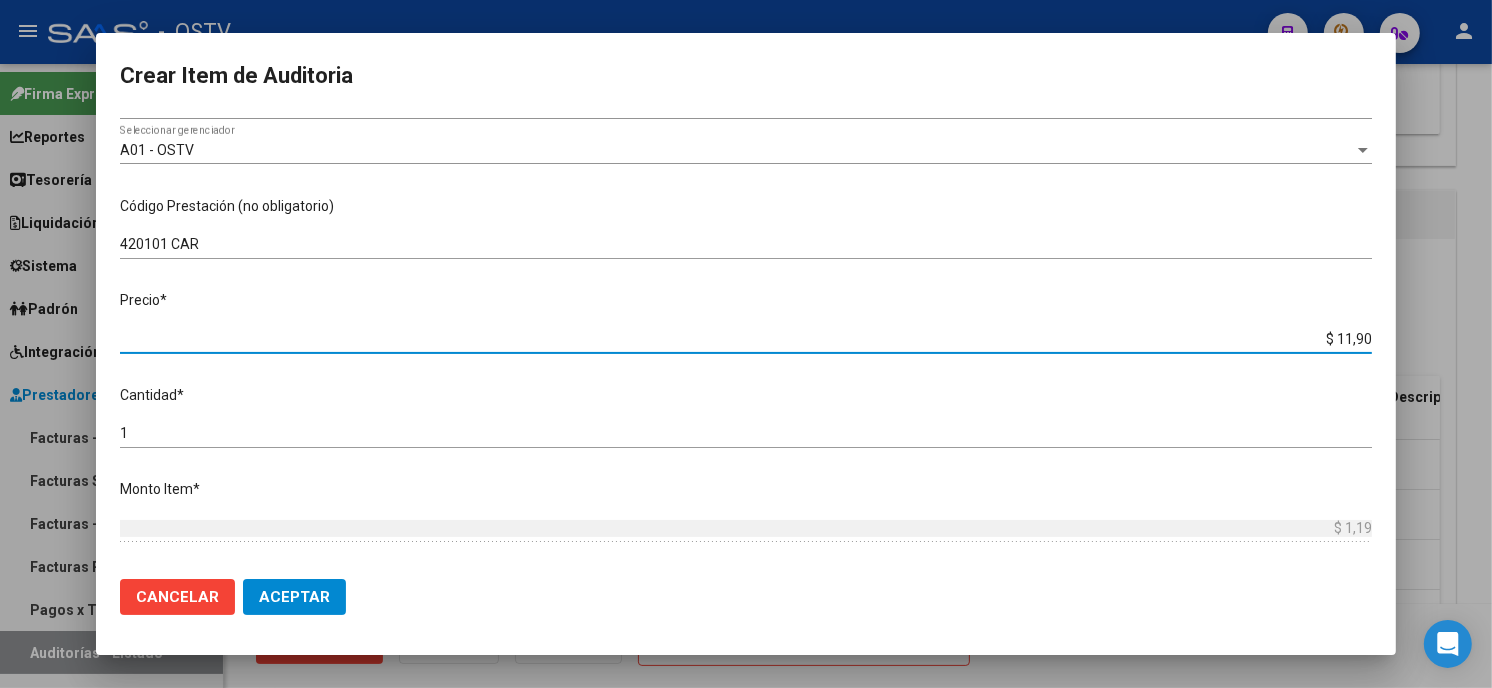 type on "$ 11,90" 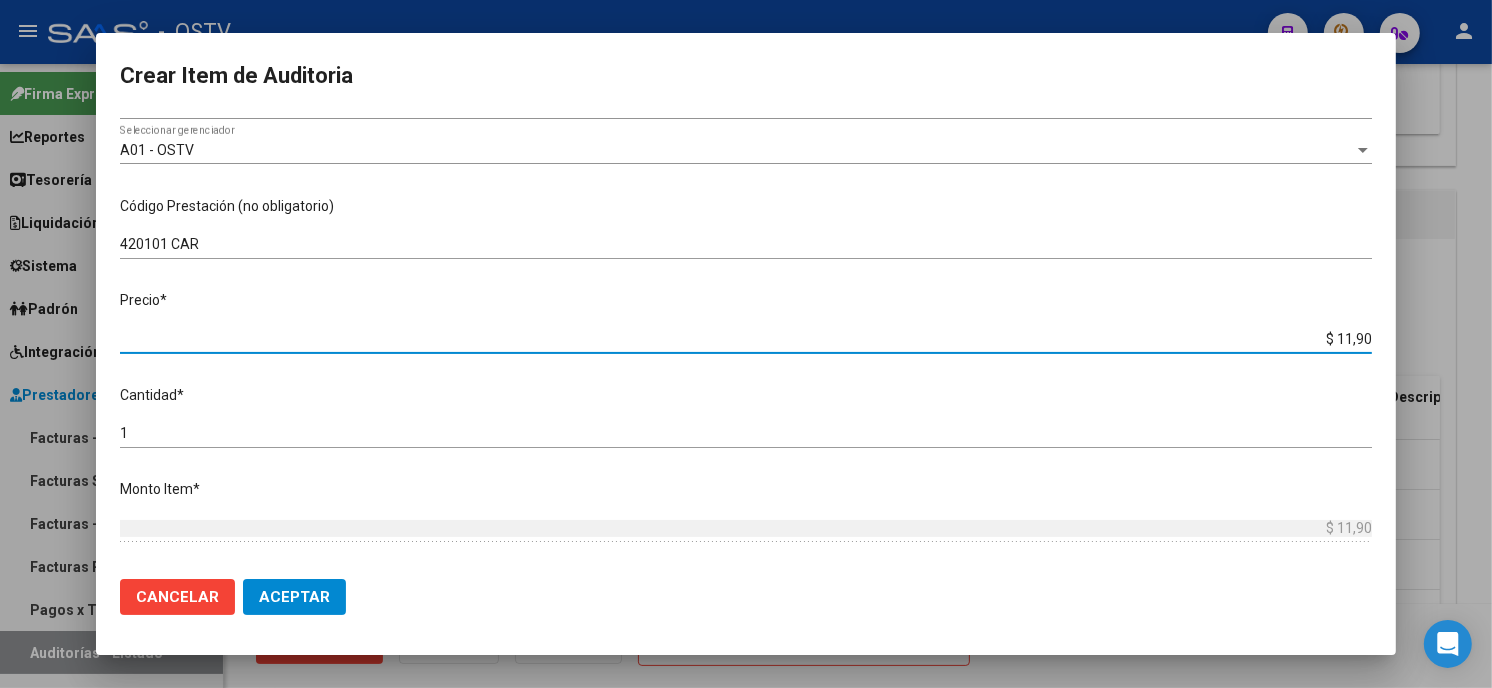 type on "$ 119,00" 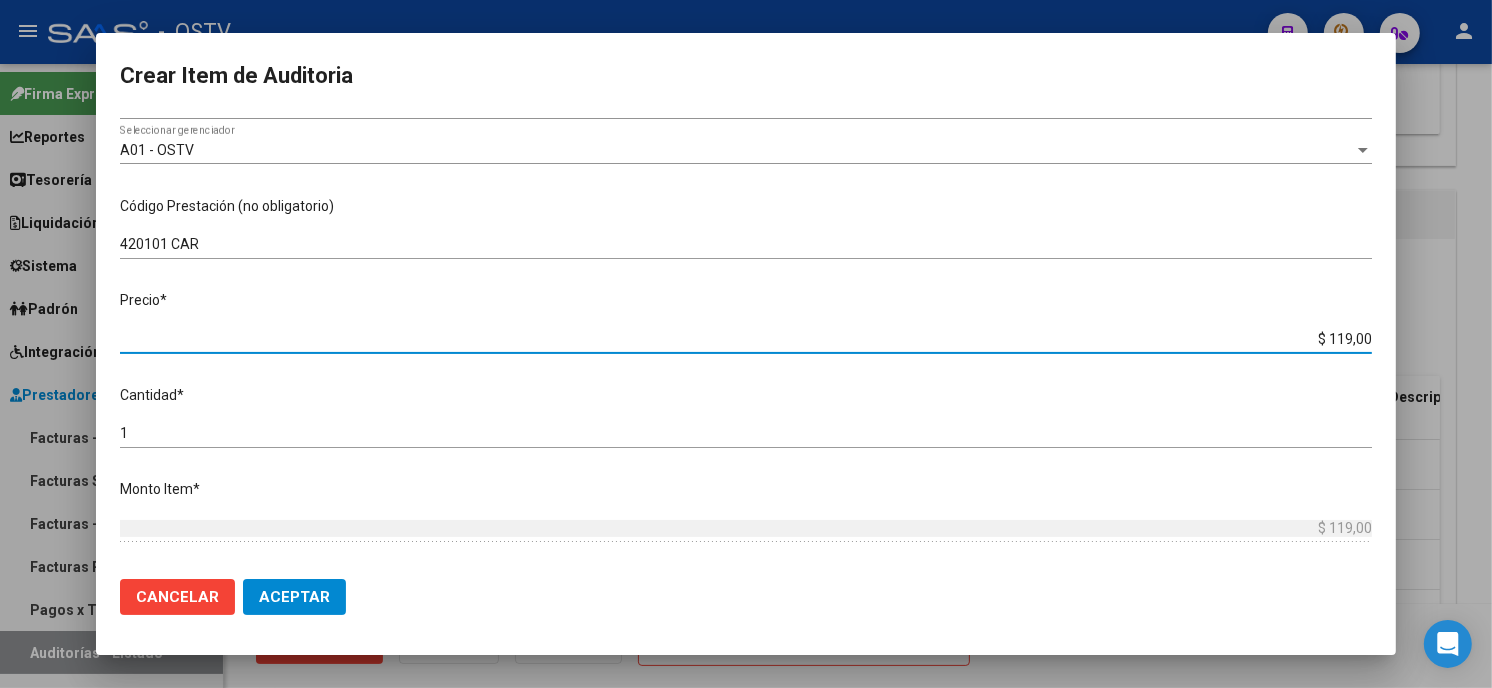 type on "$ 1.190,00" 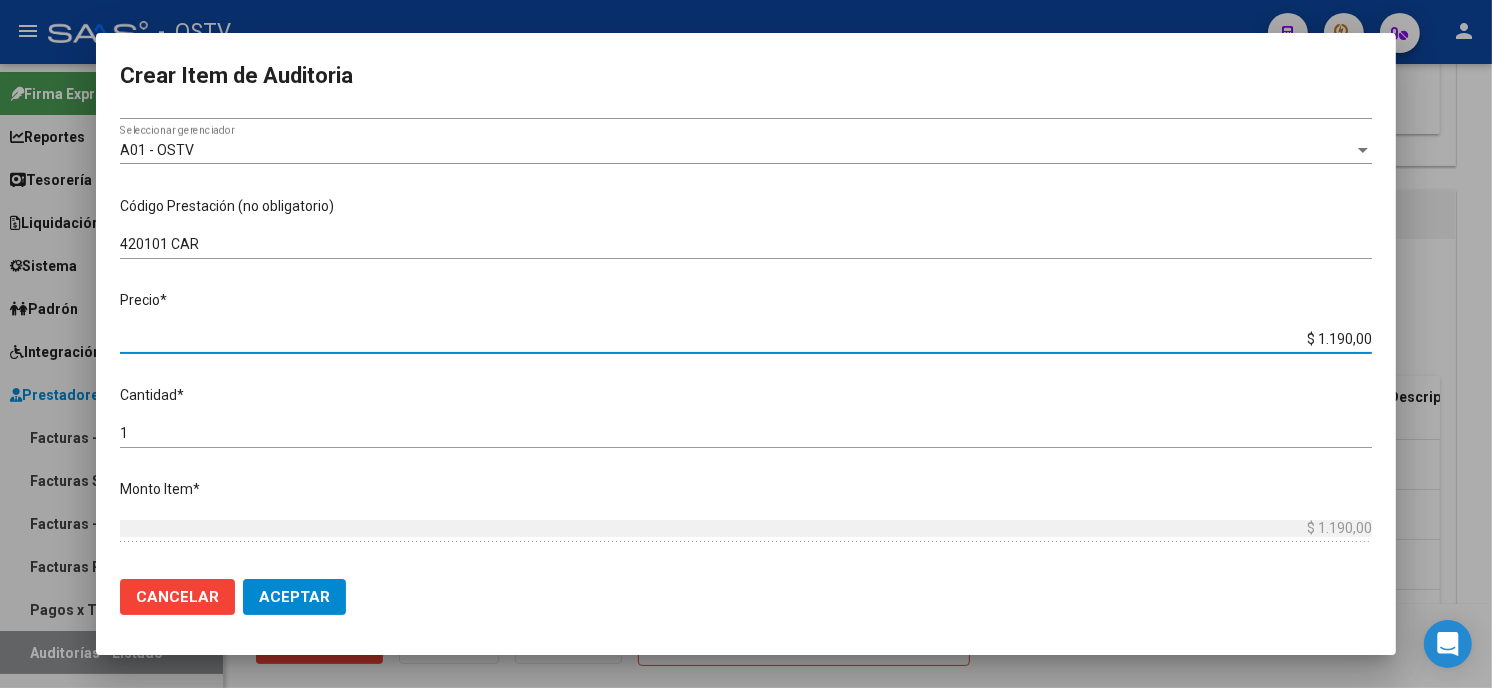 type on "$ 11.900,00" 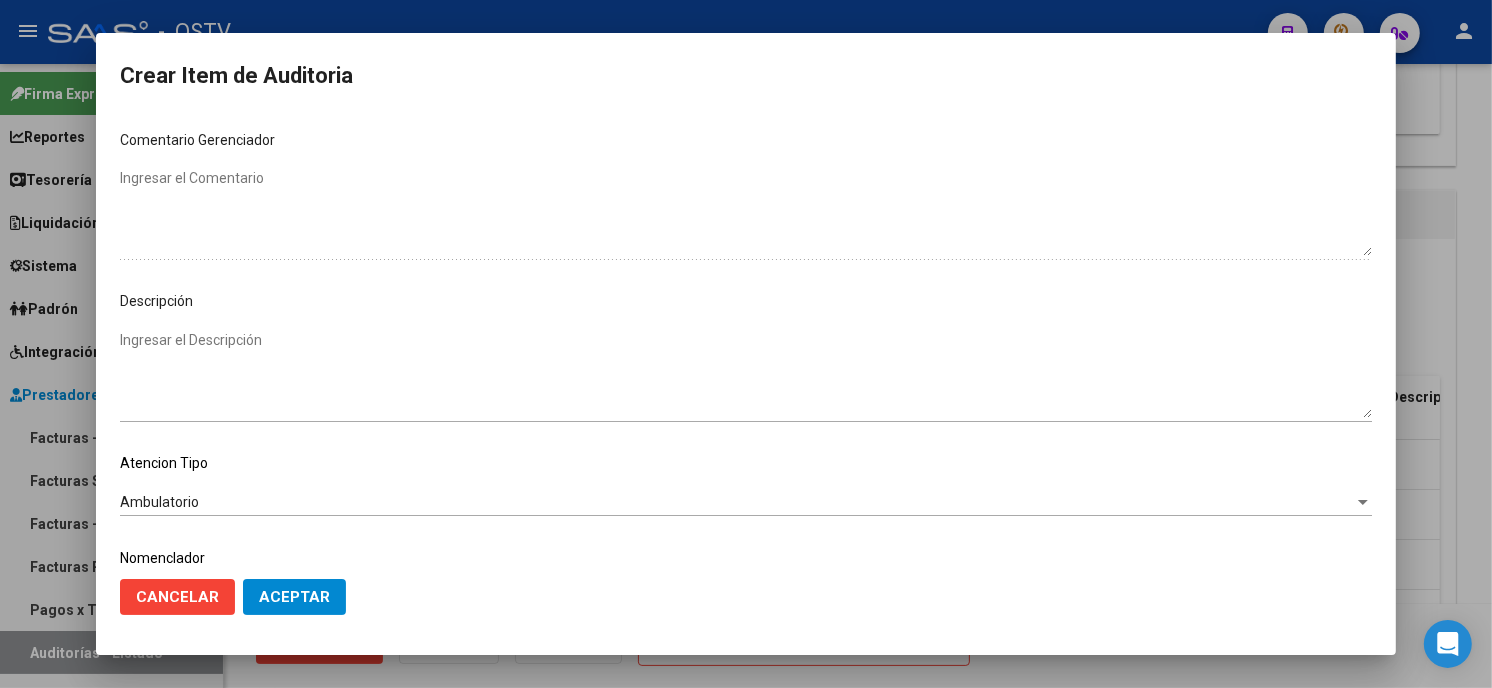 scroll, scrollTop: 1074, scrollLeft: 0, axis: vertical 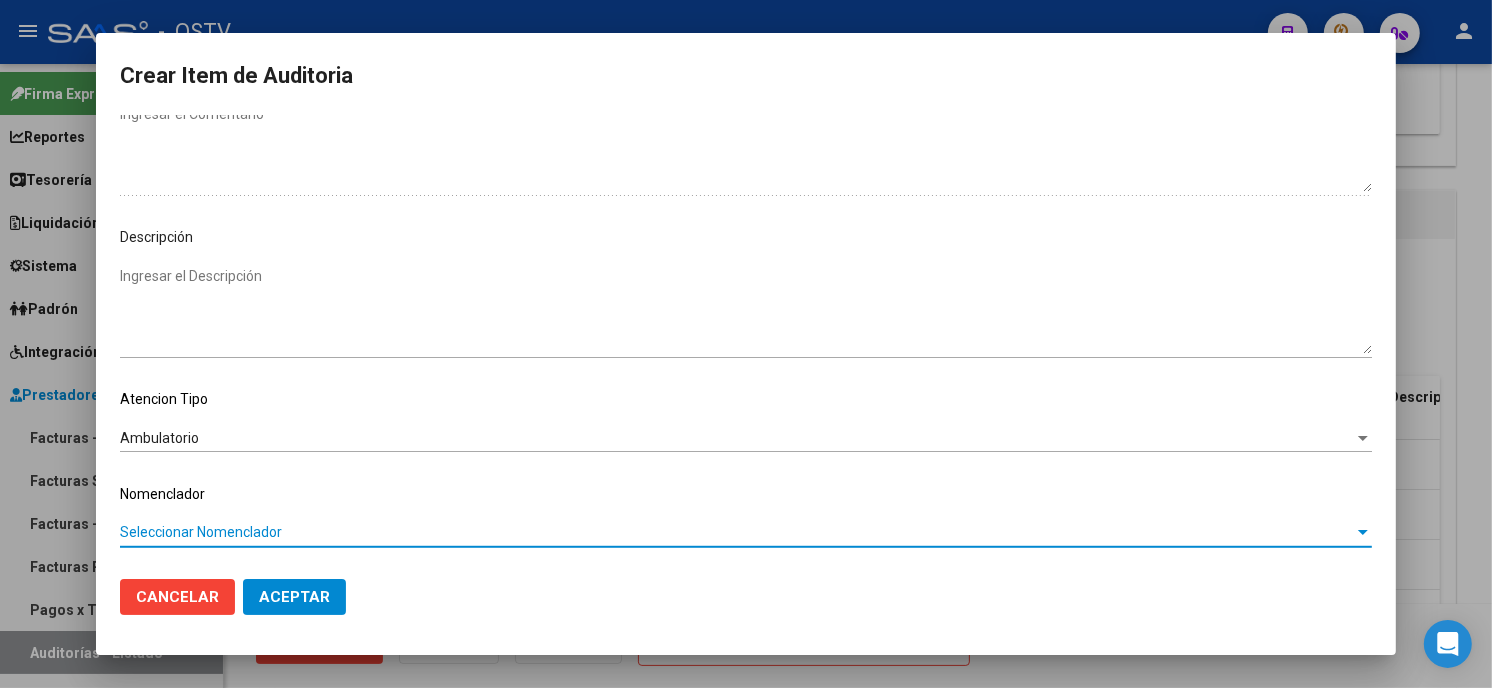 type 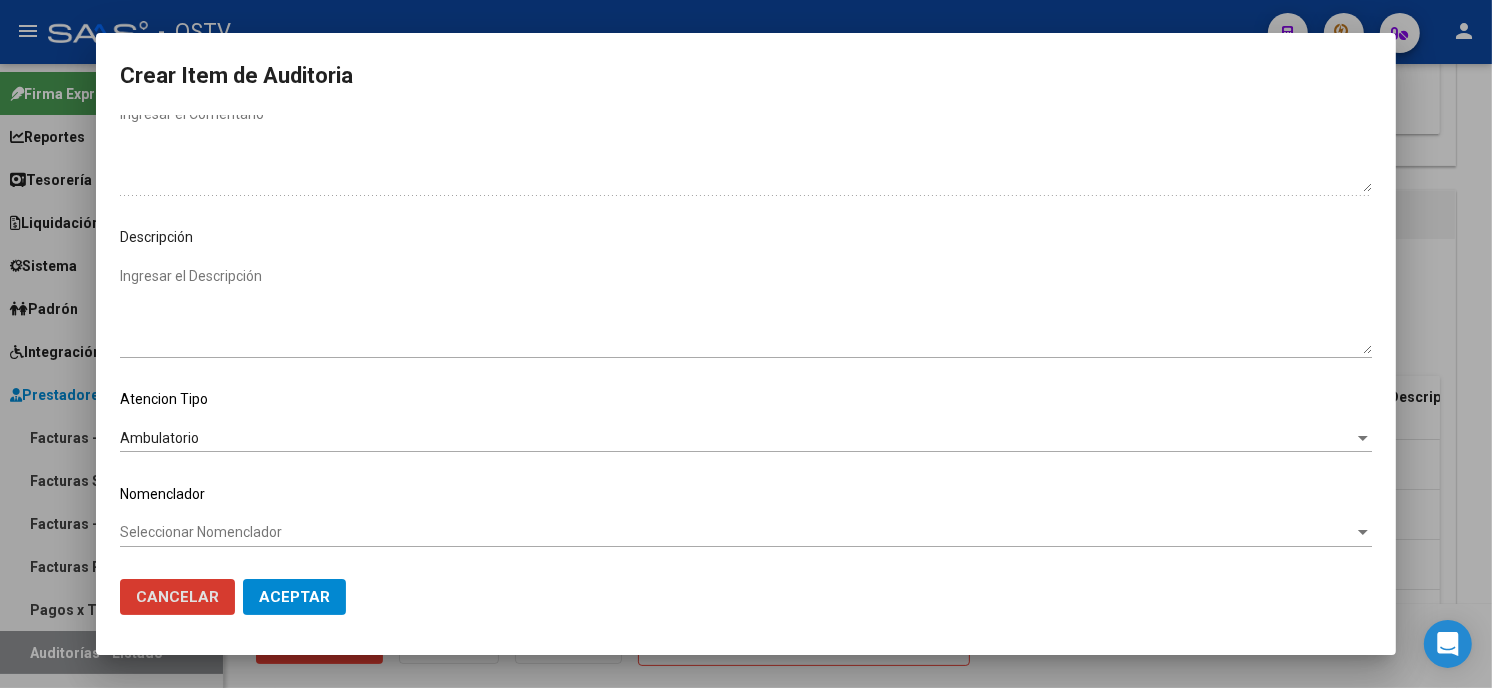 type 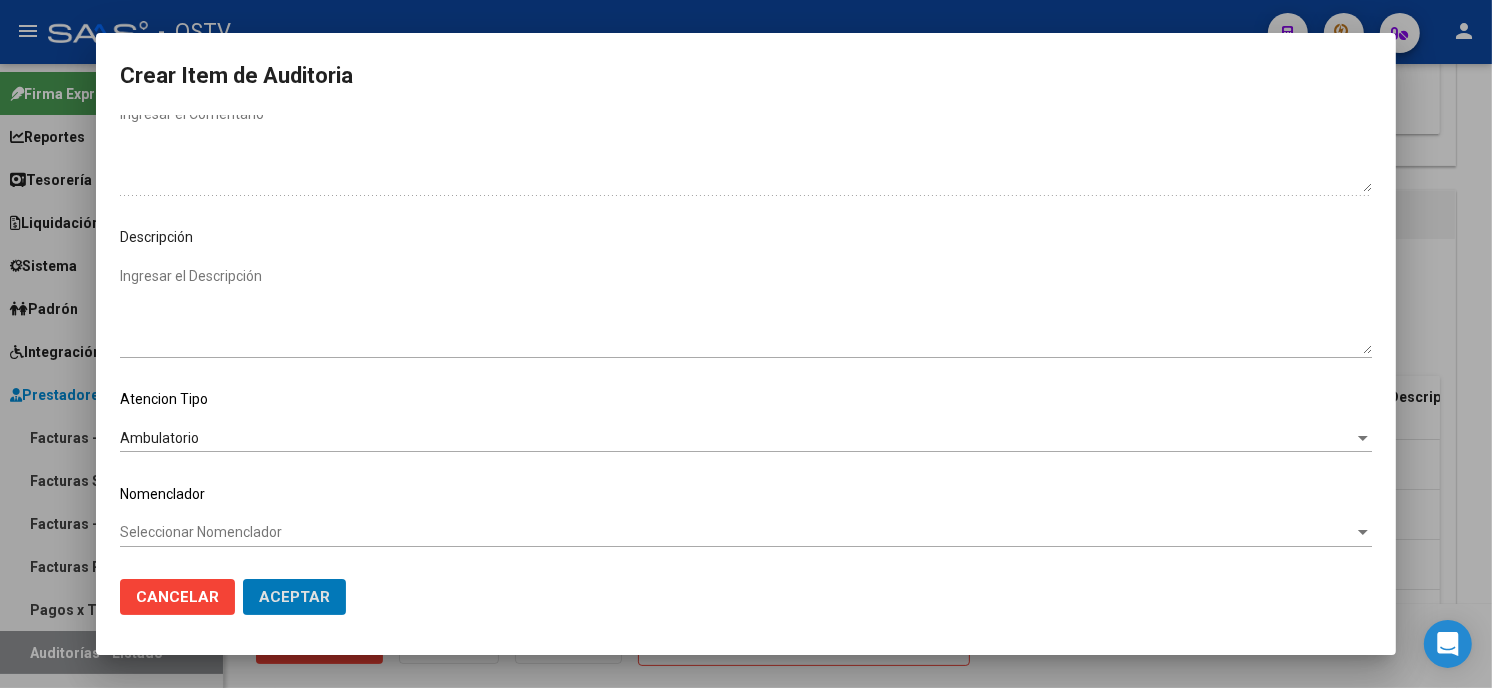 click on "Aceptar" 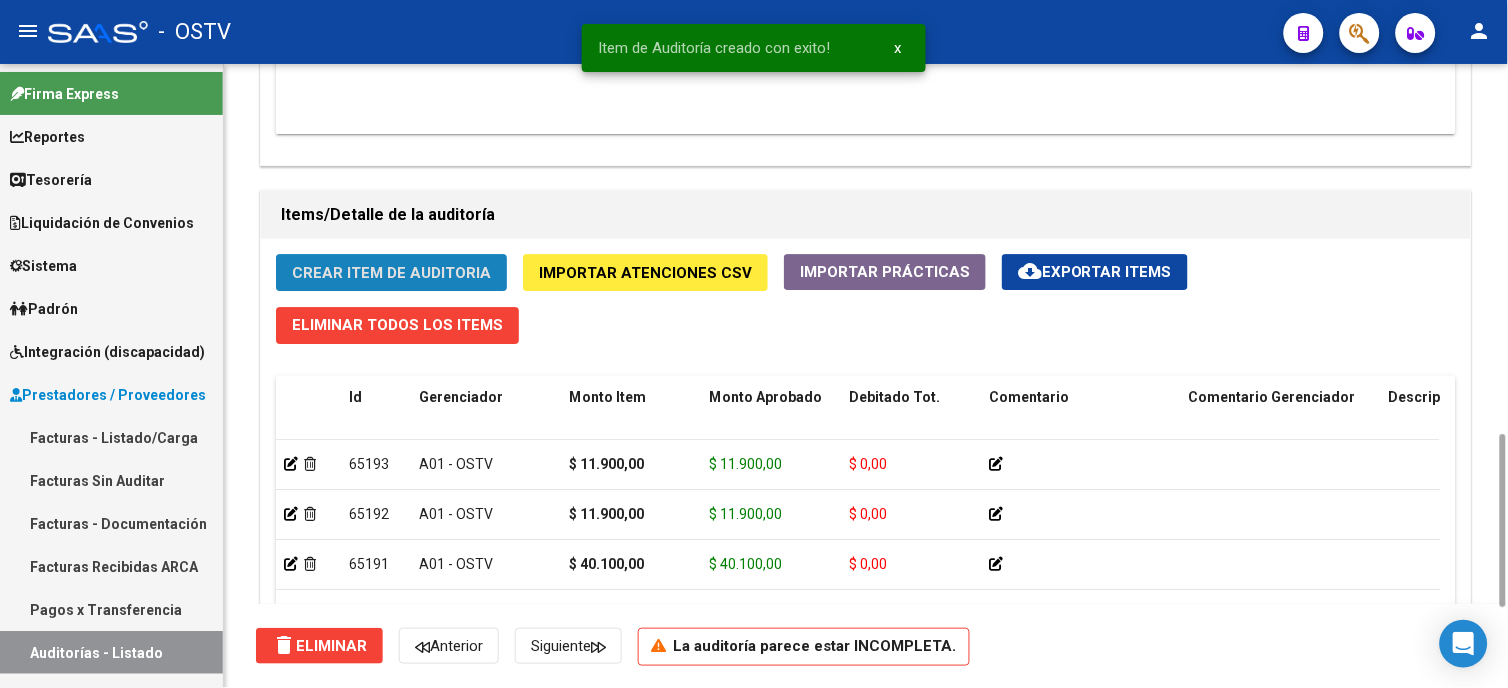 click on "Crear Item de Auditoria" 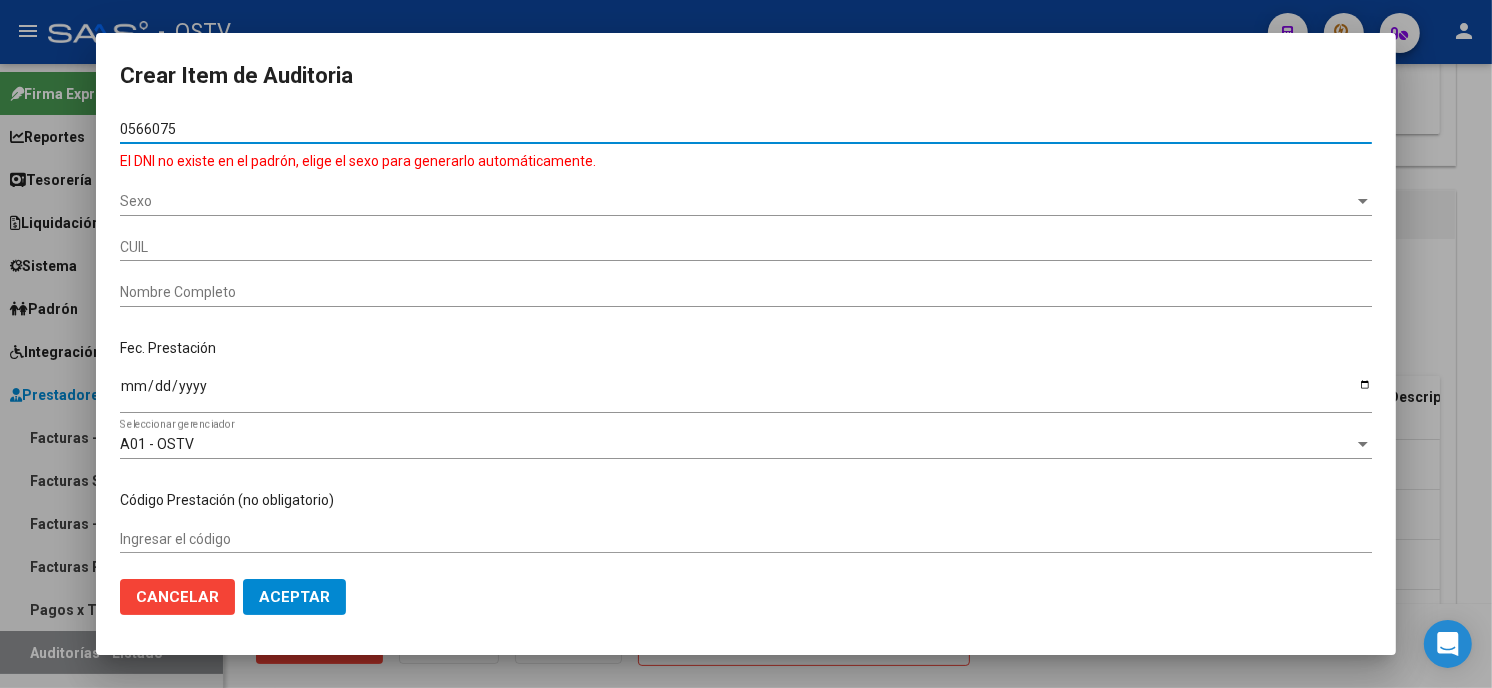 type on "05660758" 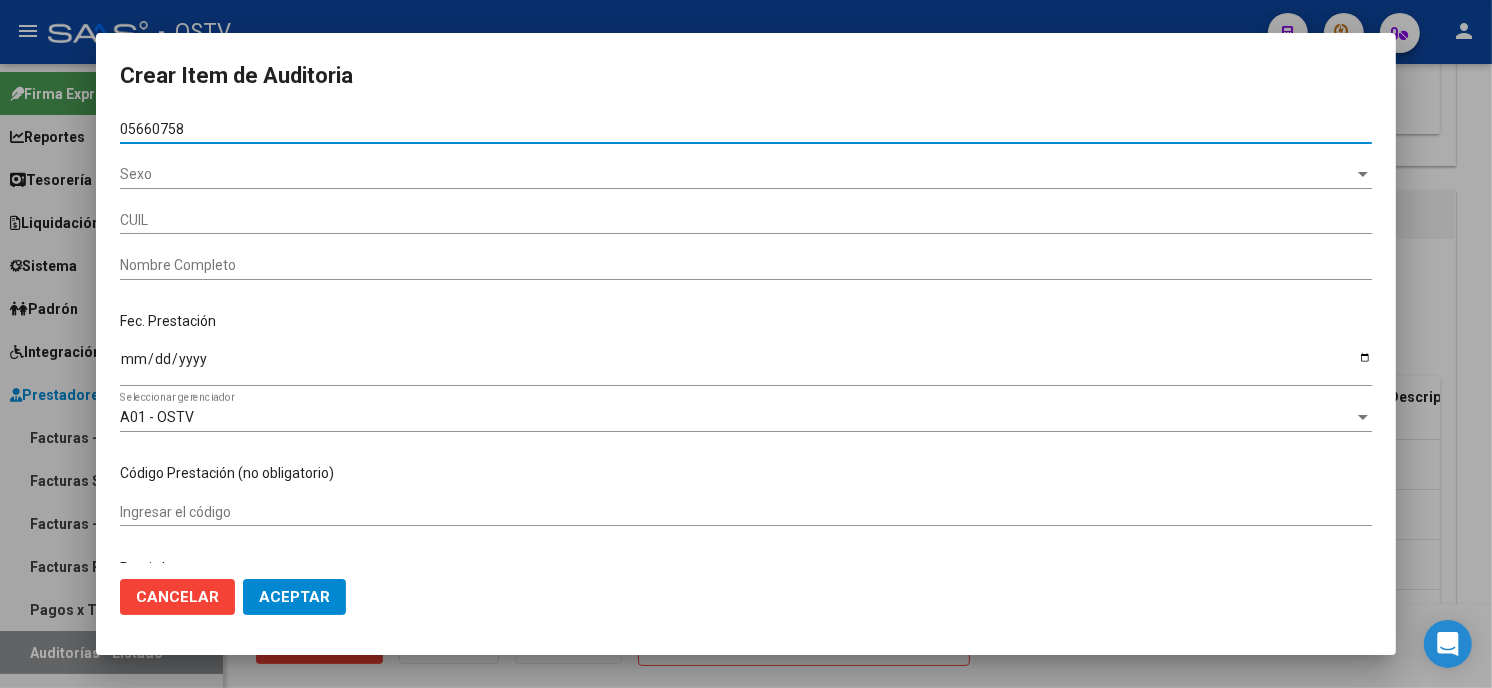 type on "20056607588" 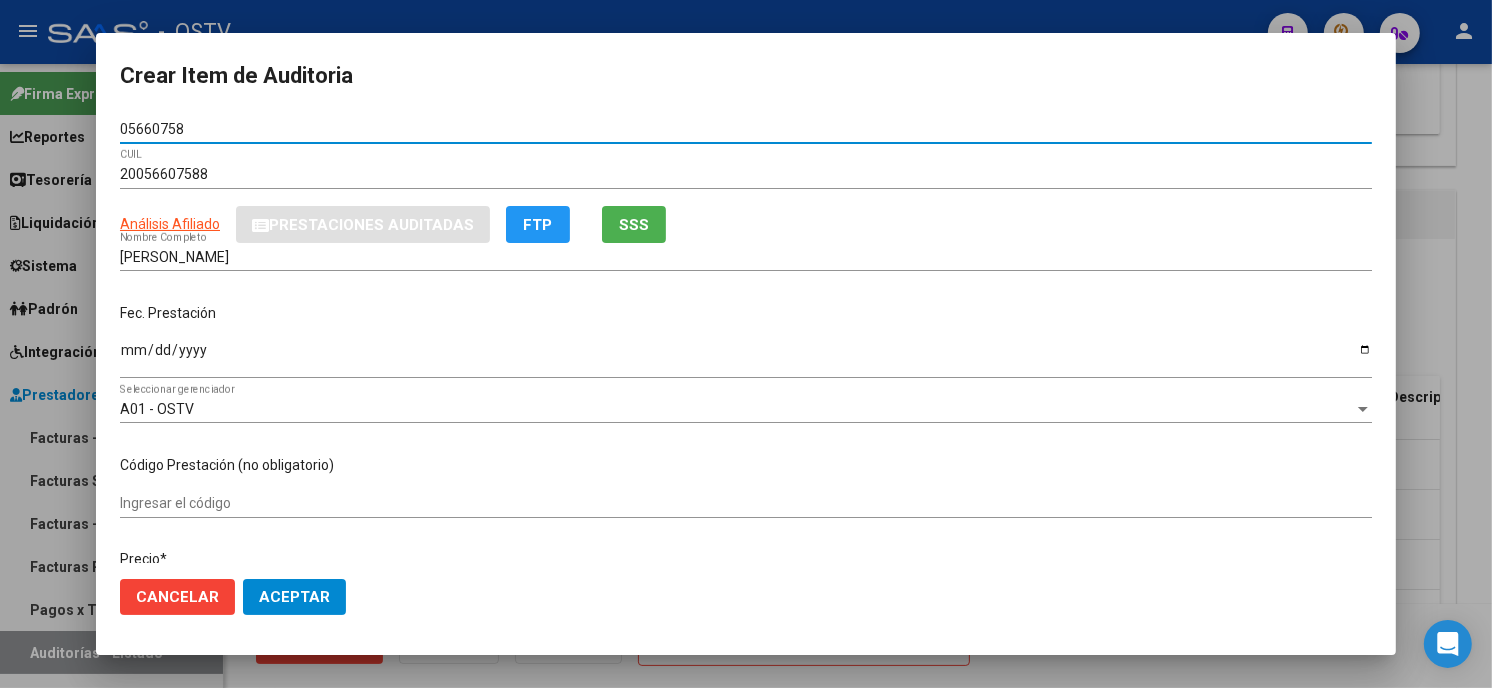 type on "05660758" 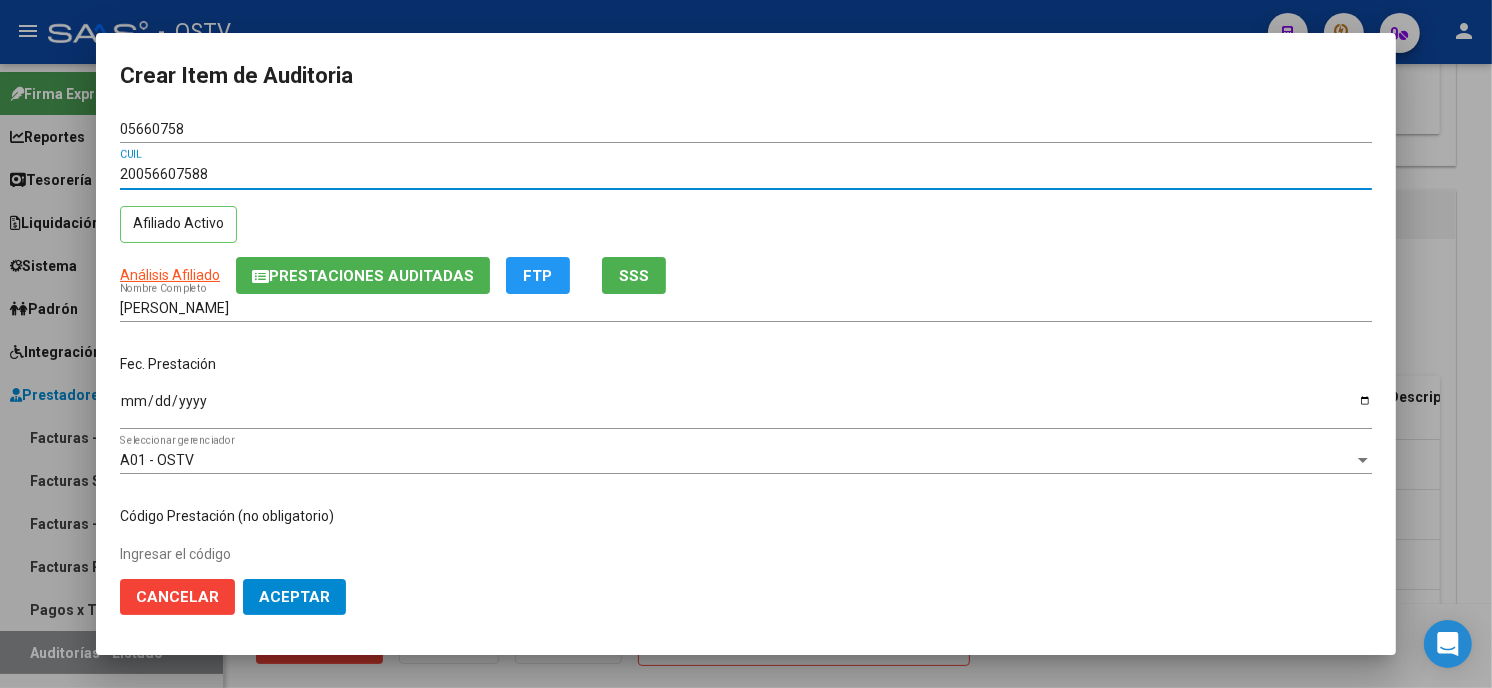 type 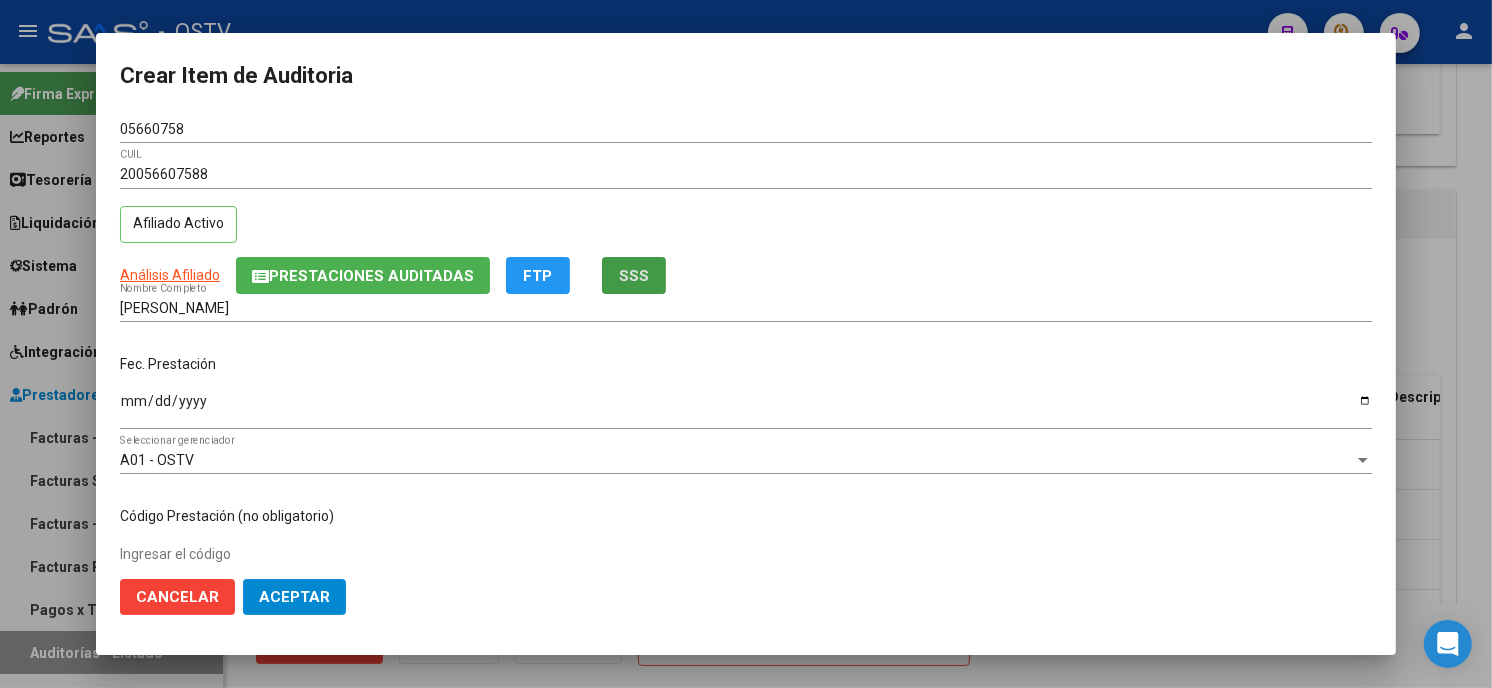 type 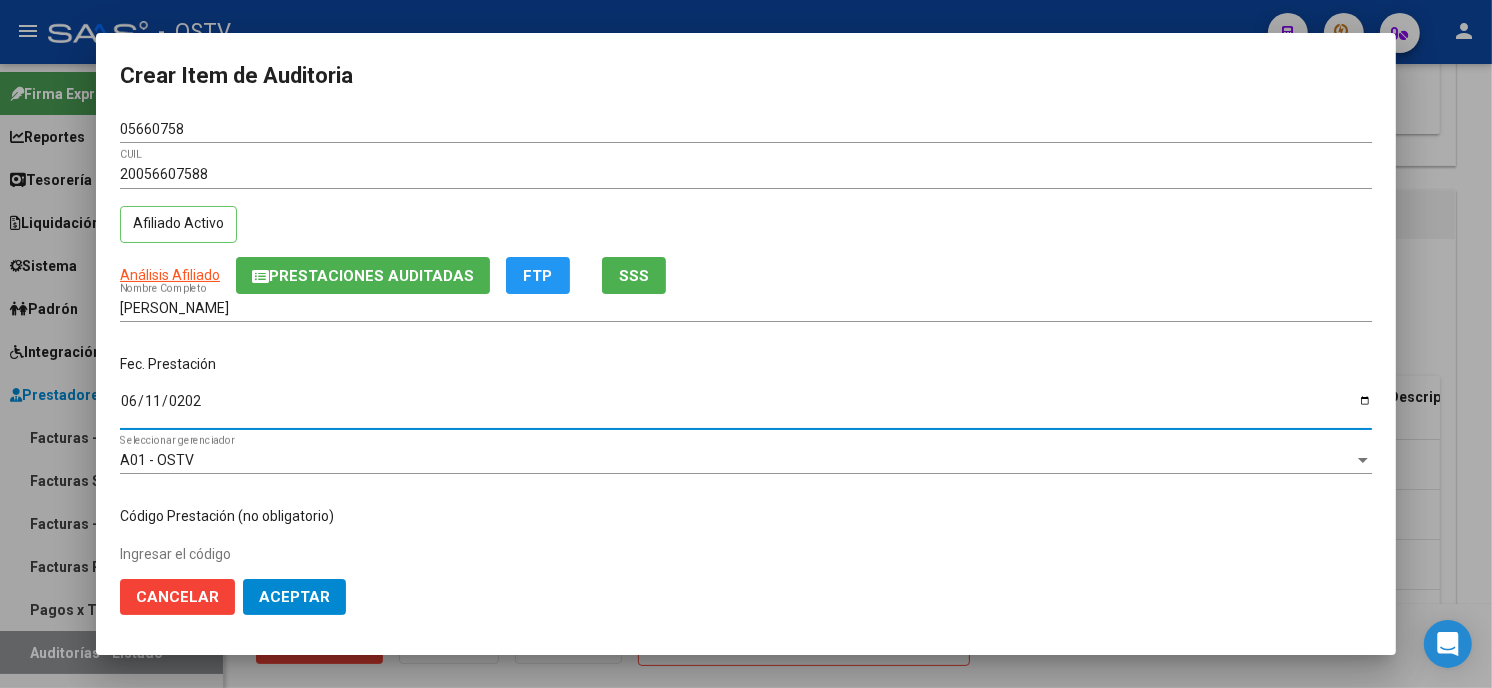 type on "[DATE]" 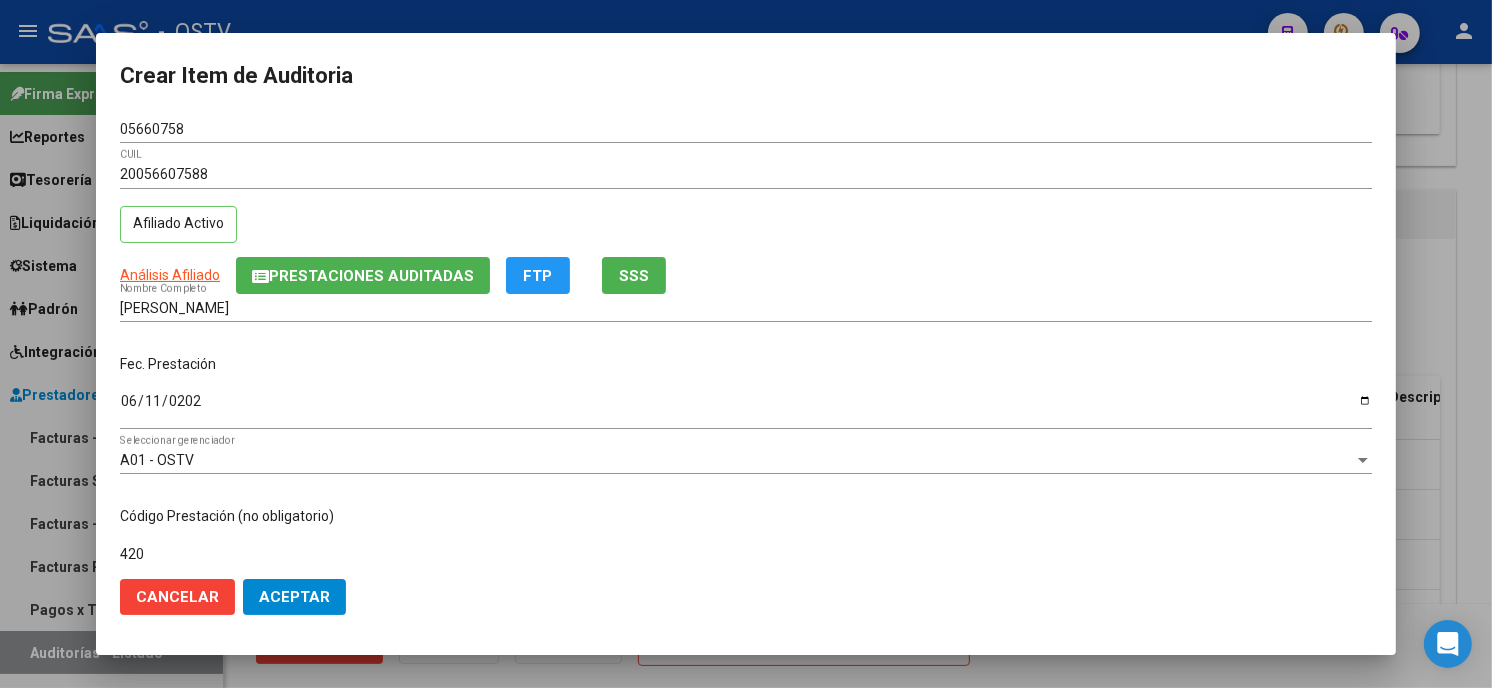 type on "420101 CAR" 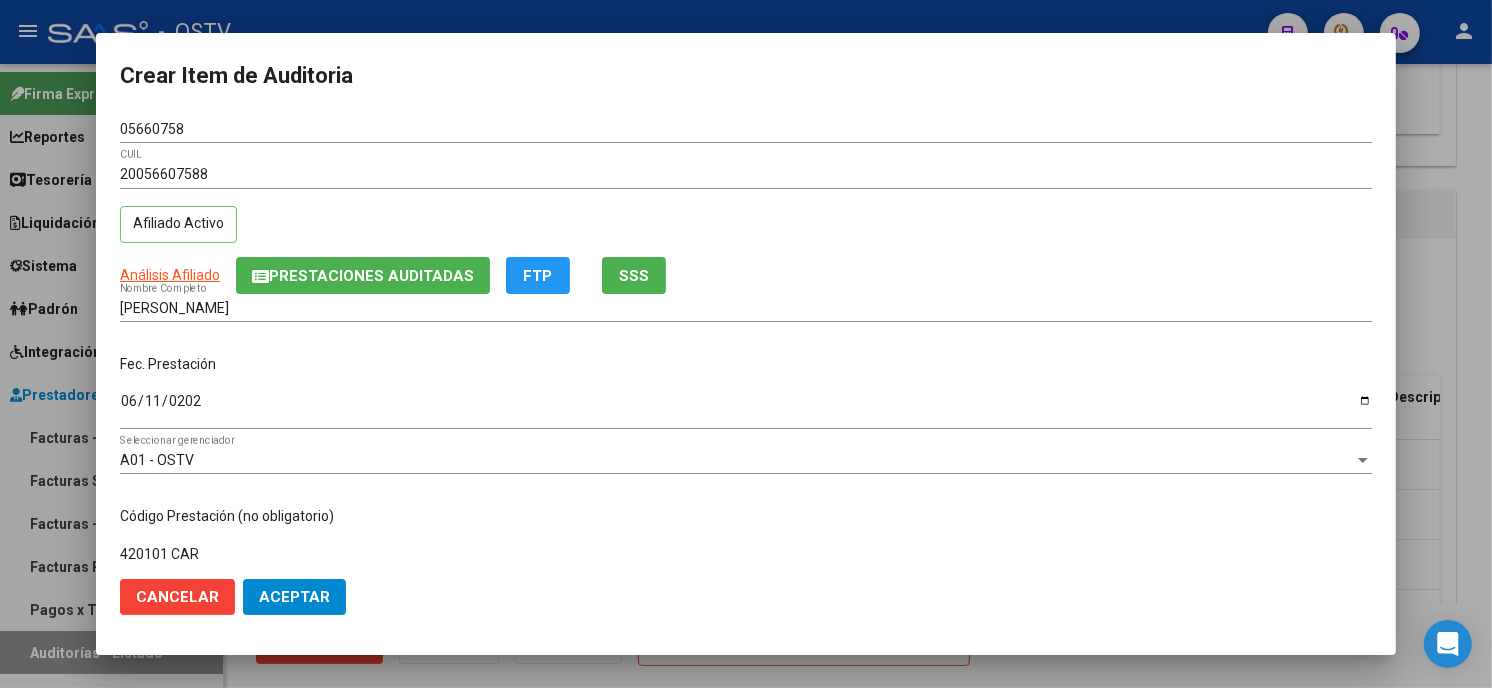 scroll, scrollTop: 310, scrollLeft: 0, axis: vertical 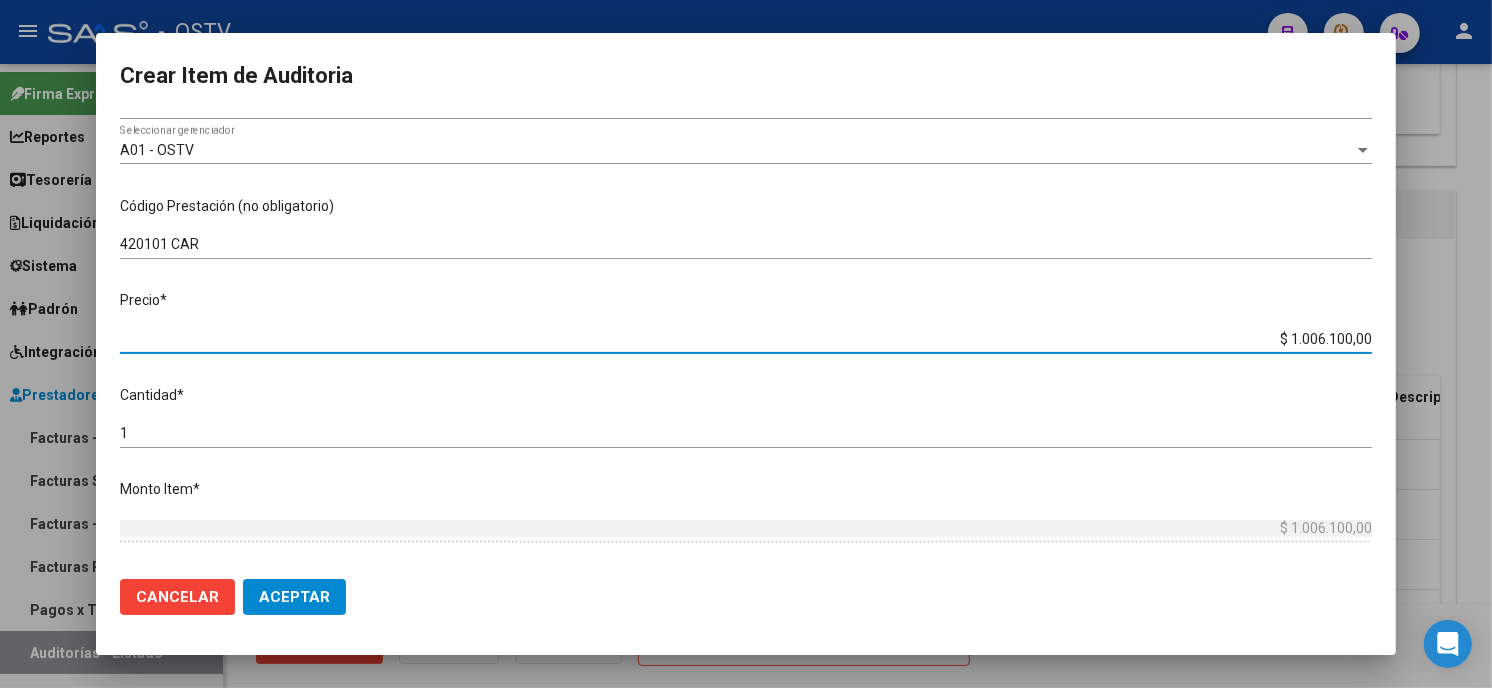 type on "$ 0,01" 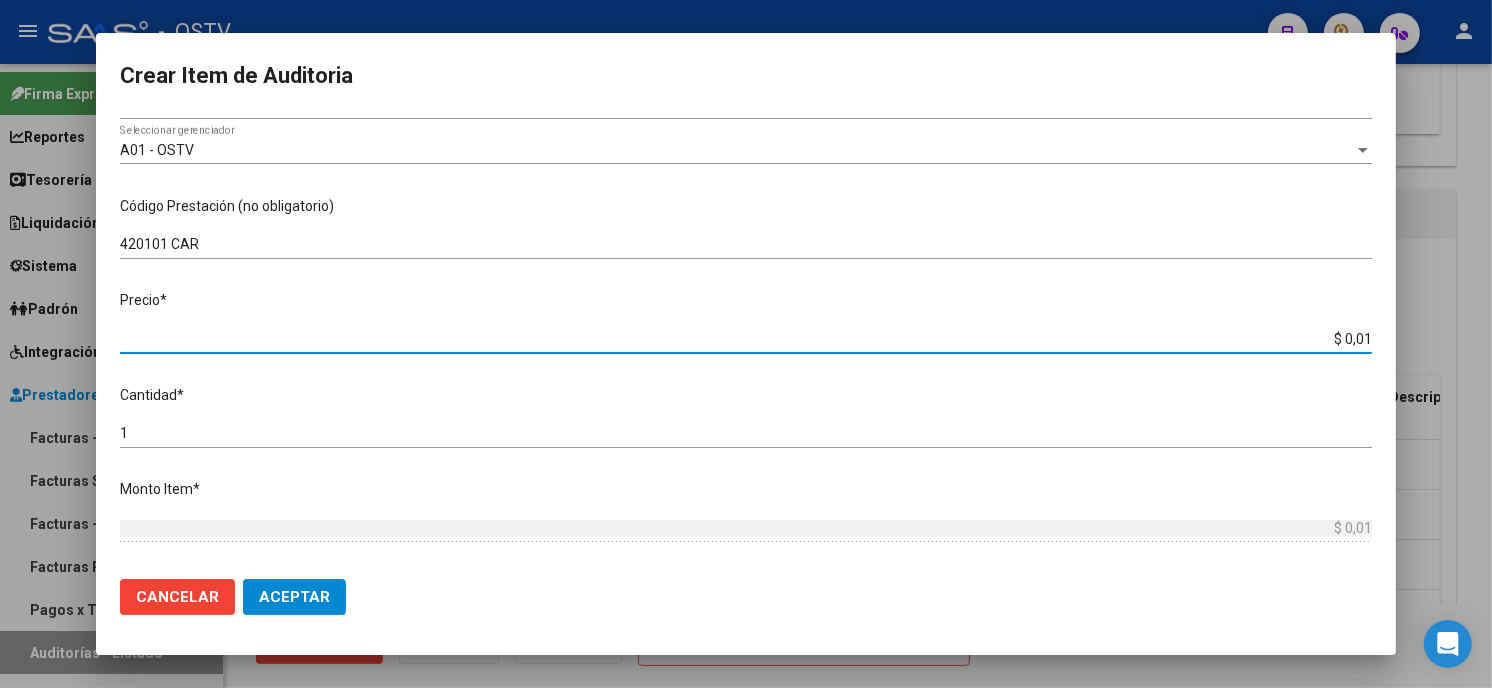 type on "$ 0,11" 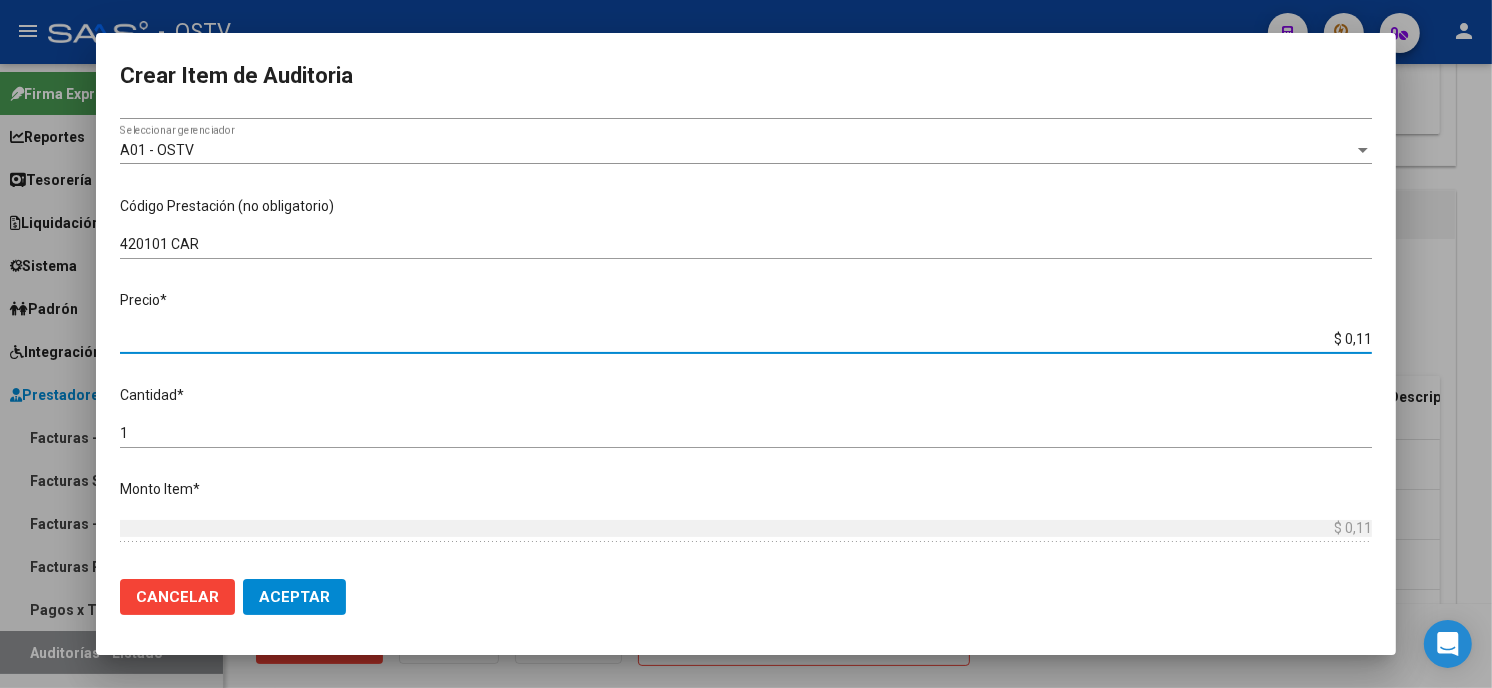 type on "$ 1,19" 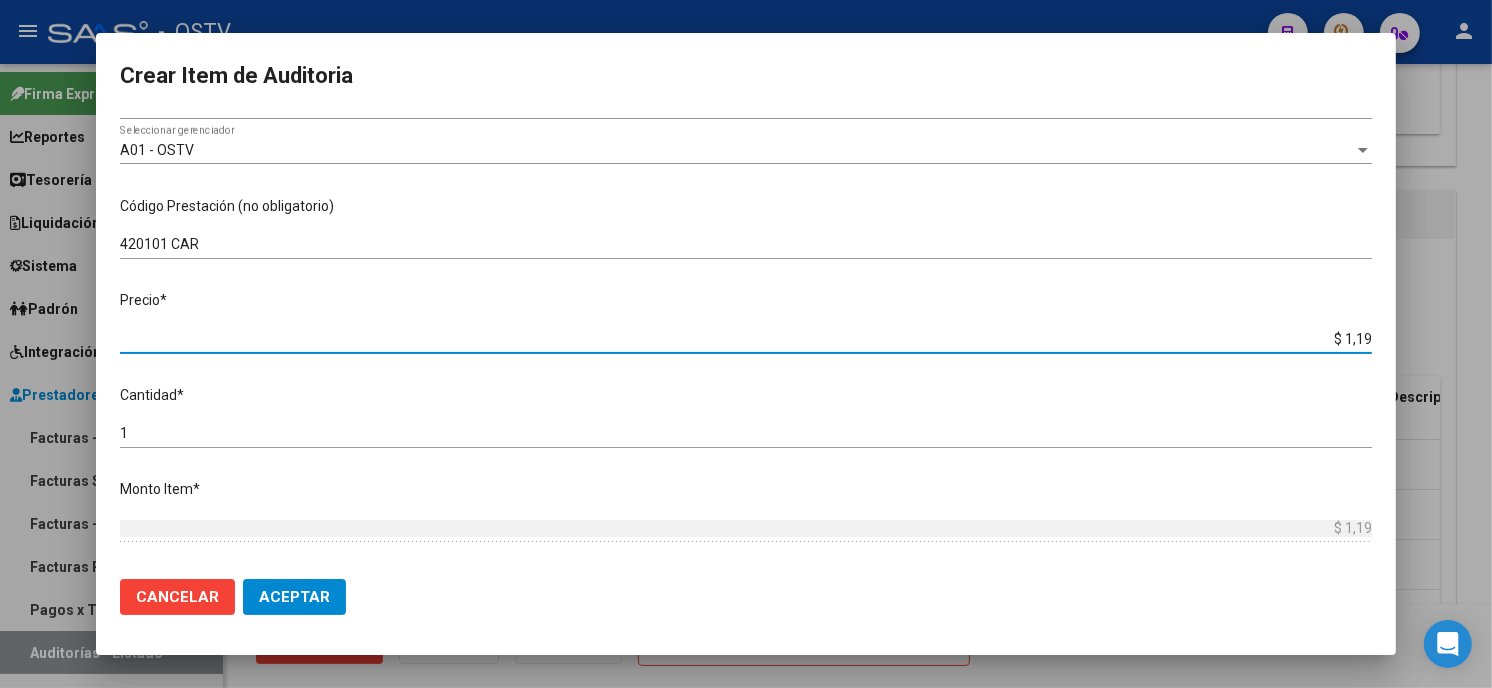 type on "$ 11,90" 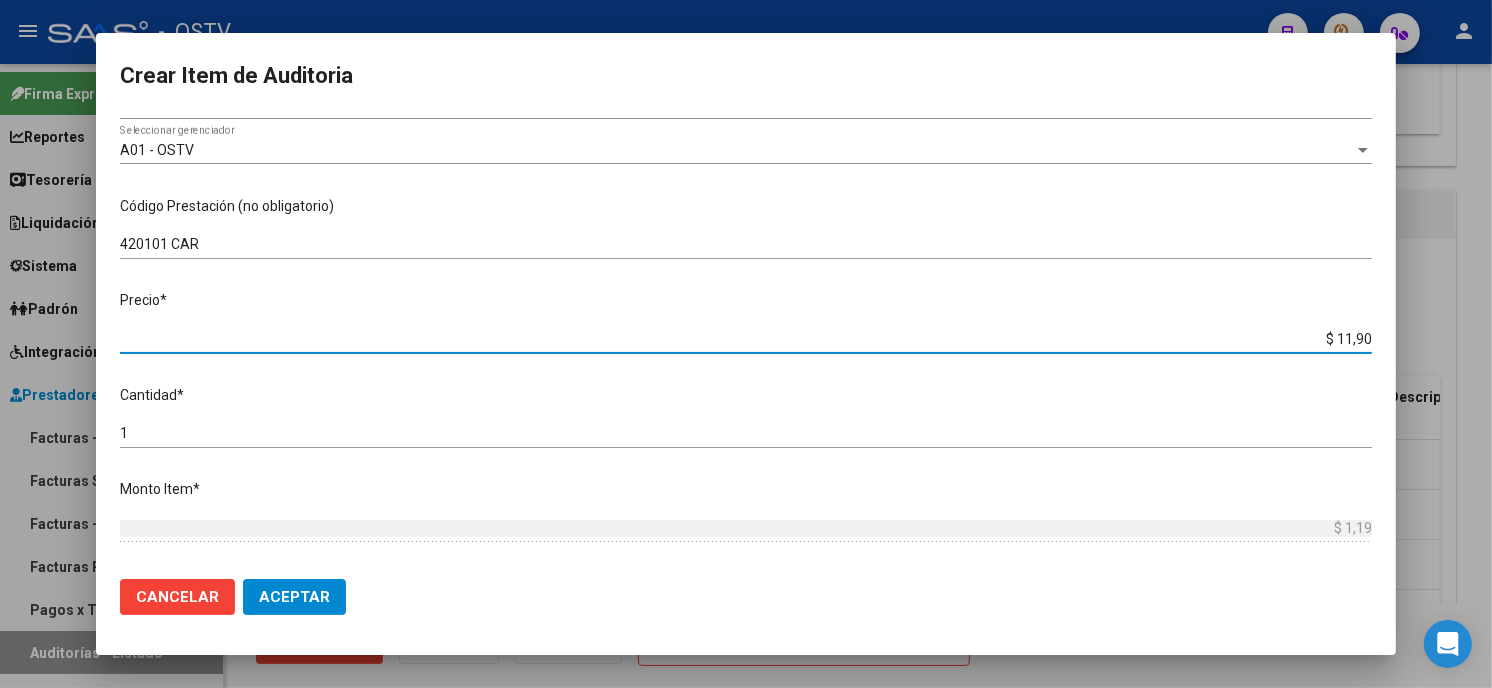 type on "$ 11,90" 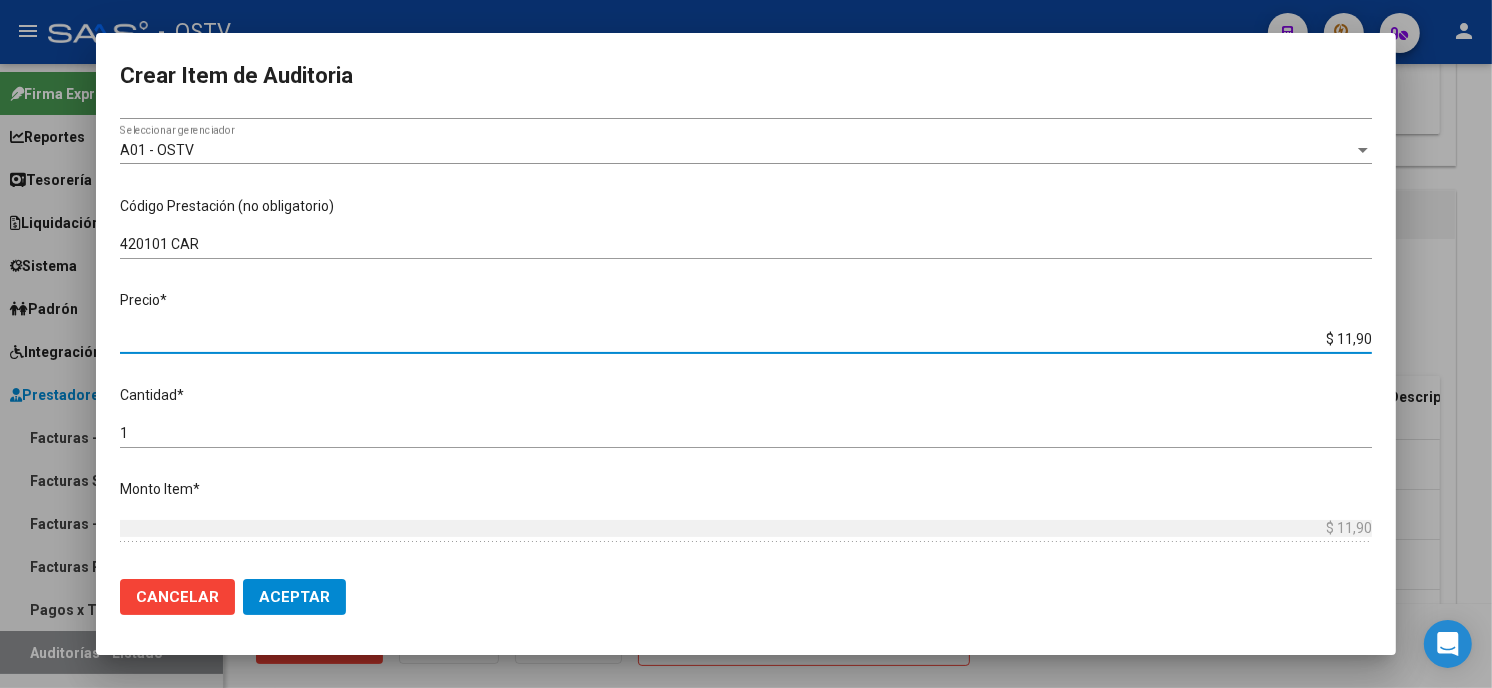 type on "$ 119,00" 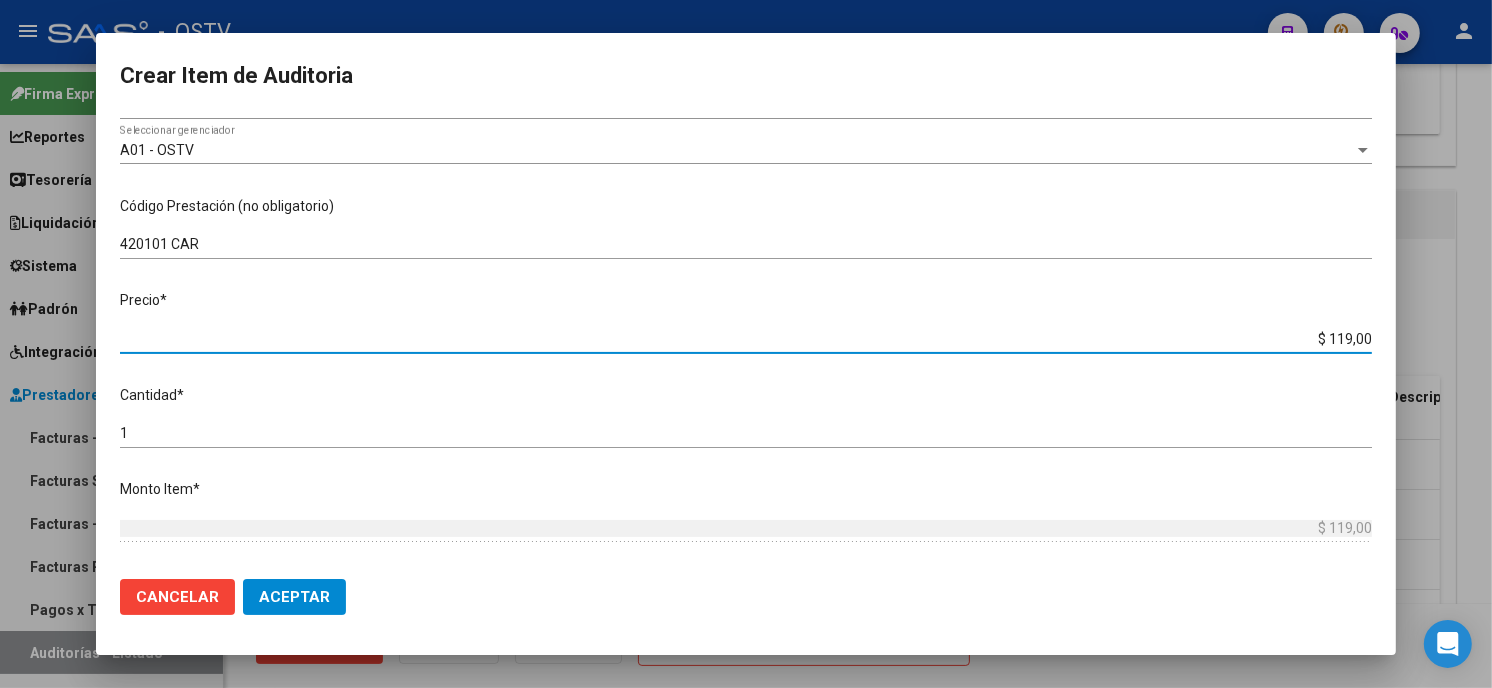 type on "$ 1.190,00" 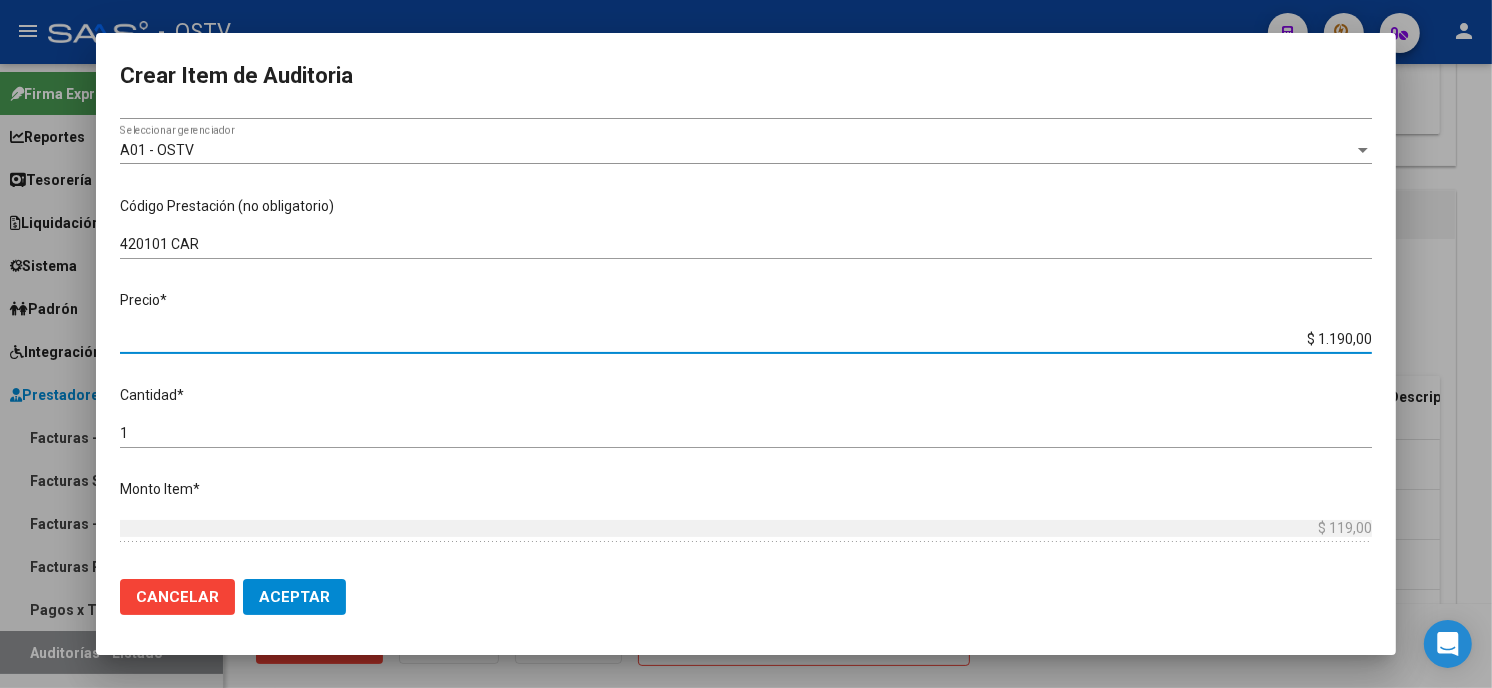 type on "$ 1.190,00" 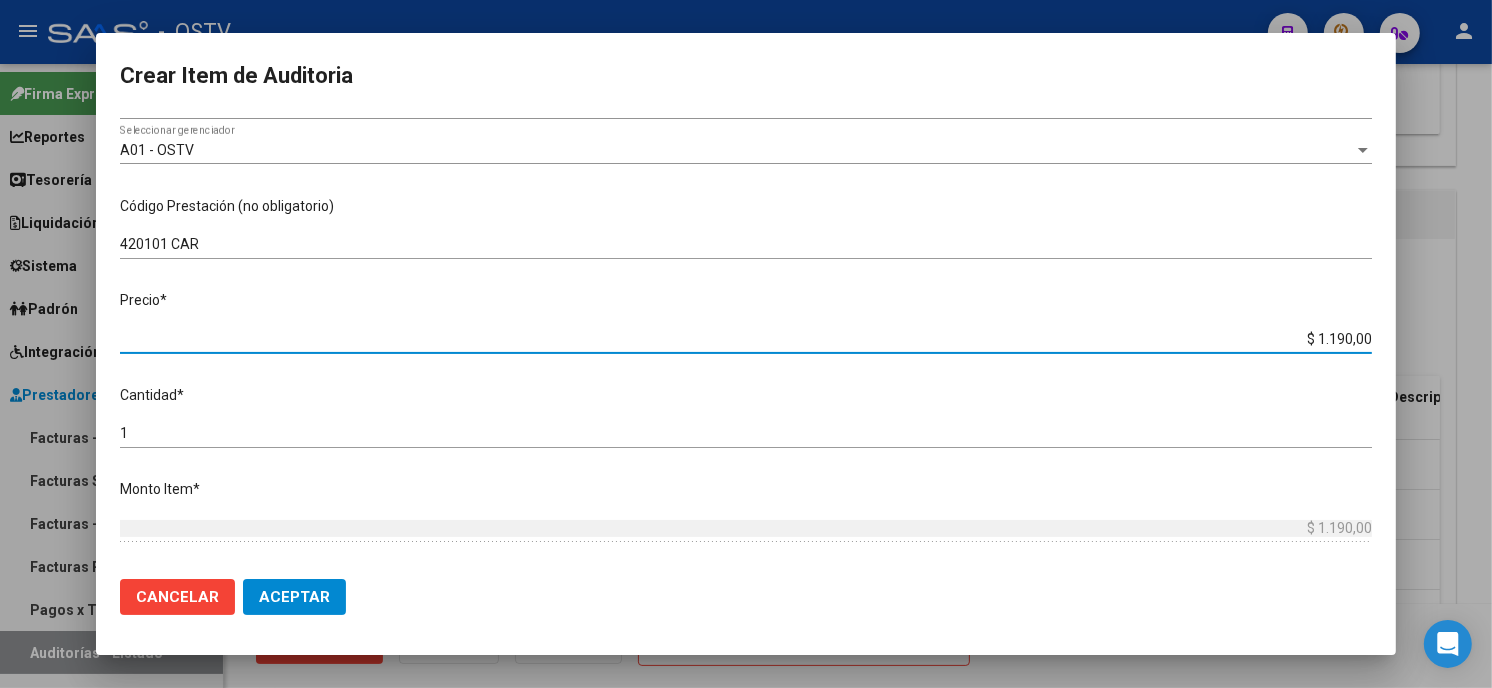 type on "$ 11.900,00" 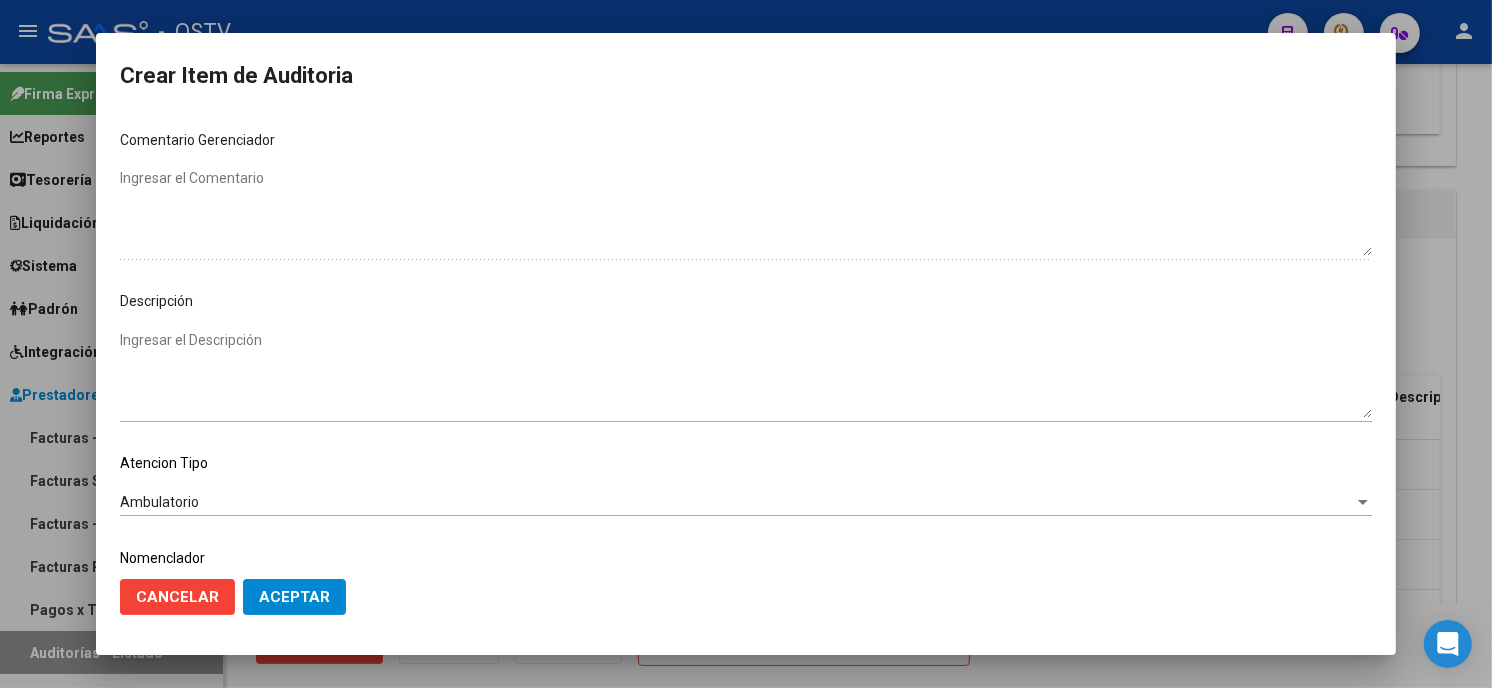 scroll, scrollTop: 1074, scrollLeft: 0, axis: vertical 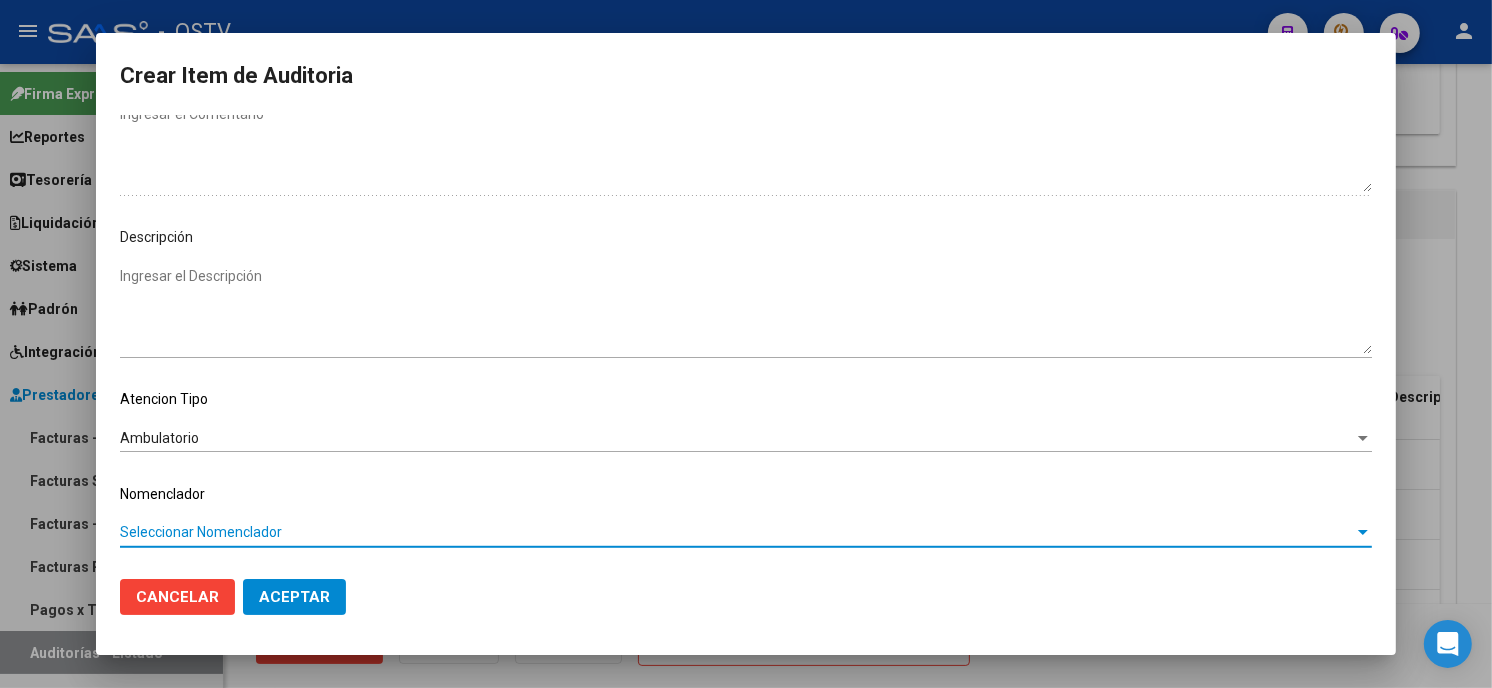 type 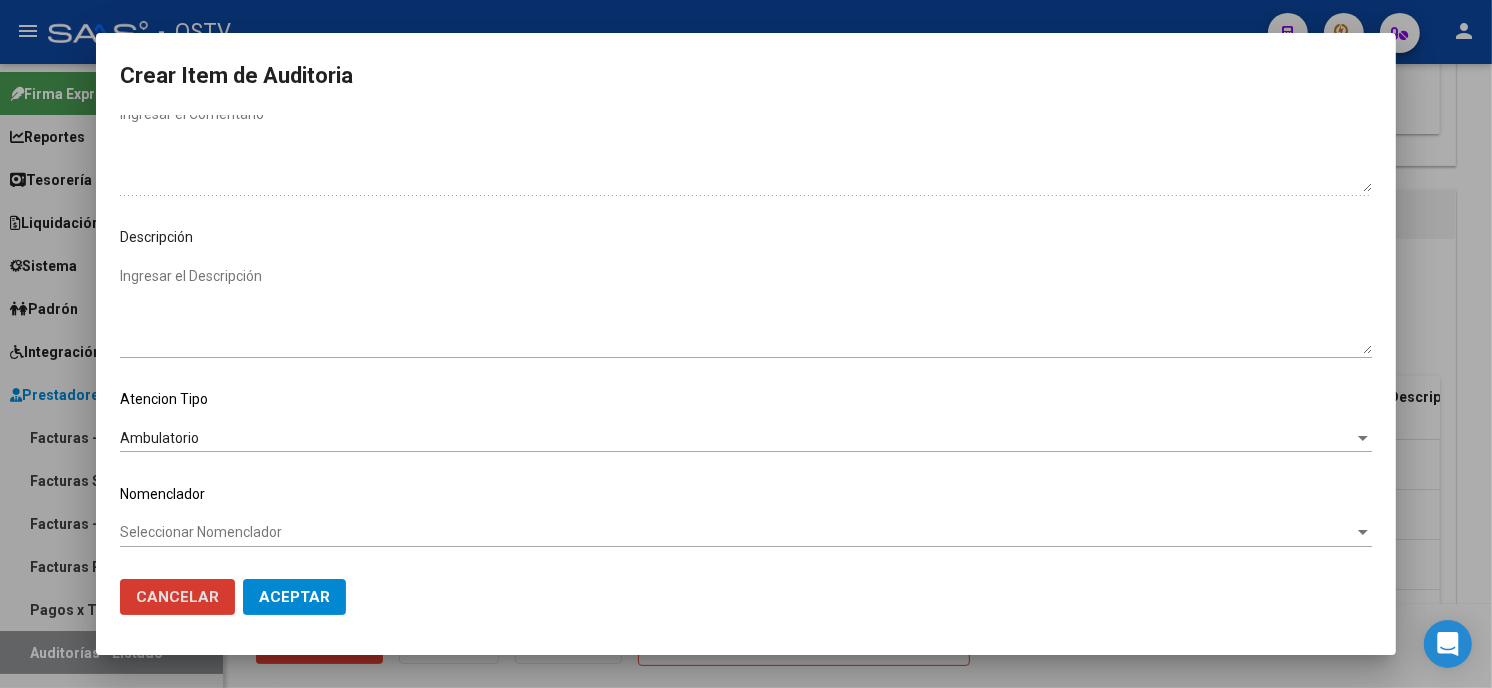 type 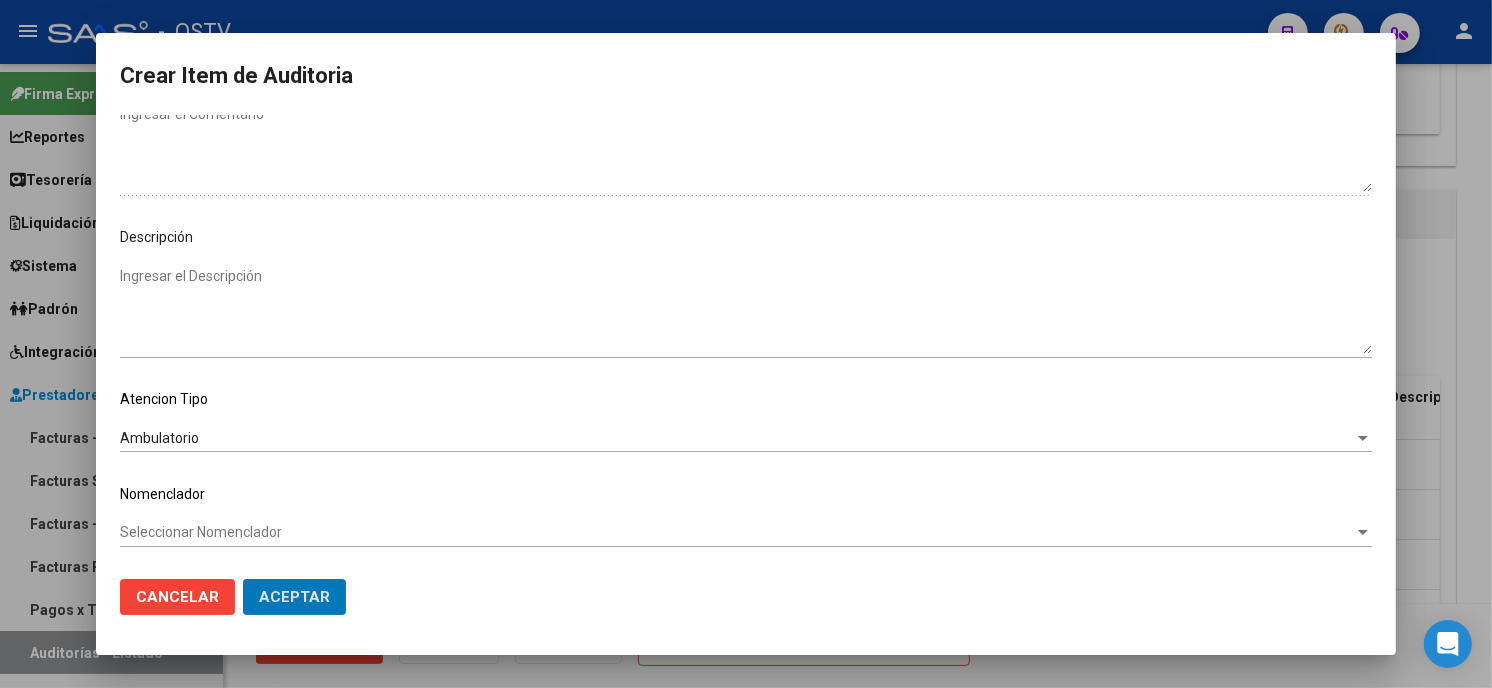 click on "Aceptar" 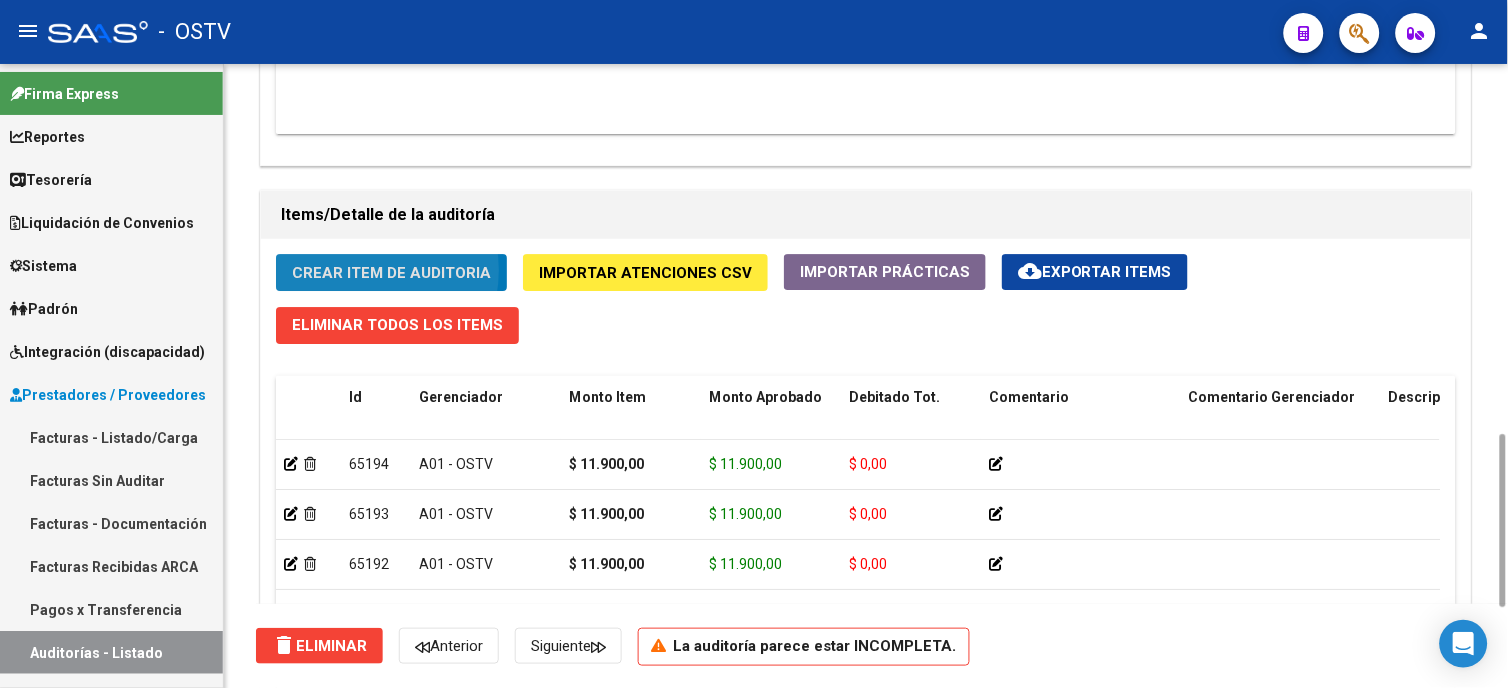 click on "Crear Item de Auditoria" 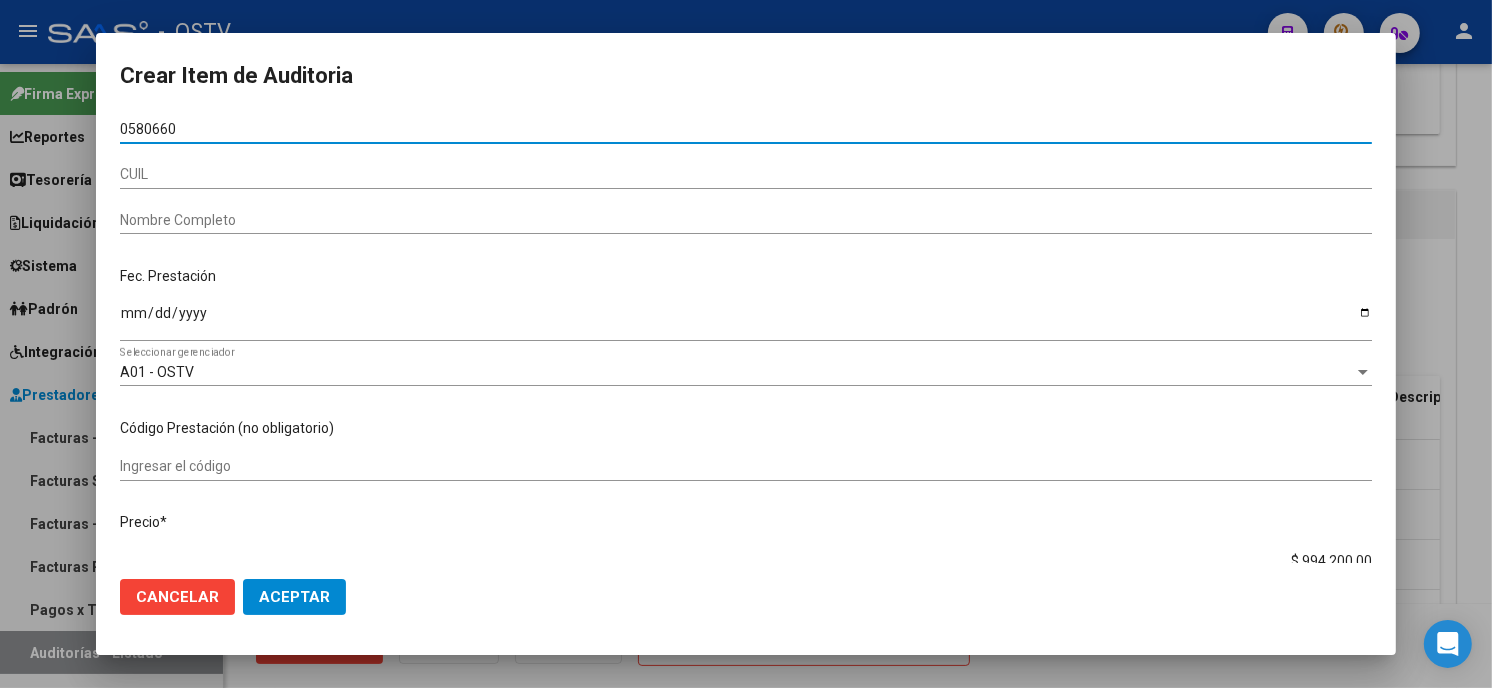type on "05806604" 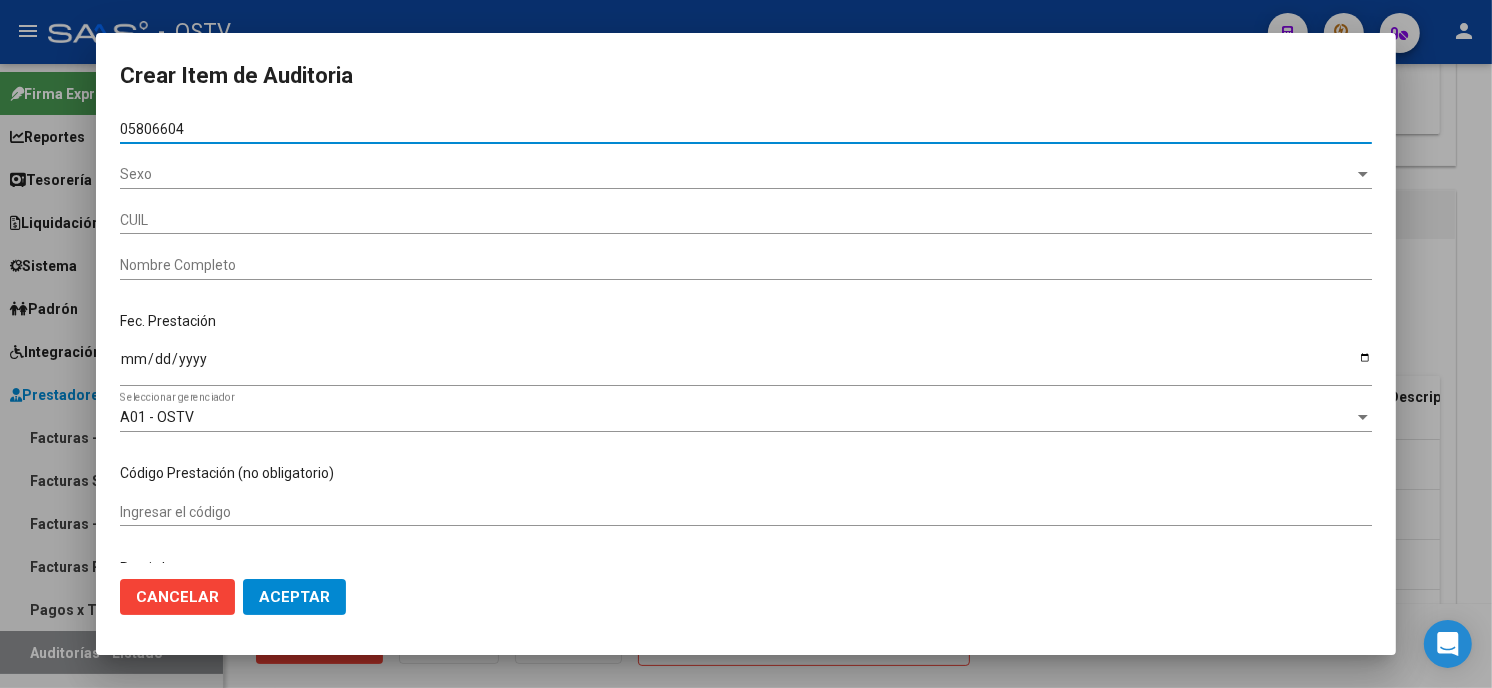 type on "23058066044" 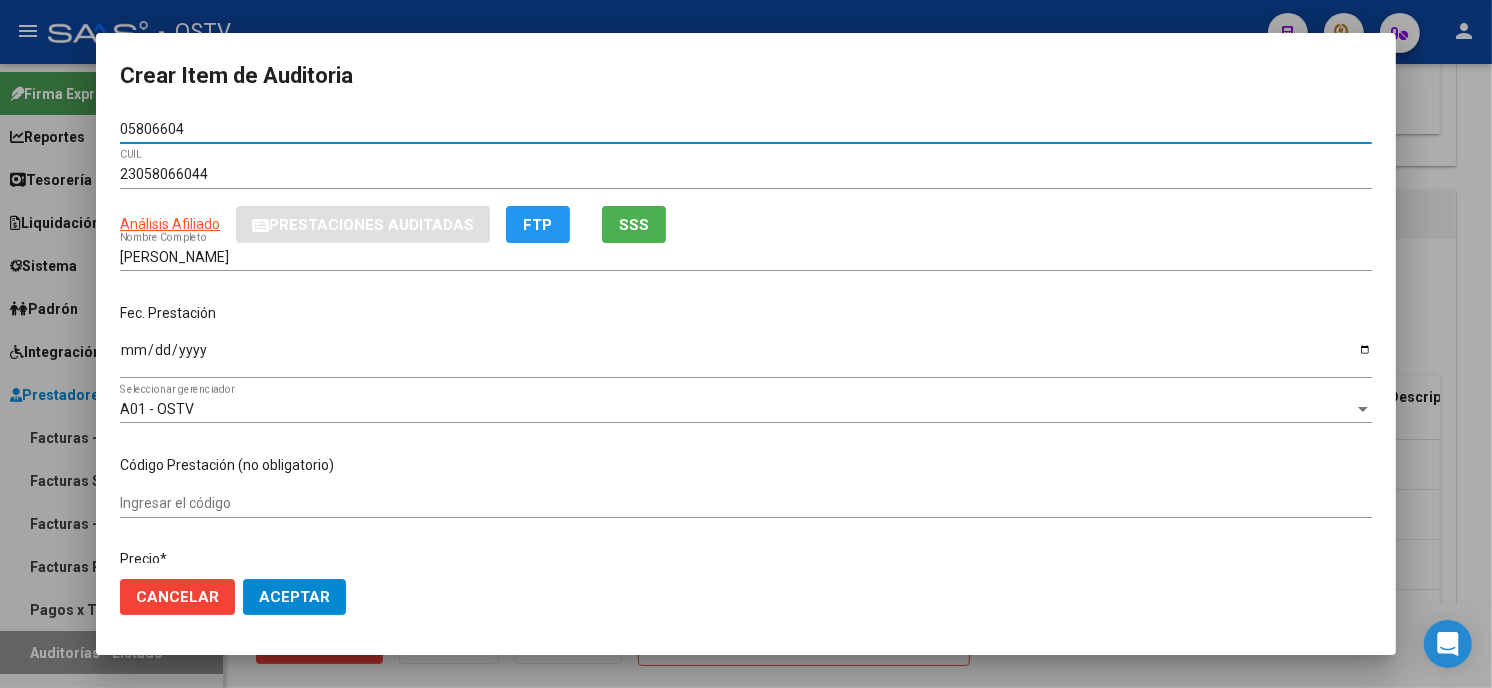 type on "05806604" 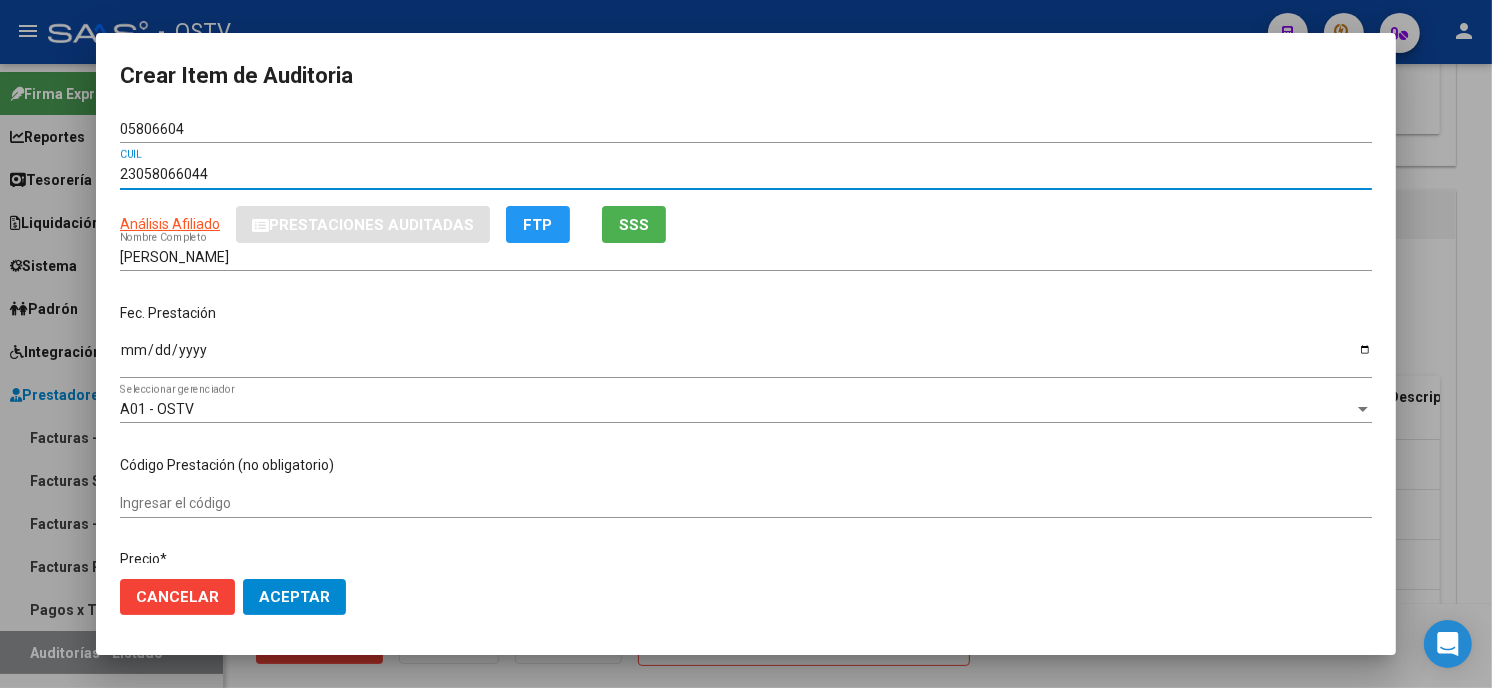 type 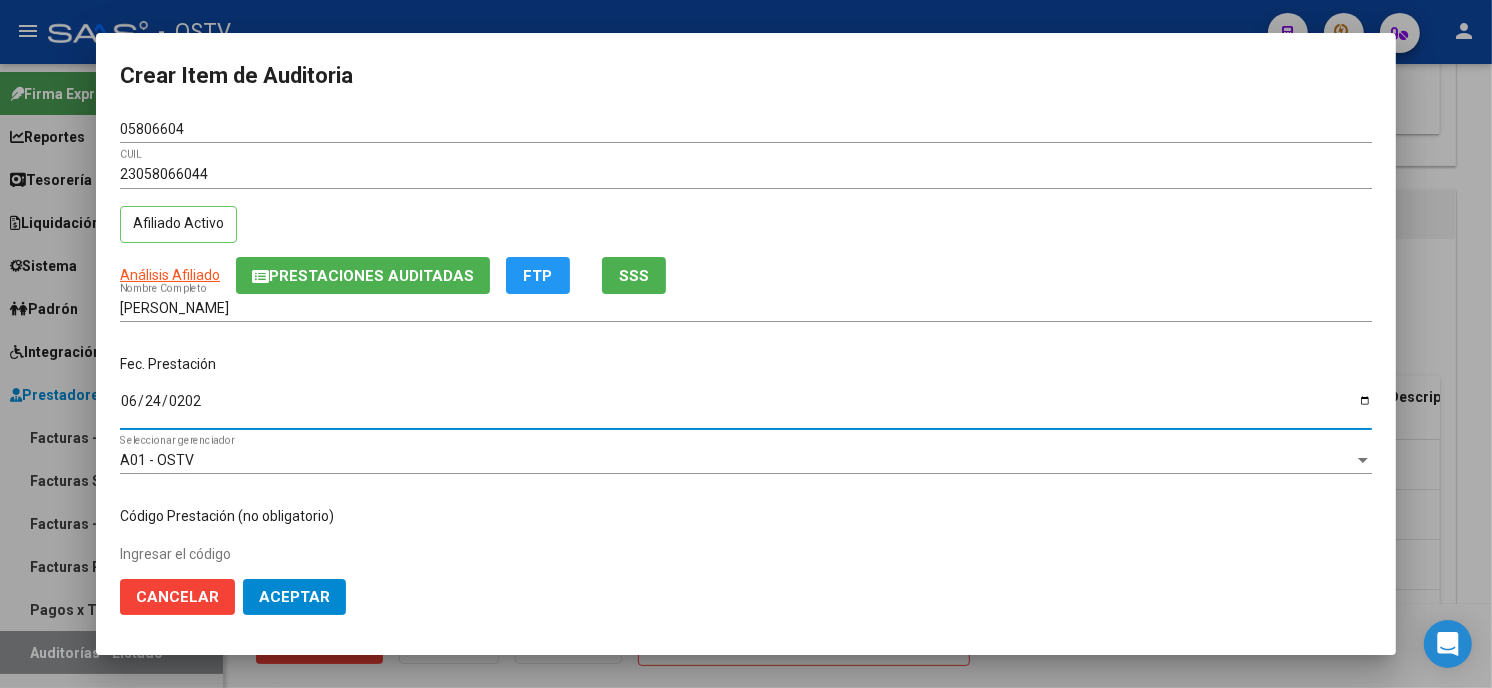 type on "[DATE]" 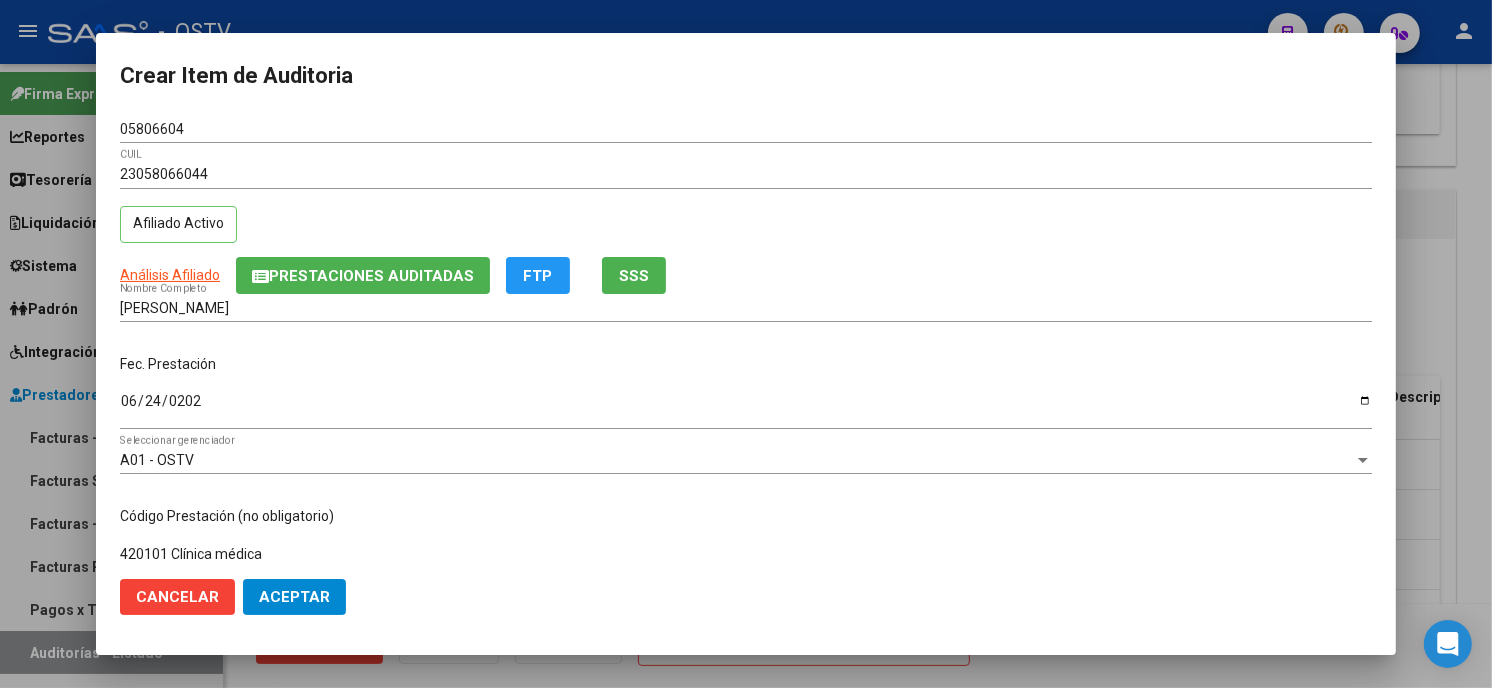 type on "420101 Clínica médica" 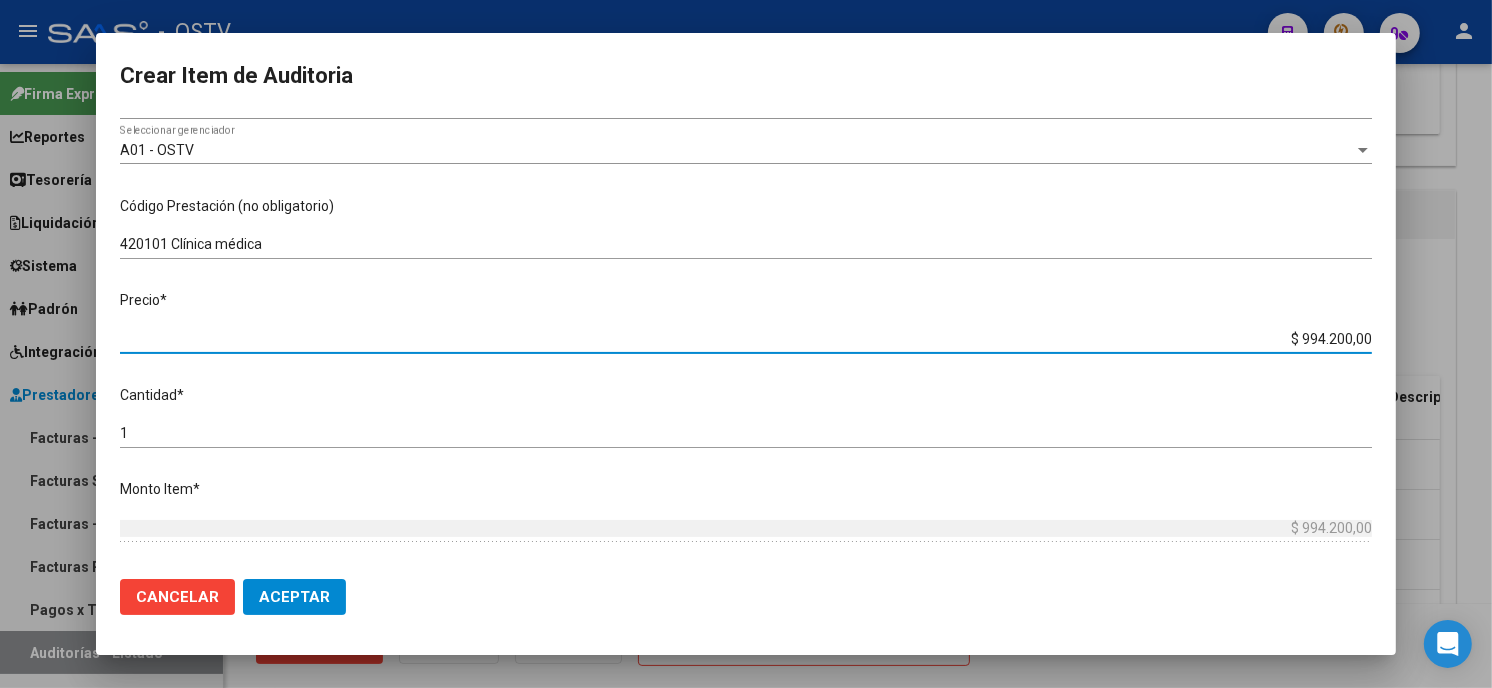 type on "$ 0,01" 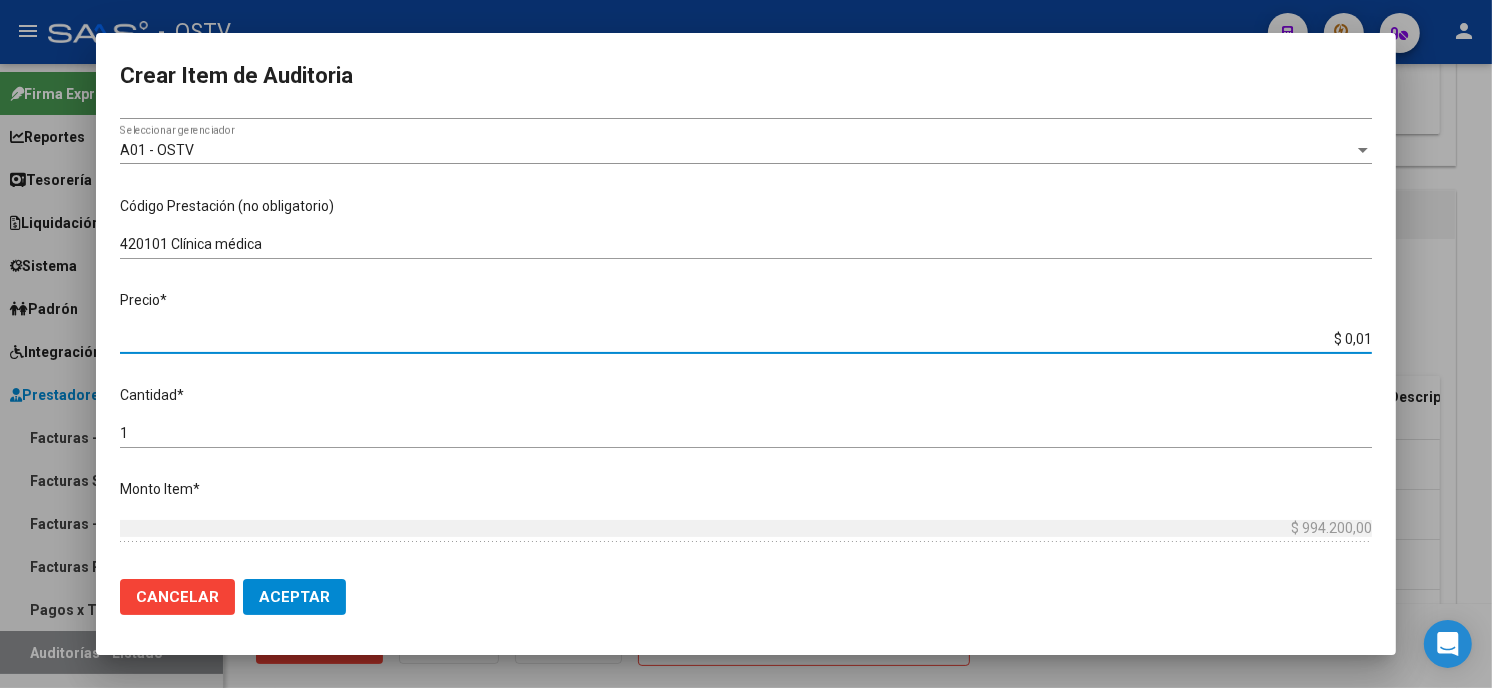 type on "$ 0,01" 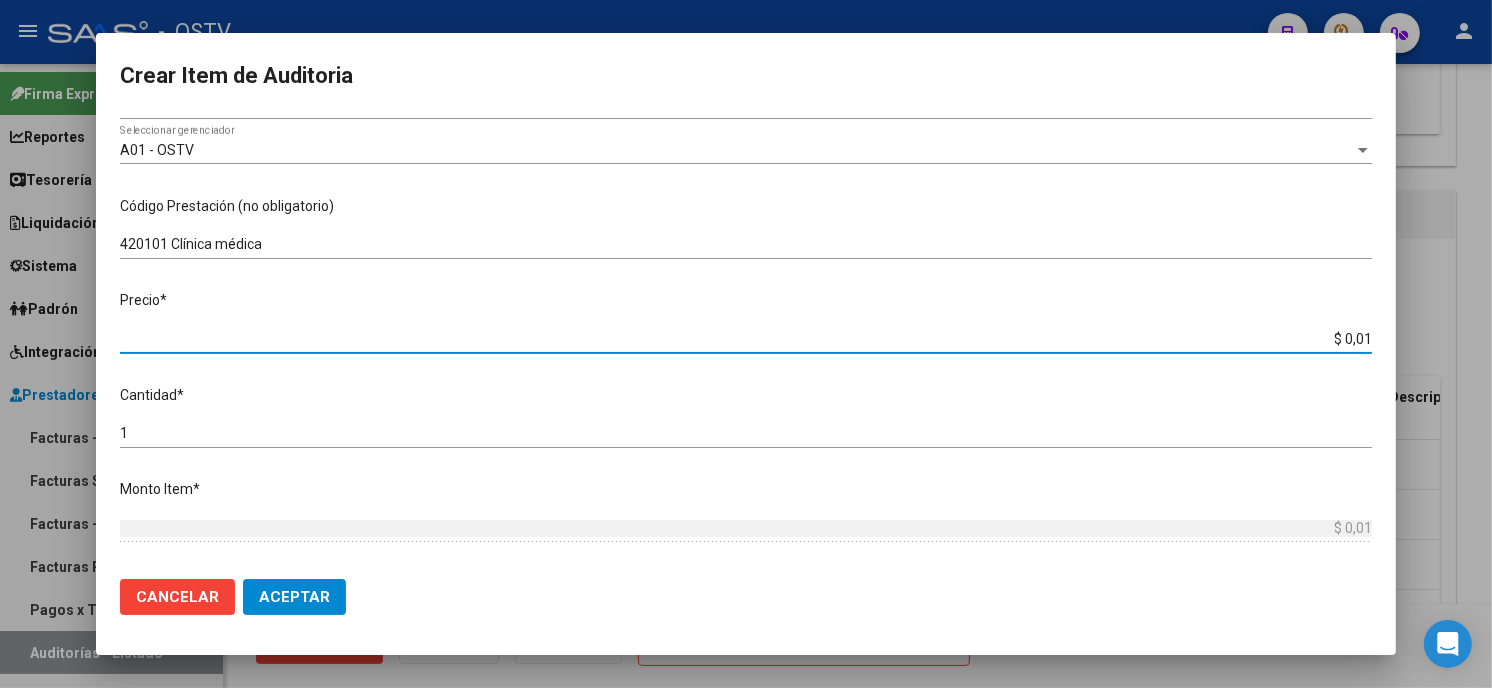 type on "$ 0,11" 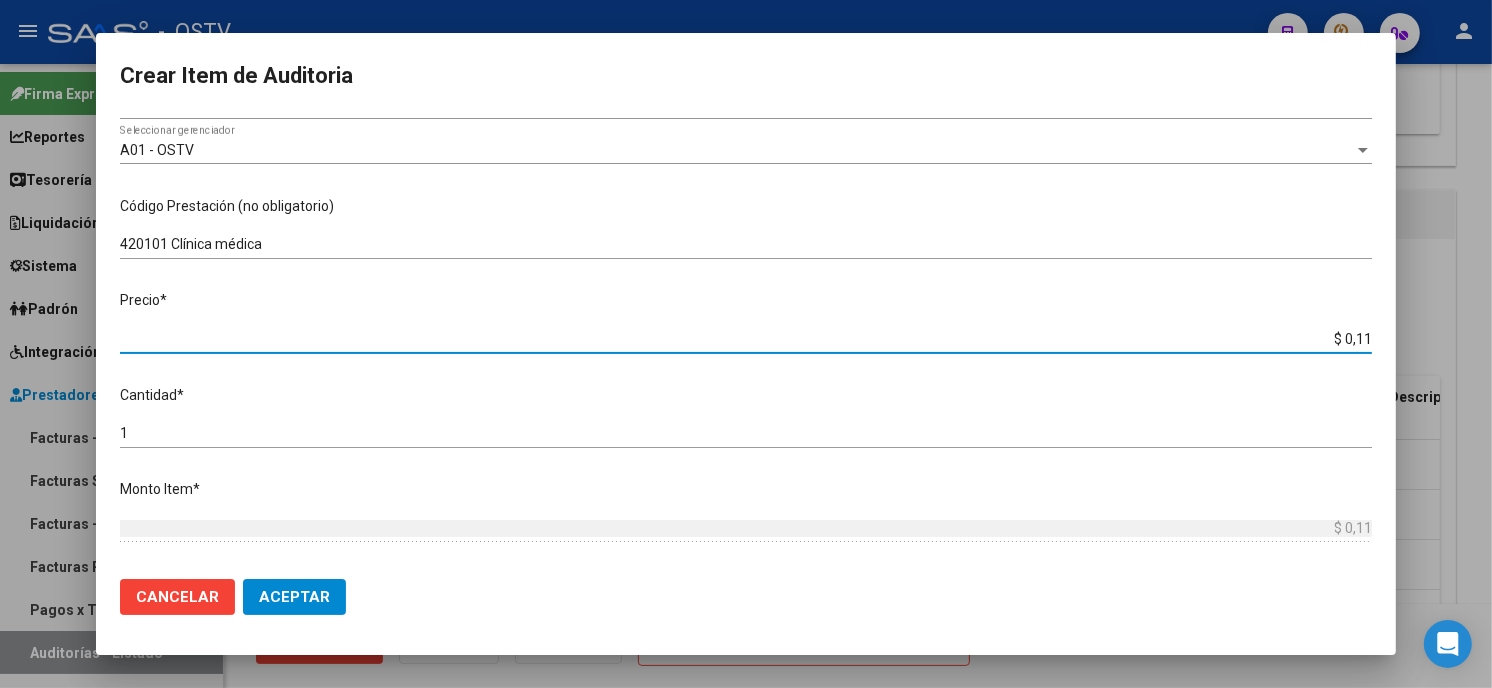 type on "$ 1,14" 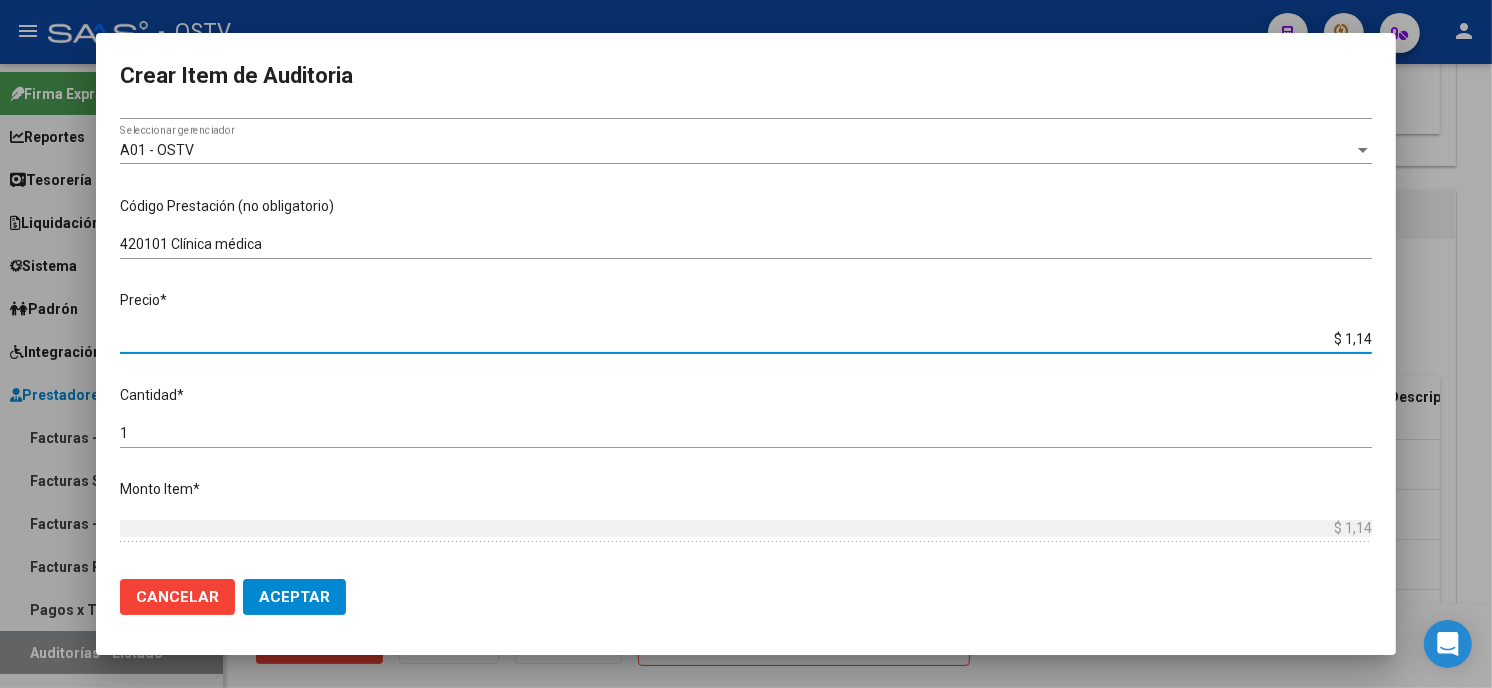 type on "$ 11,40" 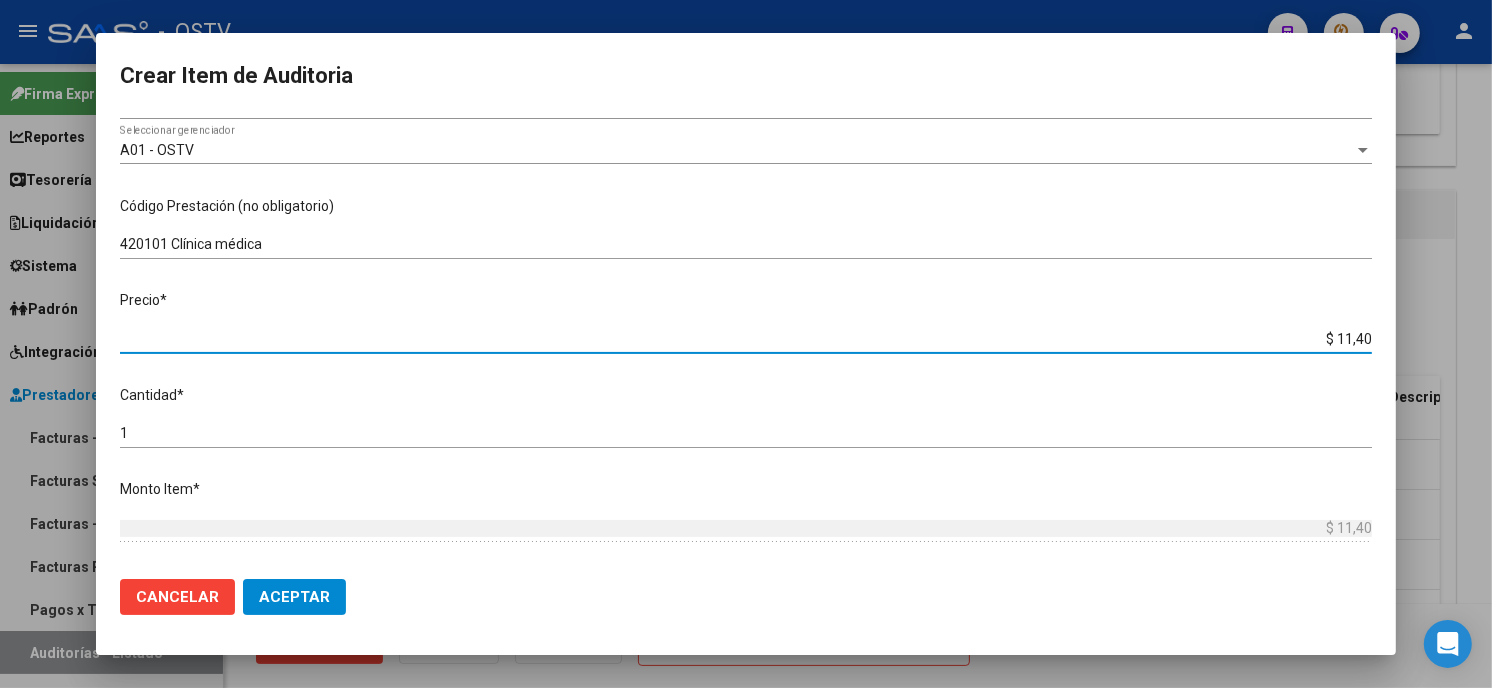 type on "$ 114,00" 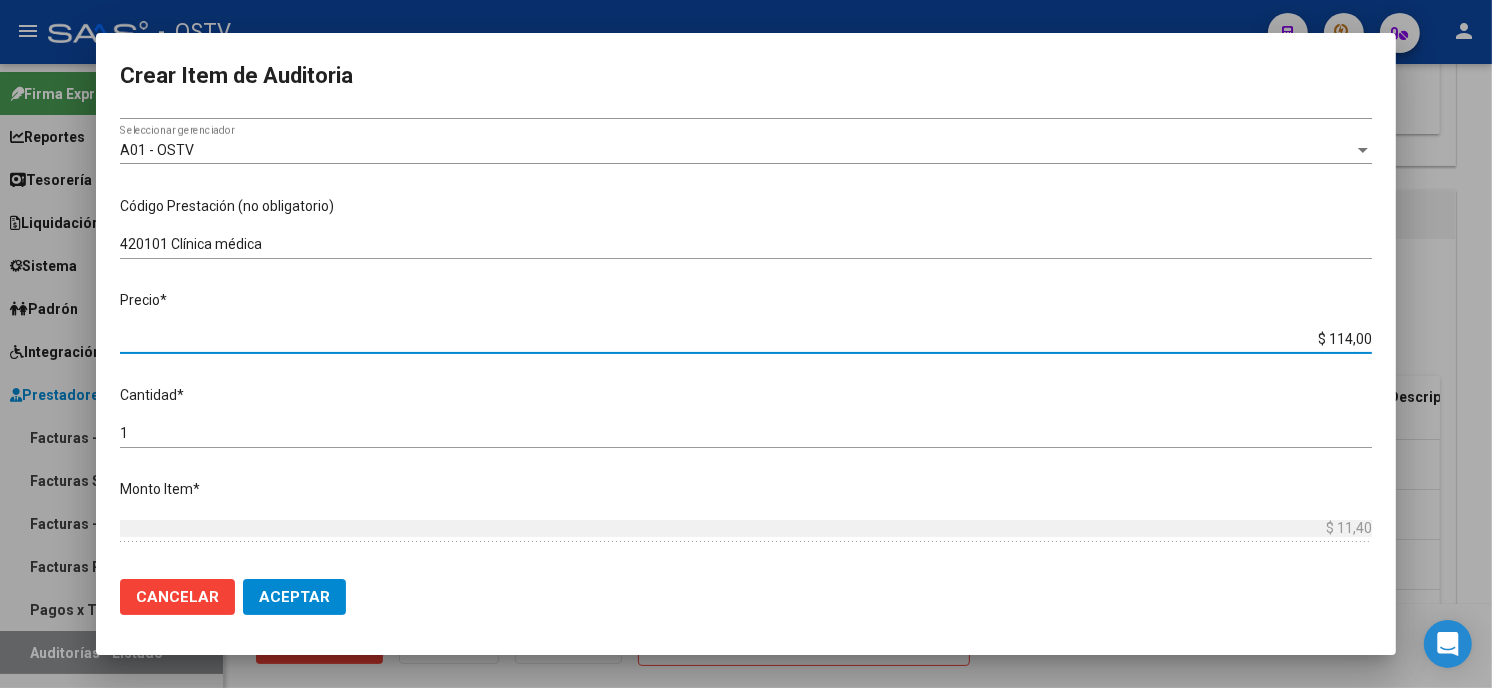 type on "$ 114,00" 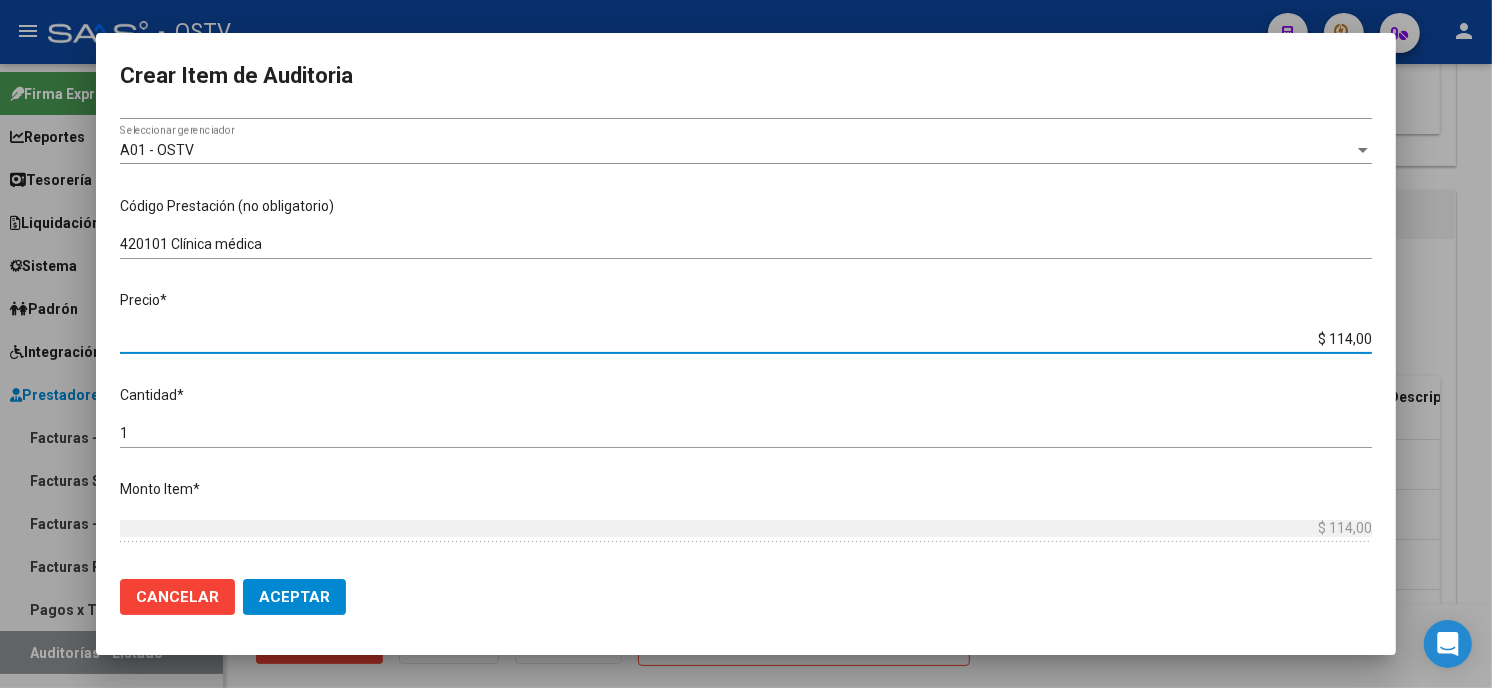 type on "$ 1.140,00" 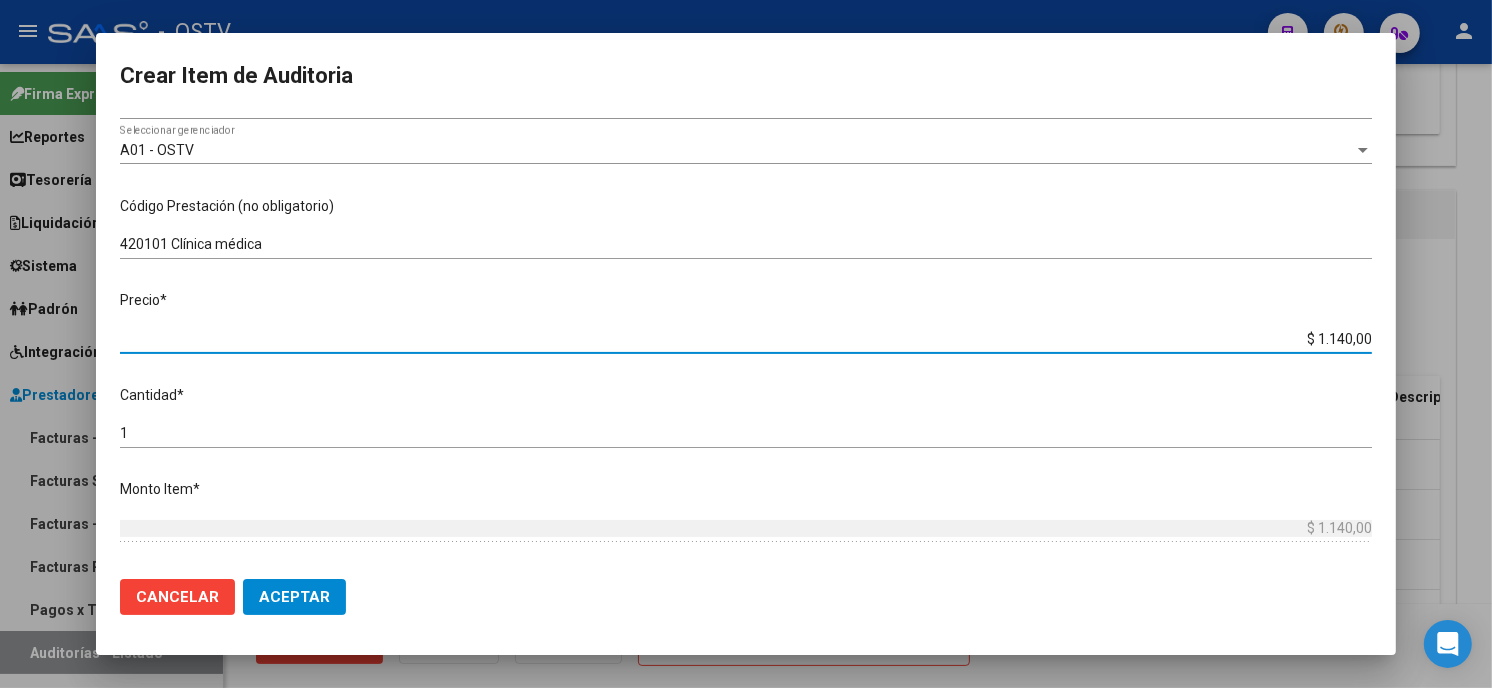 type on "$ 11.400,00" 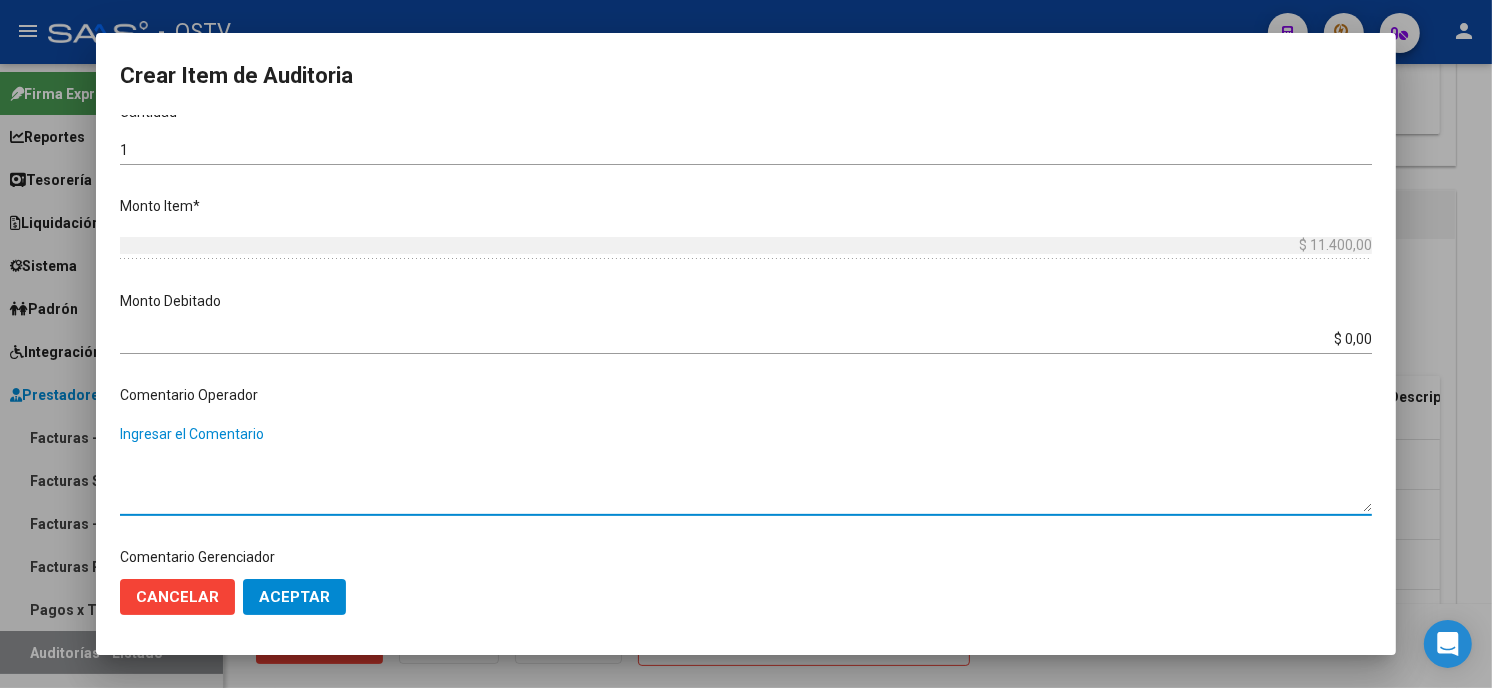 scroll, scrollTop: 1010, scrollLeft: 0, axis: vertical 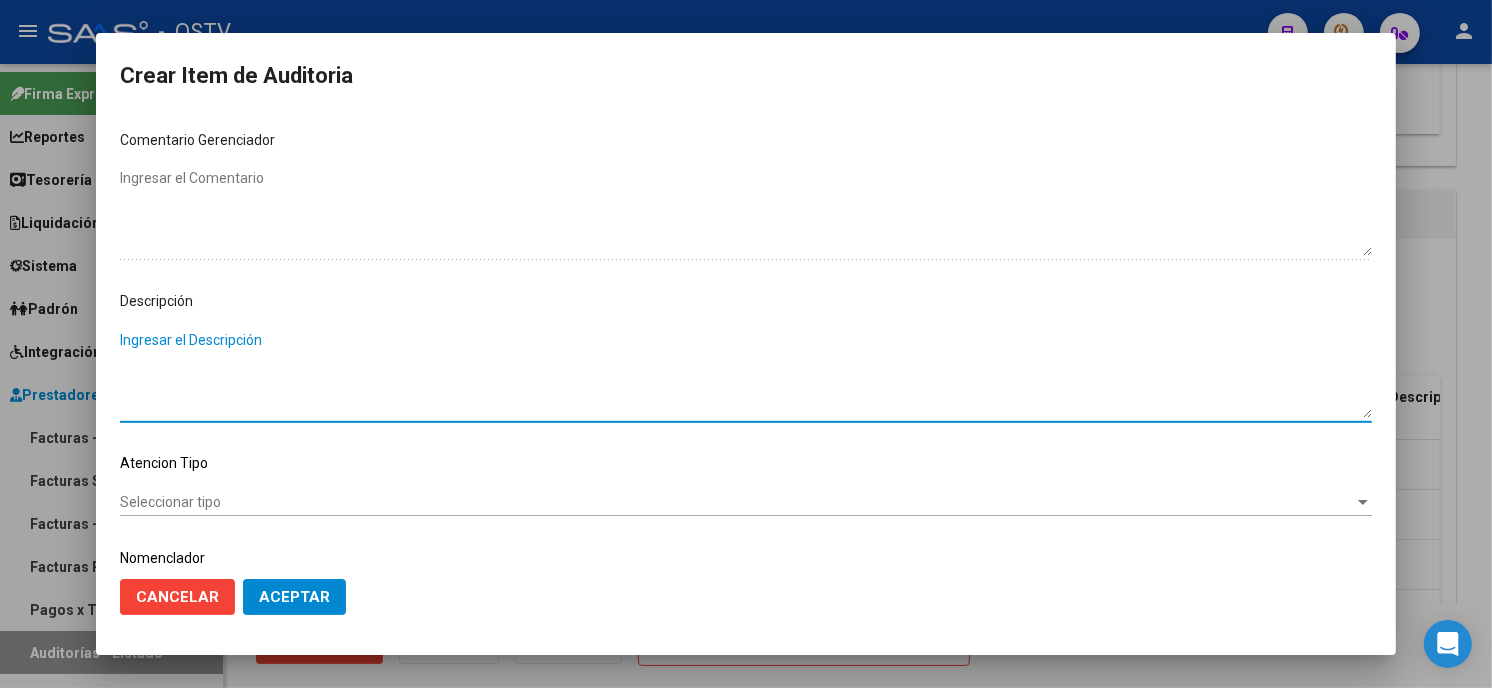 type on "a" 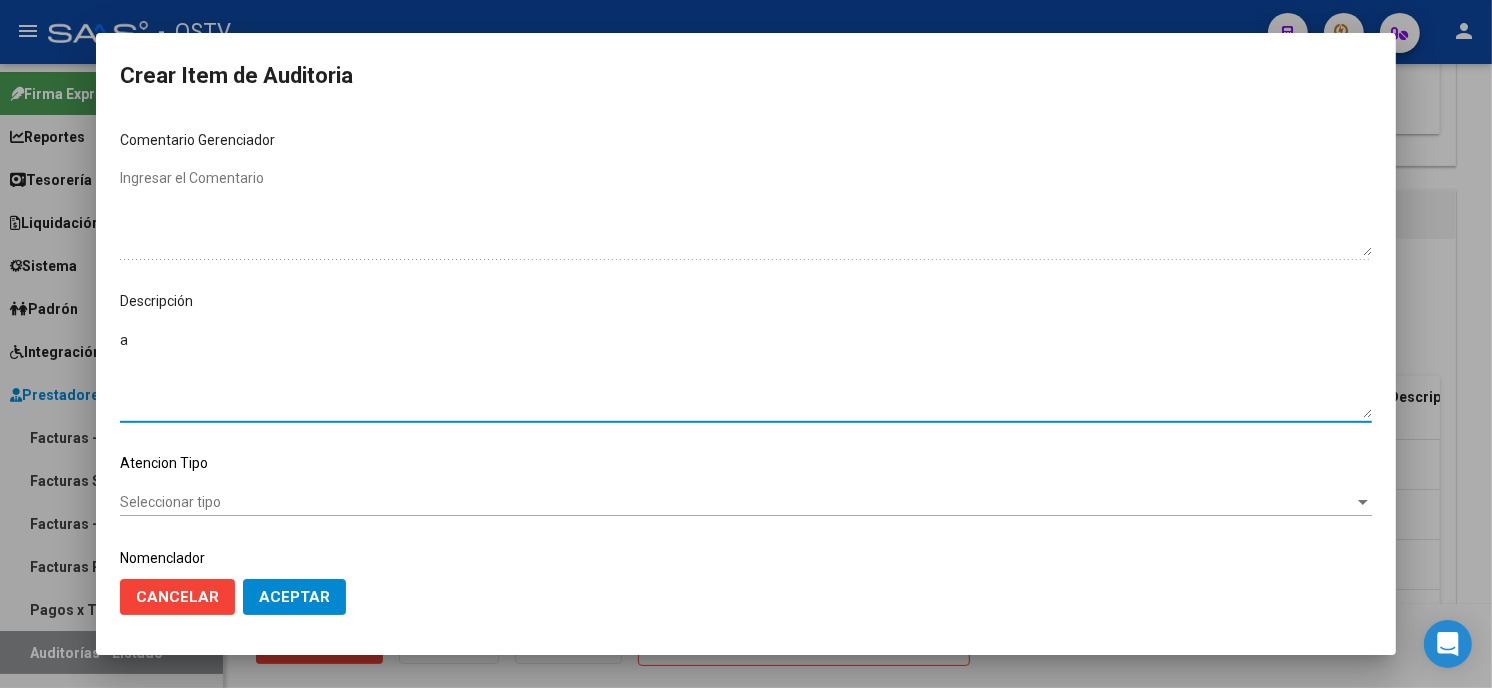 type 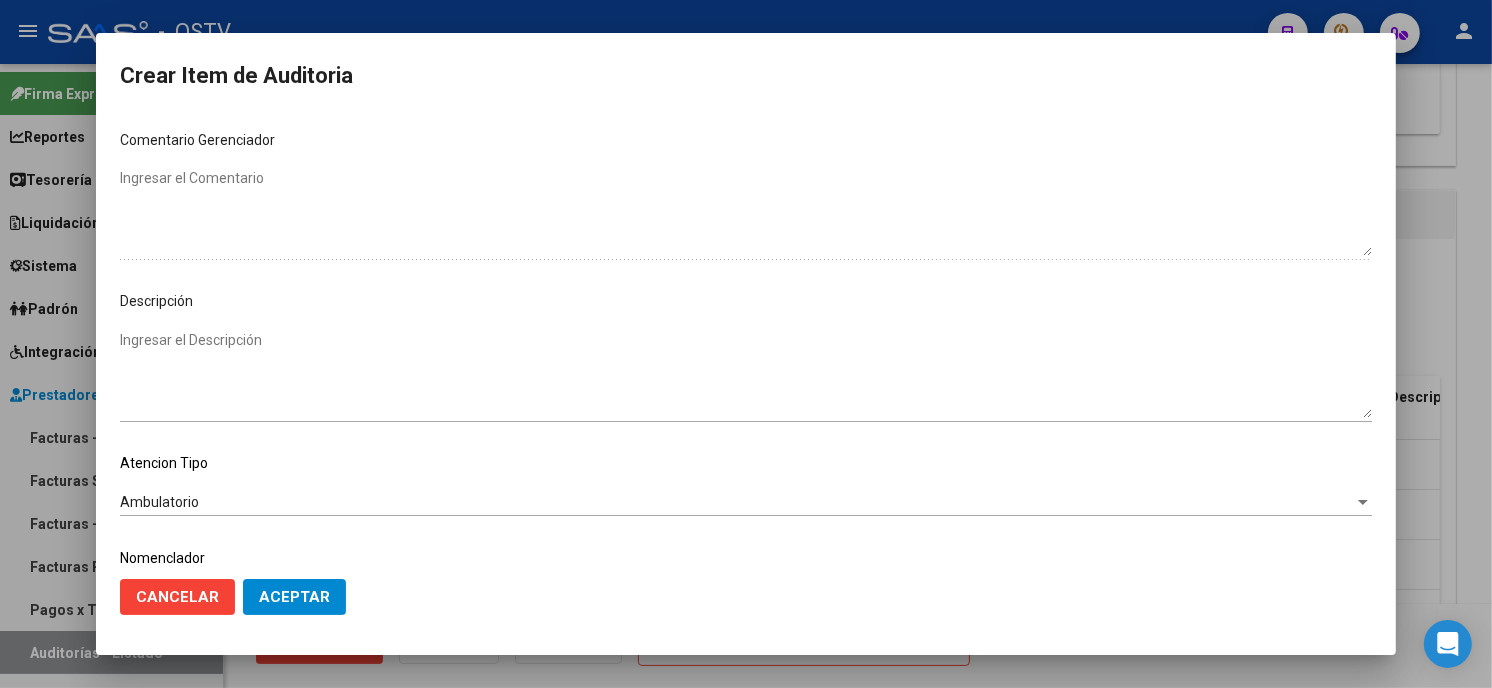 scroll, scrollTop: 1074, scrollLeft: 0, axis: vertical 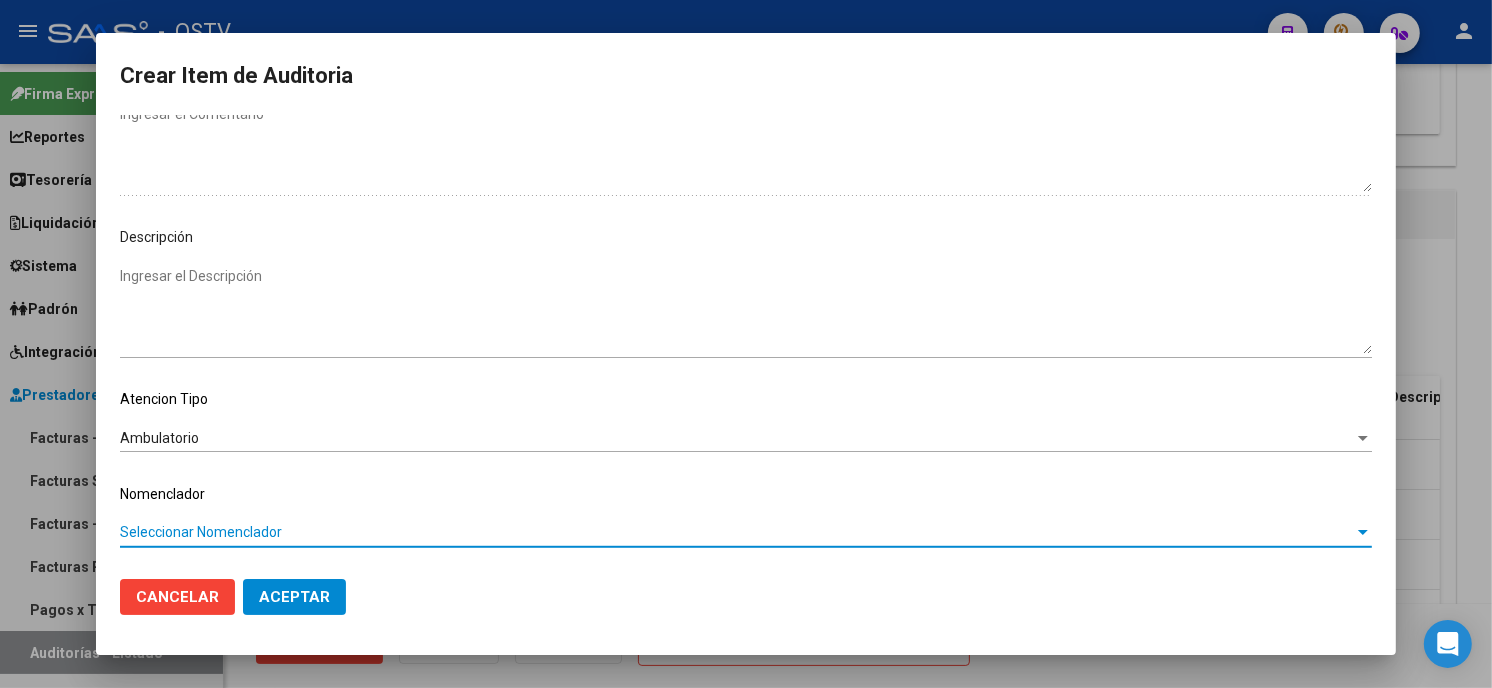 type 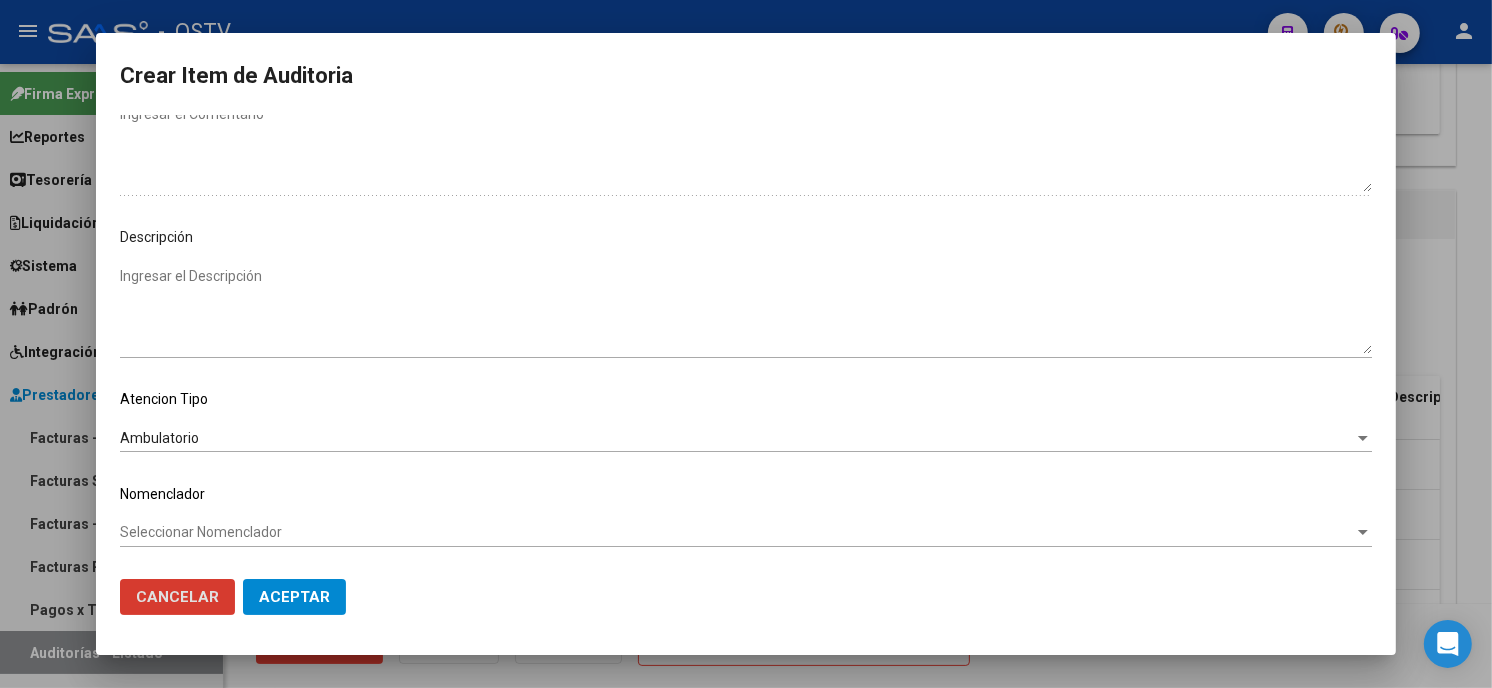 type 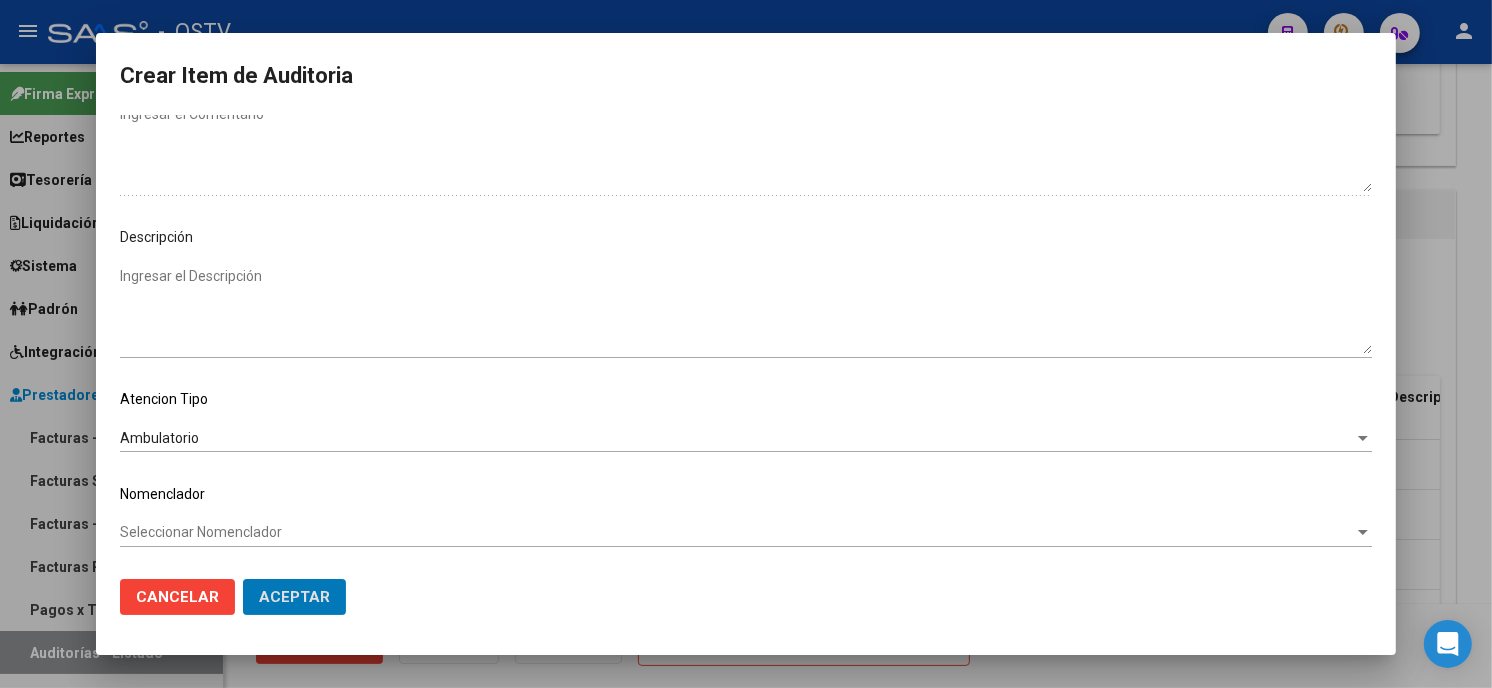 click on "Aceptar" 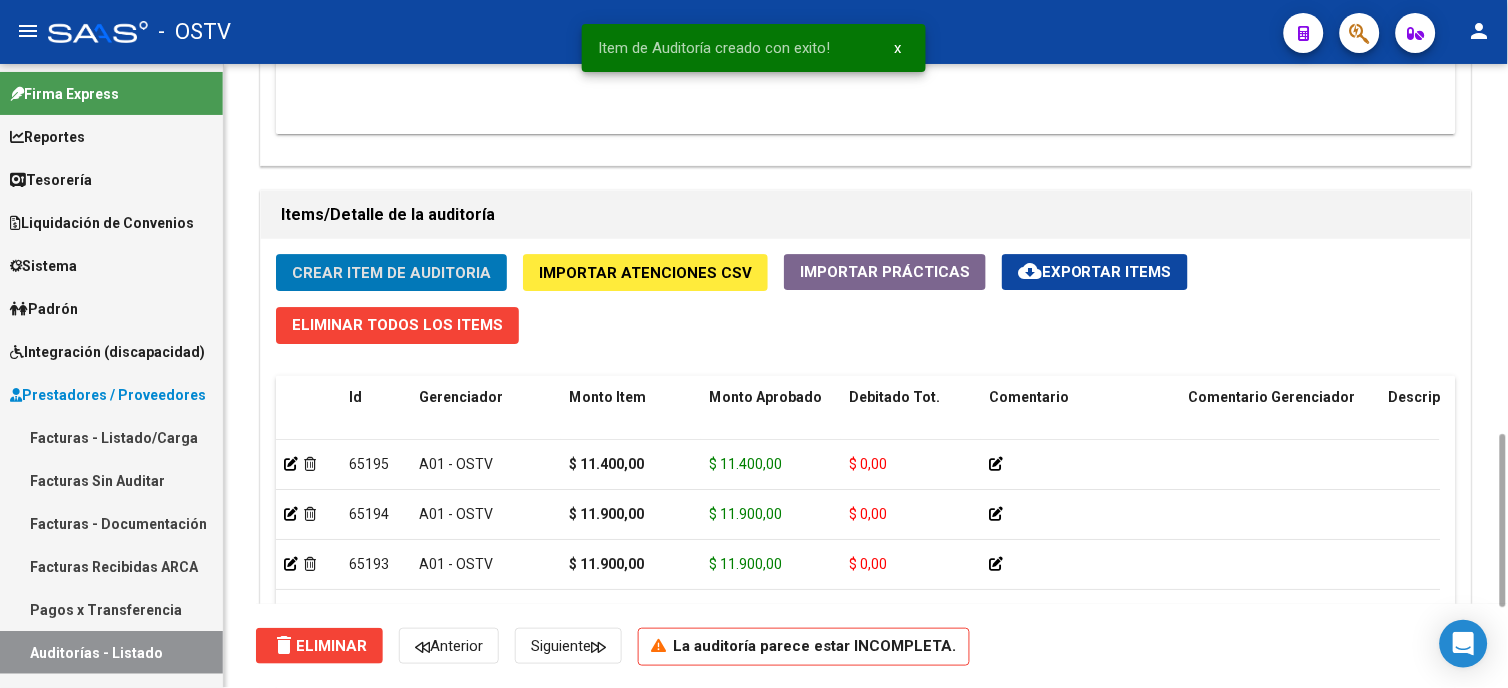 click on "Crear Item de Auditoria" 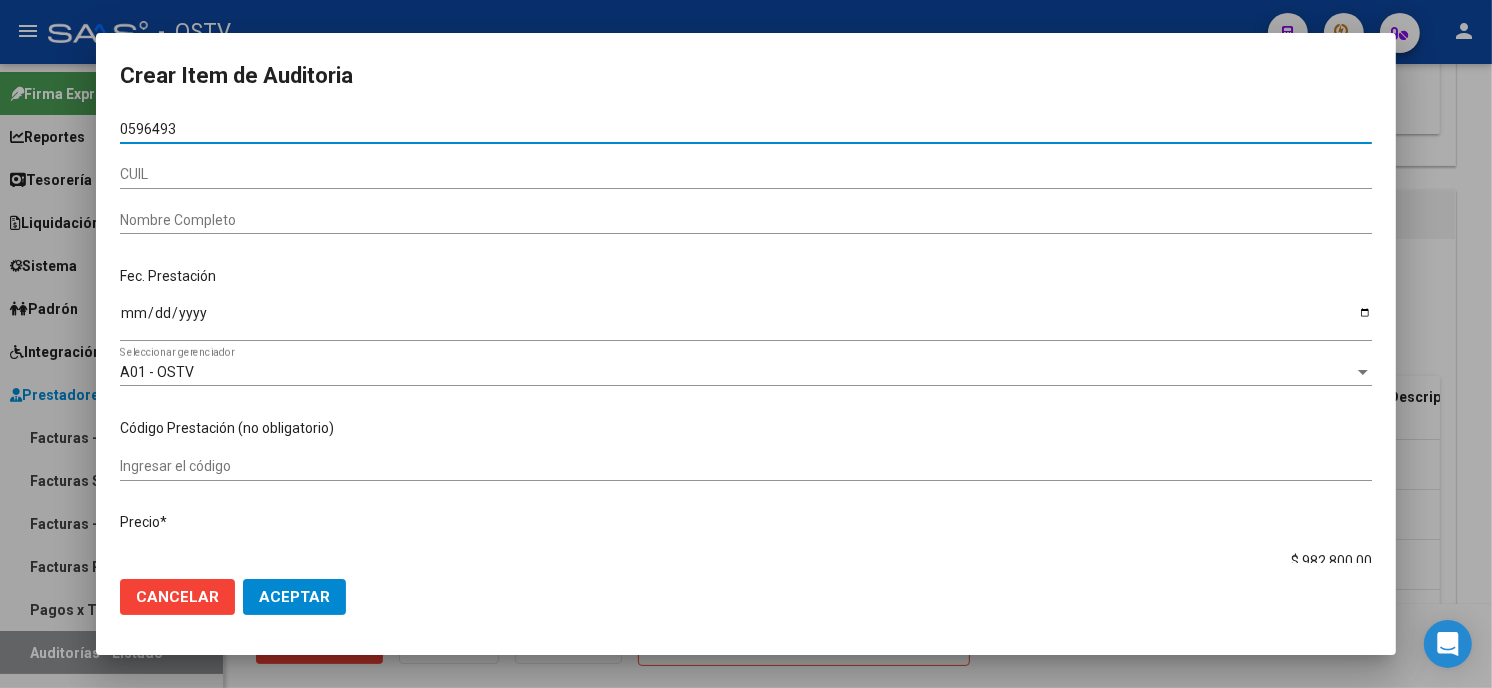 type on "05964934" 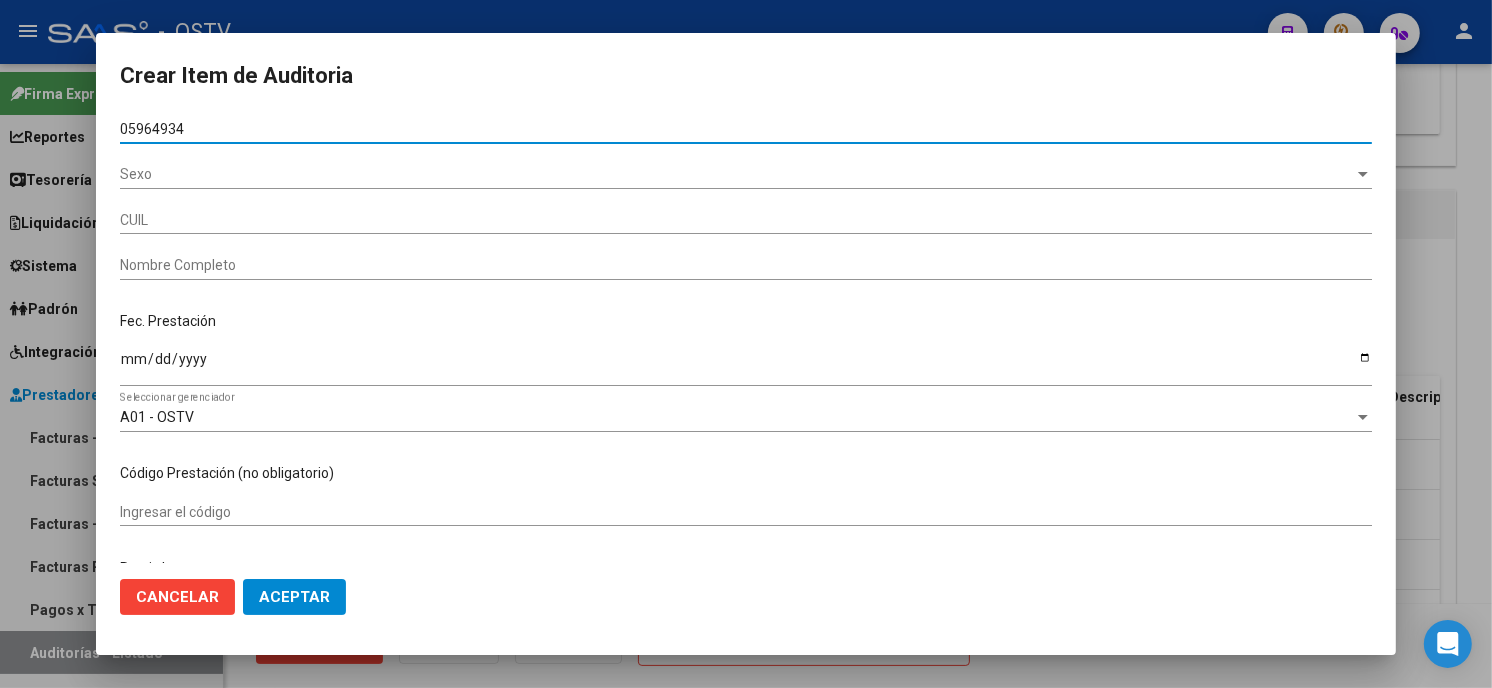 type on "27059649340" 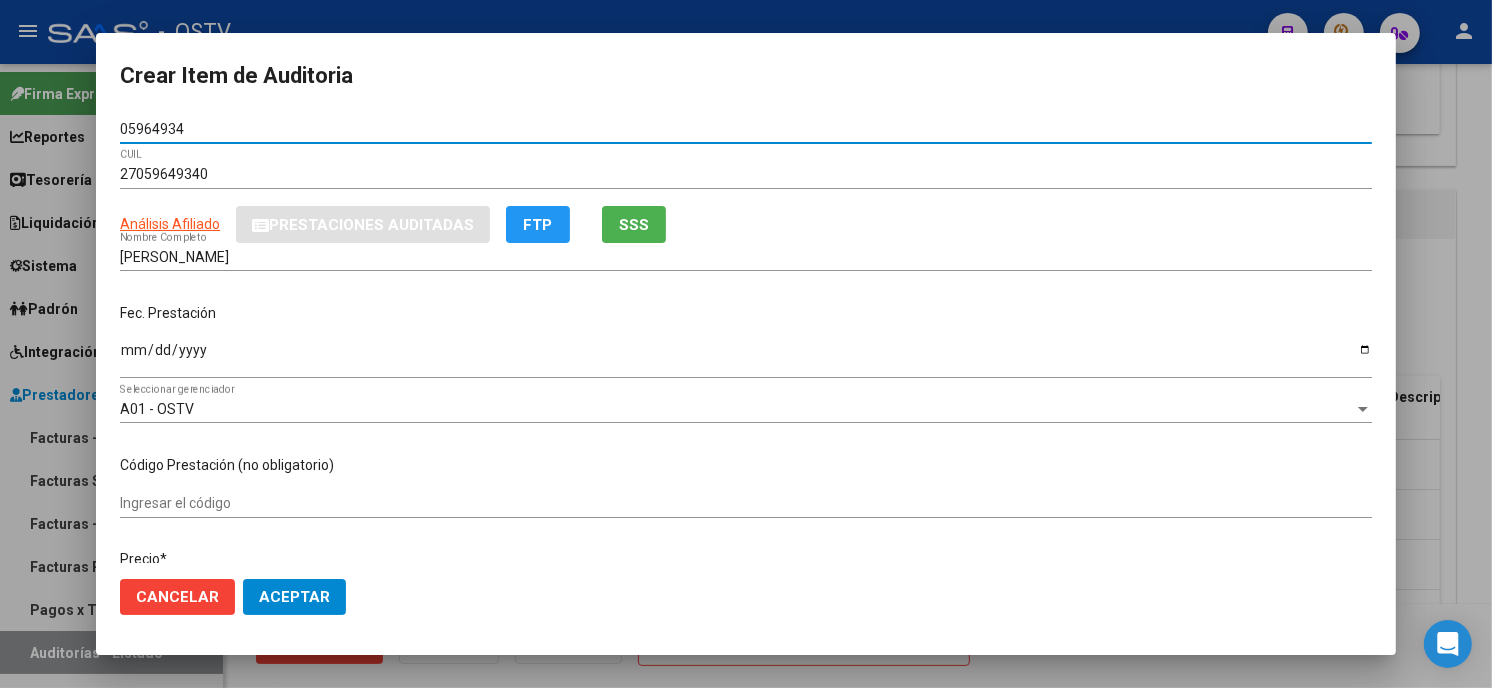 type on "05964934" 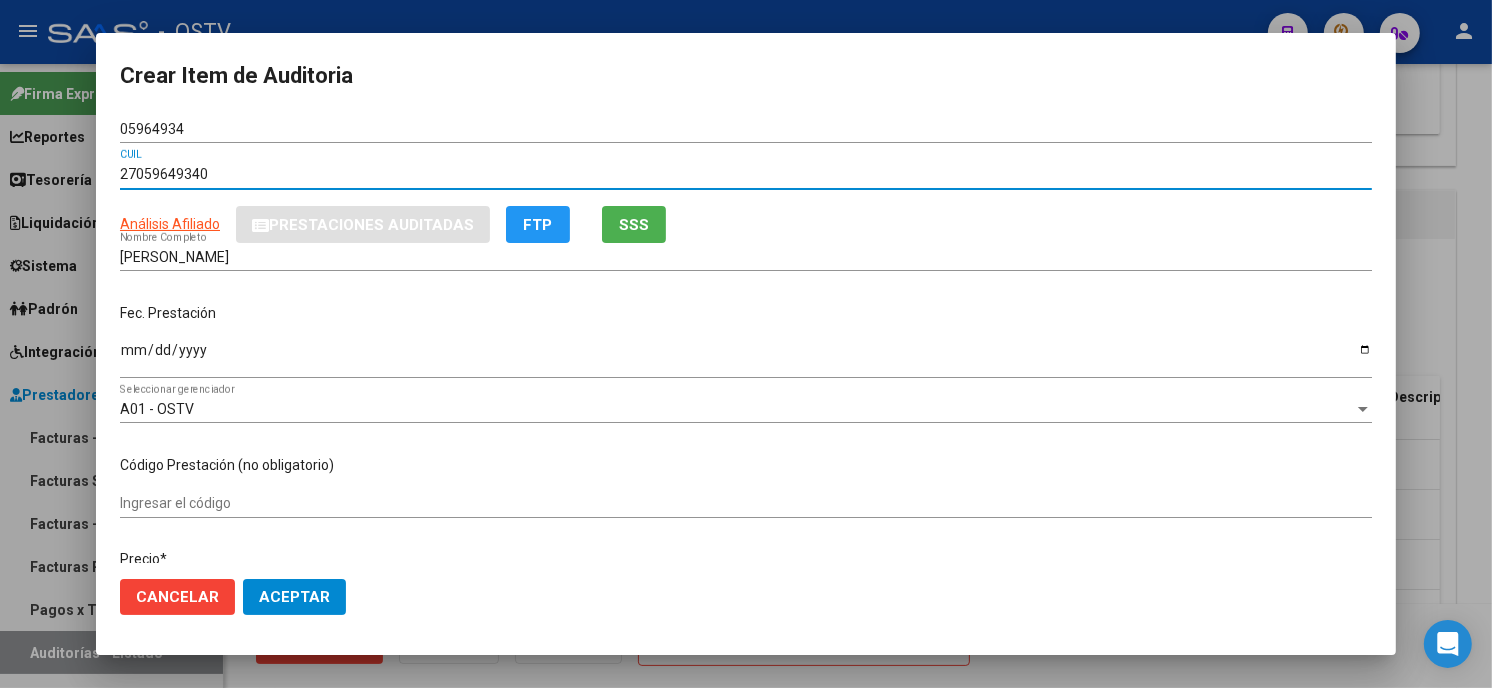 type 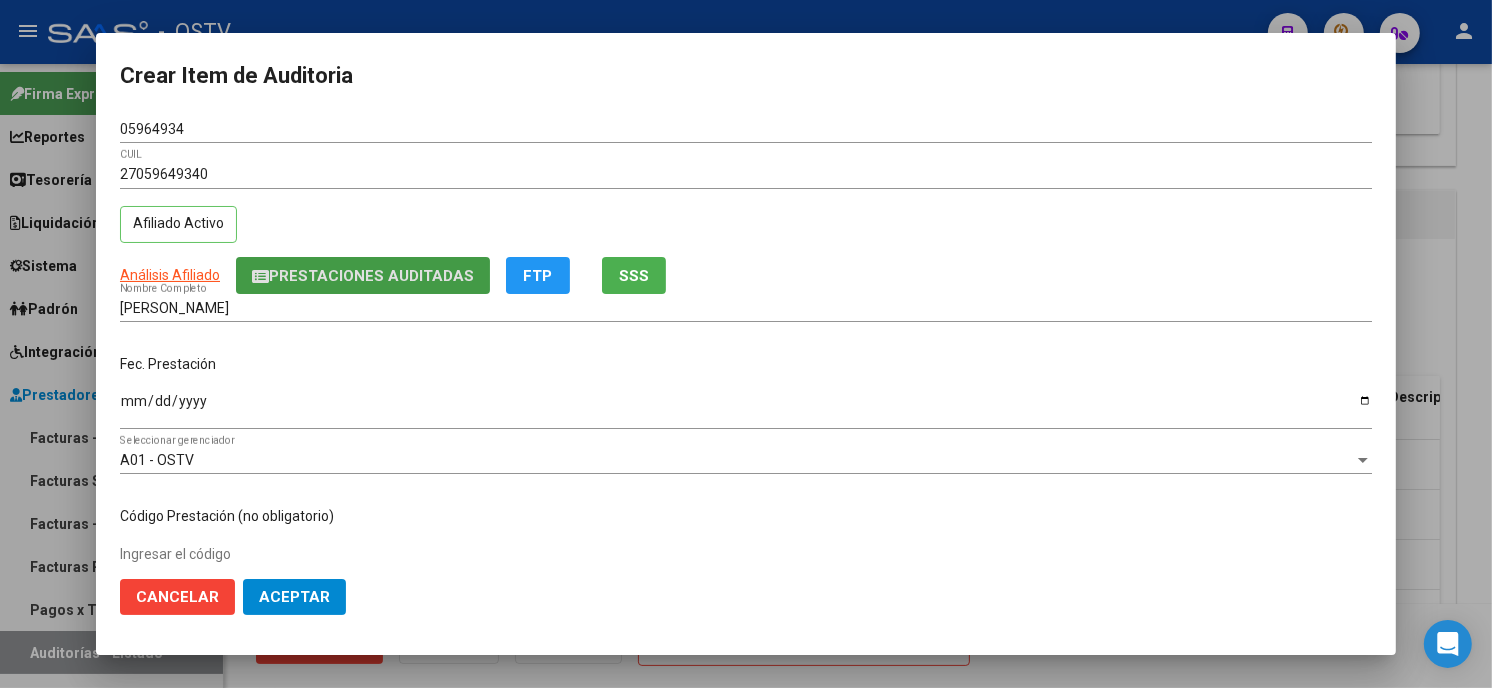 type 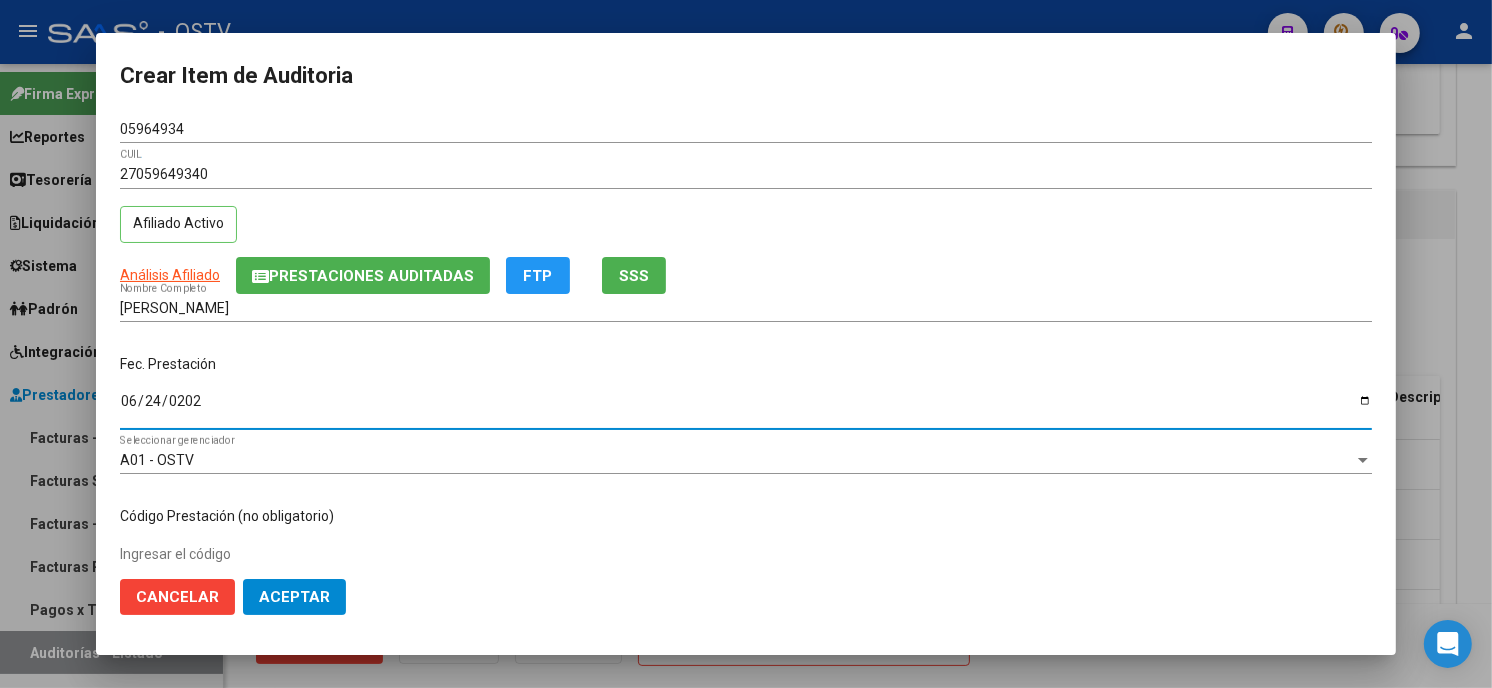type on "[DATE]" 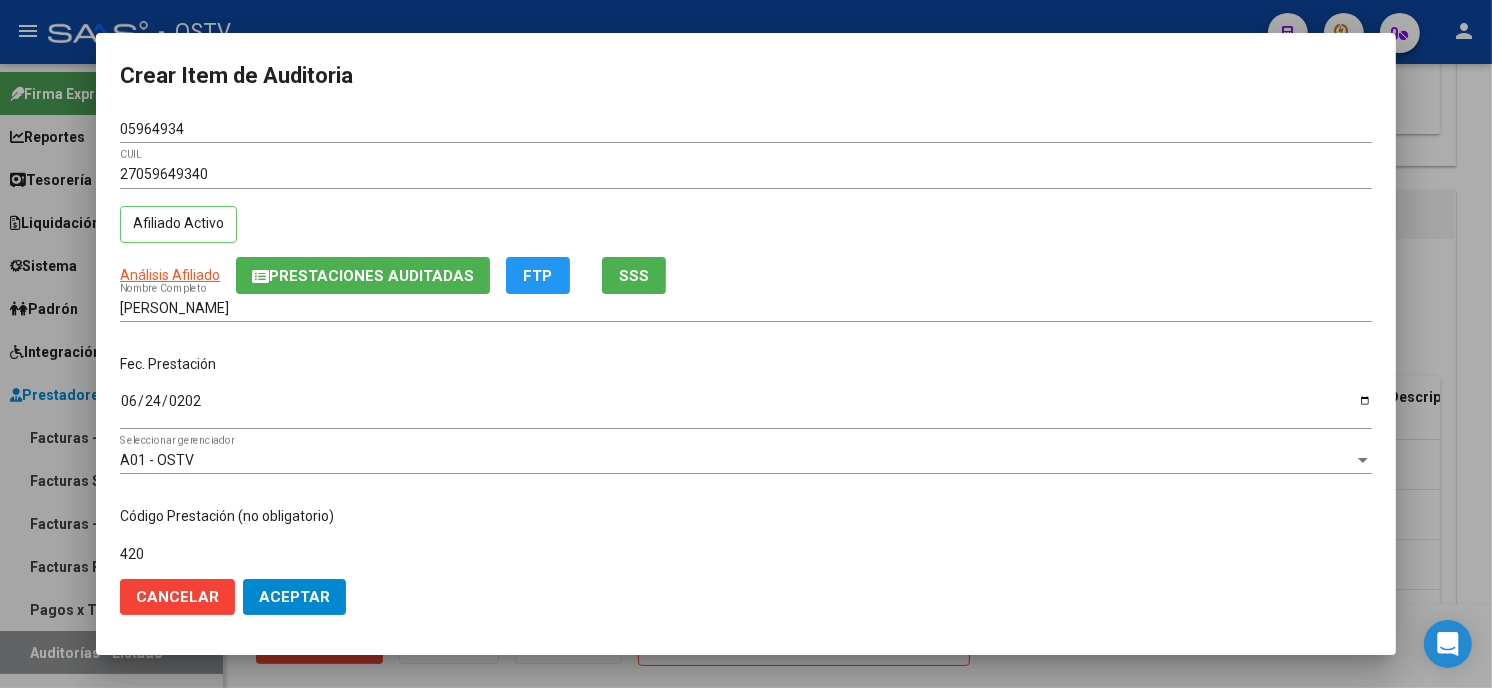 type on "420101 Clínica médica" 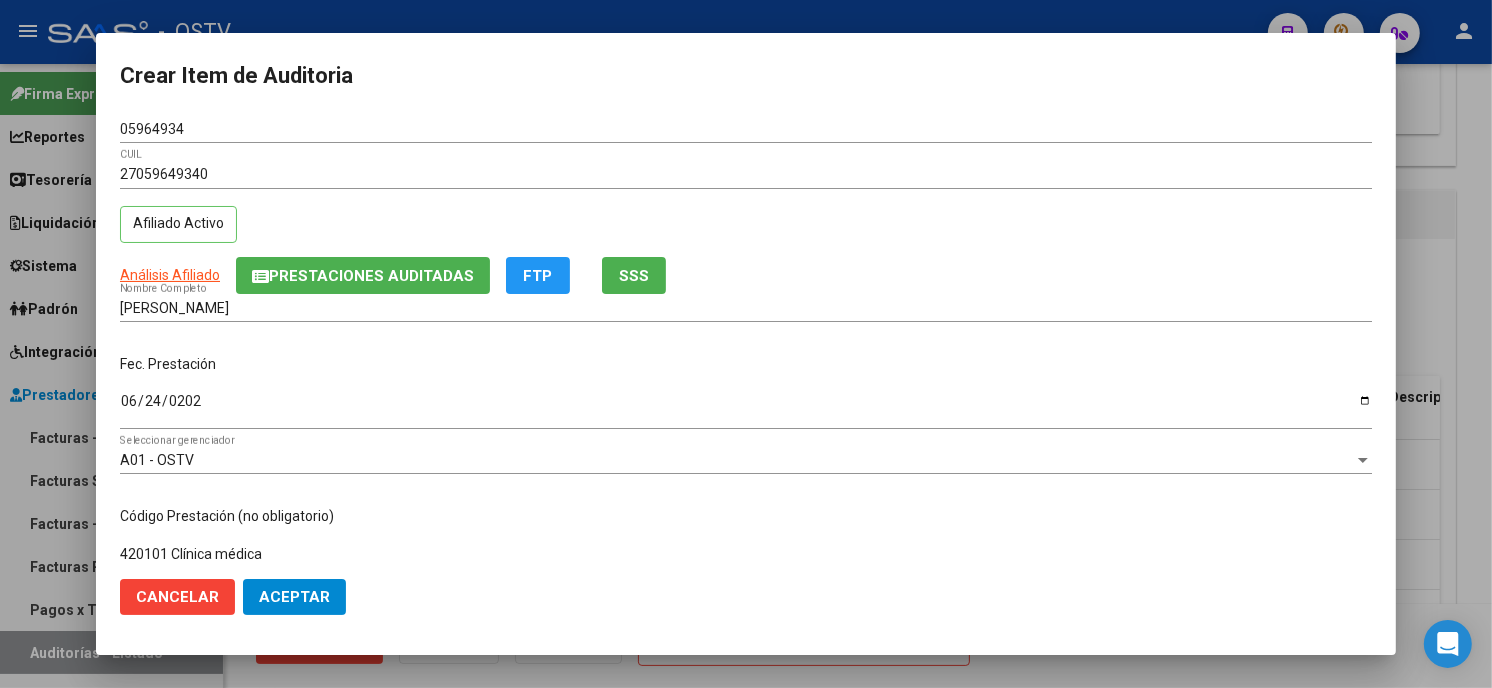 scroll, scrollTop: 310, scrollLeft: 0, axis: vertical 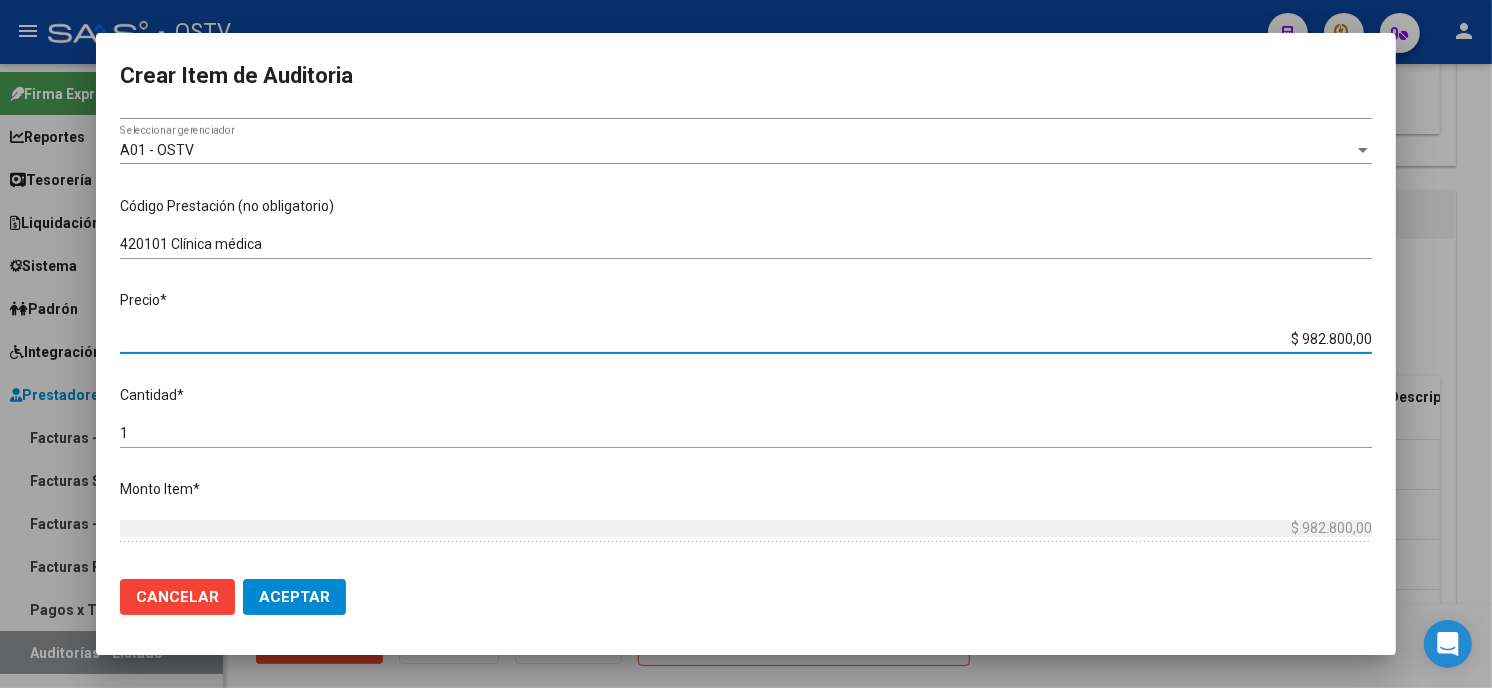 type on "$ 0,01" 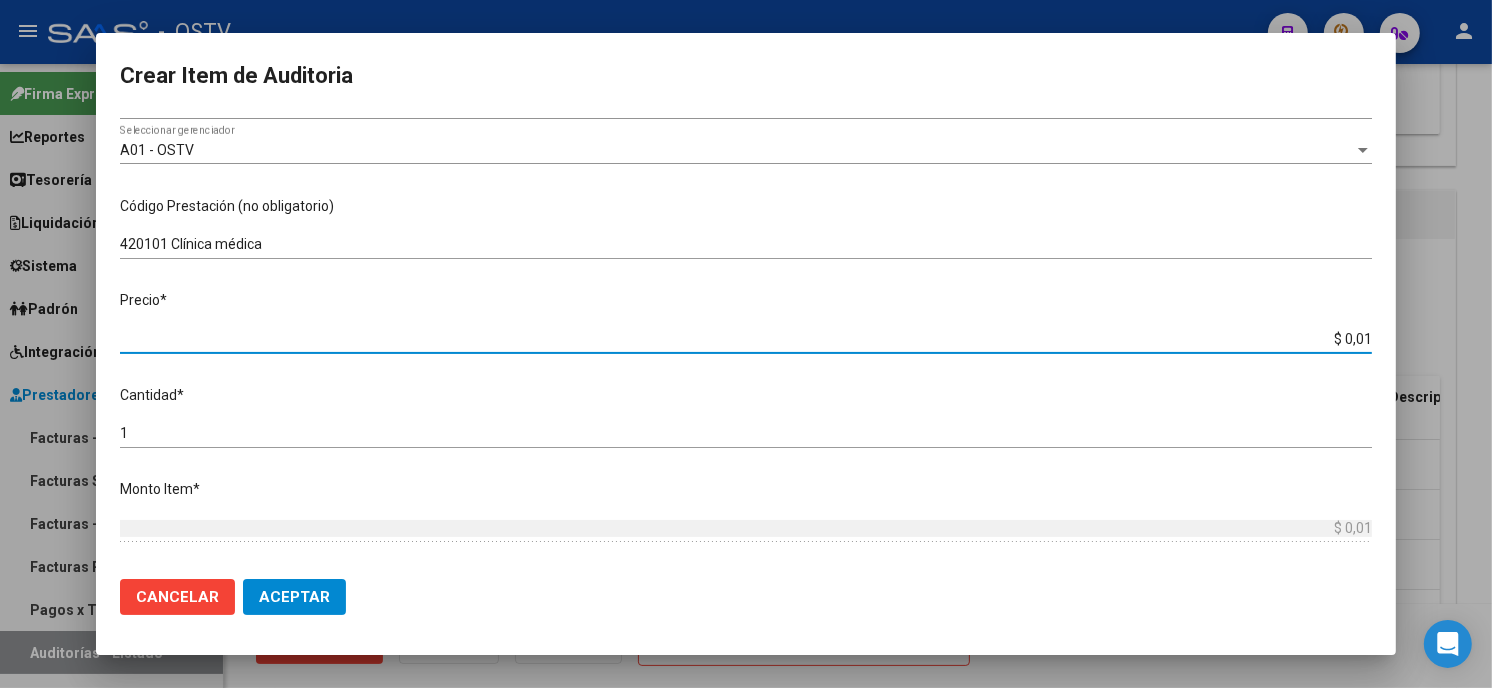 type on "$ 0,11" 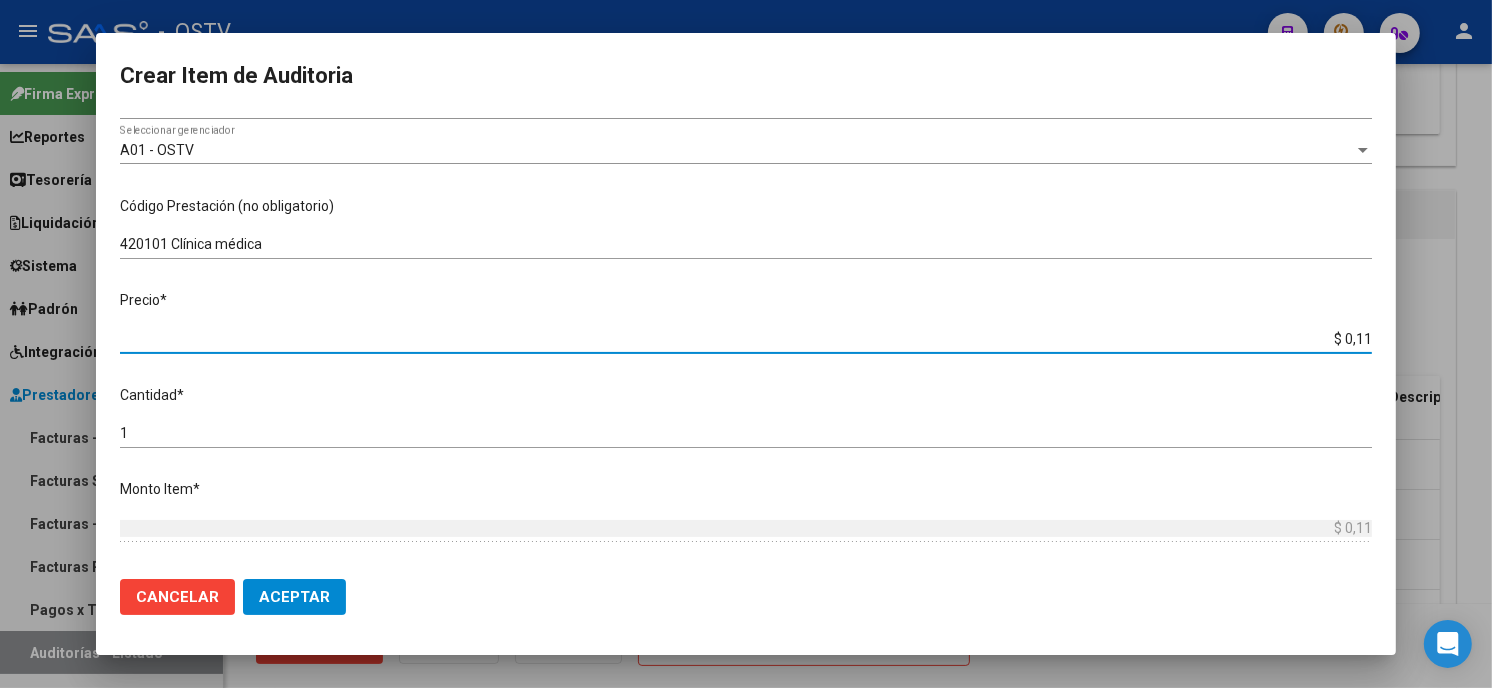 type on "$ 1,14" 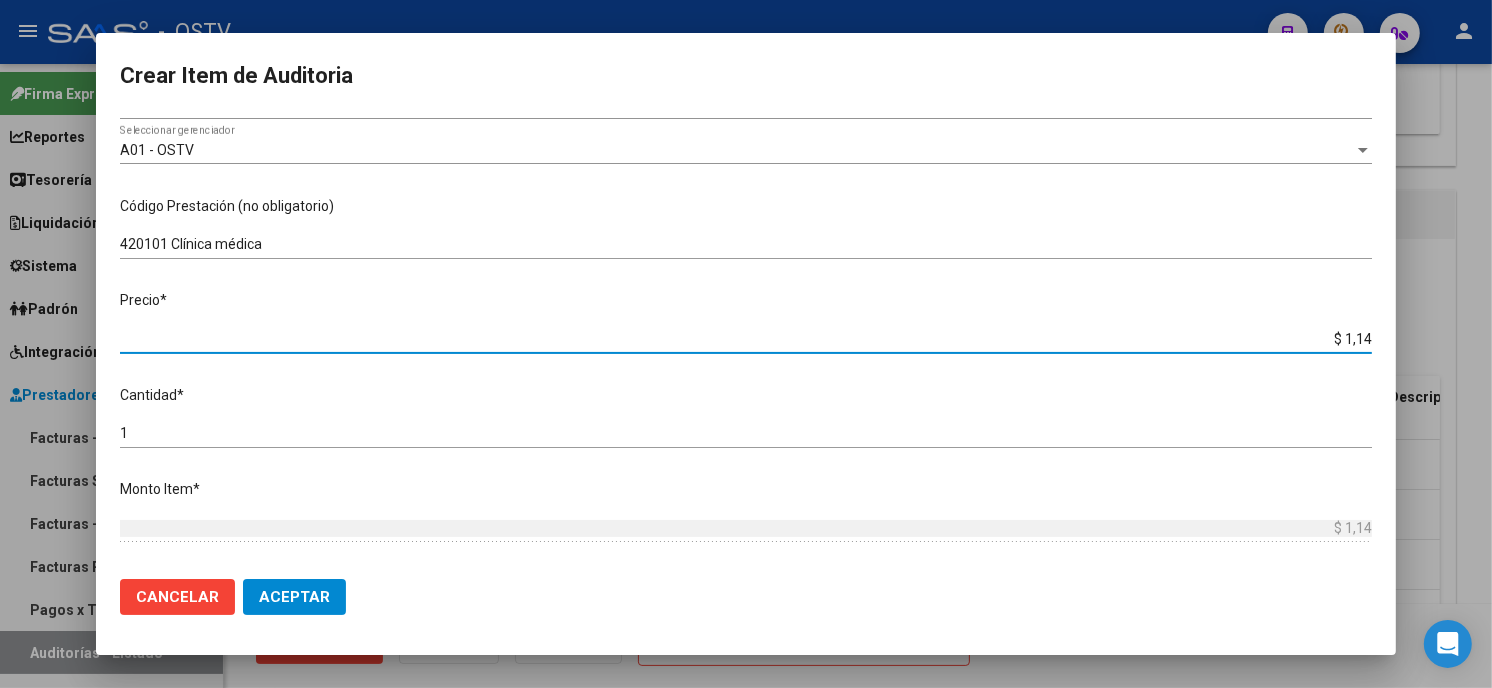 type on "$ 11,40" 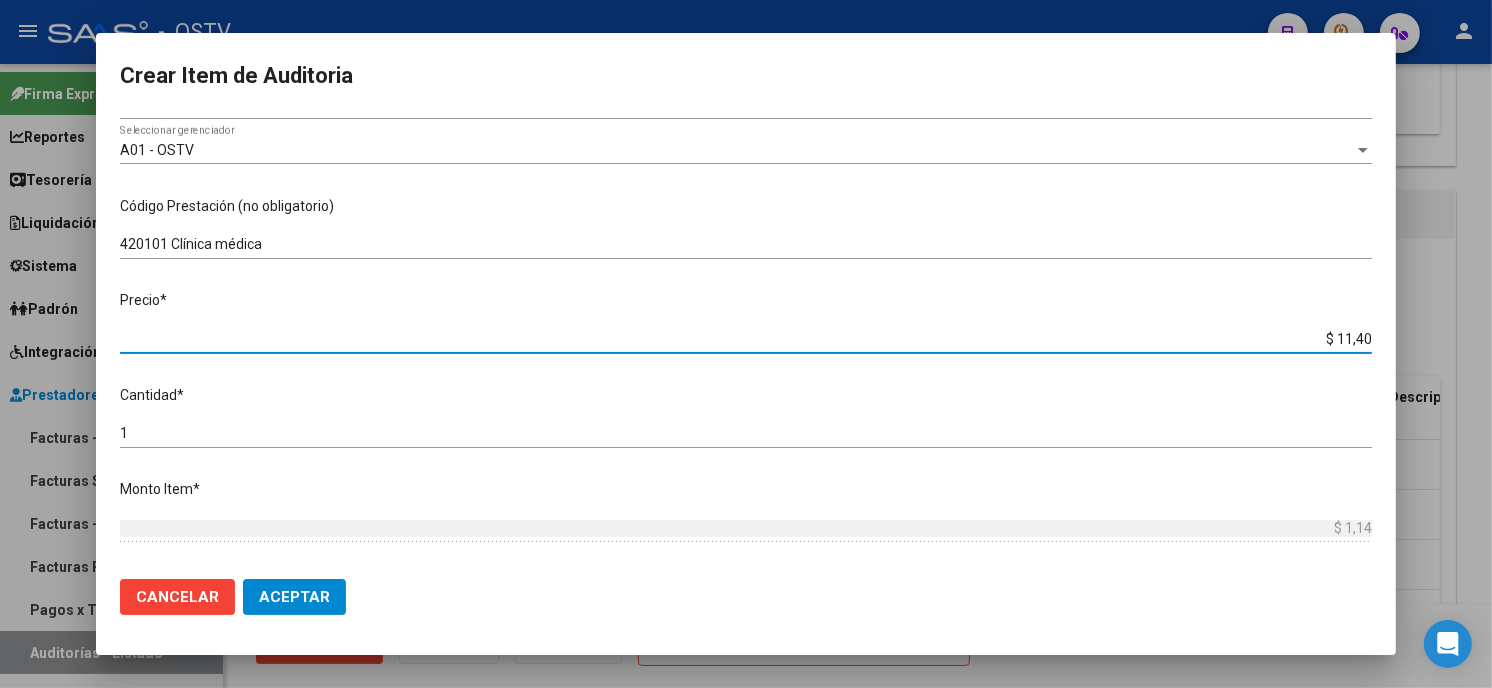 type on "$ 11,40" 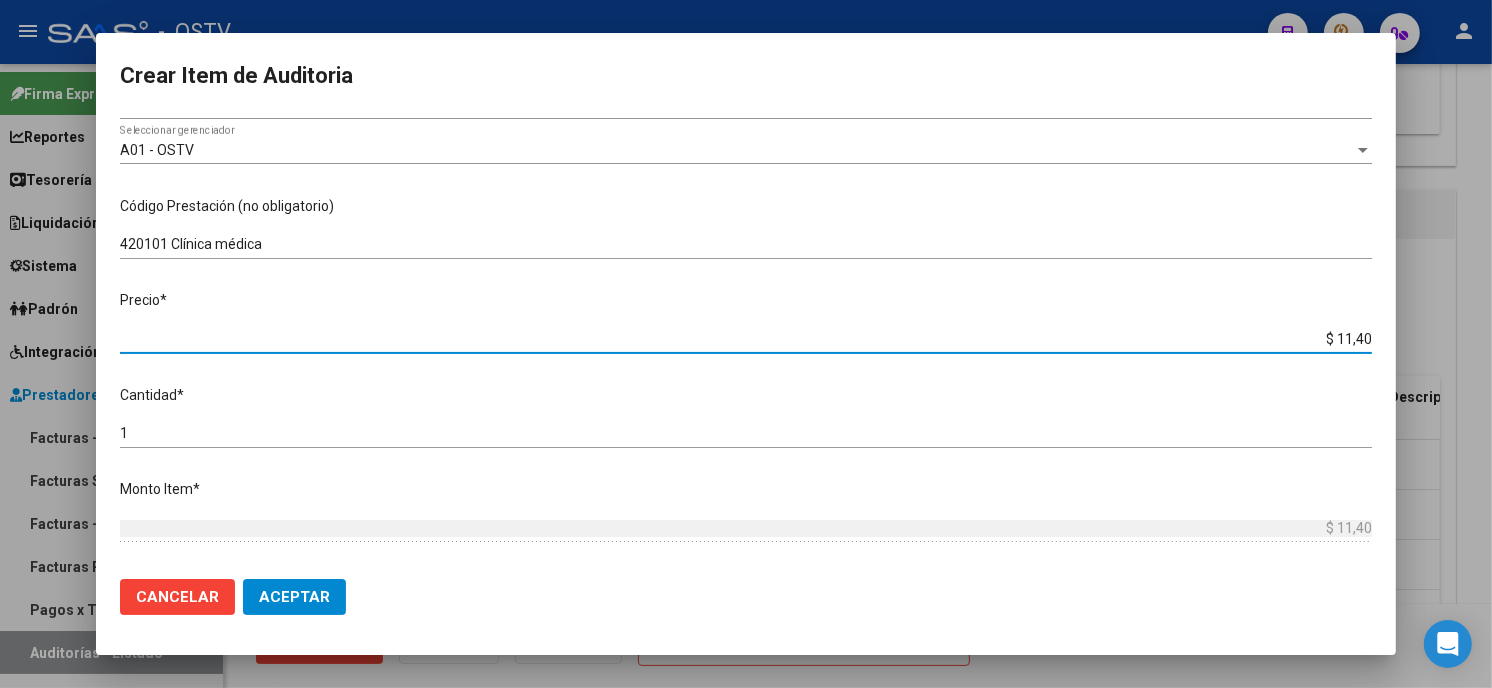 type on "$ 114,00" 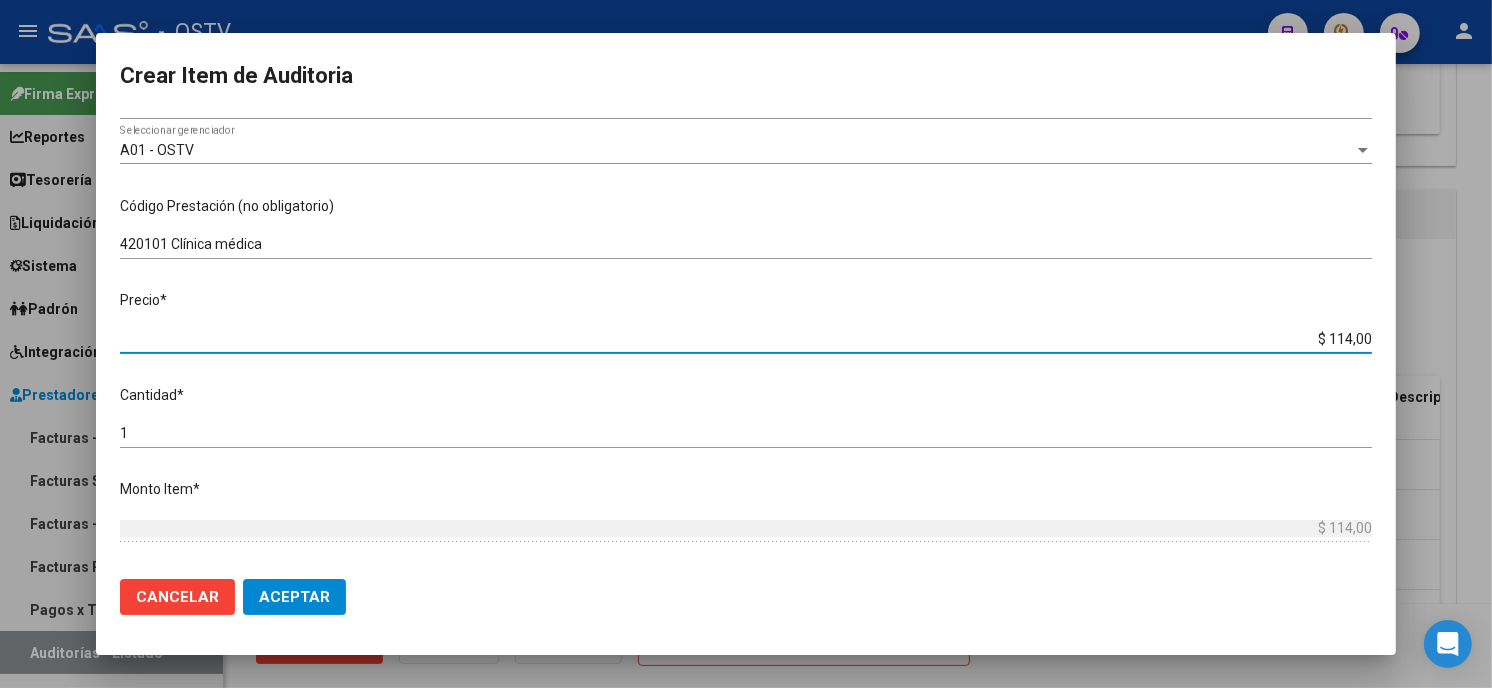 type on "$ 1.140,00" 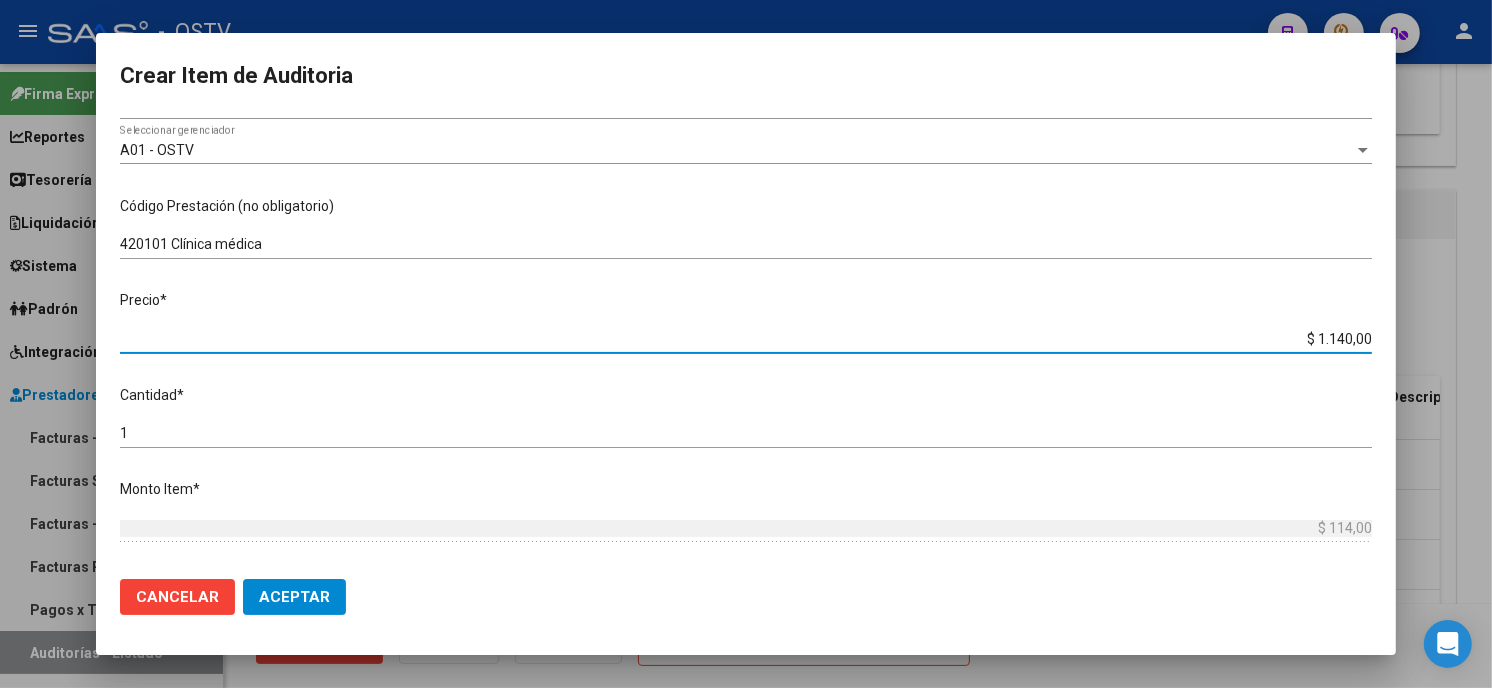 type on "$ 1.140,00" 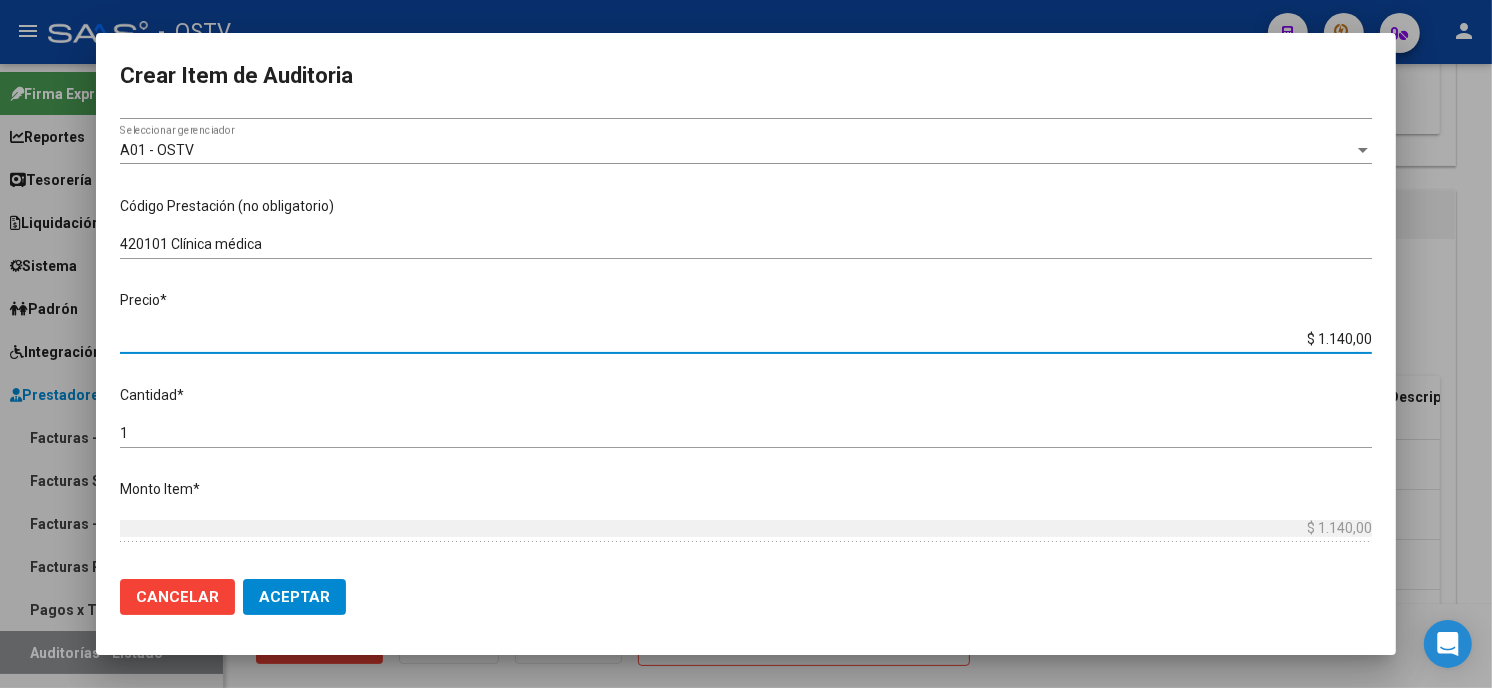 type on "$ 11.400,00" 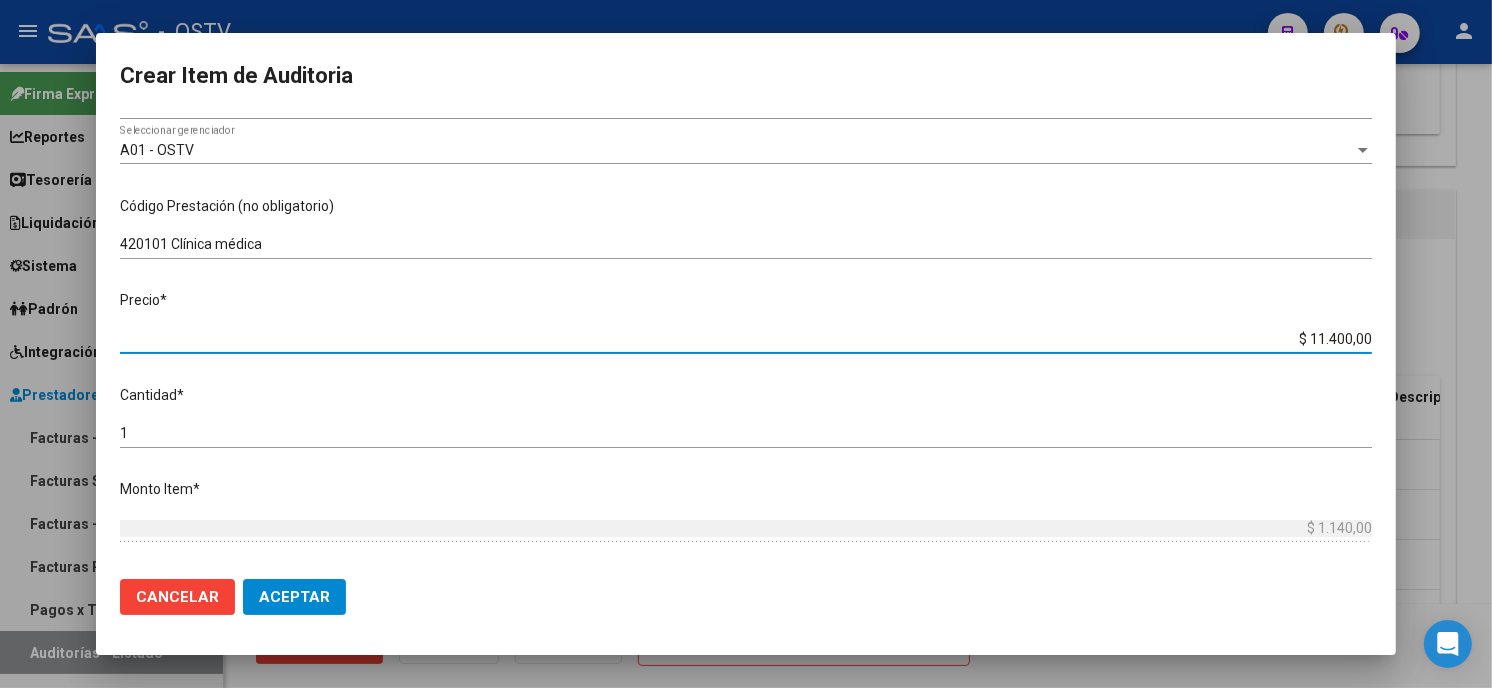 type on "$ 11.400,00" 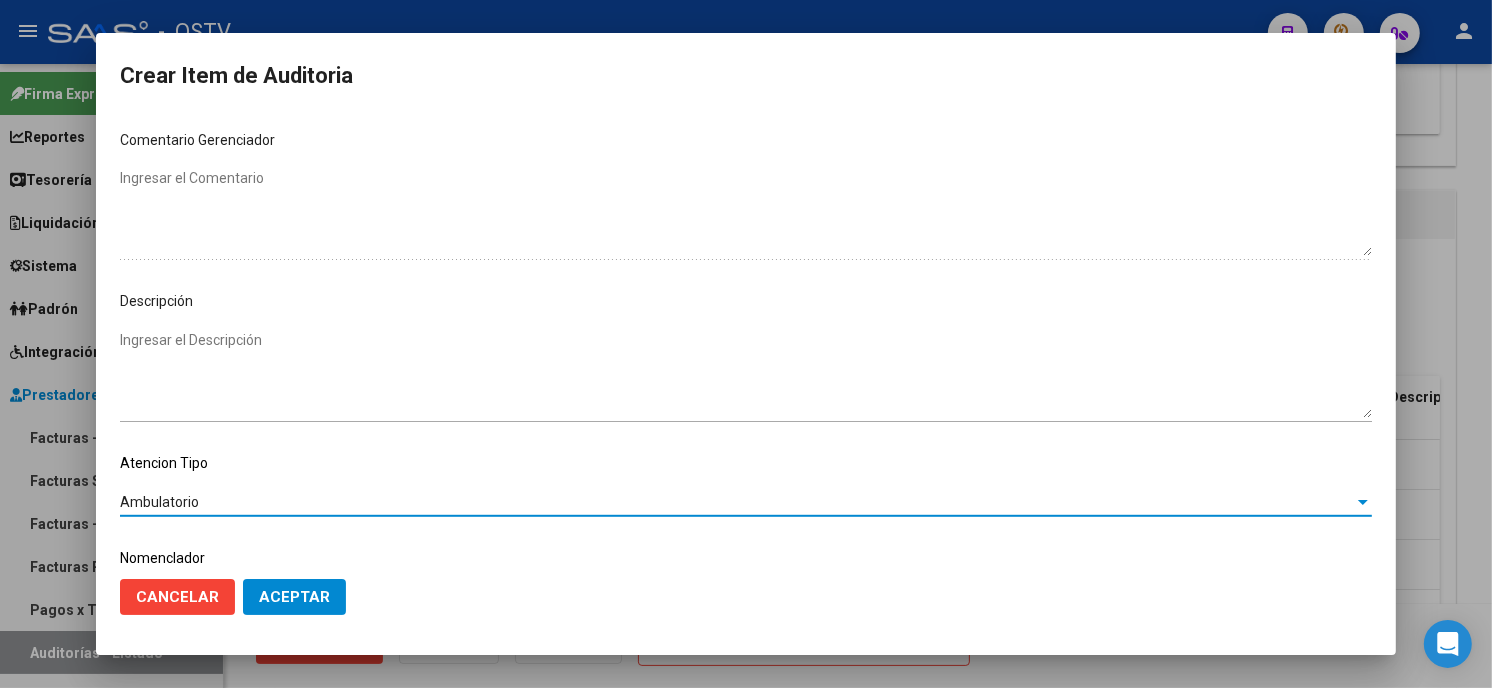 scroll, scrollTop: 1074, scrollLeft: 0, axis: vertical 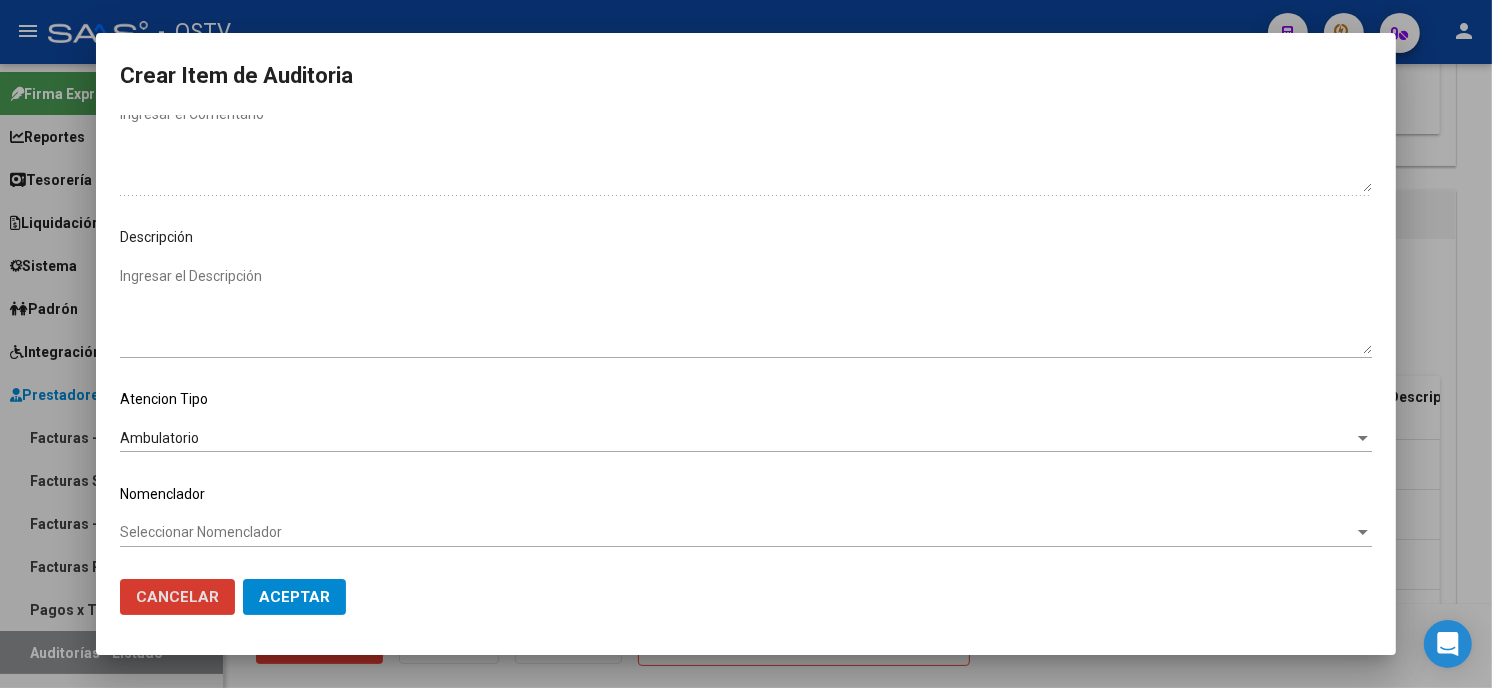 type 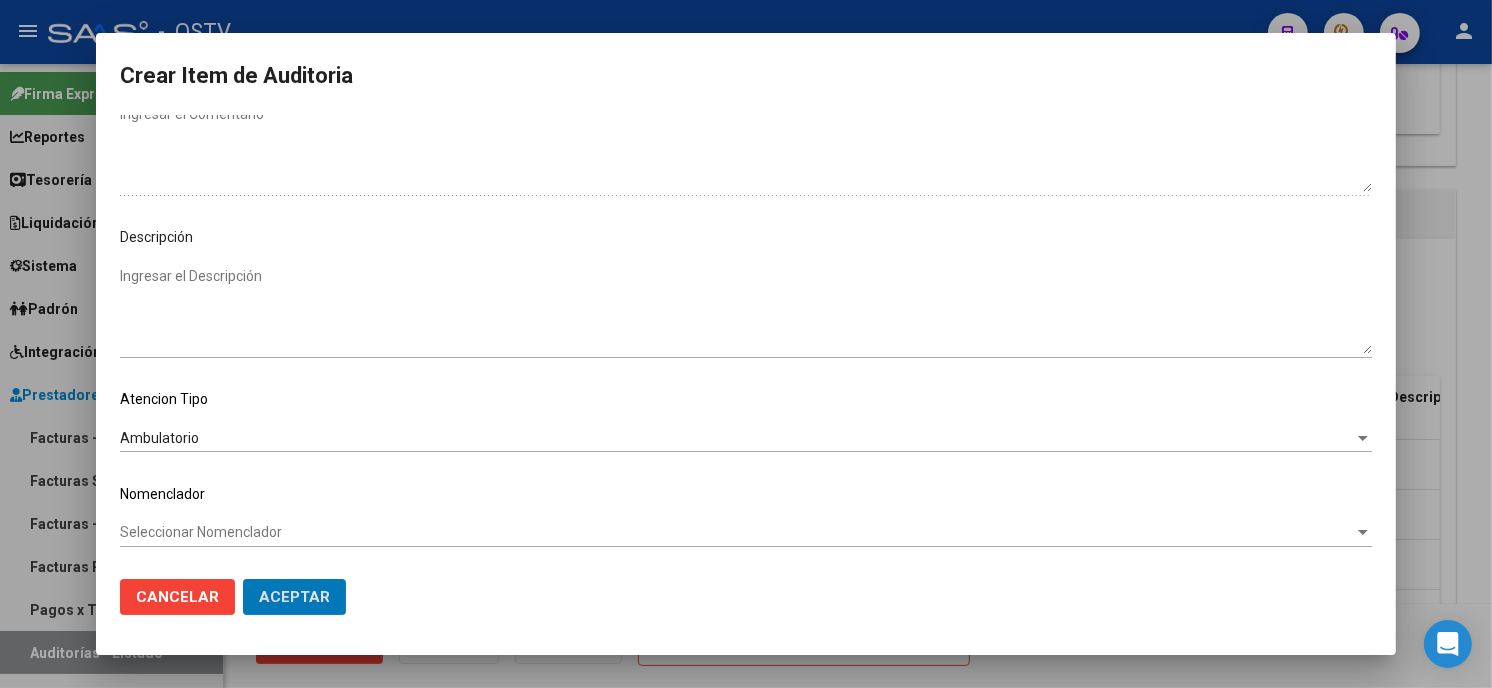 click on "Aceptar" 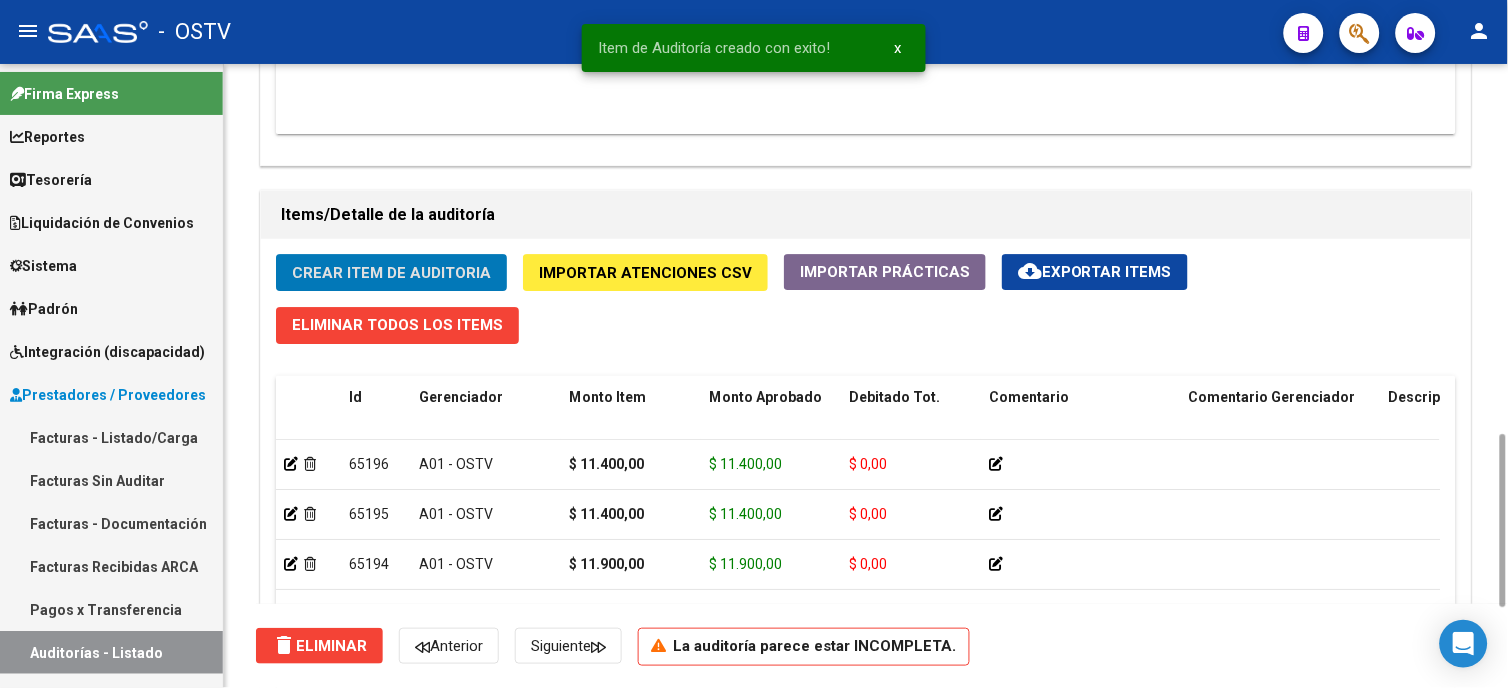 click on "Crear Item de Auditoria" 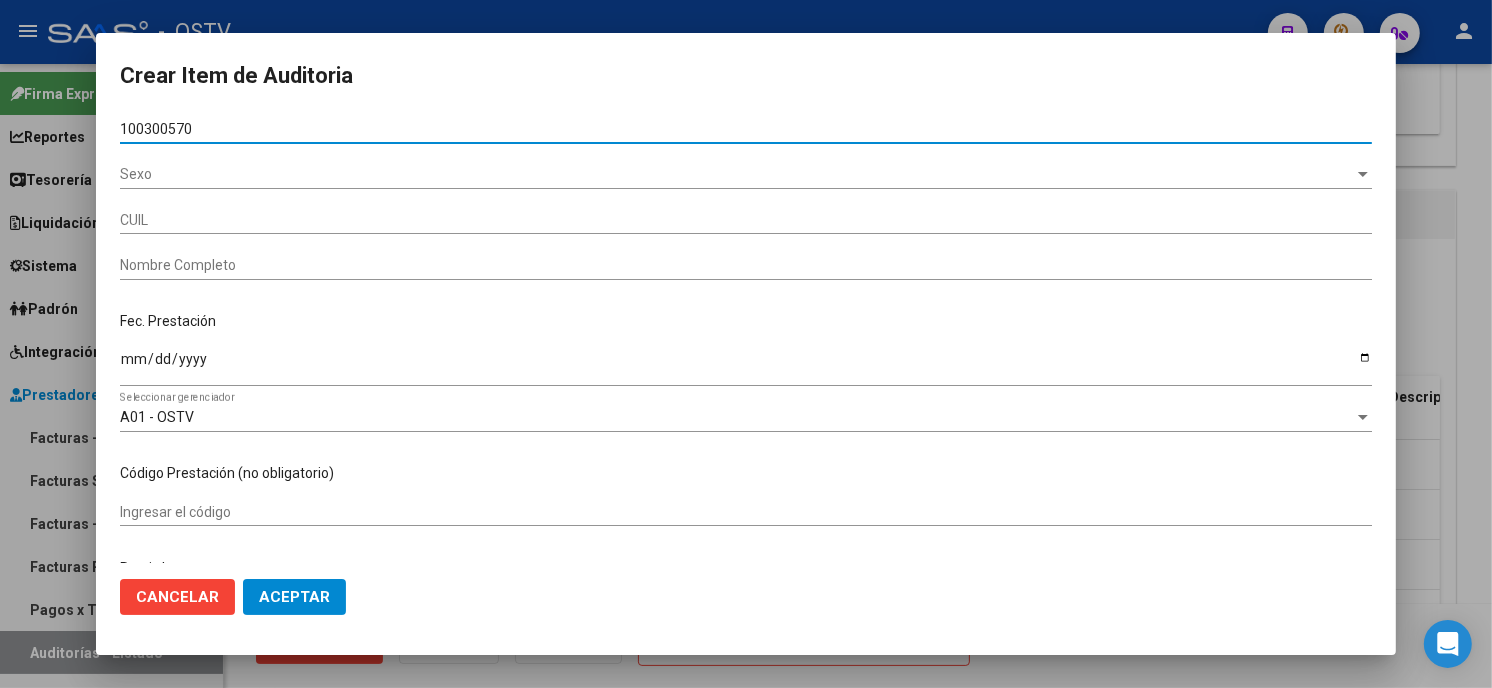 type on "10030057" 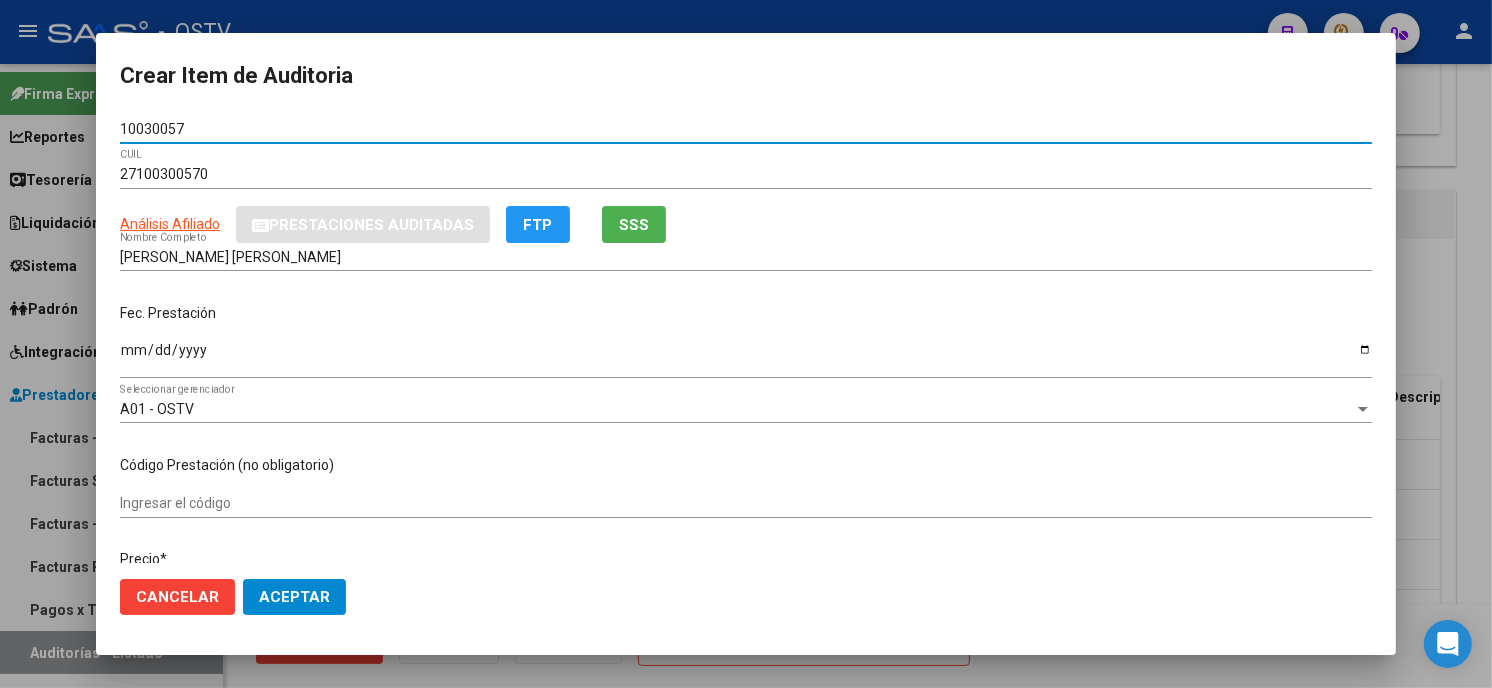 type on "10030057" 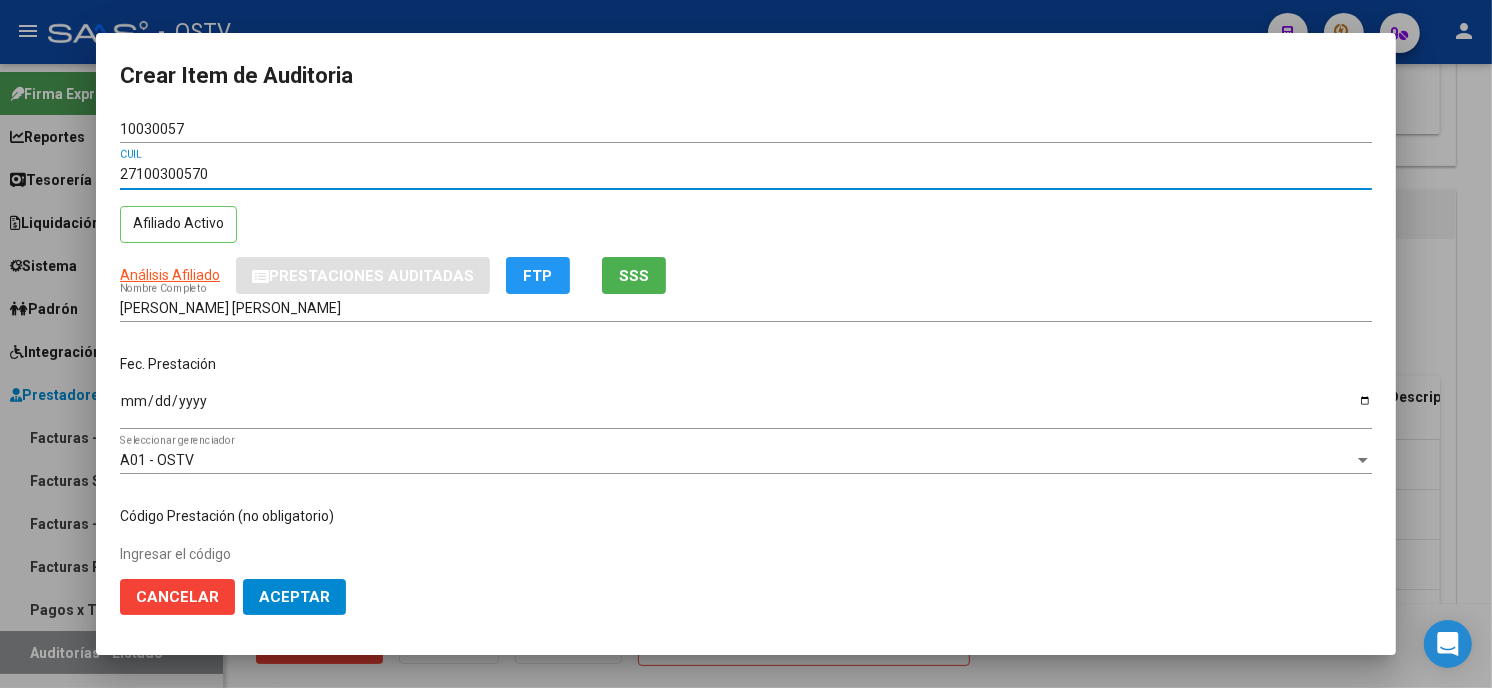 type 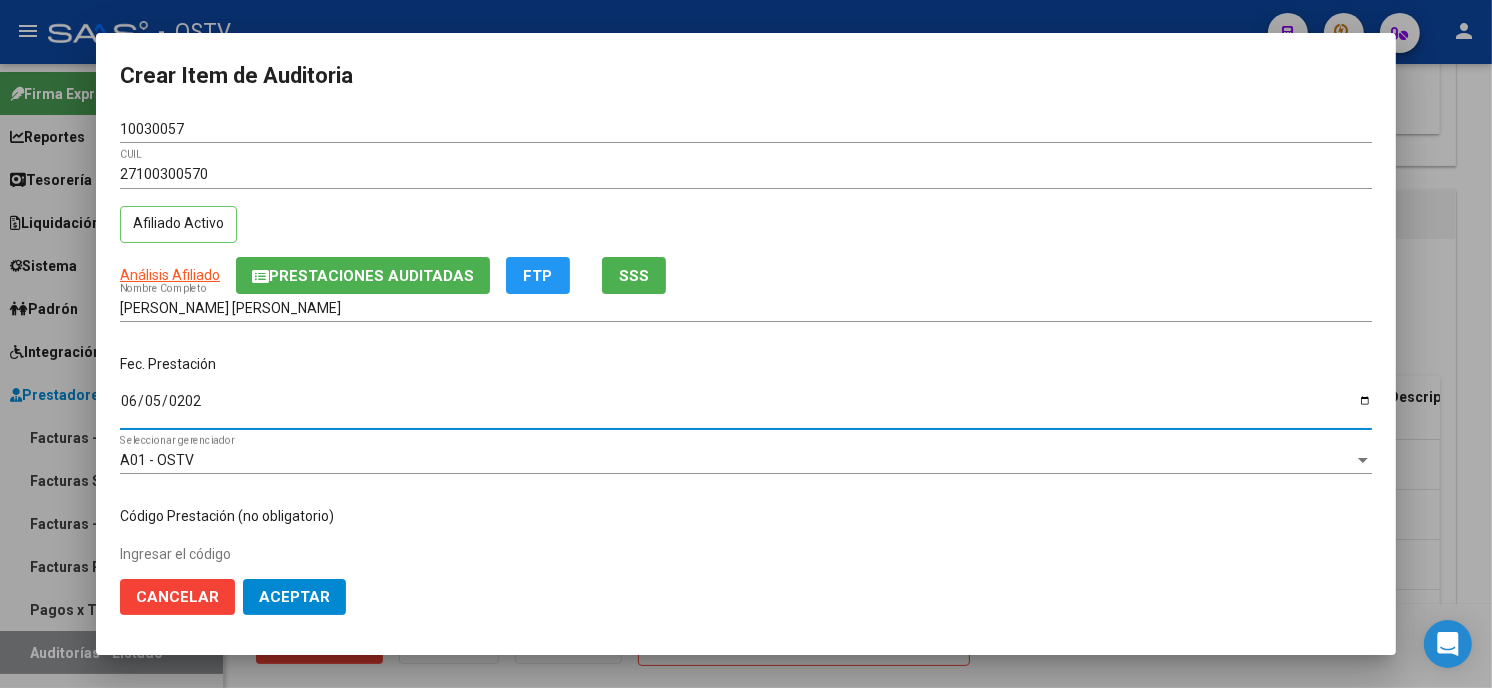type on "[DATE]" 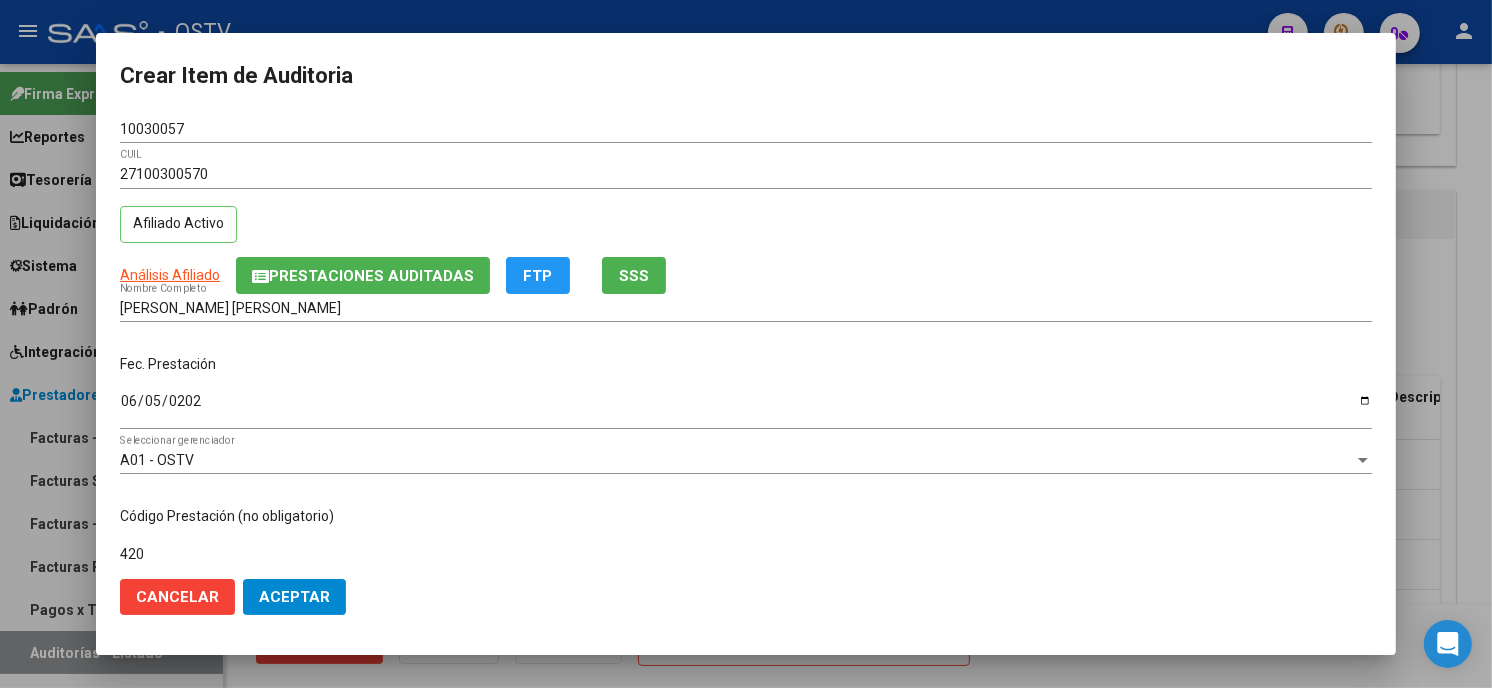 type on "420101 Clínica médica" 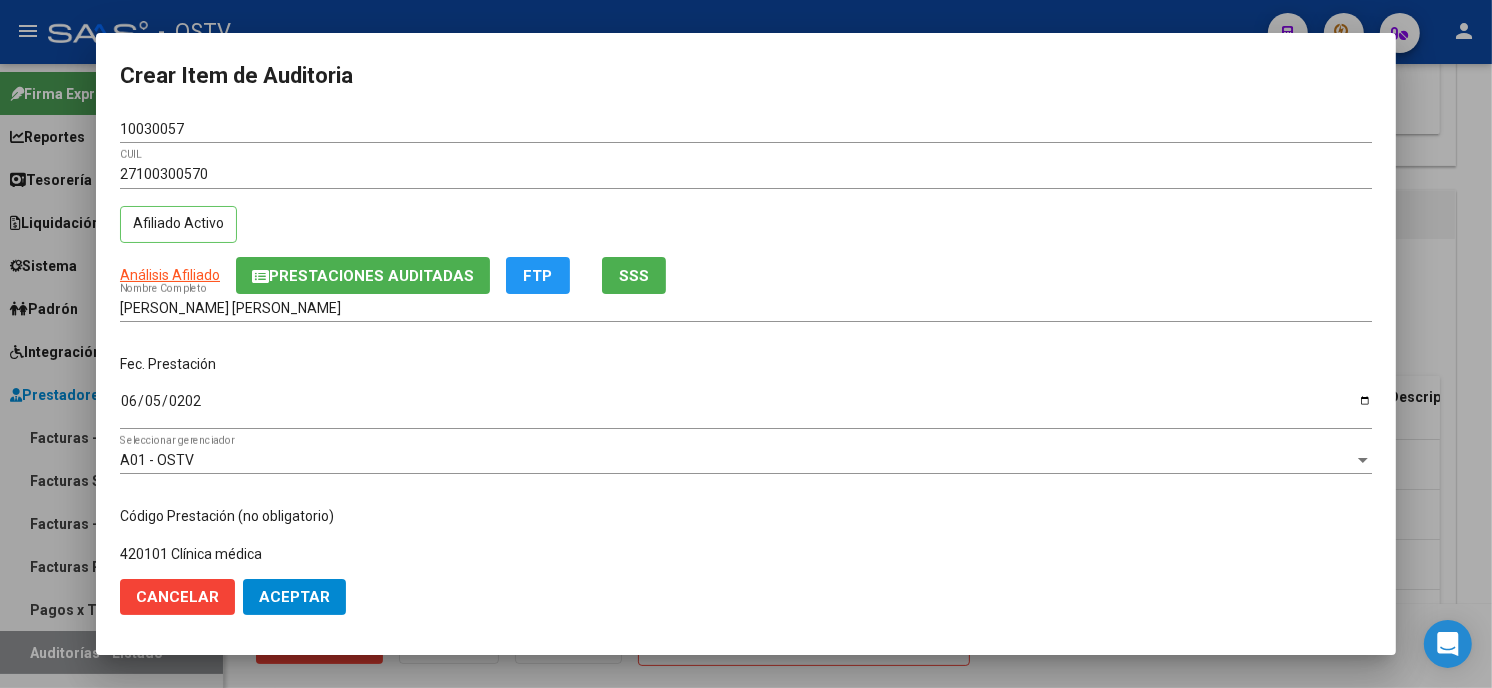 scroll, scrollTop: 310, scrollLeft: 0, axis: vertical 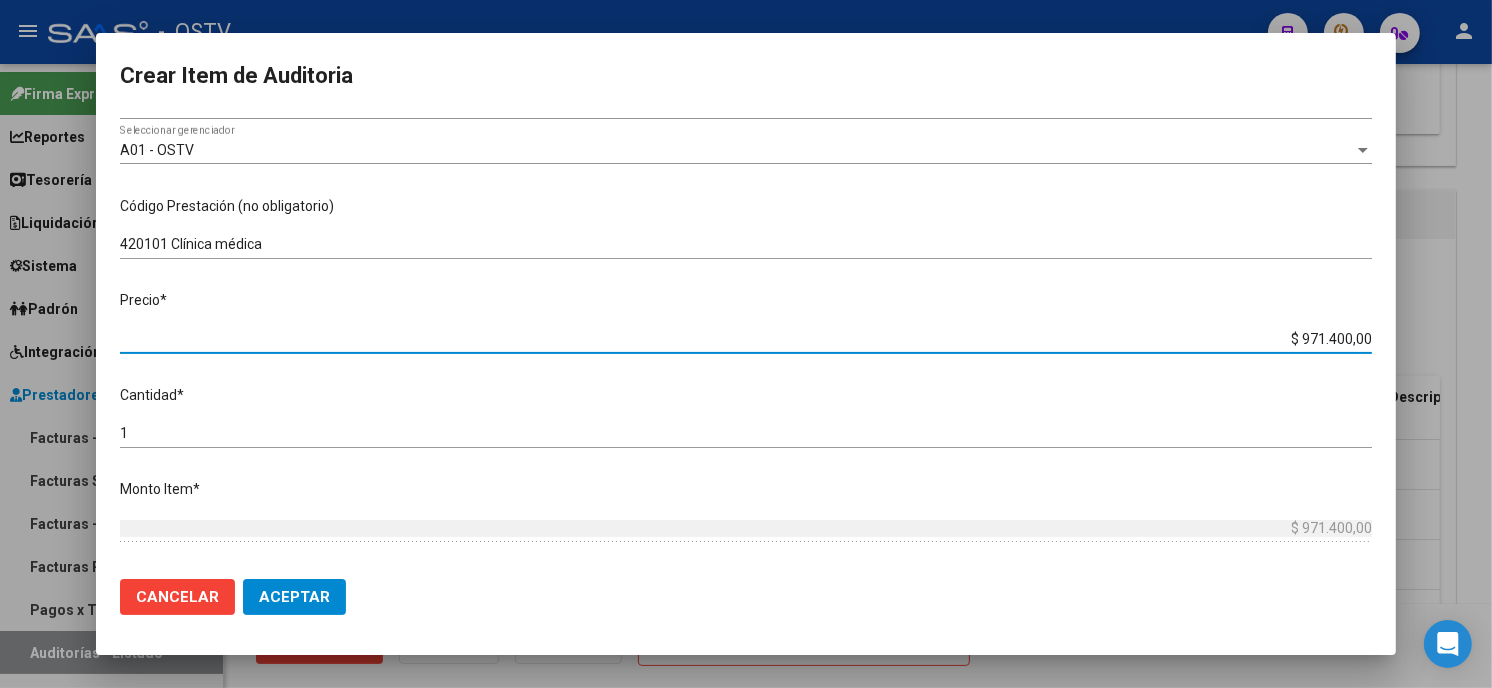 type on "$ 0,01" 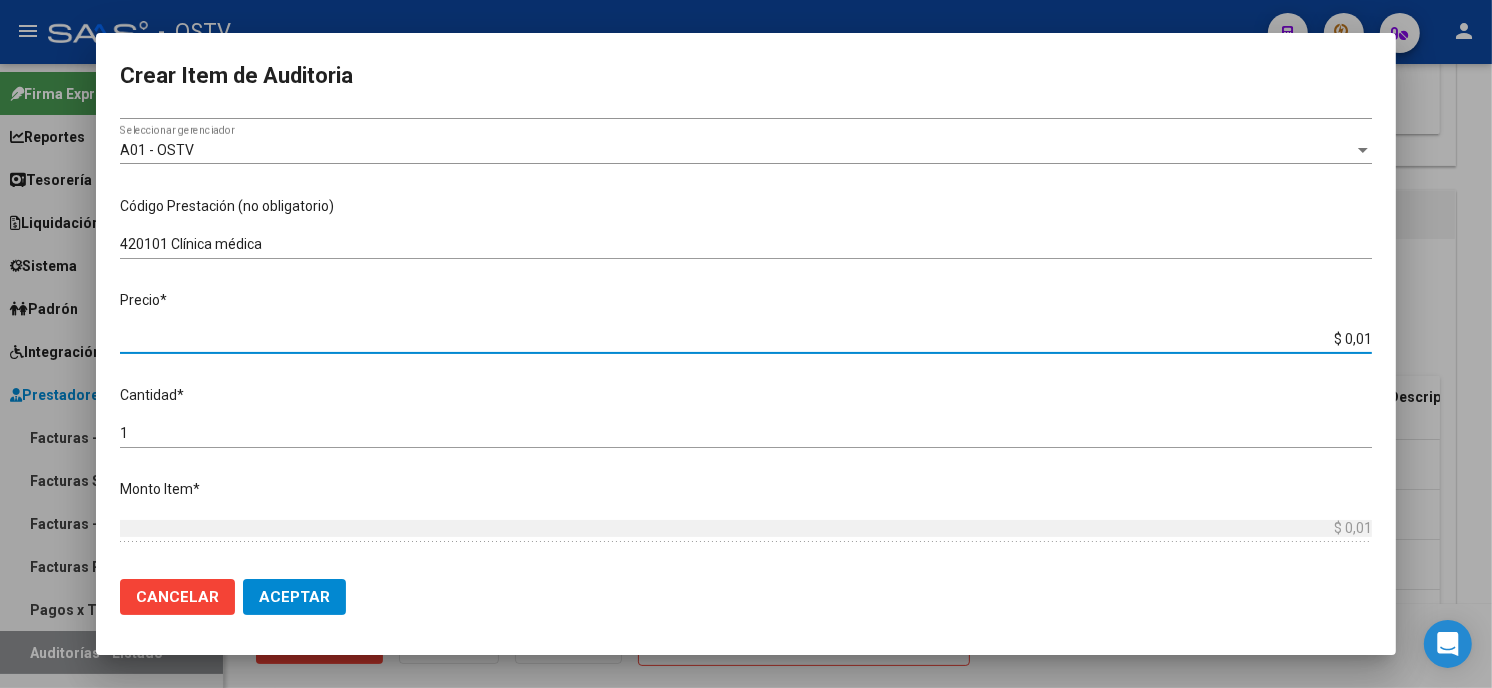 type on "$ 0,11" 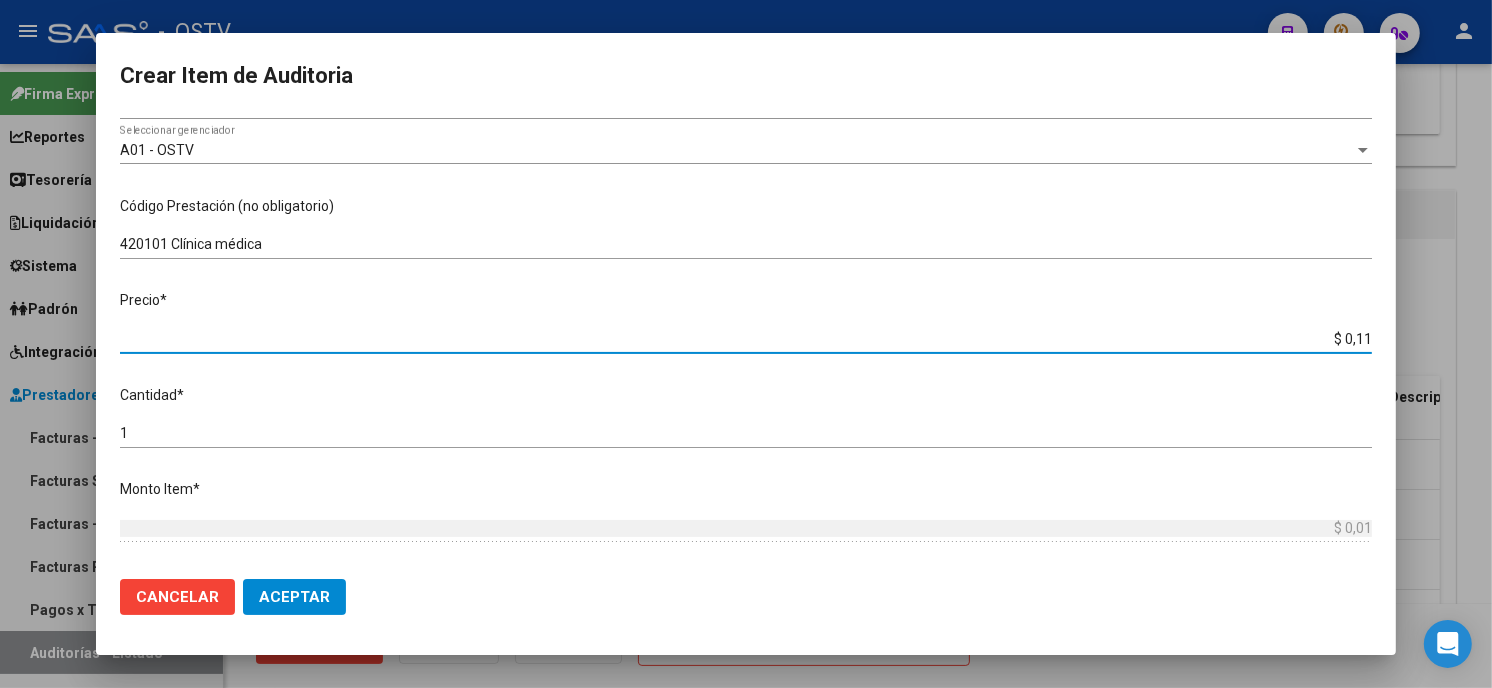 type on "$ 0,11" 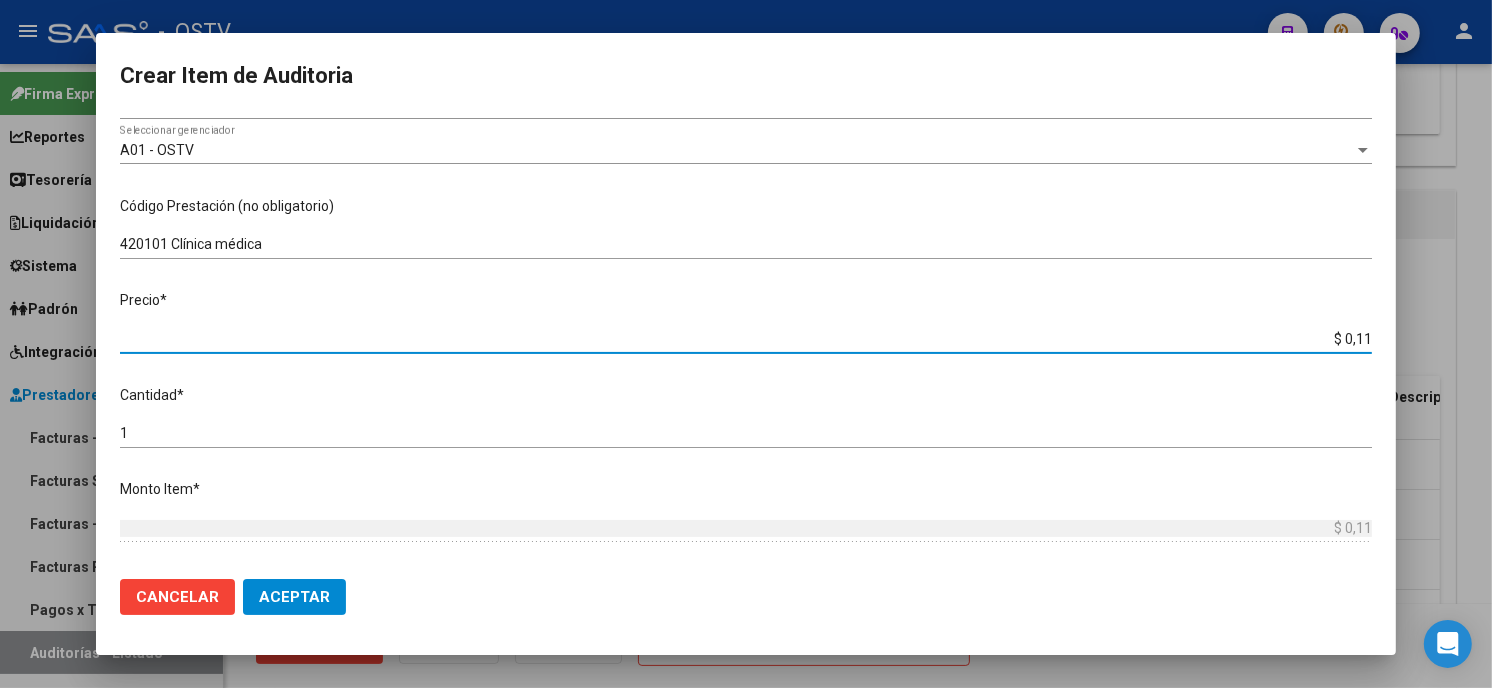 type on "$ 1,14" 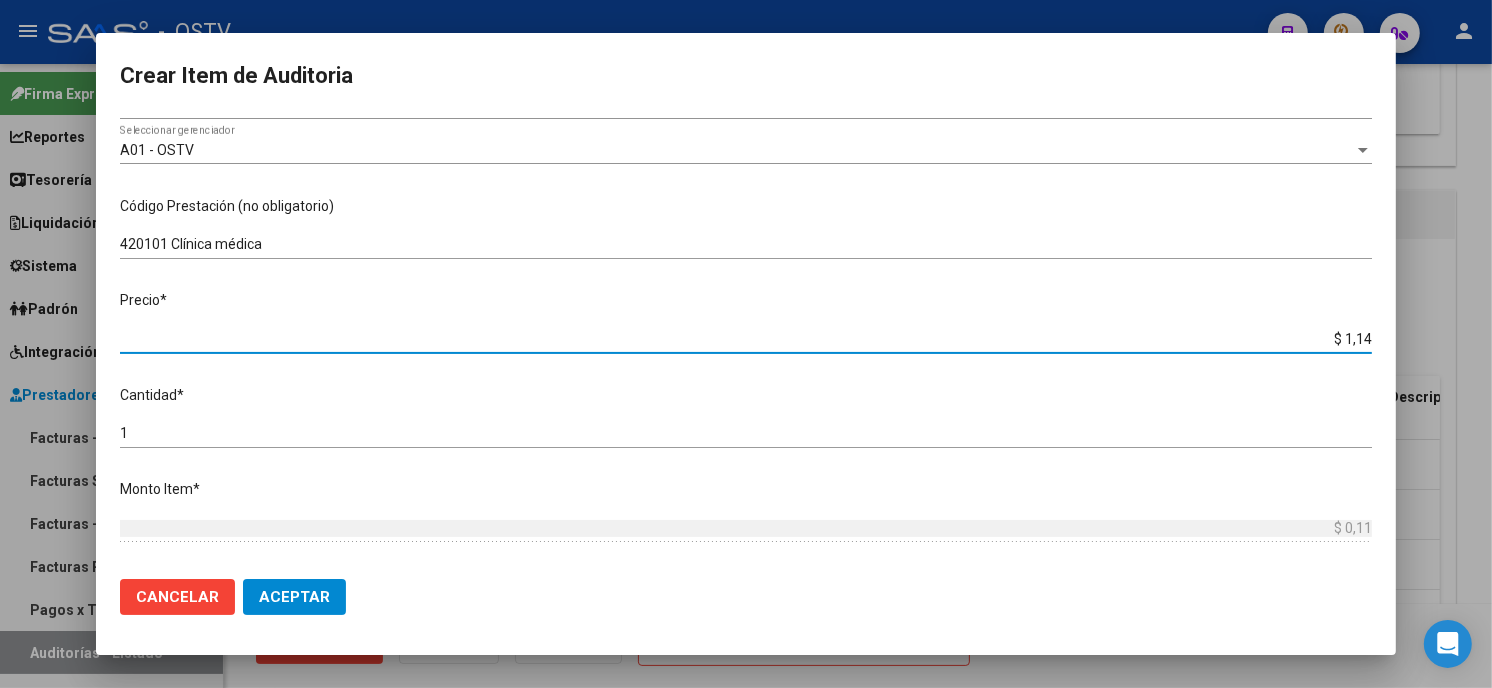 type on "$ 1,14" 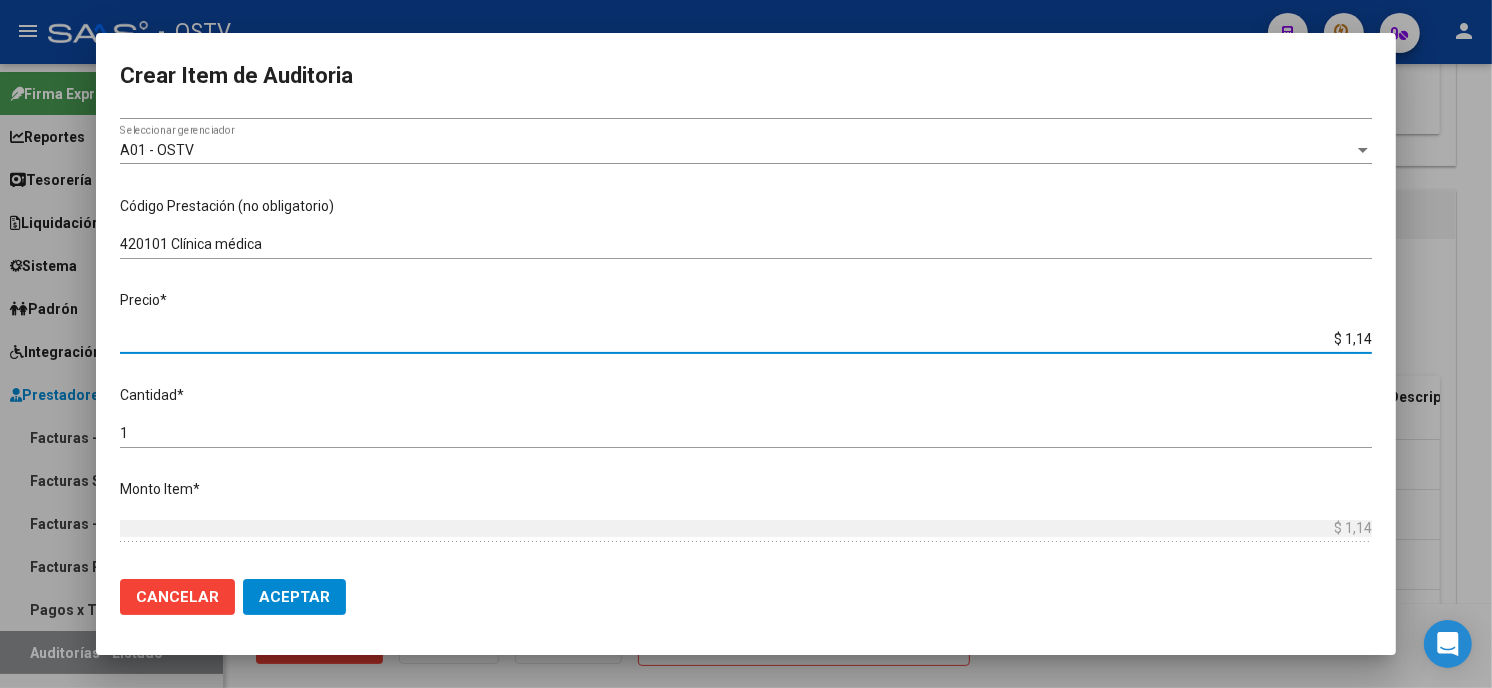 type on "$ 11,40" 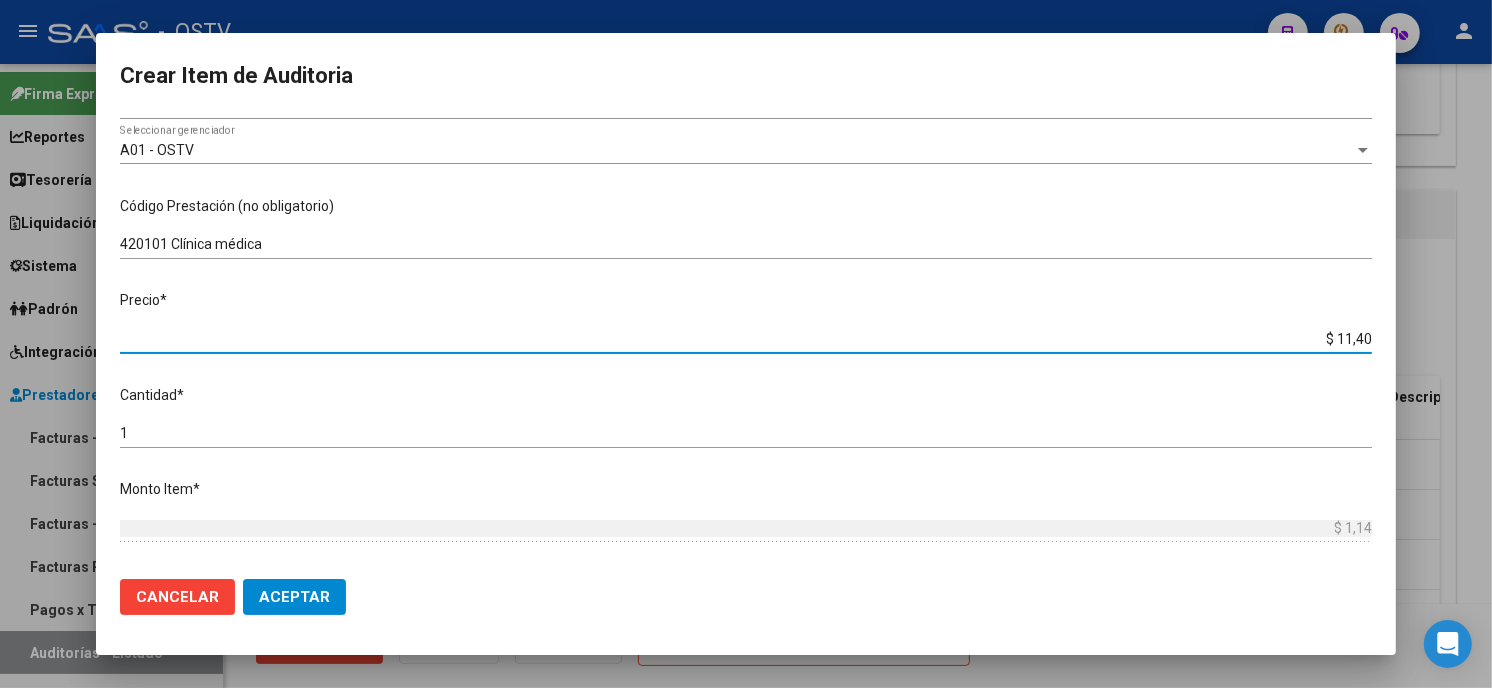 type on "$ 11,40" 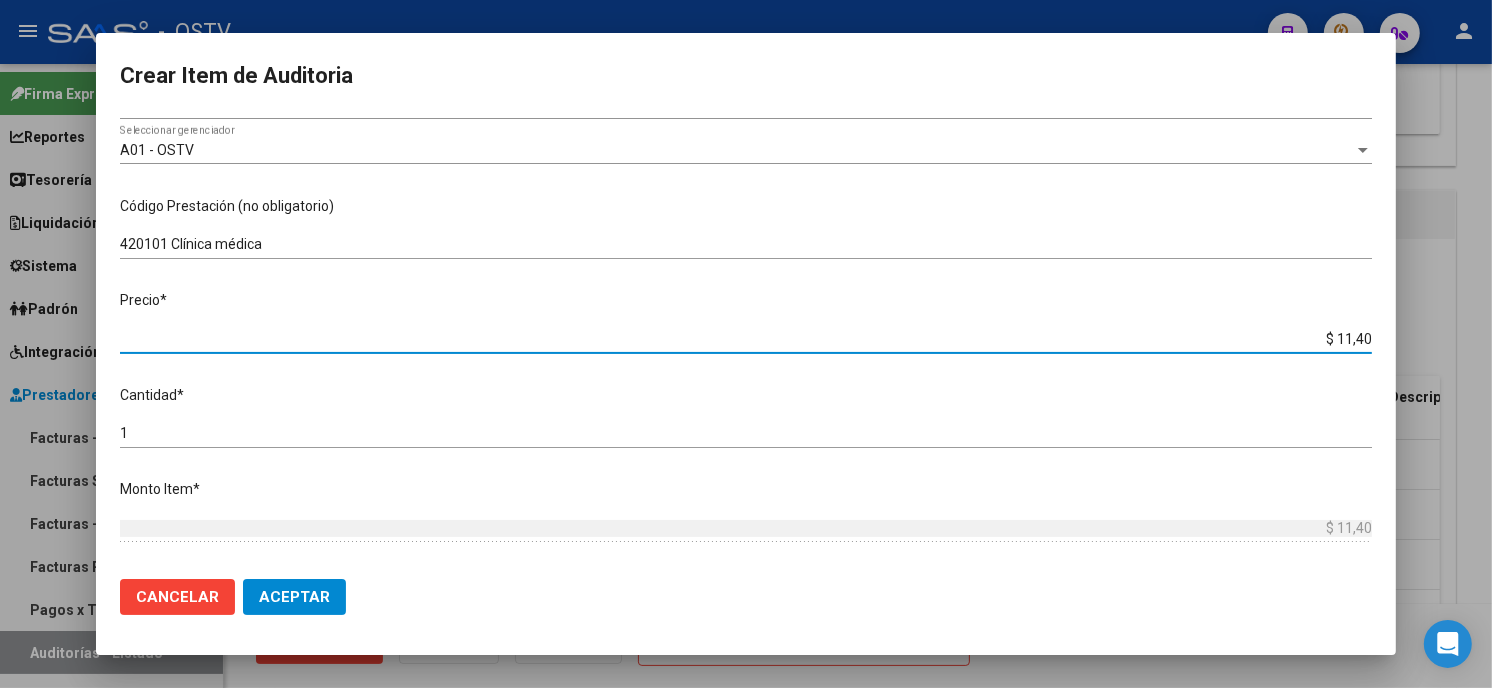 type on "$ 114,00" 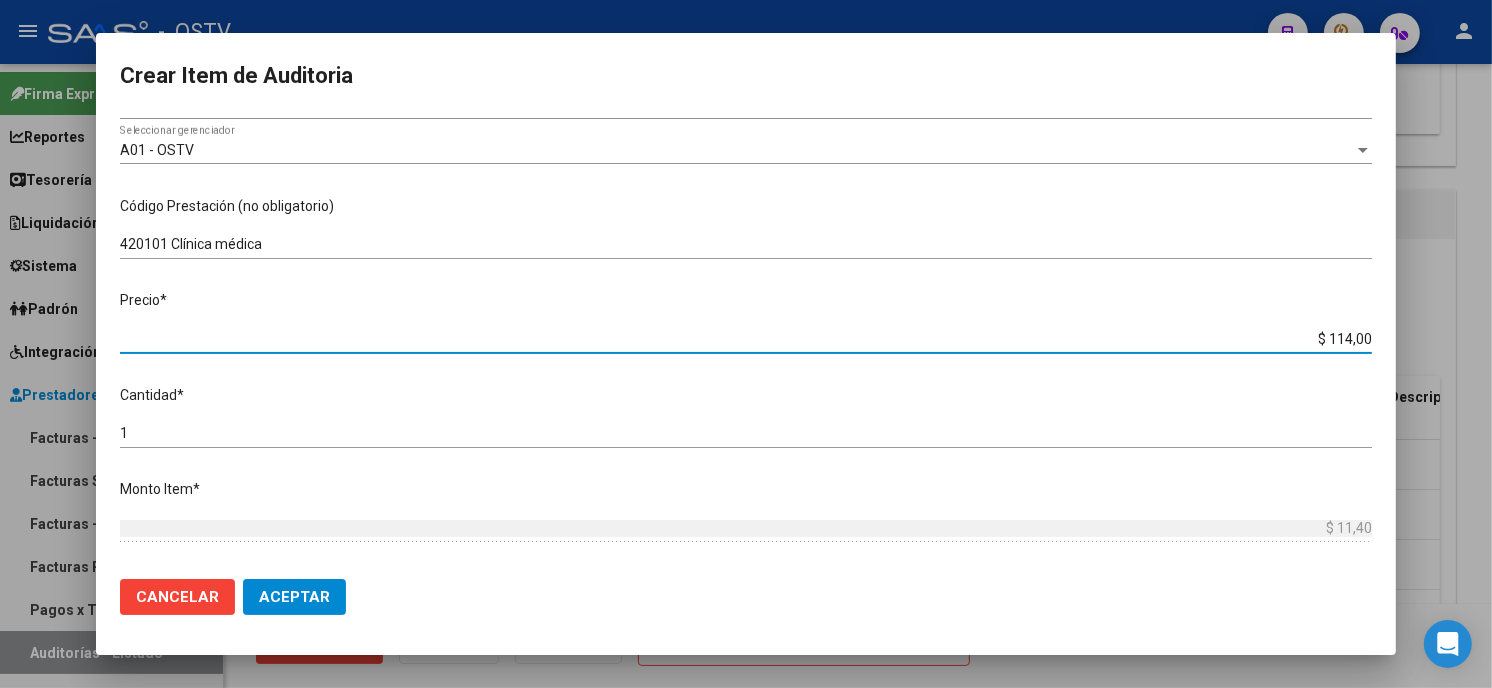 type 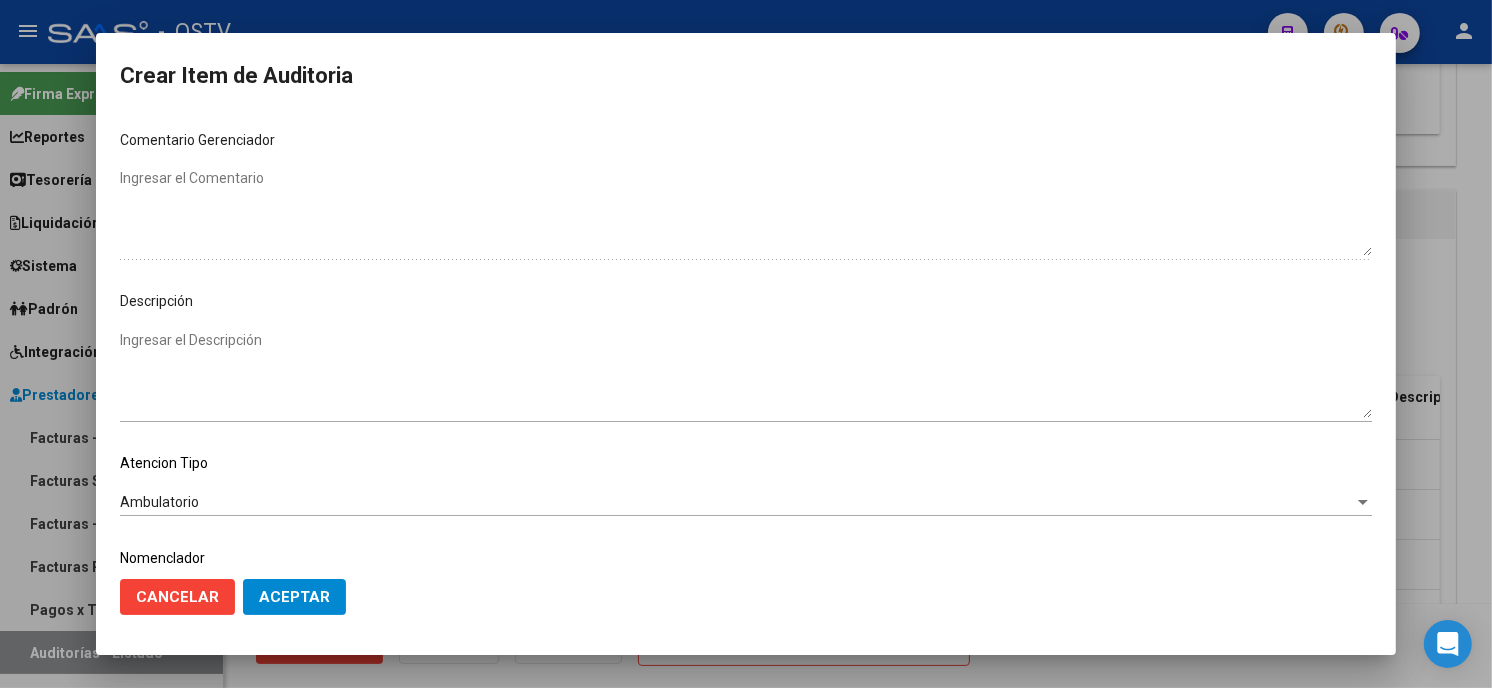 scroll, scrollTop: 1074, scrollLeft: 0, axis: vertical 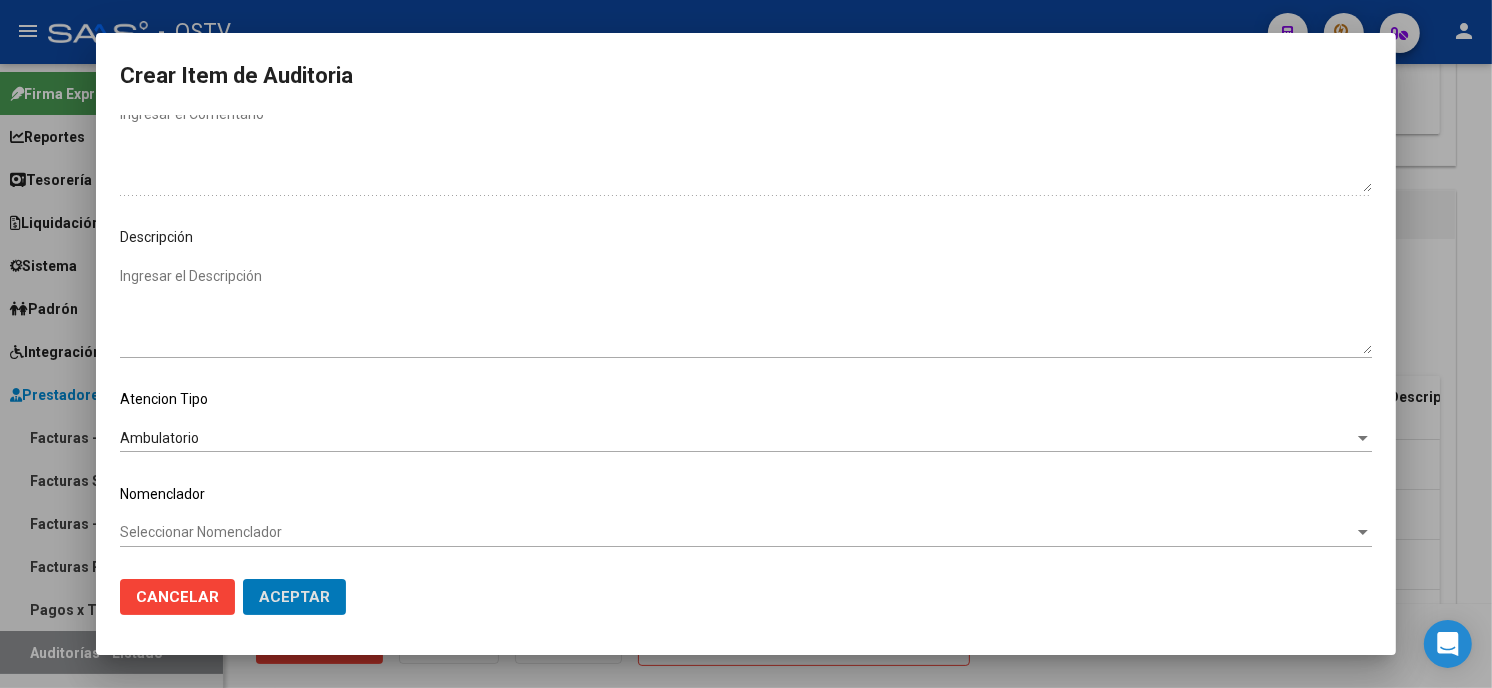 click on "Aceptar" 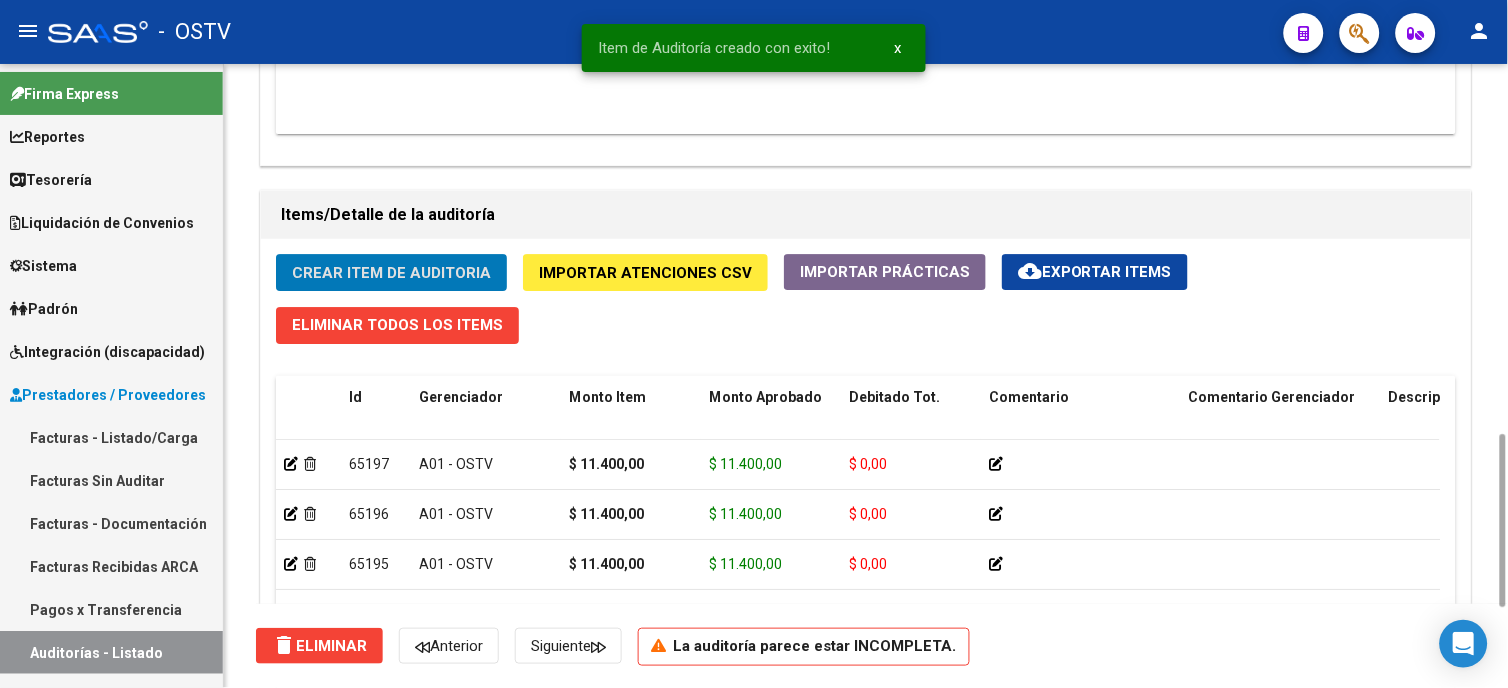 click on "Crear Item de Auditoria Importar Atenciones CSV  Importar Prácticas
cloud_download  Exportar Items   Eliminar Todos los Items  Id Gerenciador Monto Item Monto Aprobado Debitado Tot. Comentario Comentario Gerenciador Descripción Afiliado Estado CUIL Documento Nombre Completo Fec. Prestación Atencion Tipo Nomenclador Código Nomenclador Nombre Usuario Creado Area Creado Area Modificado     65197  A01 - OSTV $ 11.400,00 $ 11.400,00 $ 0,00         27100300570  10030057   [PERSON_NAME] [PERSON_NAME]       [DATE]   Ambulatorio  [PERSON_NAME]   [DATE]      65196  A01 - OSTV $ 11.400,00 $ 11.400,00 $ 0,00         27059649340  5964934   [PERSON_NAME]                   [DATE]   Ambulatorio  [PERSON_NAME]   [DATE]      65195  A01 - OSTV $ 11.400,00 $ 11.400,00 $ 0,00         23058066044  5806604   [PERSON_NAME]    [DATE]   Ambulatorio  [PERSON_NAME]   [DATE]      65194  A01 - OSTV $ 11.900,00 $ 11.900,00 $ 0,00         20056607588  5660758" 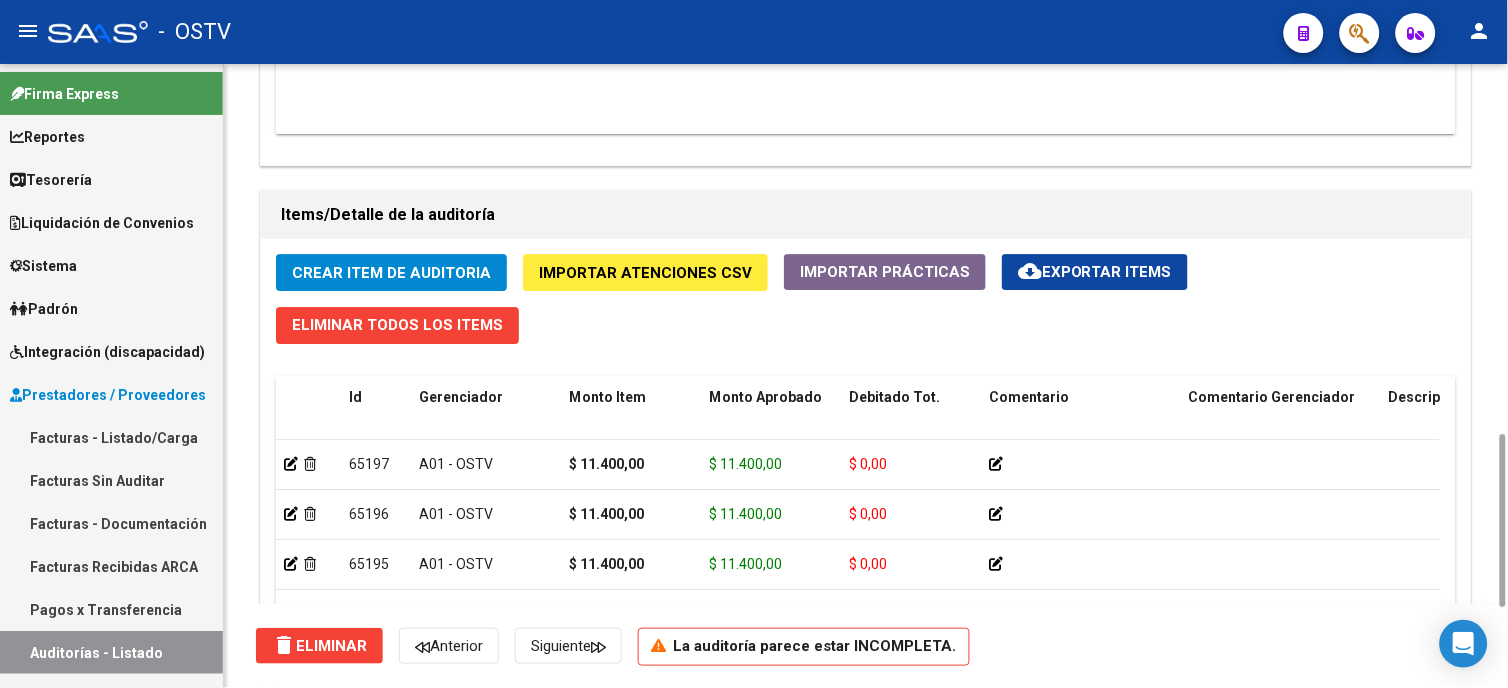 click on "Crear Item de Auditoria" 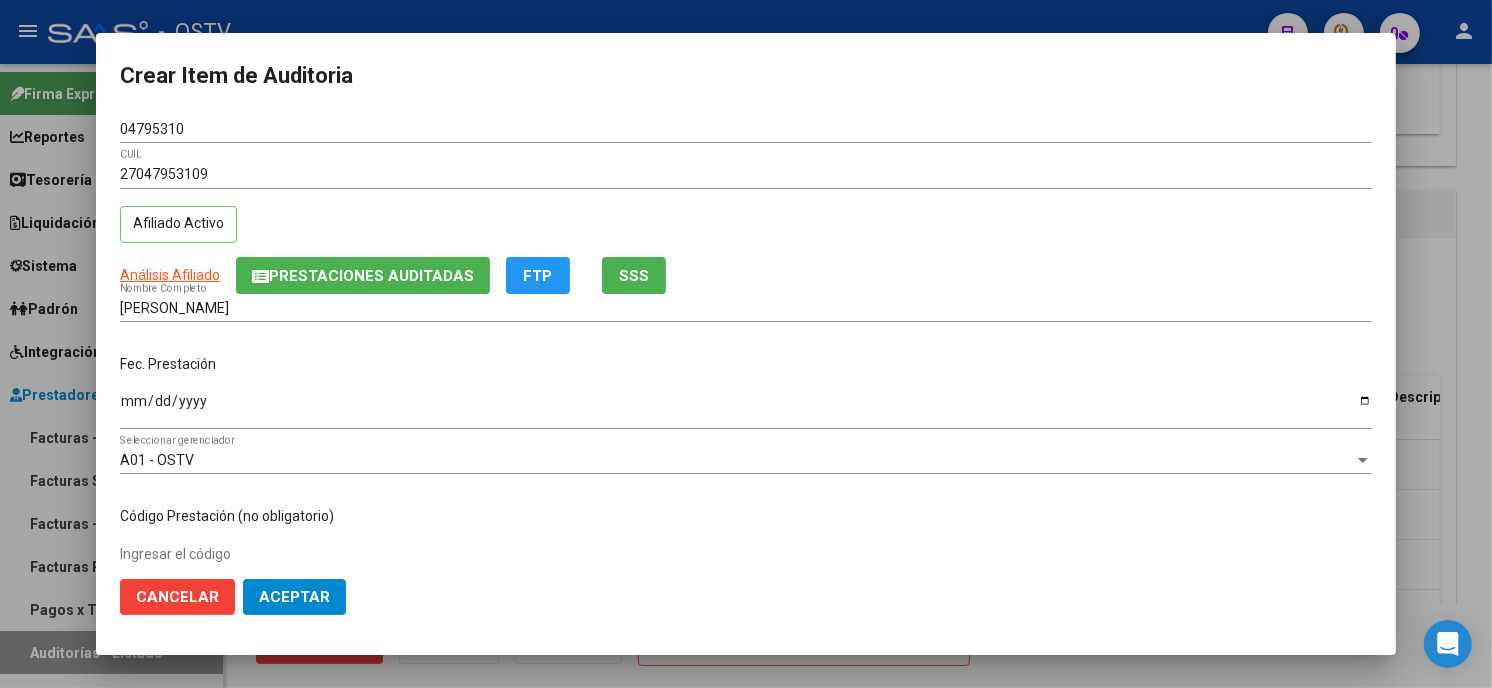 click on "FTP" 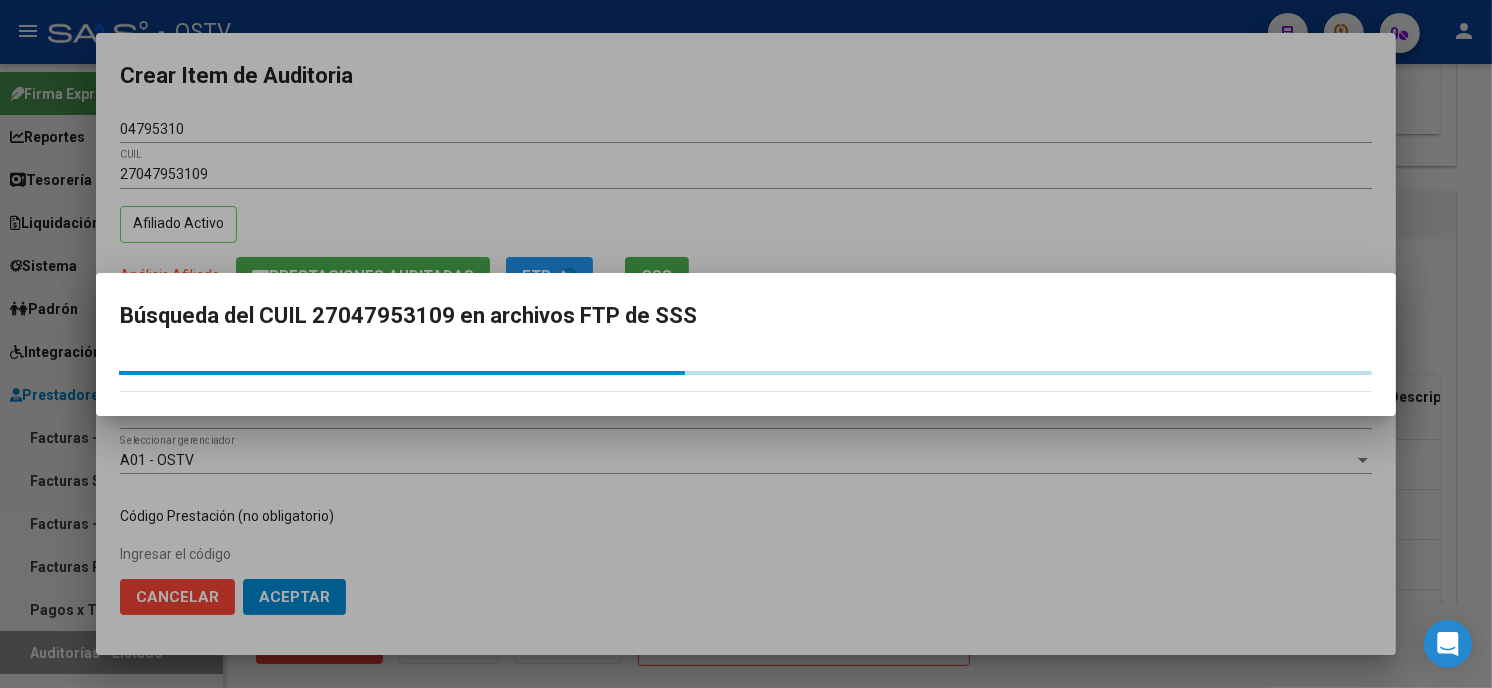 click at bounding box center [746, 344] 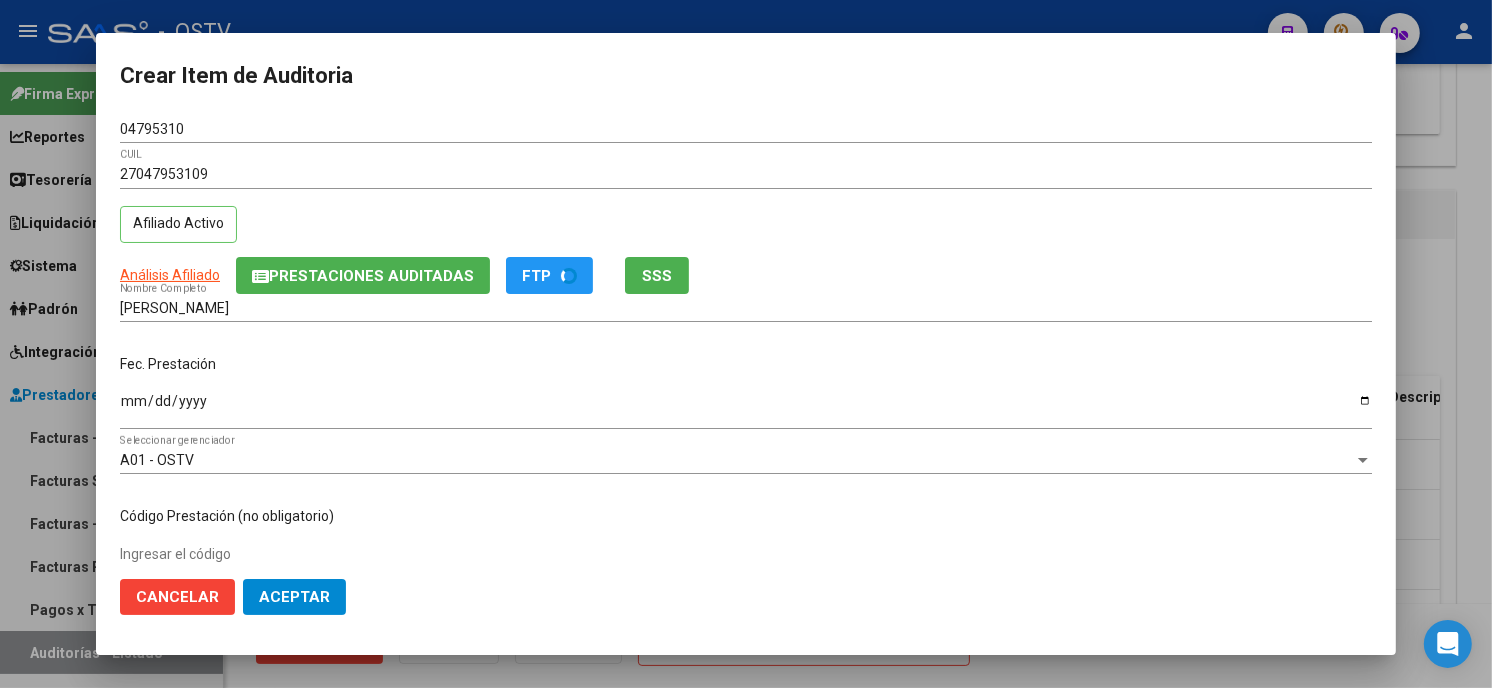 click on "[PERSON_NAME] Nombre Completo" at bounding box center (746, 308) 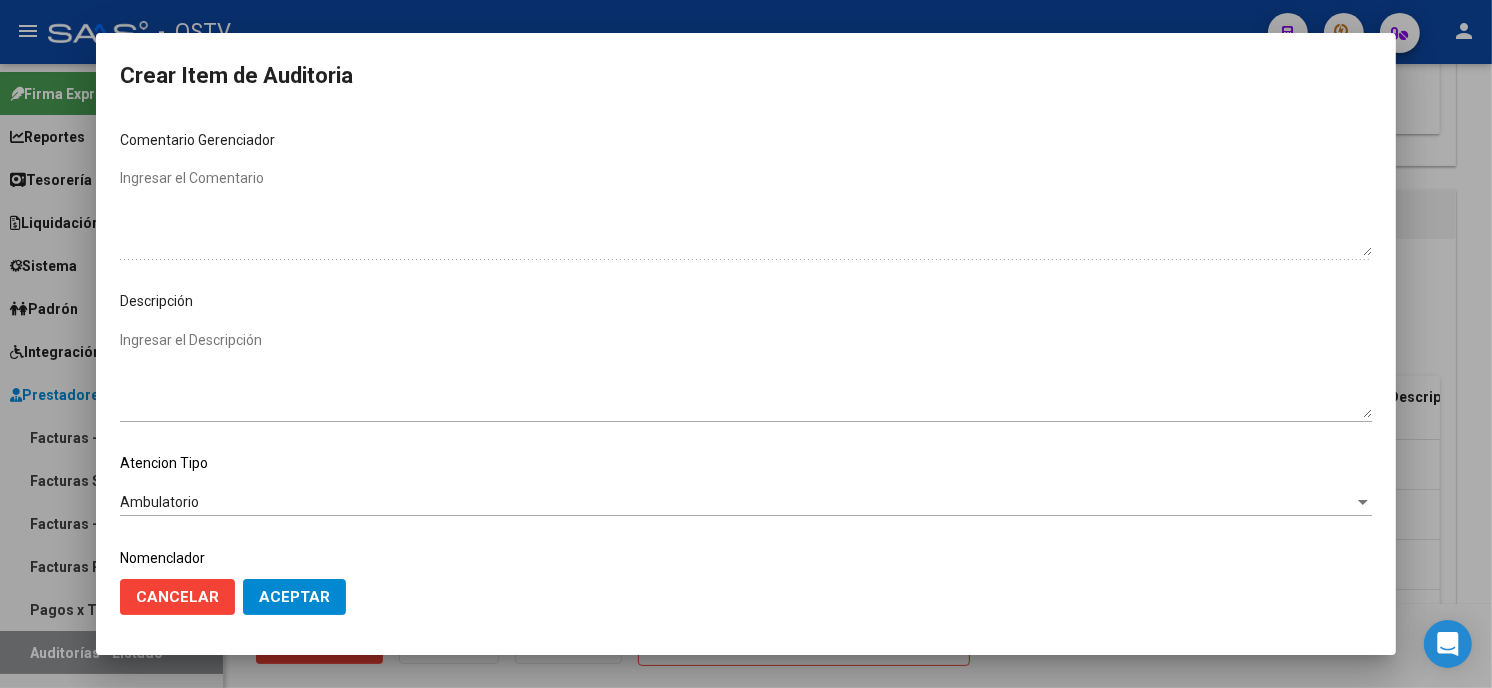 scroll, scrollTop: 1074, scrollLeft: 0, axis: vertical 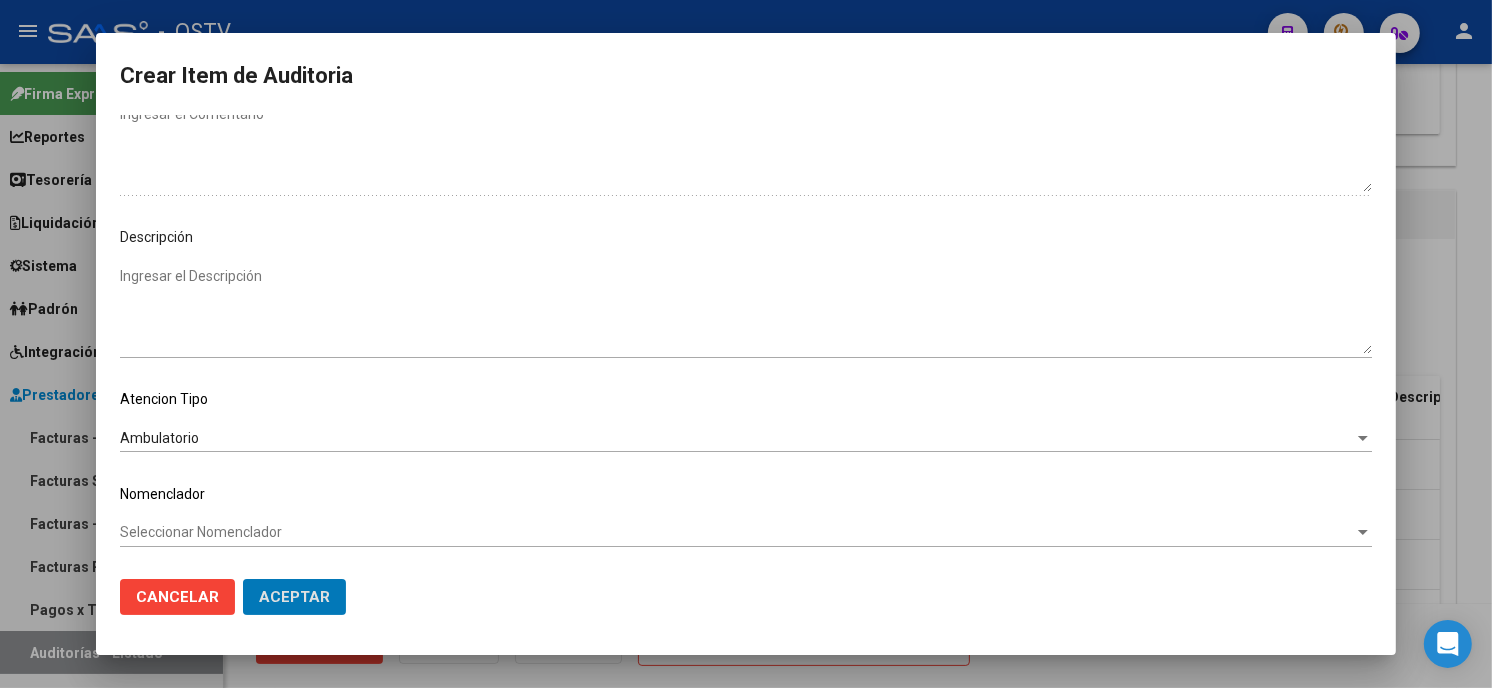 click on "Aceptar" 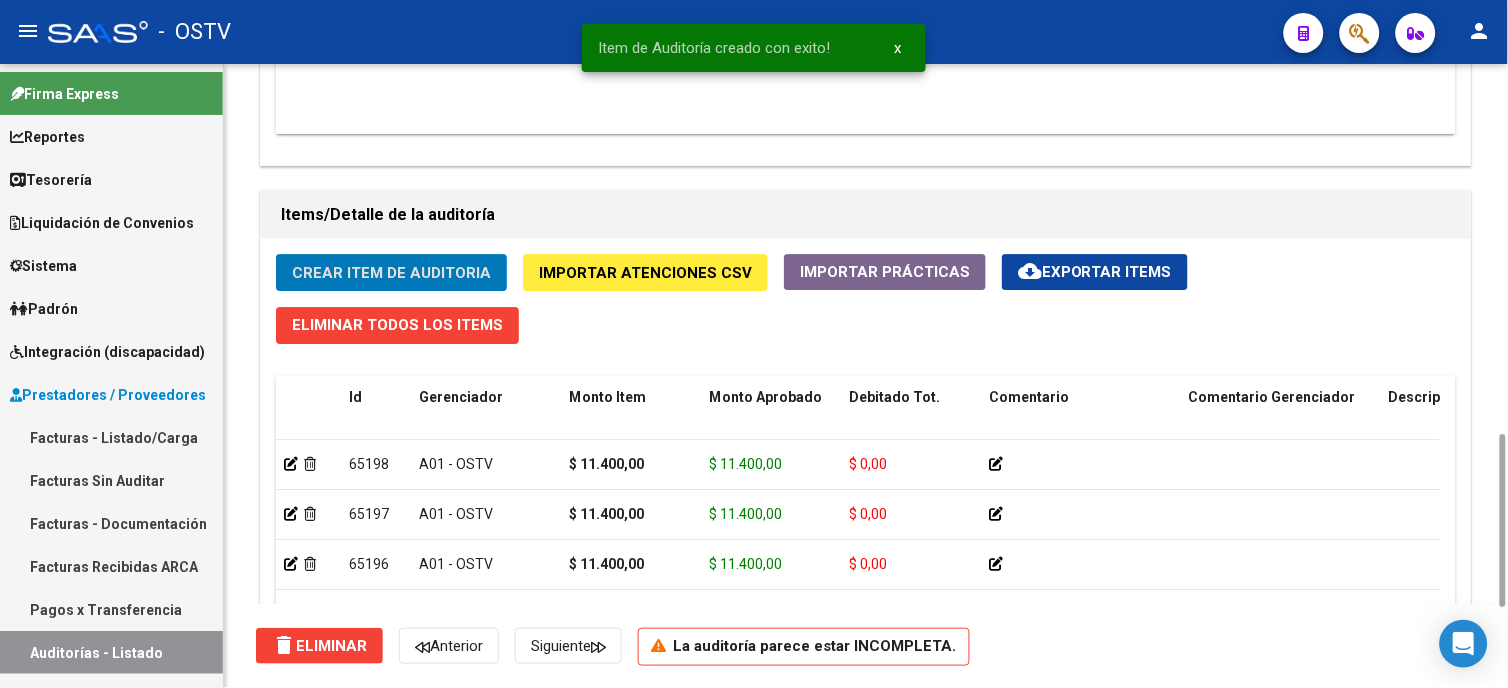 click on "Crear Item de Auditoria" 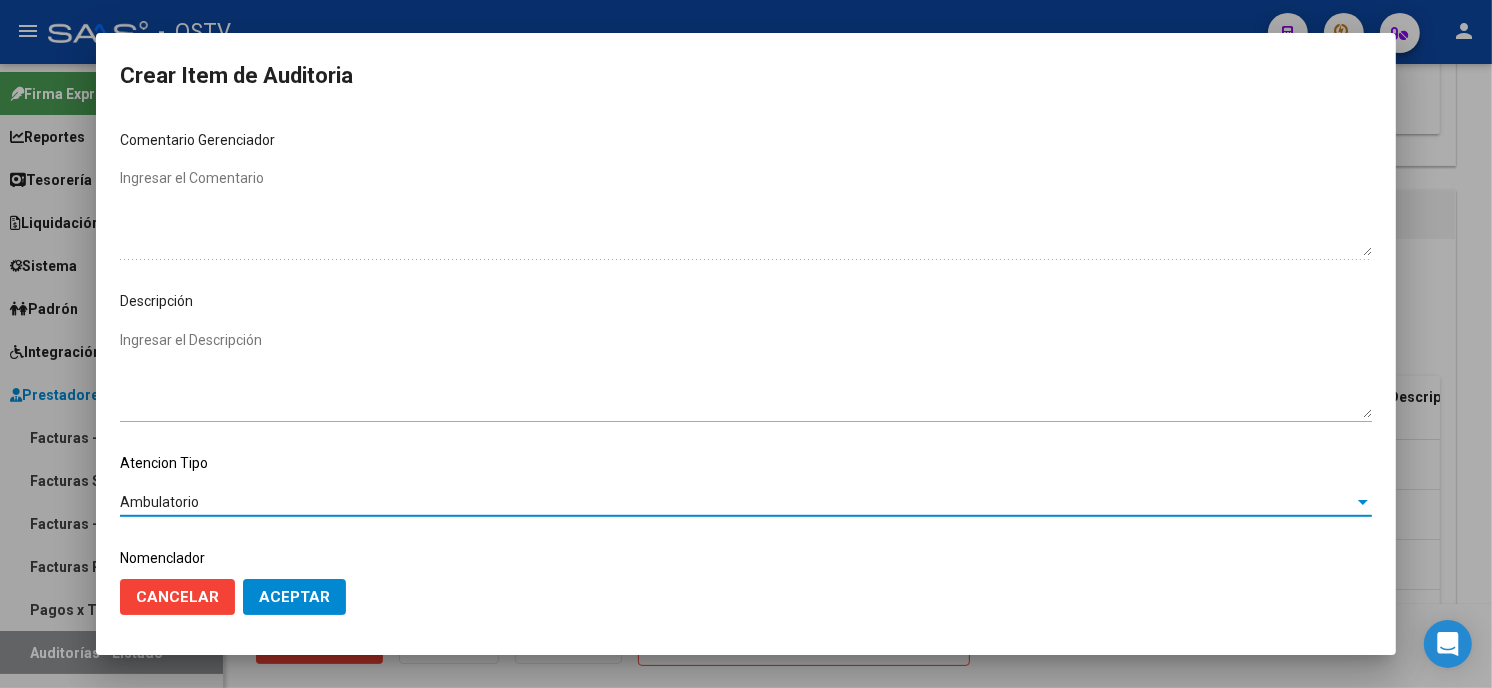 scroll, scrollTop: 1074, scrollLeft: 0, axis: vertical 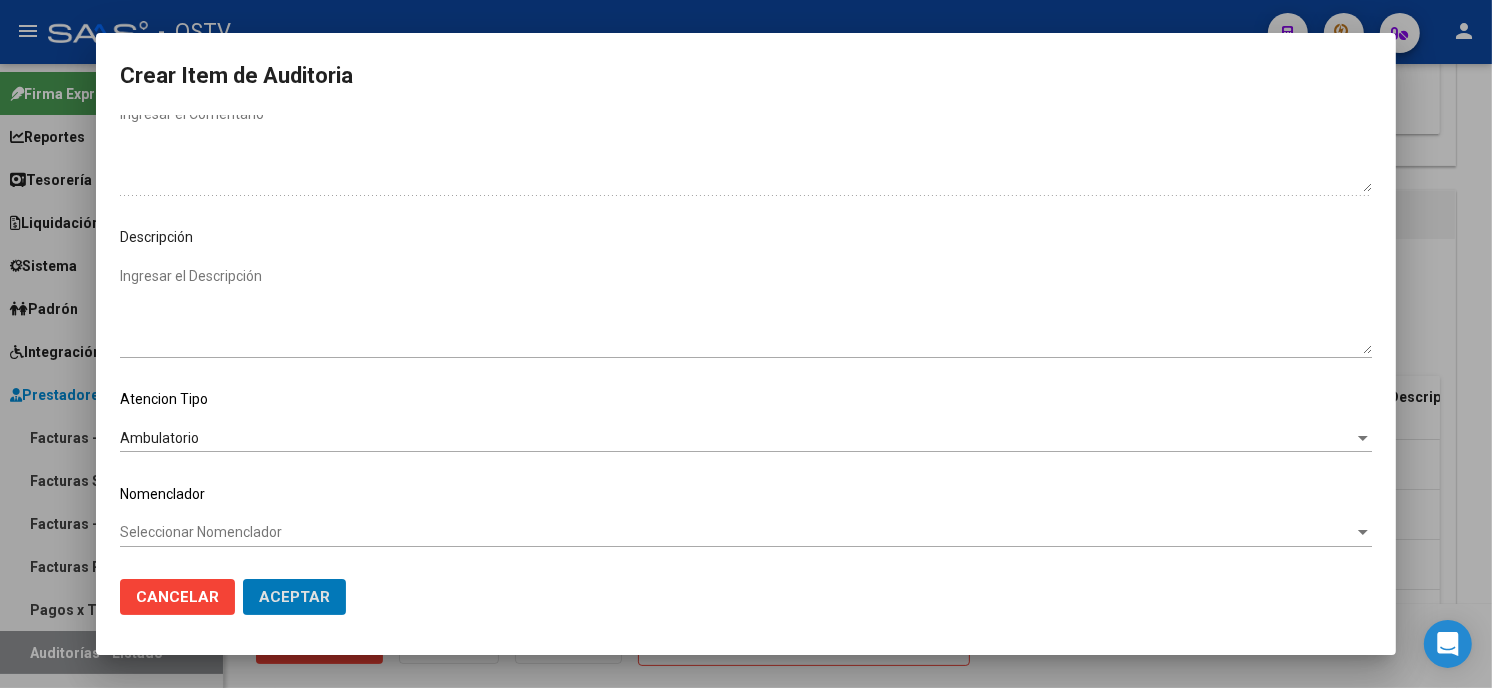 click on "Aceptar" 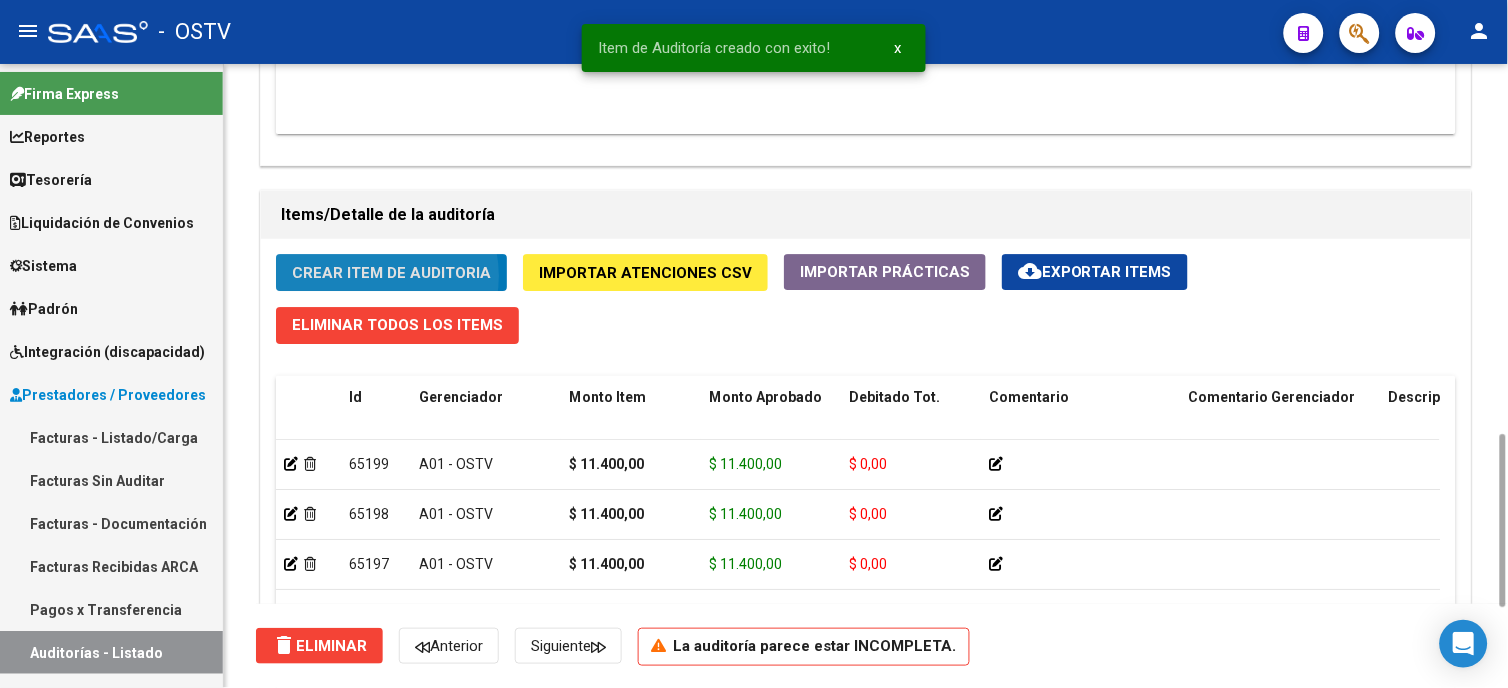 click on "Crear Item de Auditoria" 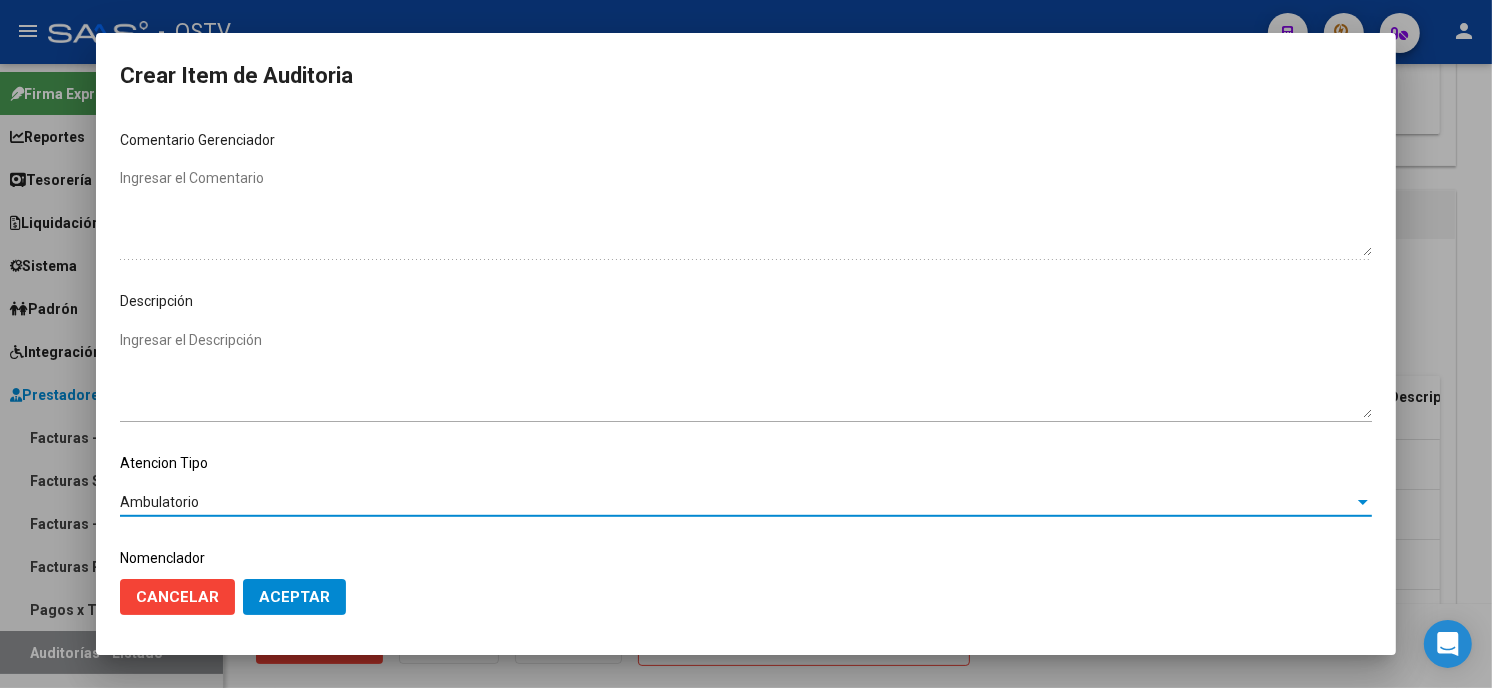 scroll, scrollTop: 1074, scrollLeft: 0, axis: vertical 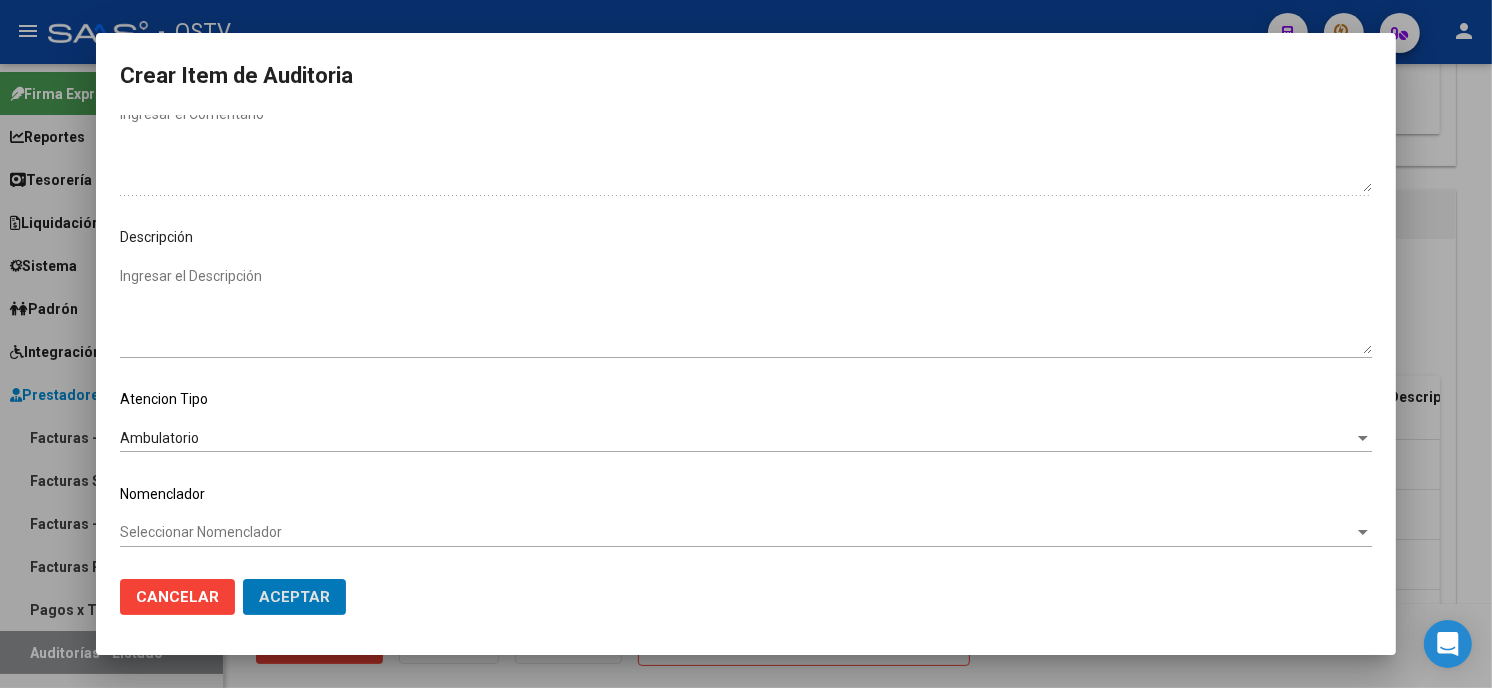 click on "Aceptar" 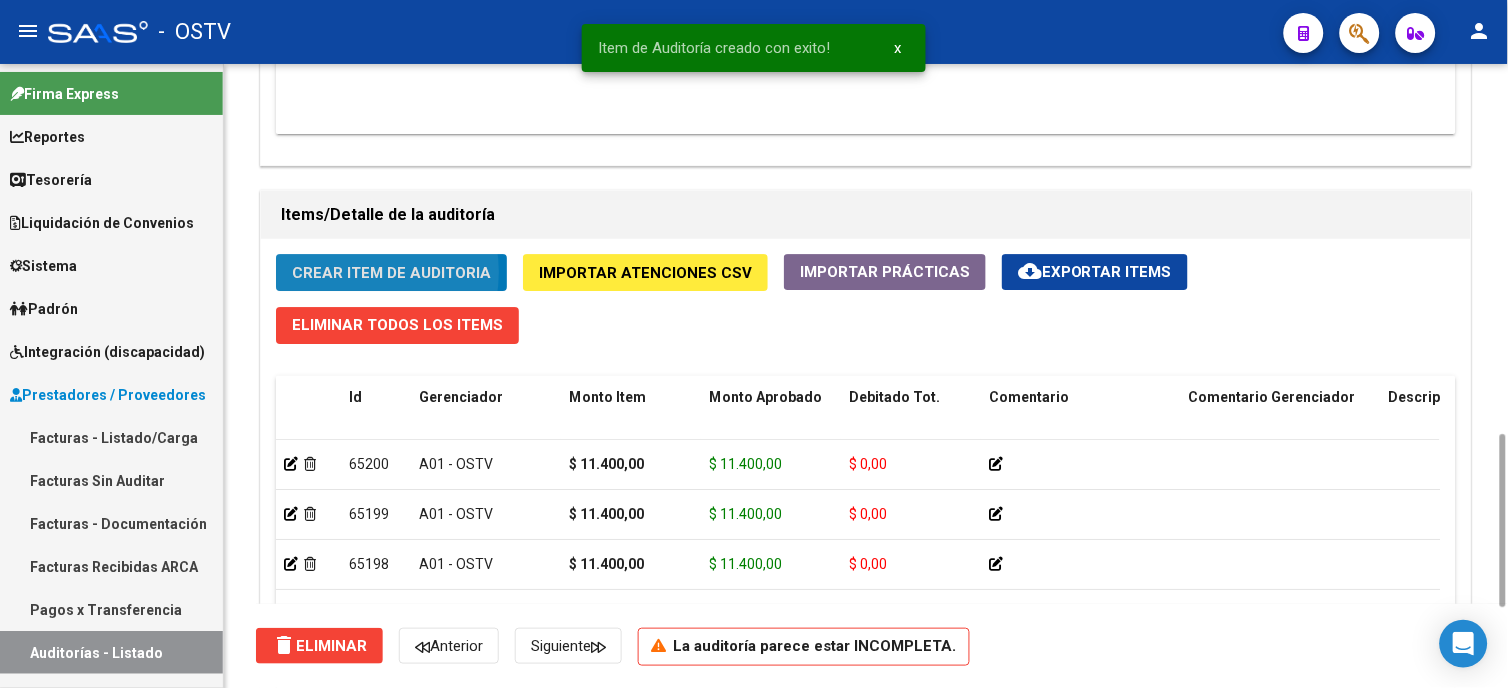click on "Crear Item de Auditoria" 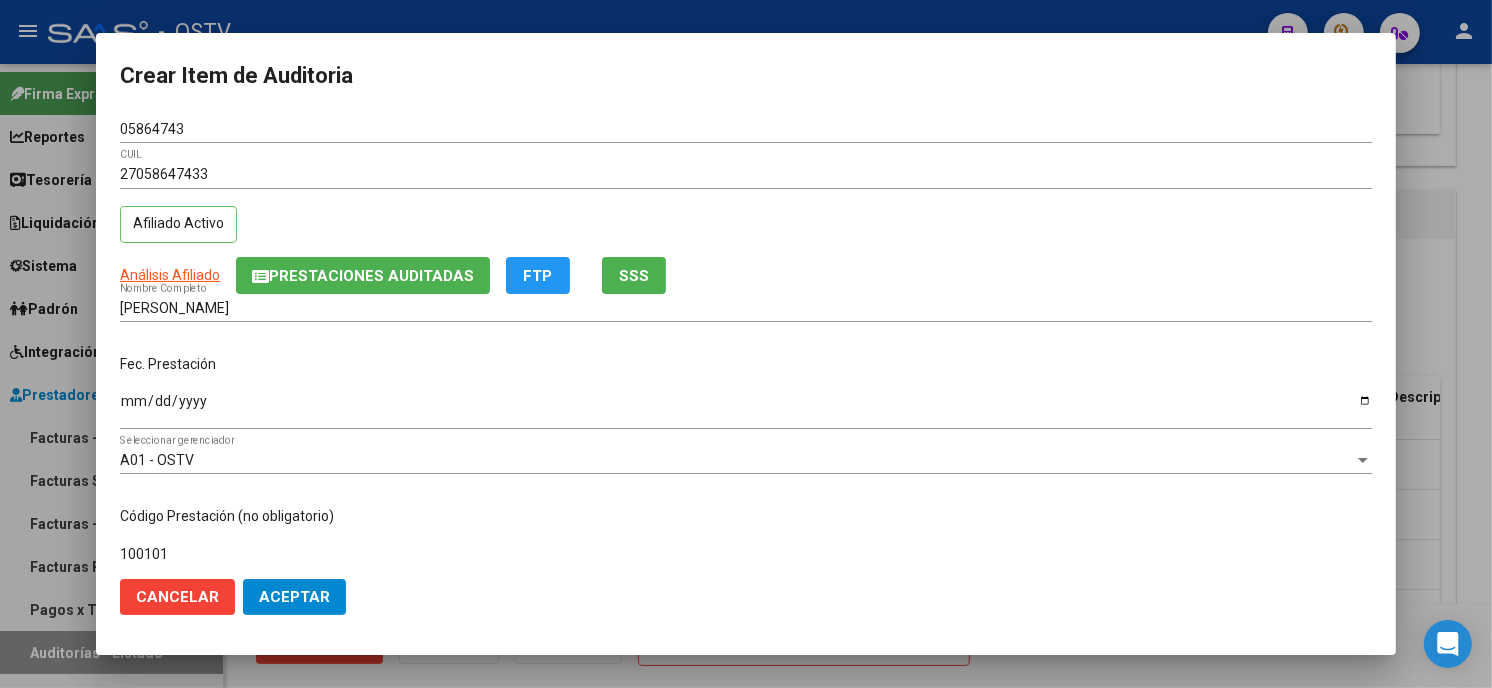 scroll, scrollTop: 310, scrollLeft: 0, axis: vertical 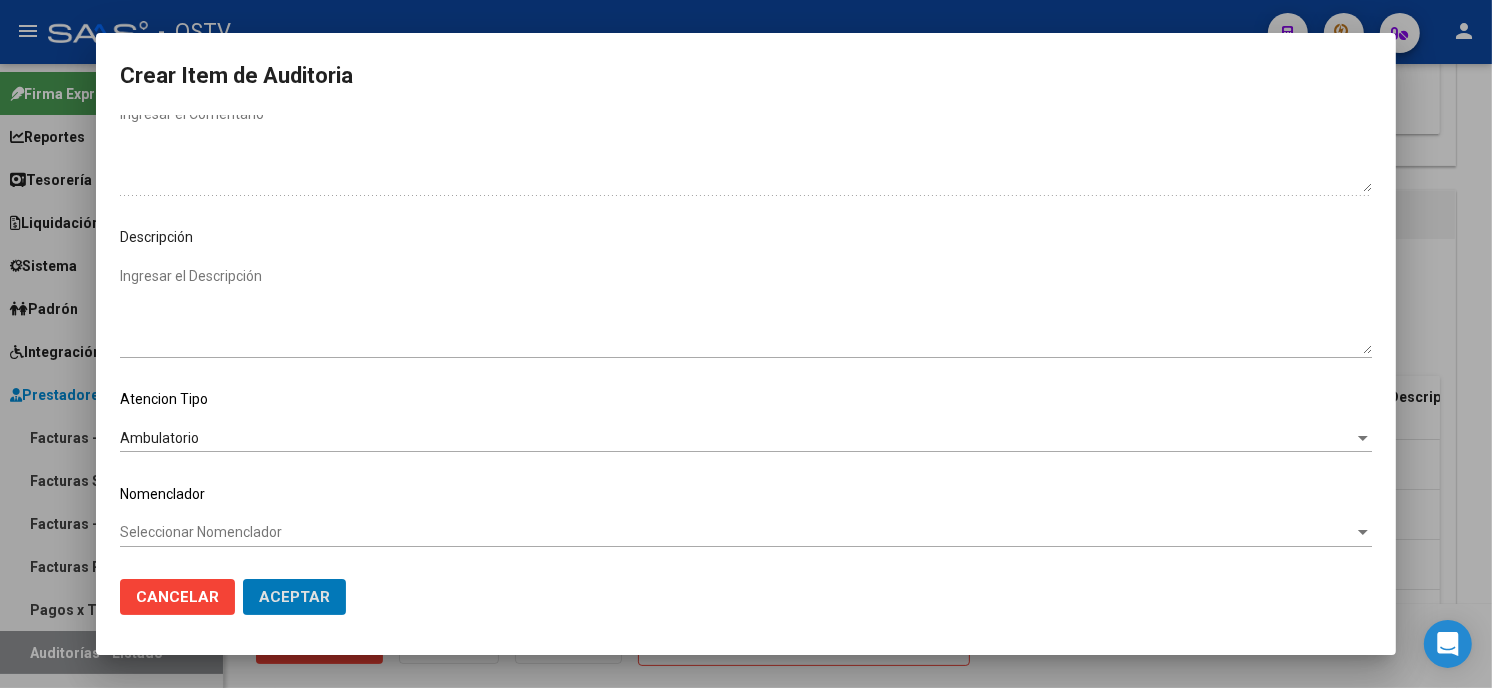 click on "Aceptar" 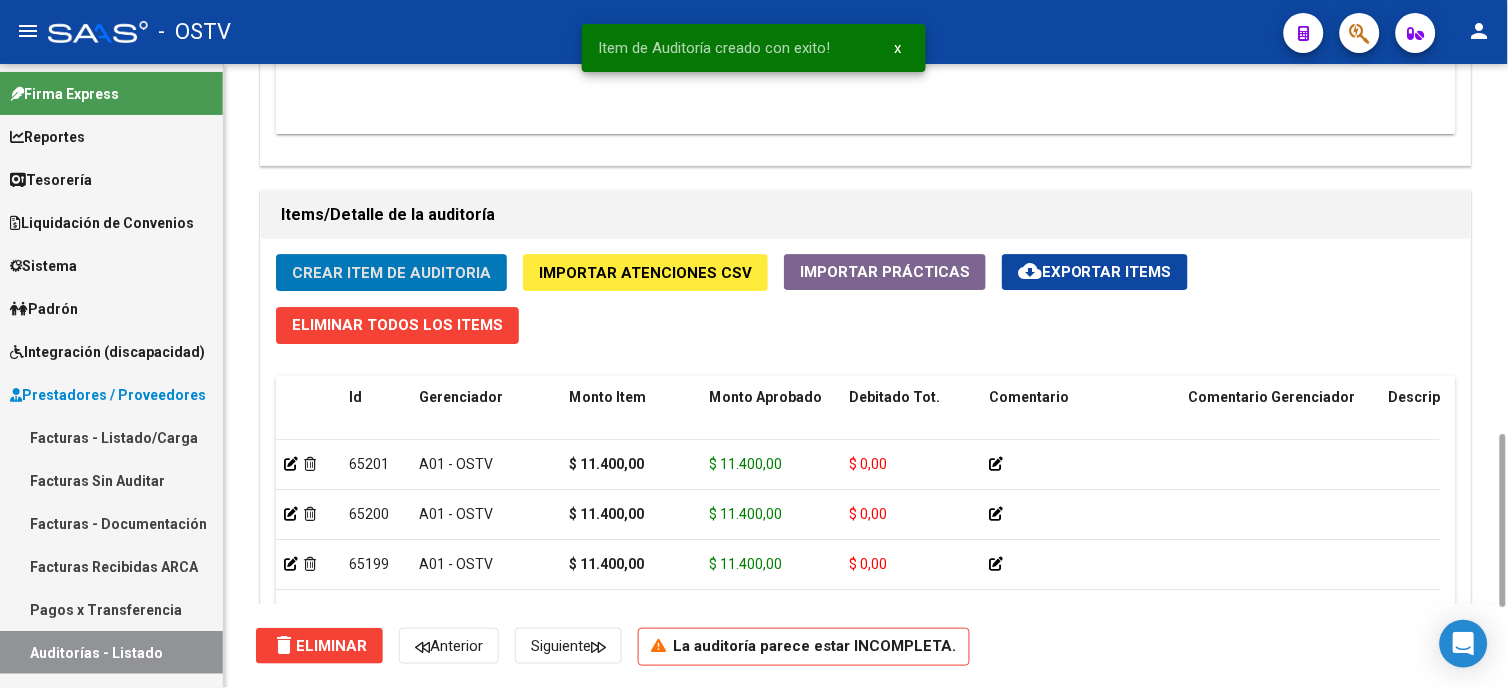 click on "Crear Item de Auditoria" 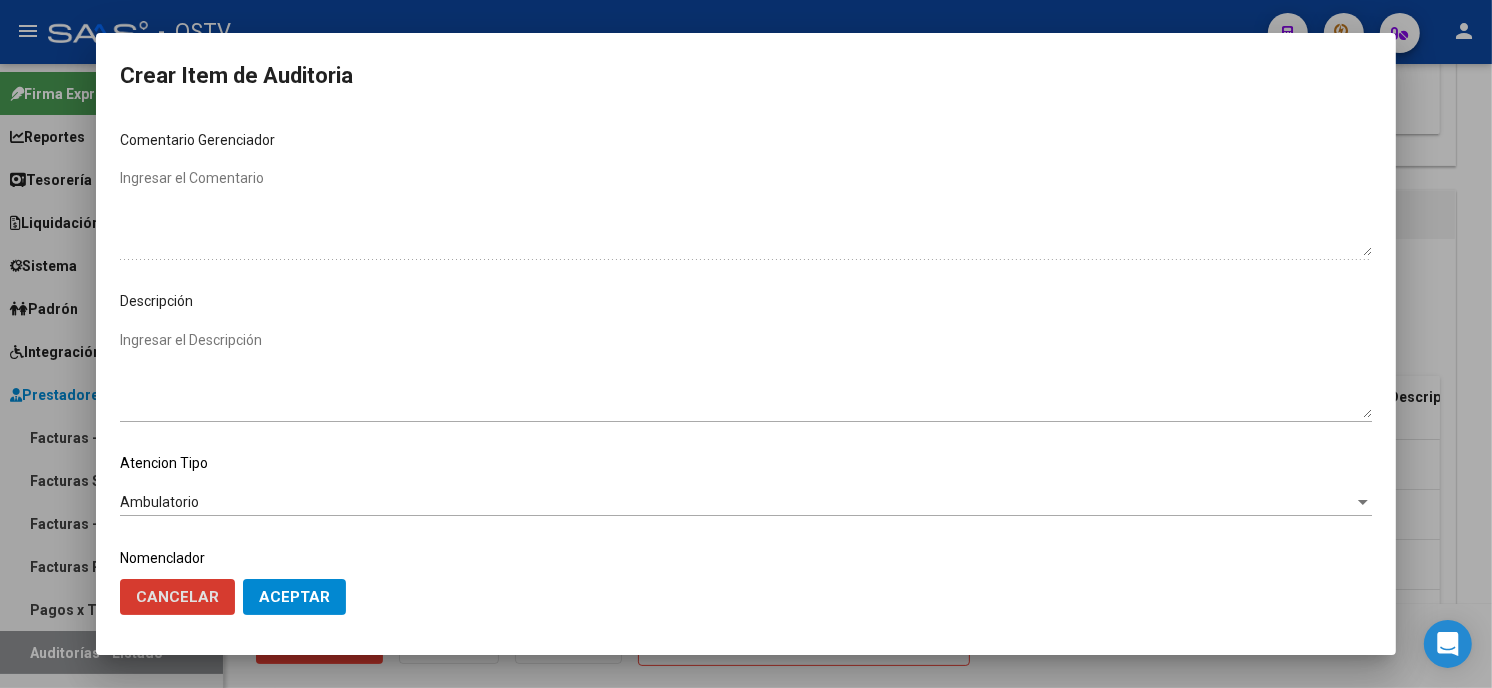 scroll, scrollTop: 1074, scrollLeft: 0, axis: vertical 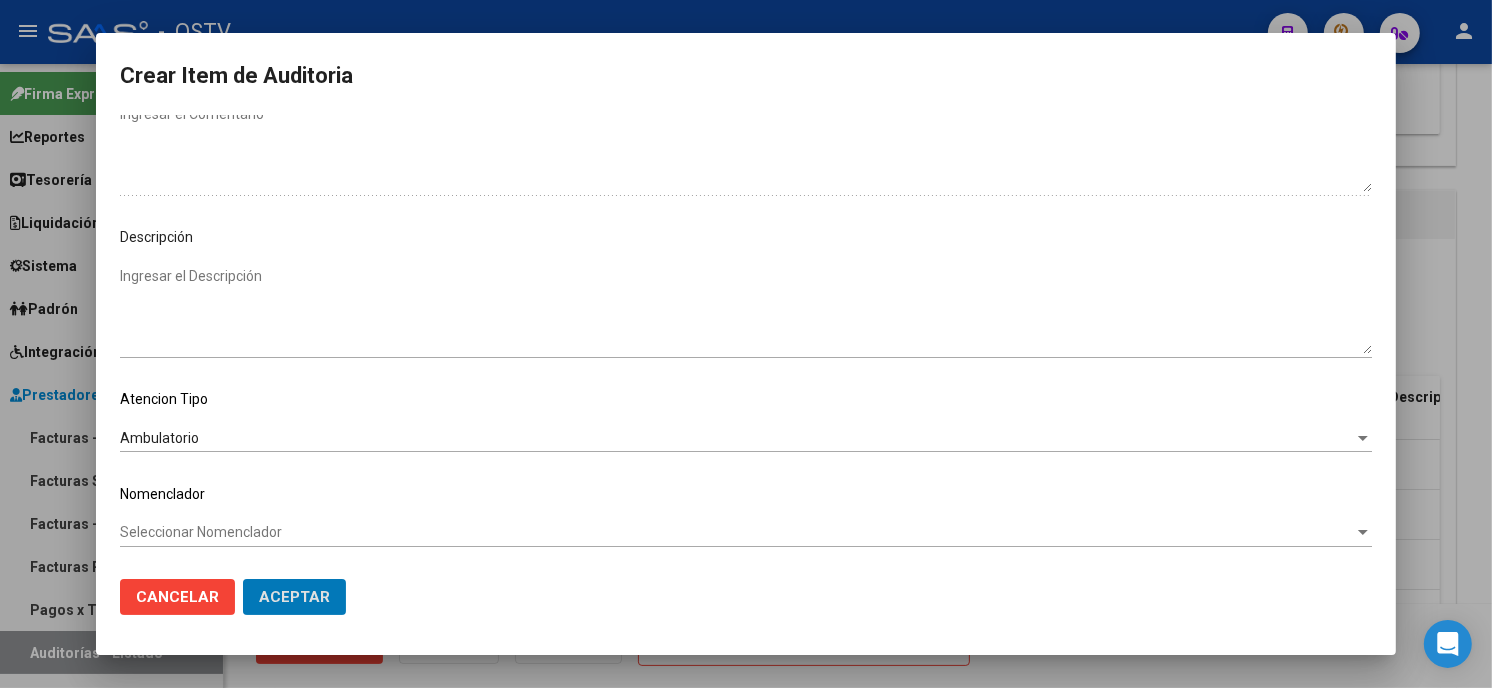 click on "Aceptar" 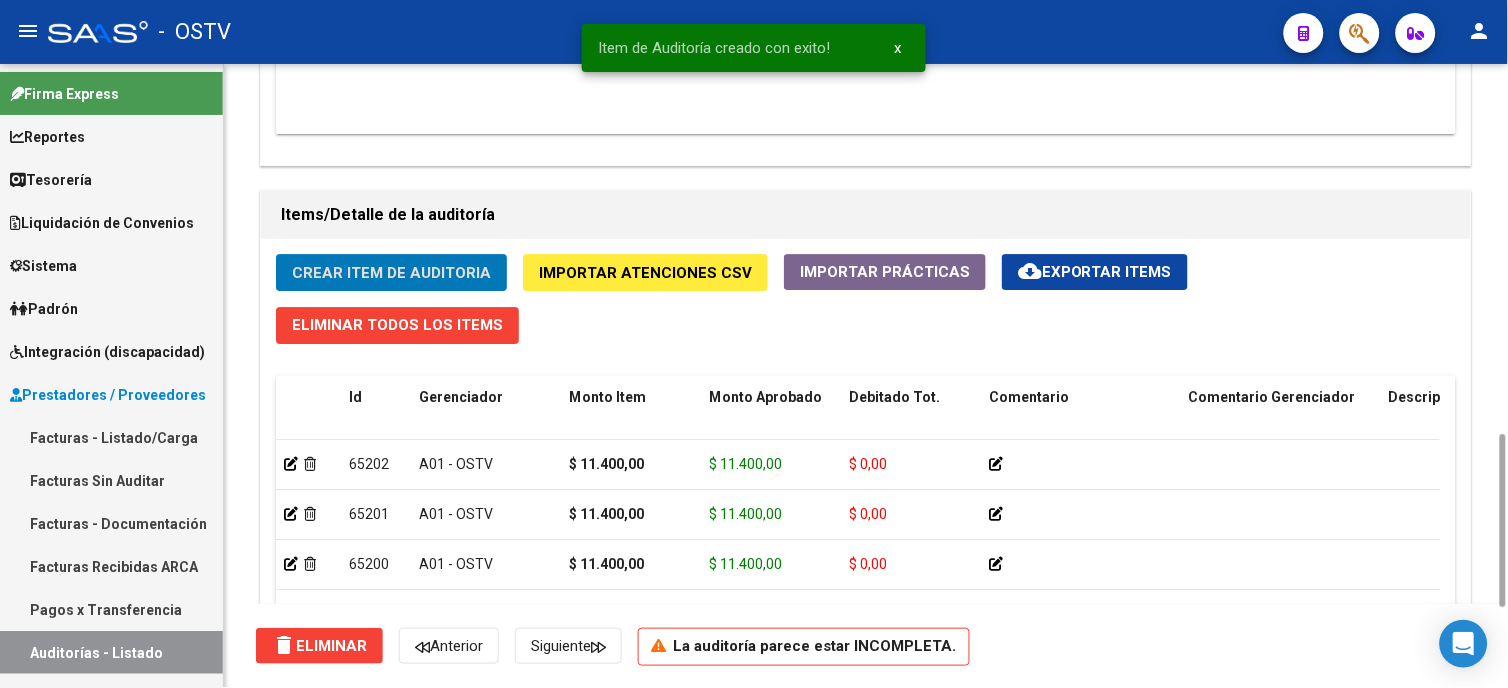 click on "Crear Item de Auditoria" 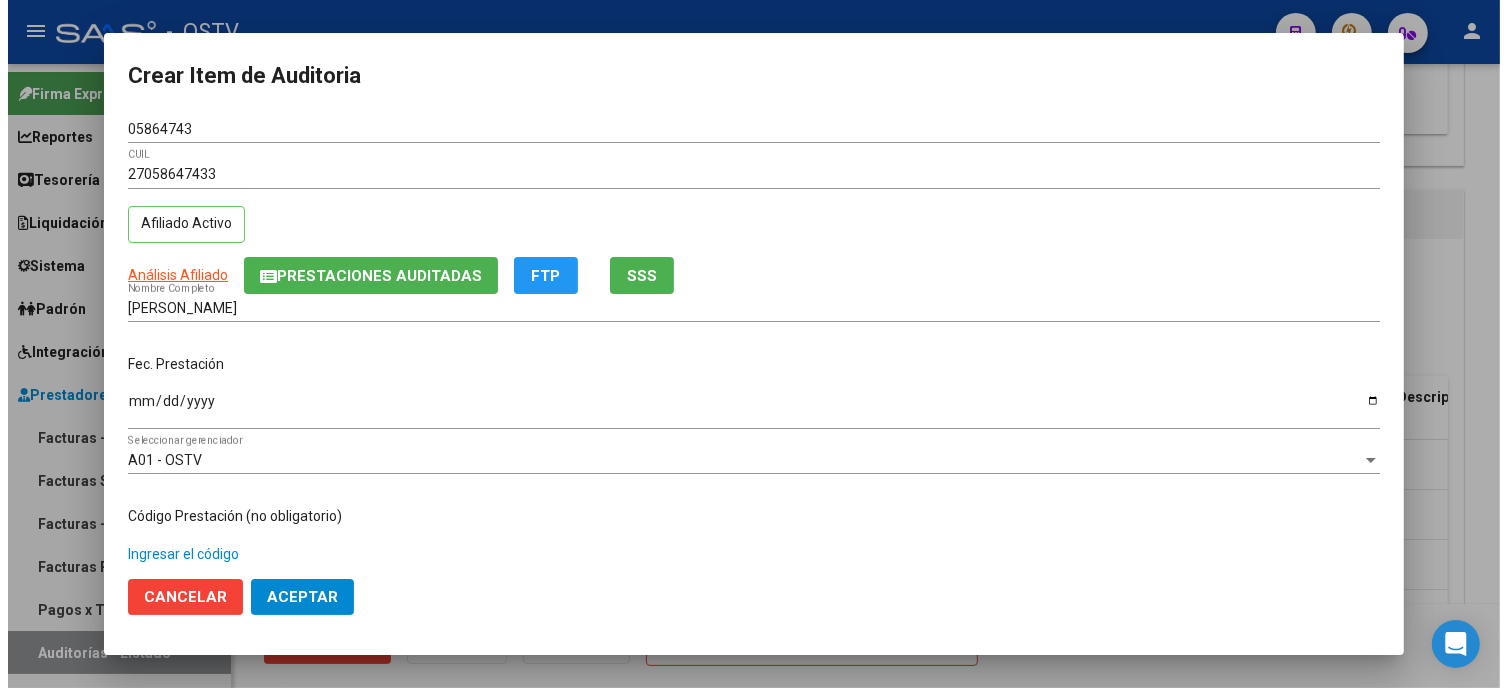 scroll, scrollTop: 310, scrollLeft: 0, axis: vertical 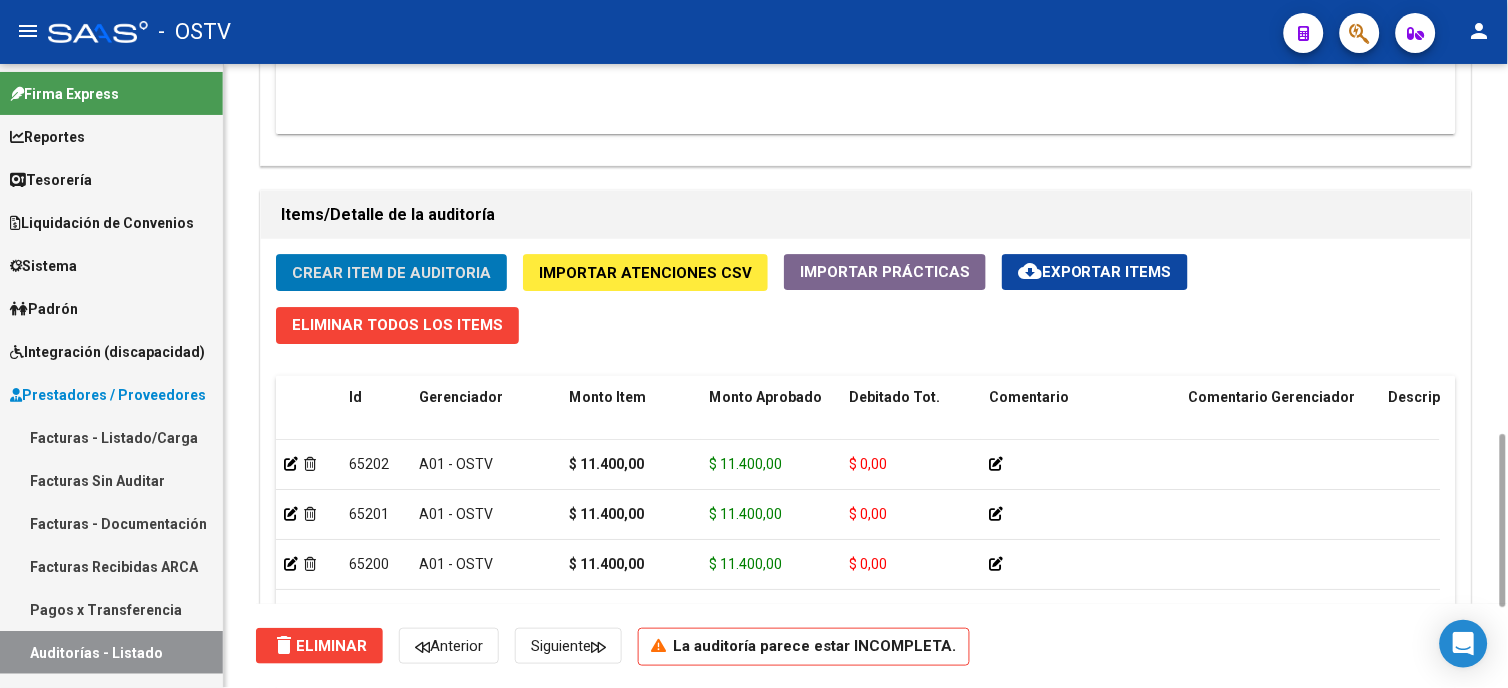 click on "Crear Item de Auditoria" 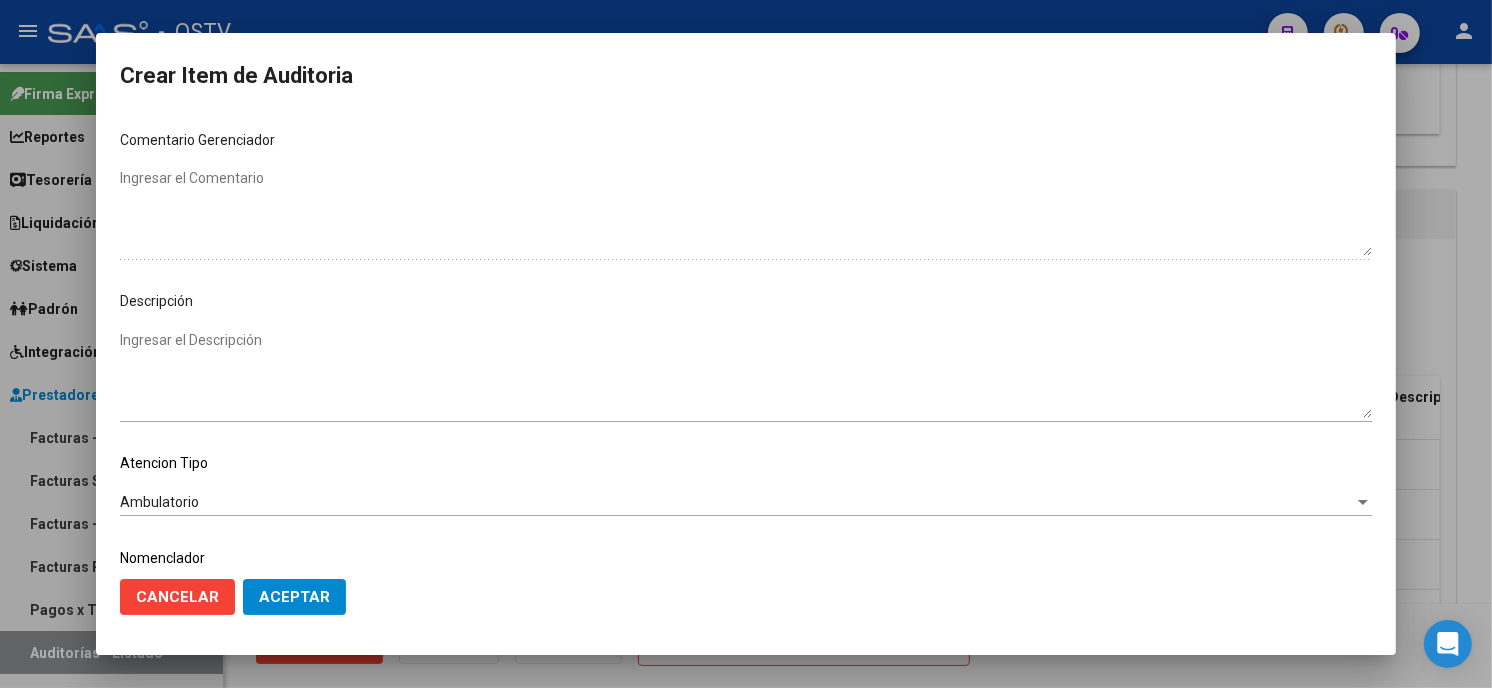 scroll, scrollTop: 1074, scrollLeft: 0, axis: vertical 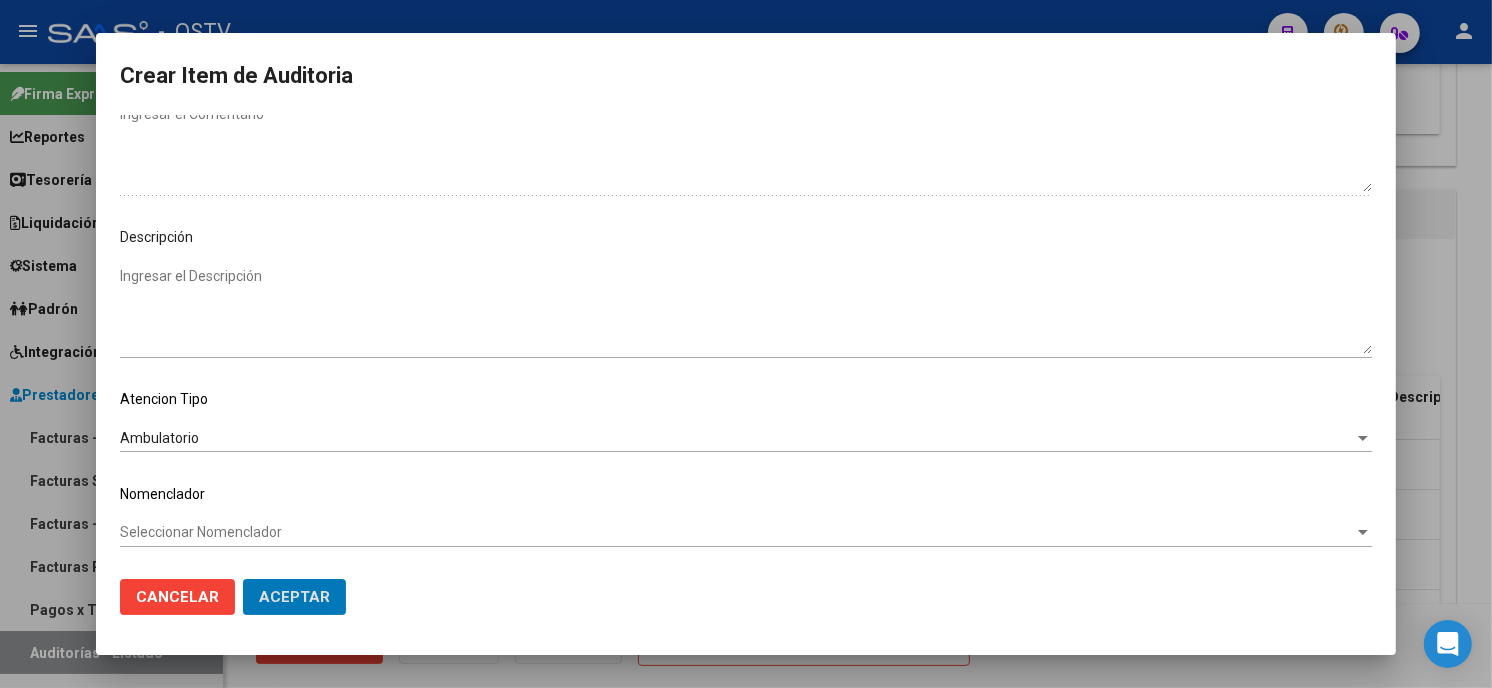 click on "Aceptar" 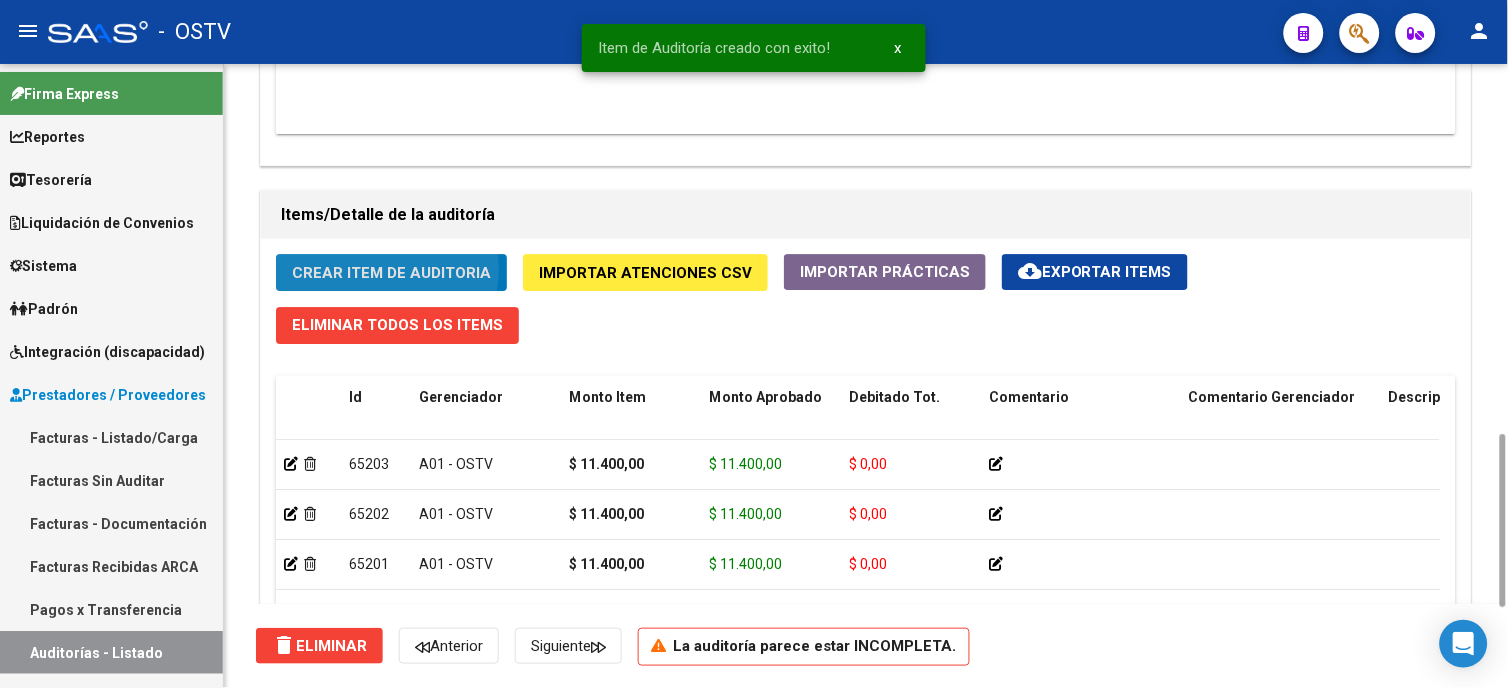 click on "Crear Item de Auditoria" 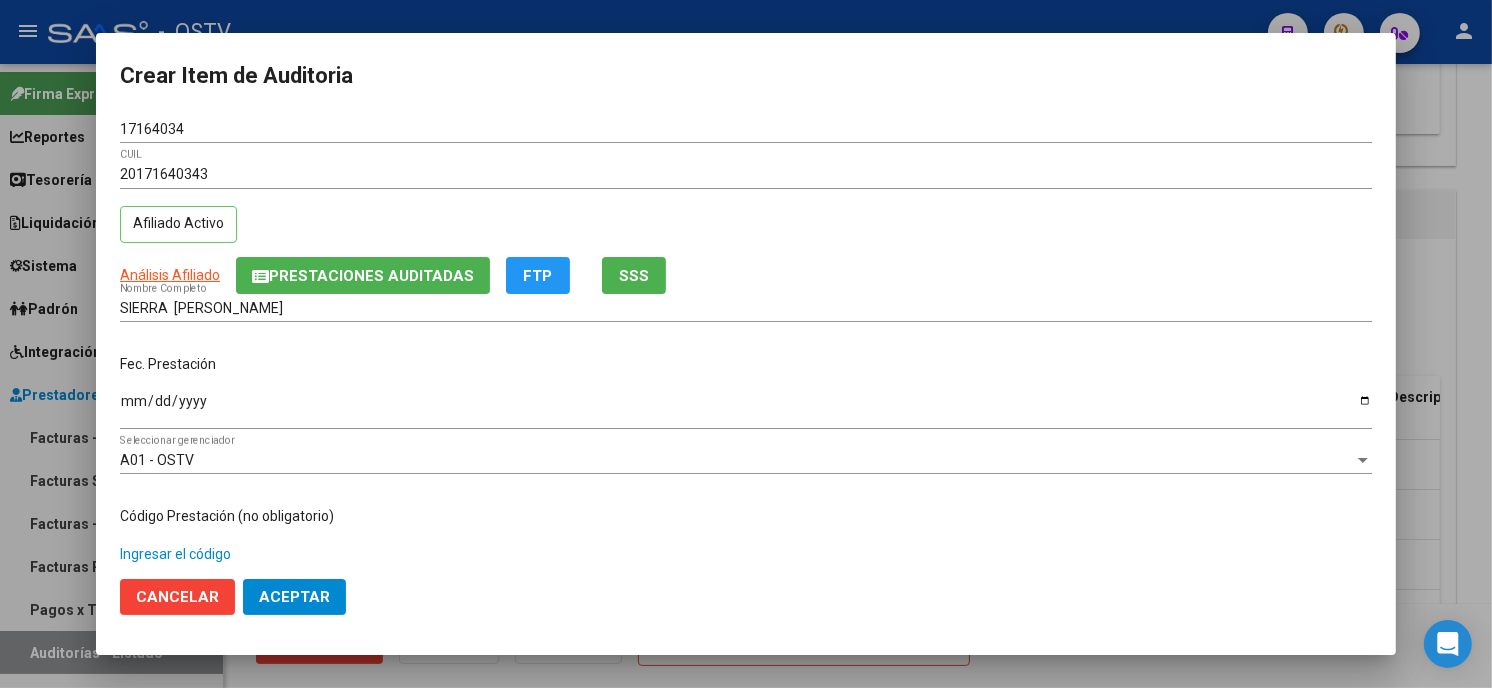 scroll, scrollTop: 310, scrollLeft: 0, axis: vertical 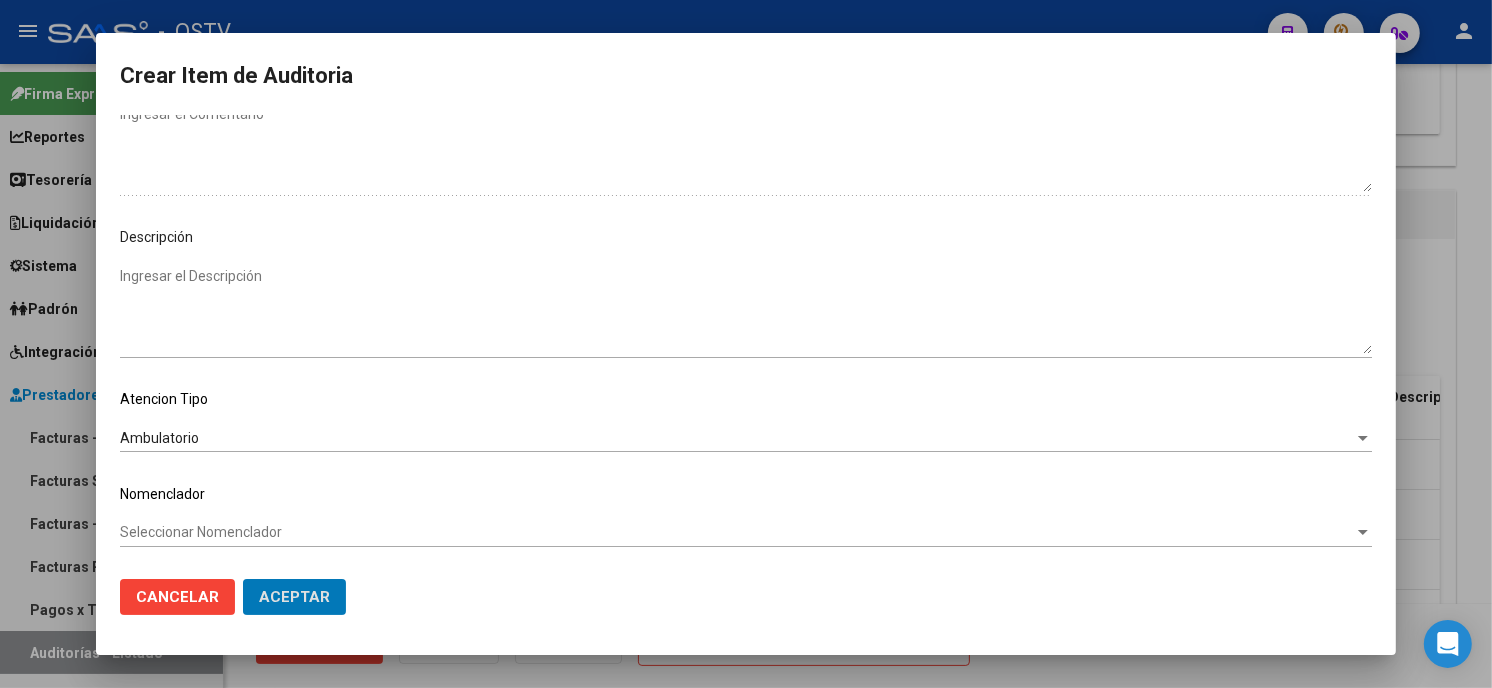 click on "Aceptar" 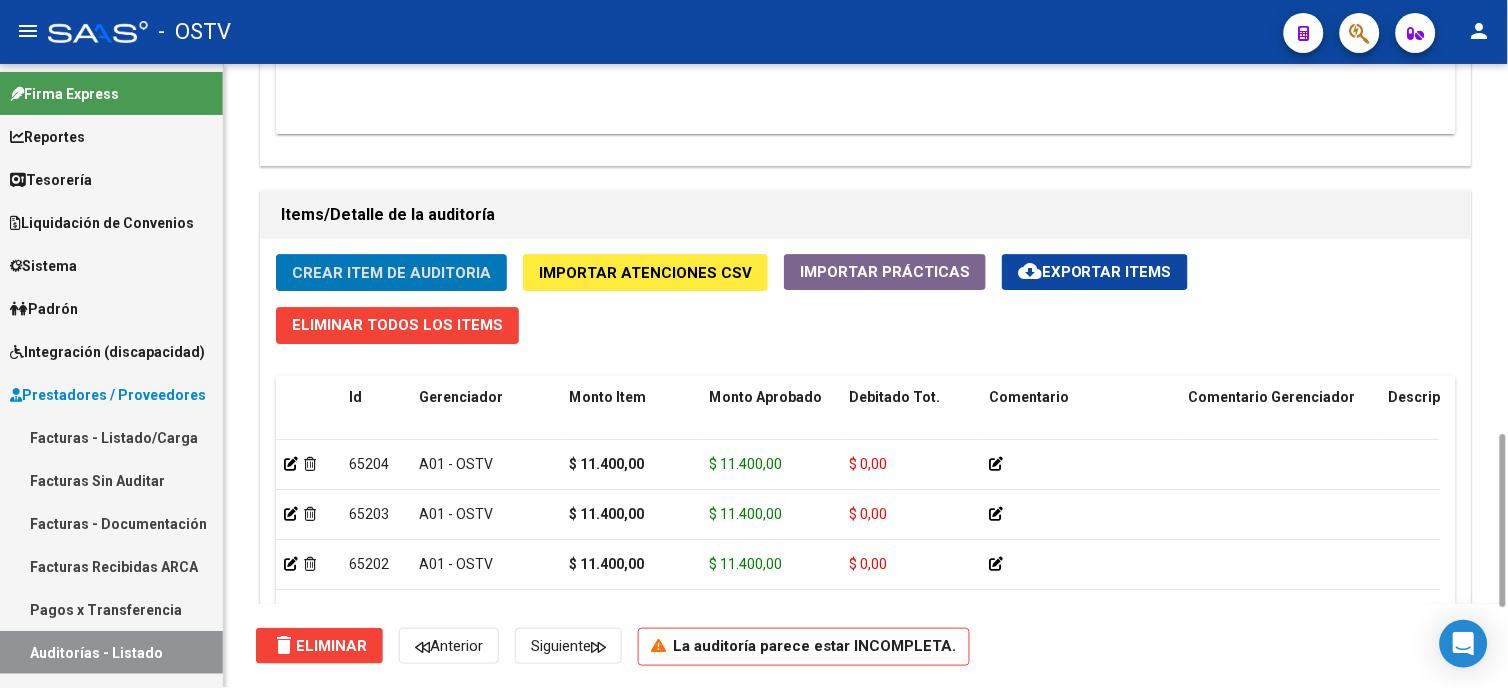 click on "Crear Item de Auditoria" 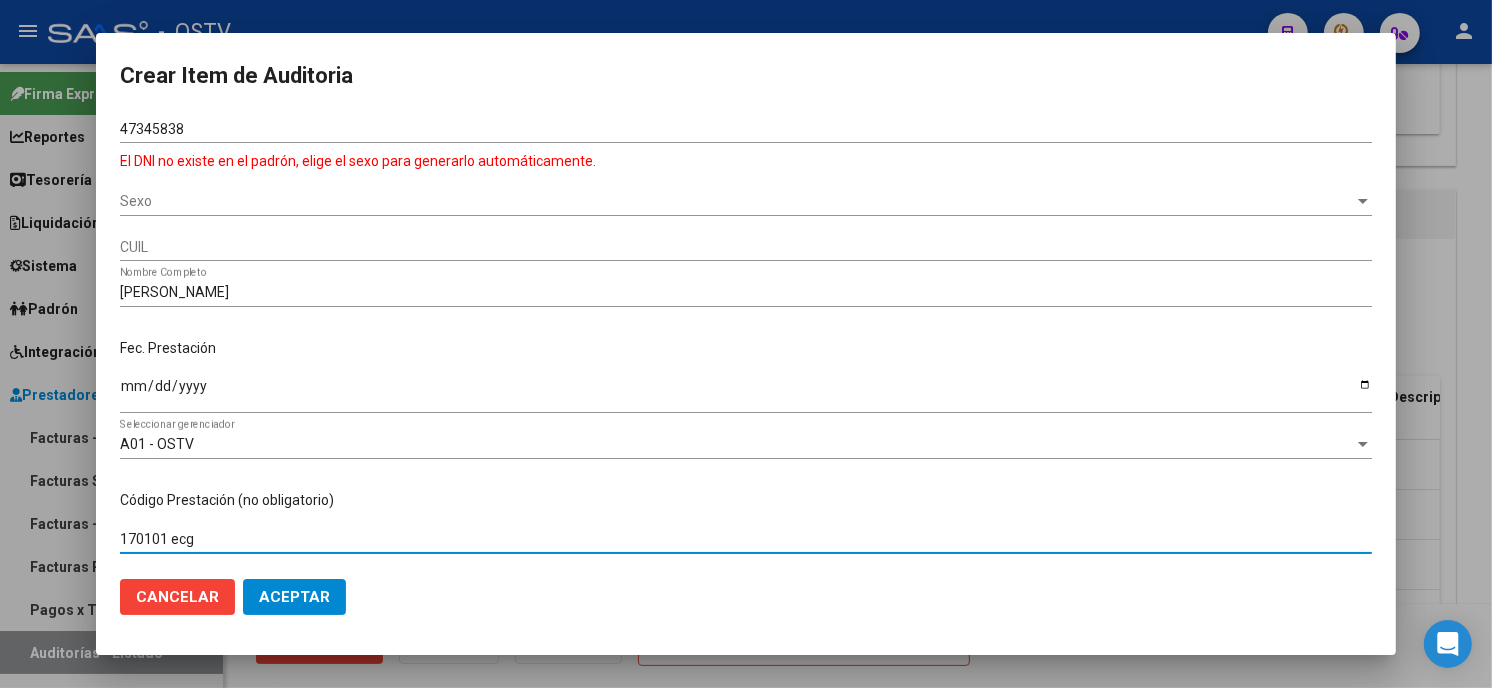 scroll, scrollTop: 294, scrollLeft: 0, axis: vertical 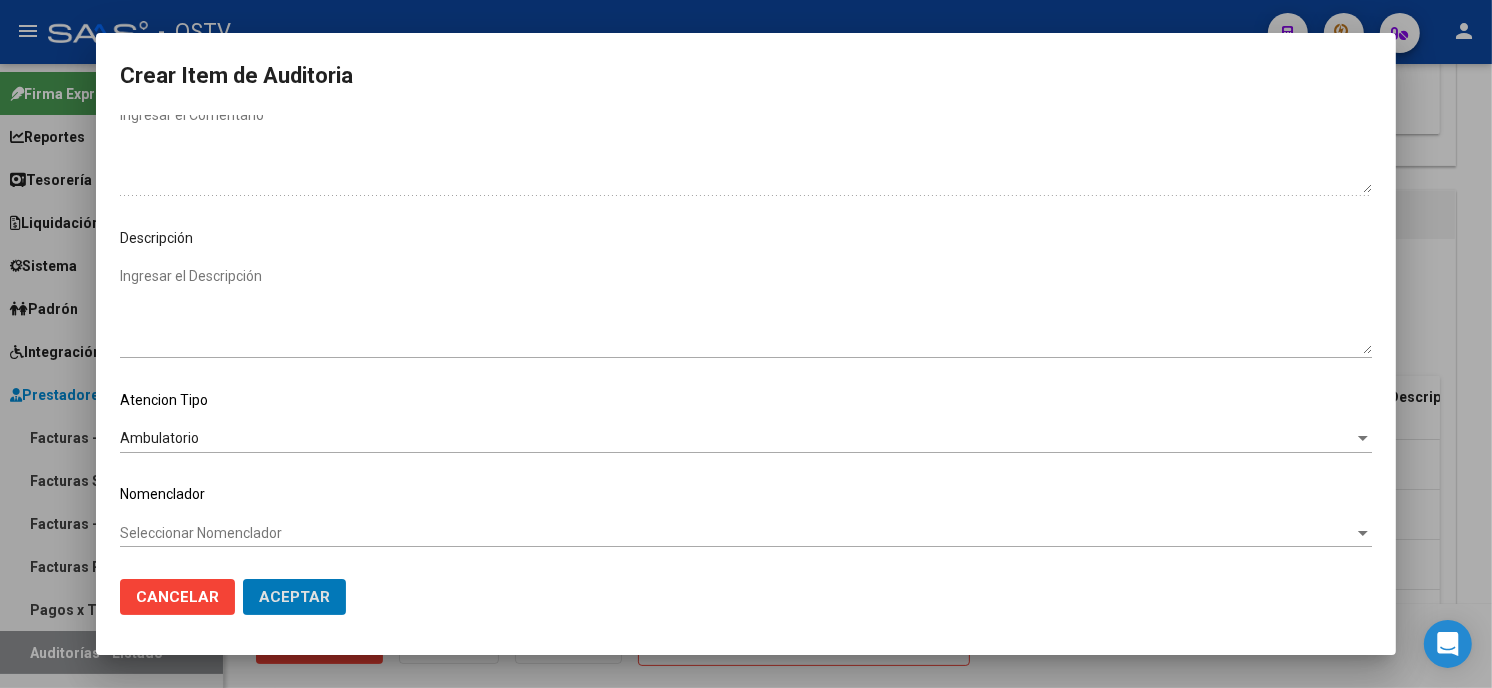 click on "Aceptar" 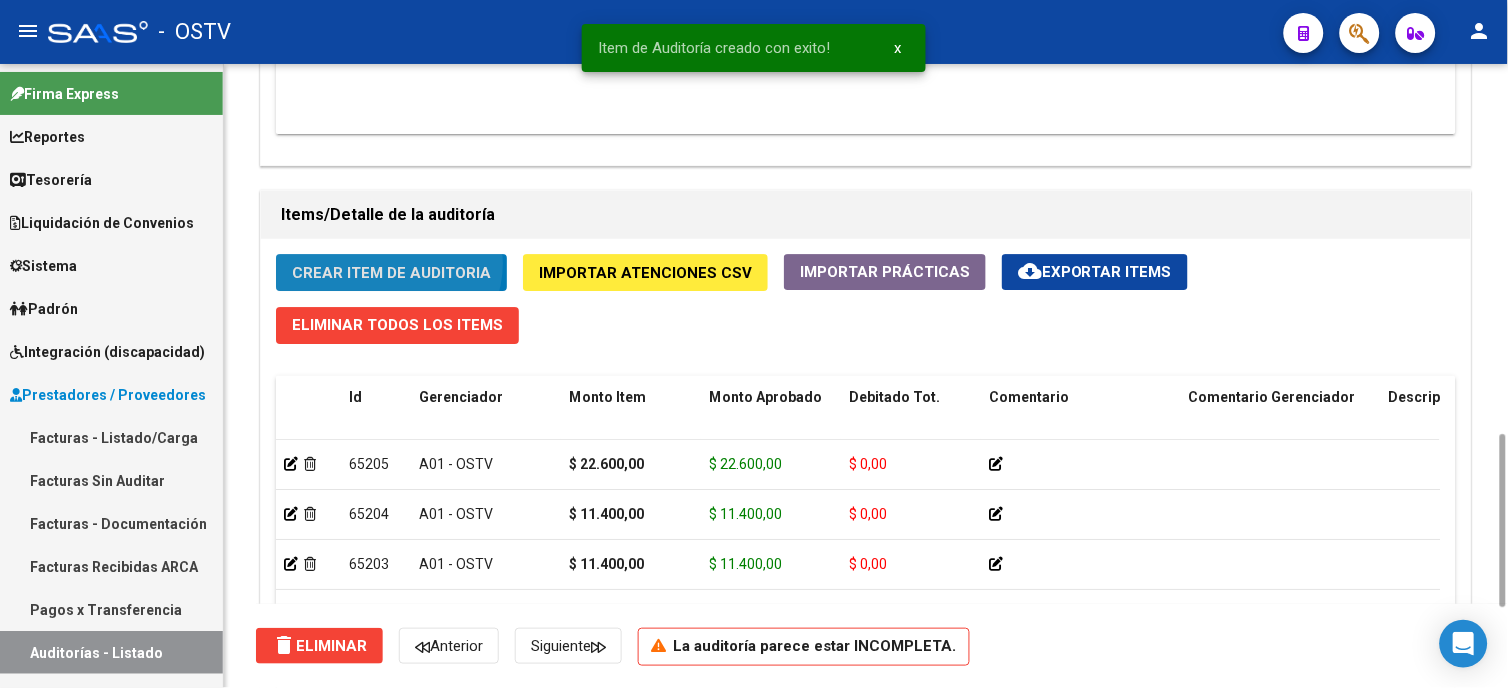 click on "Crear Item de Auditoria" 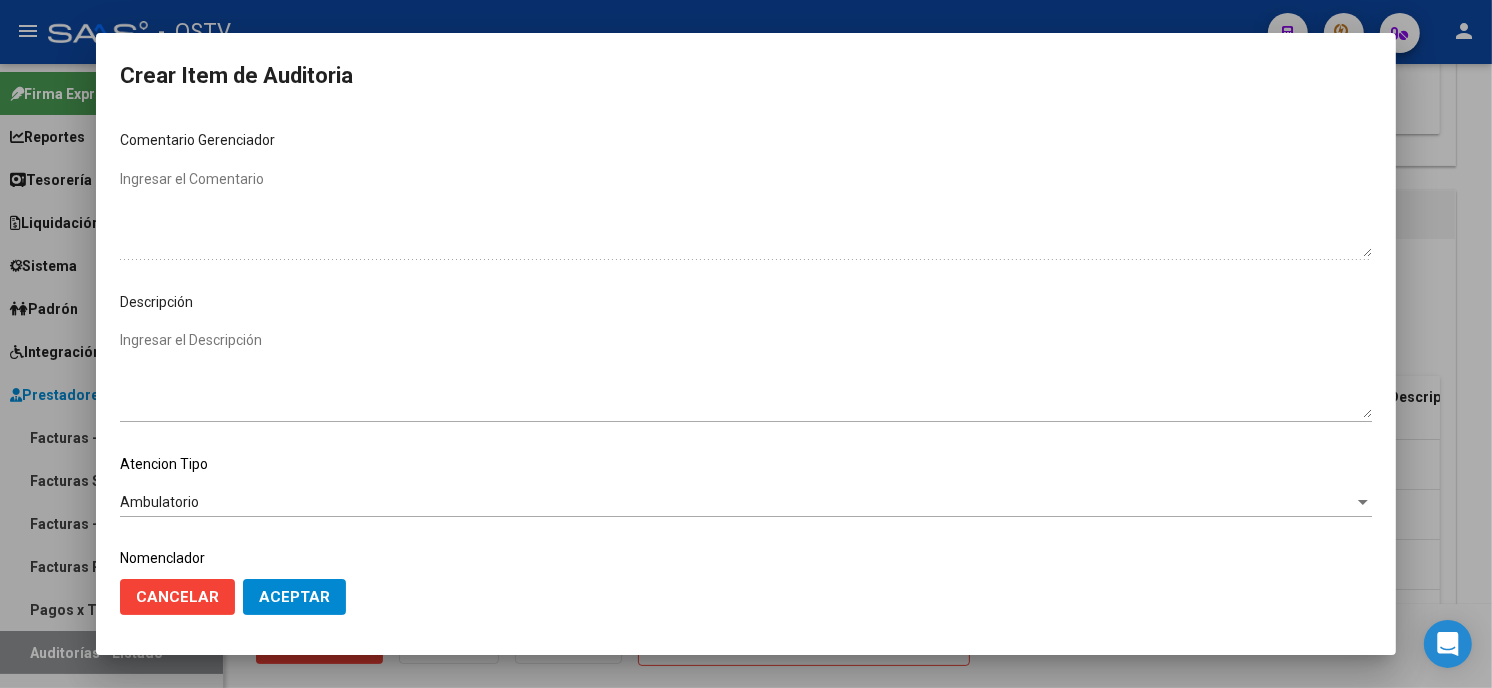 scroll, scrollTop: 1058, scrollLeft: 0, axis: vertical 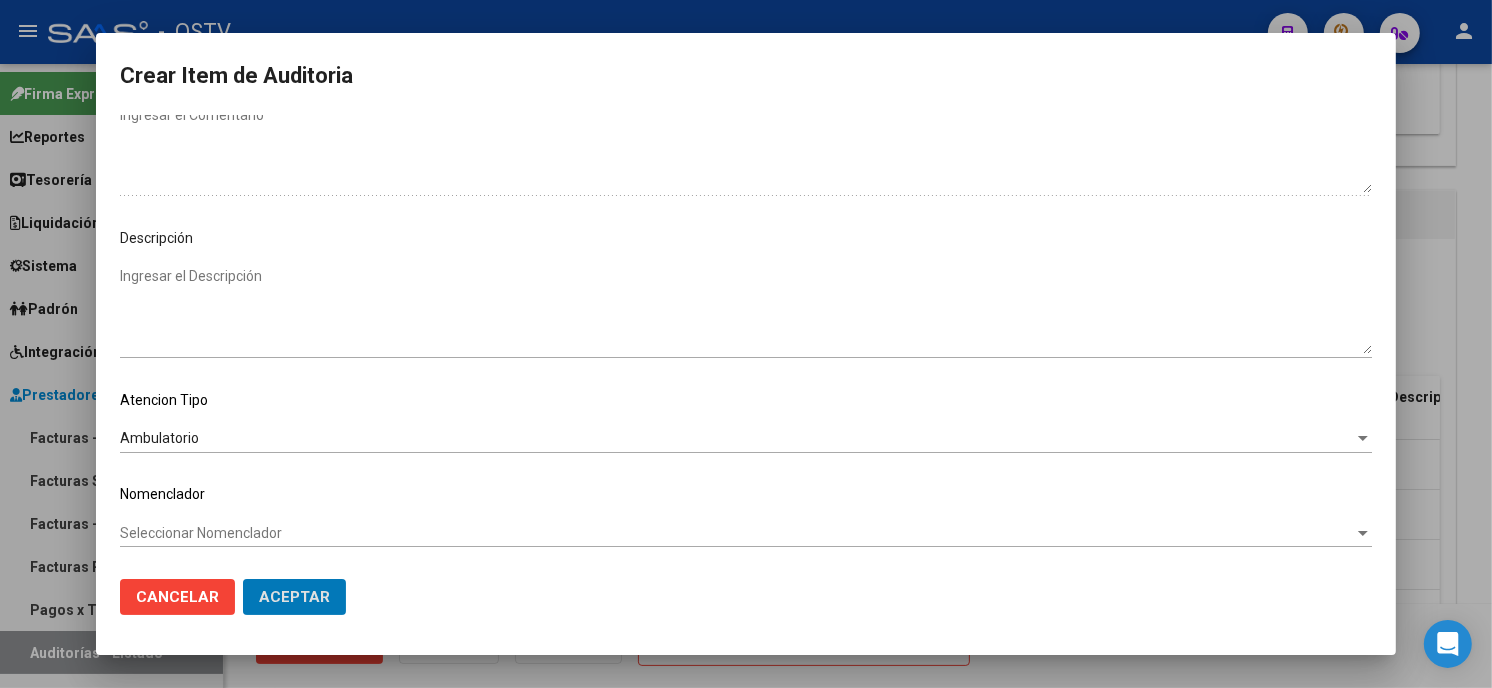 click on "Aceptar" 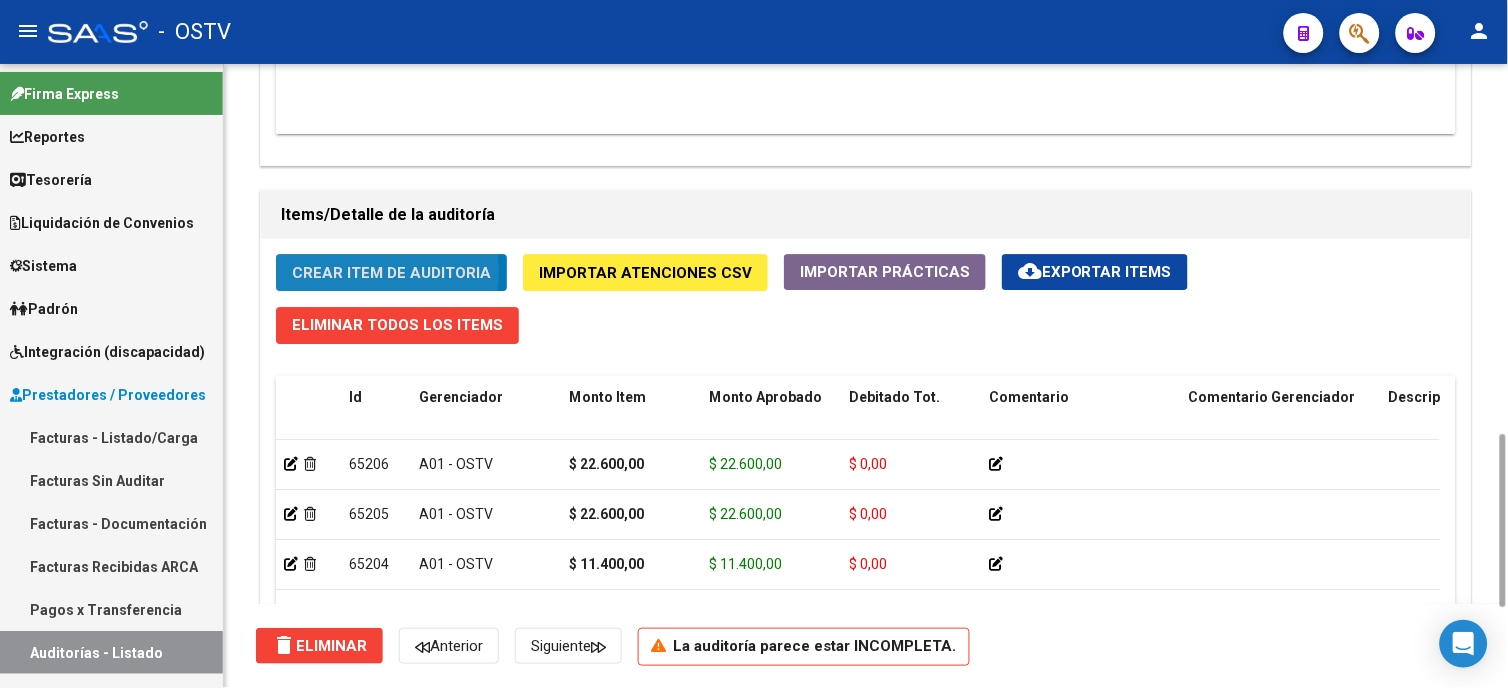 click on "Crear Item de Auditoria" 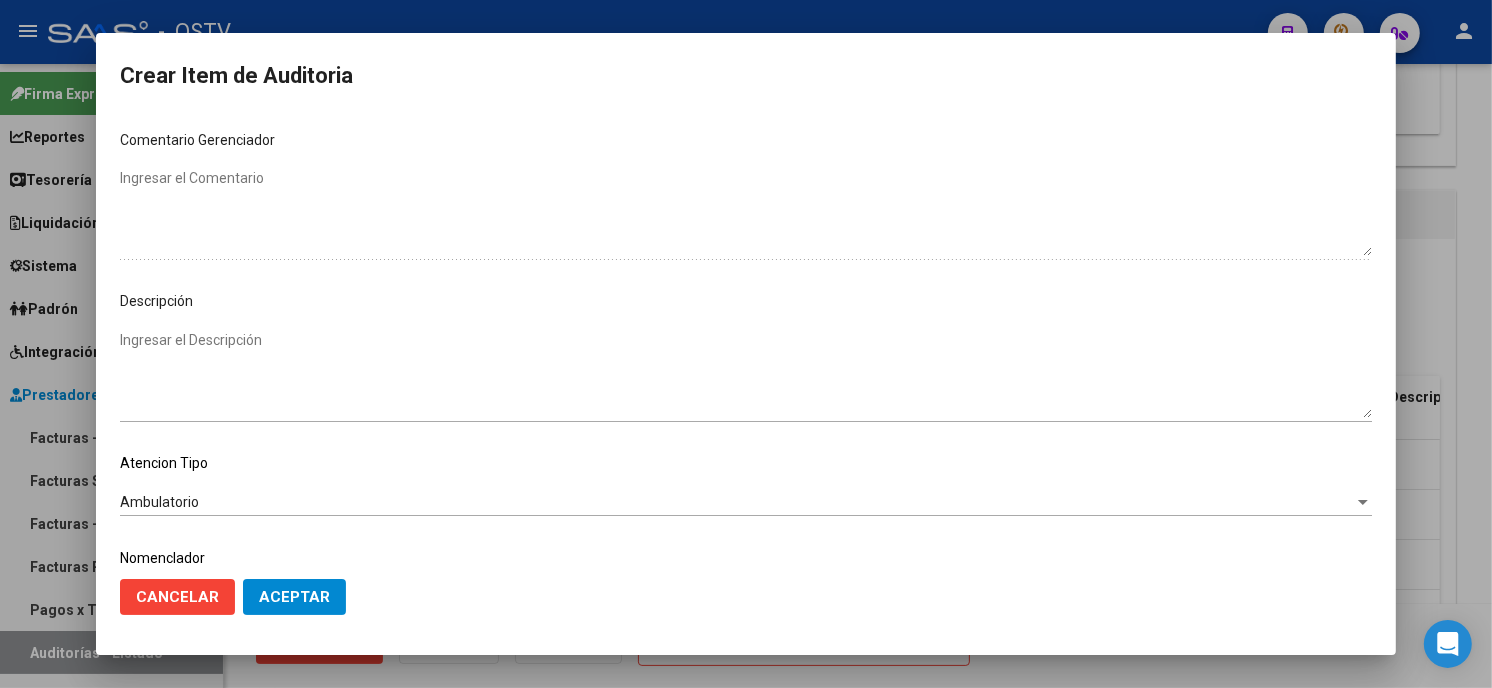 scroll, scrollTop: 1074, scrollLeft: 0, axis: vertical 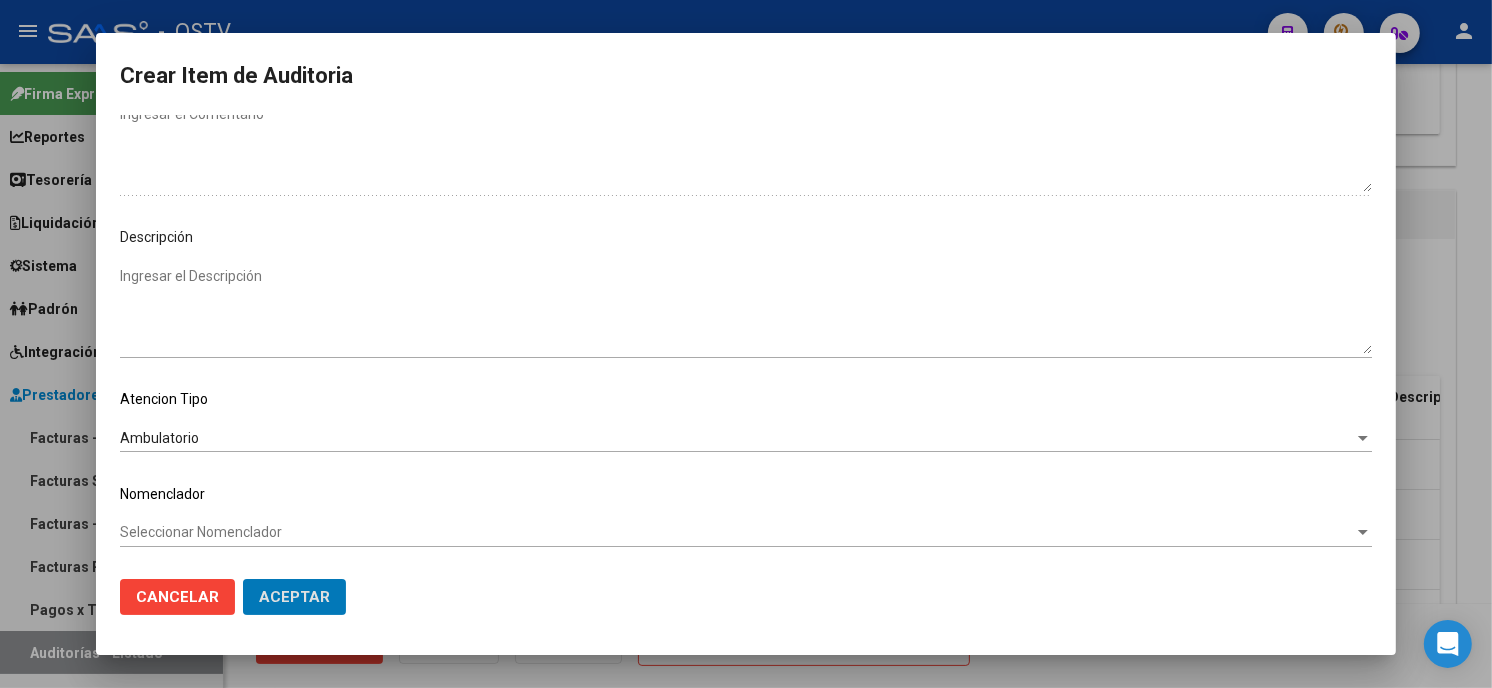 click on "Aceptar" 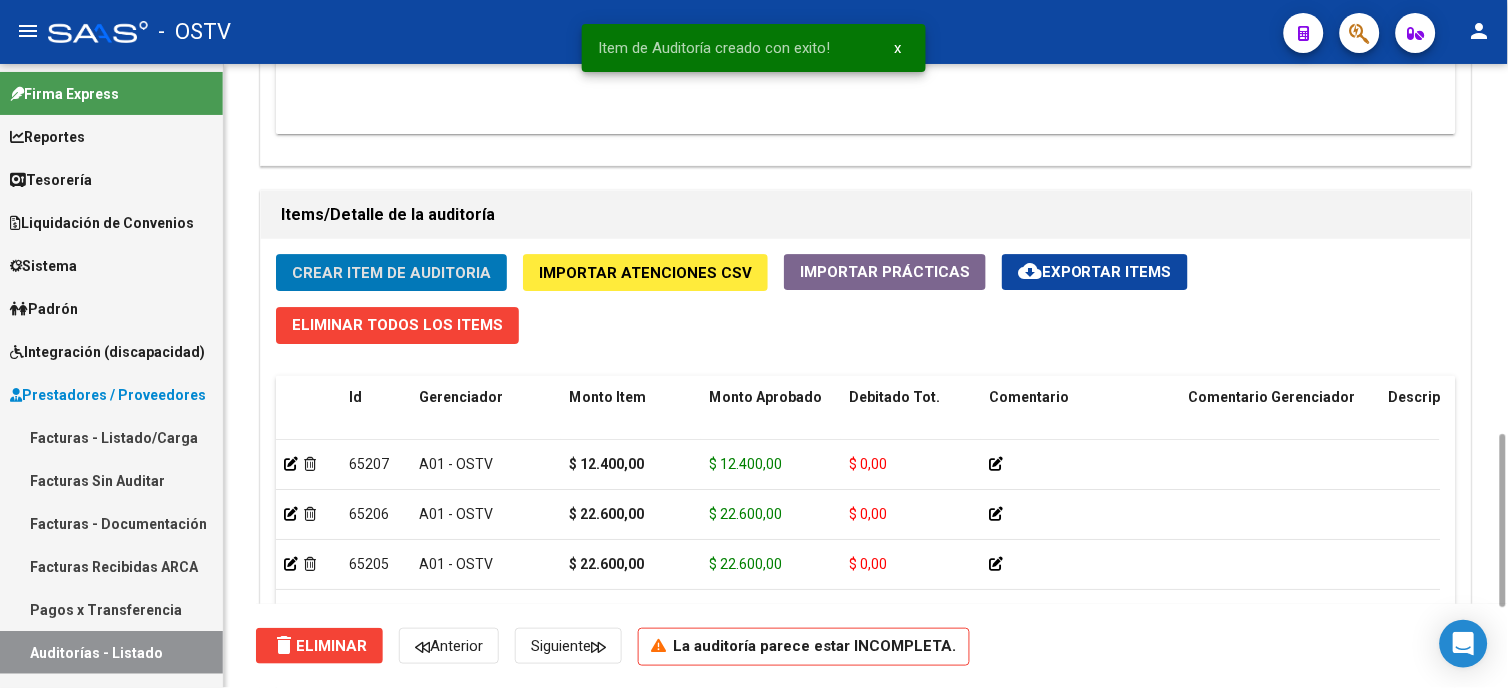 click on "Crear Item de Auditoria" 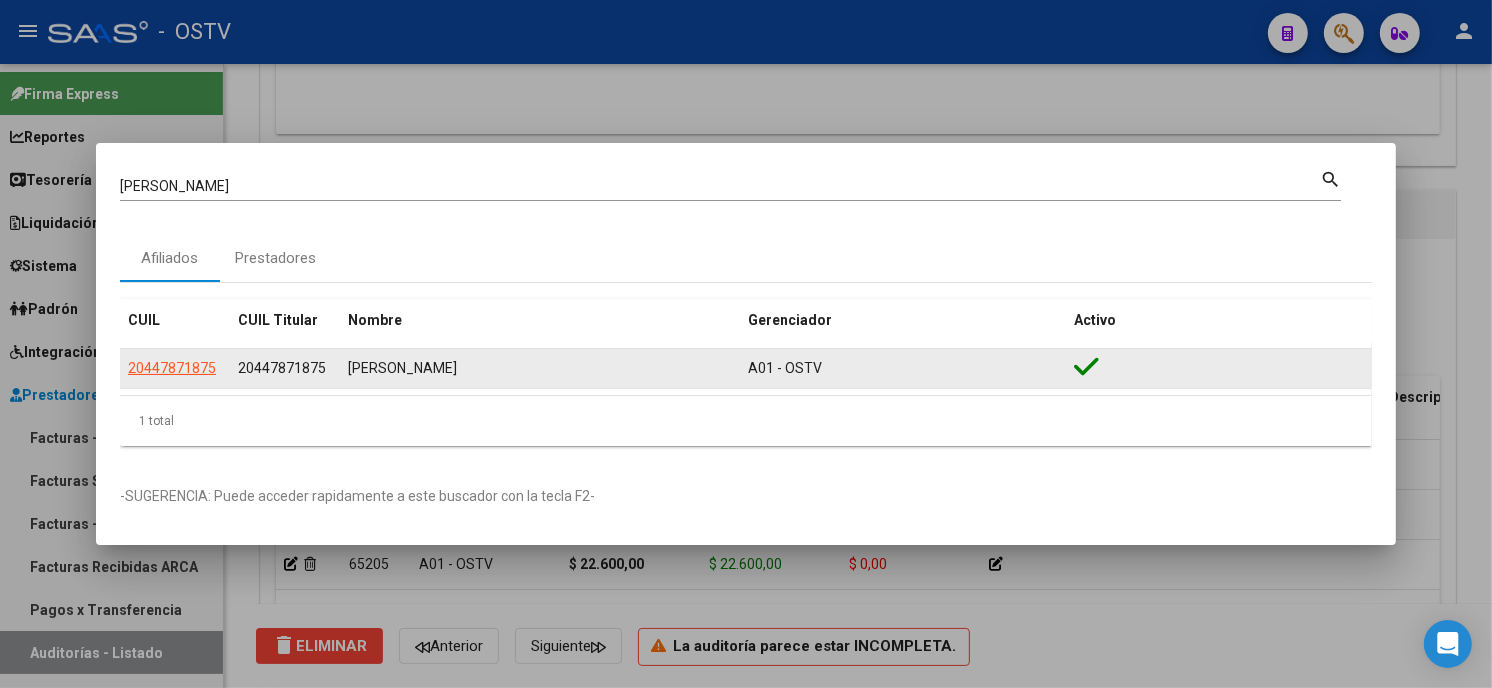 drag, startPoint x: 323, startPoint y: 367, endPoint x: 236, endPoint y: 370, distance: 87.05171 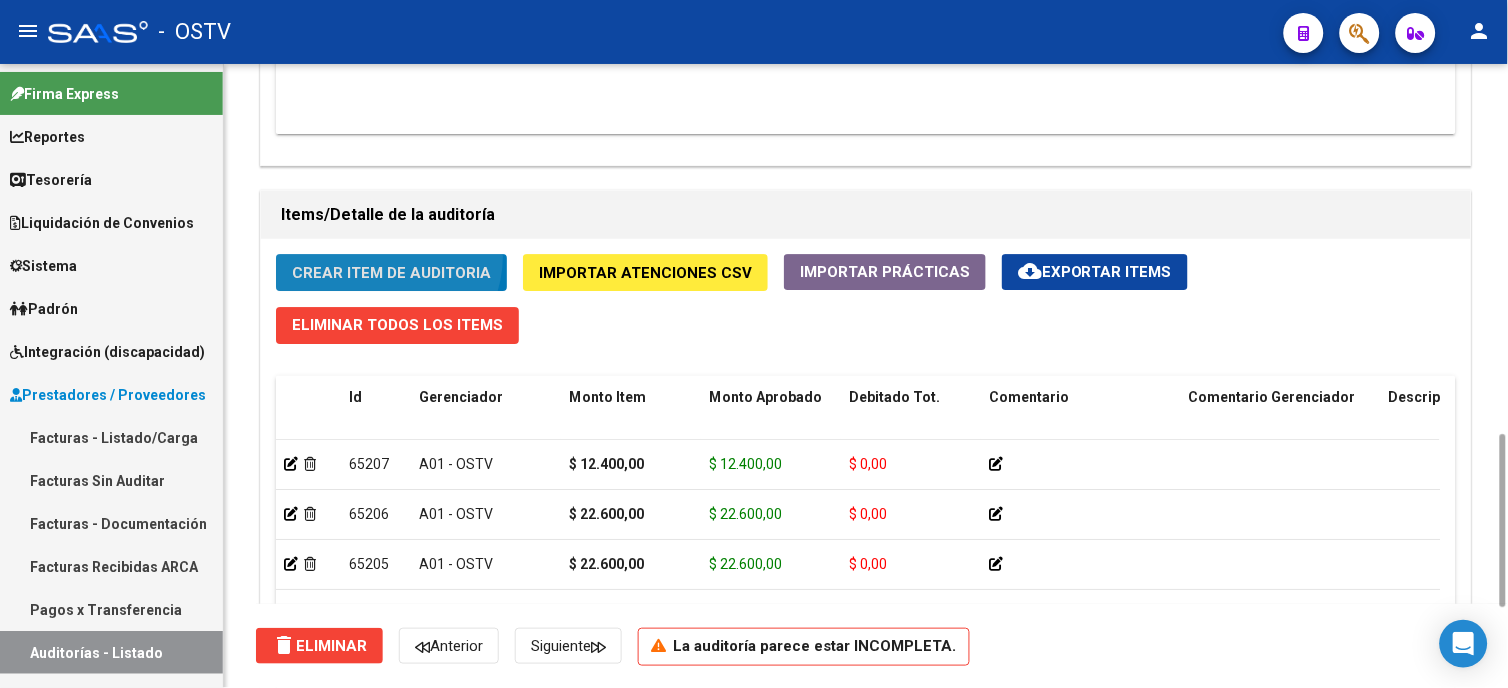 click on "Crear Item de Auditoria" 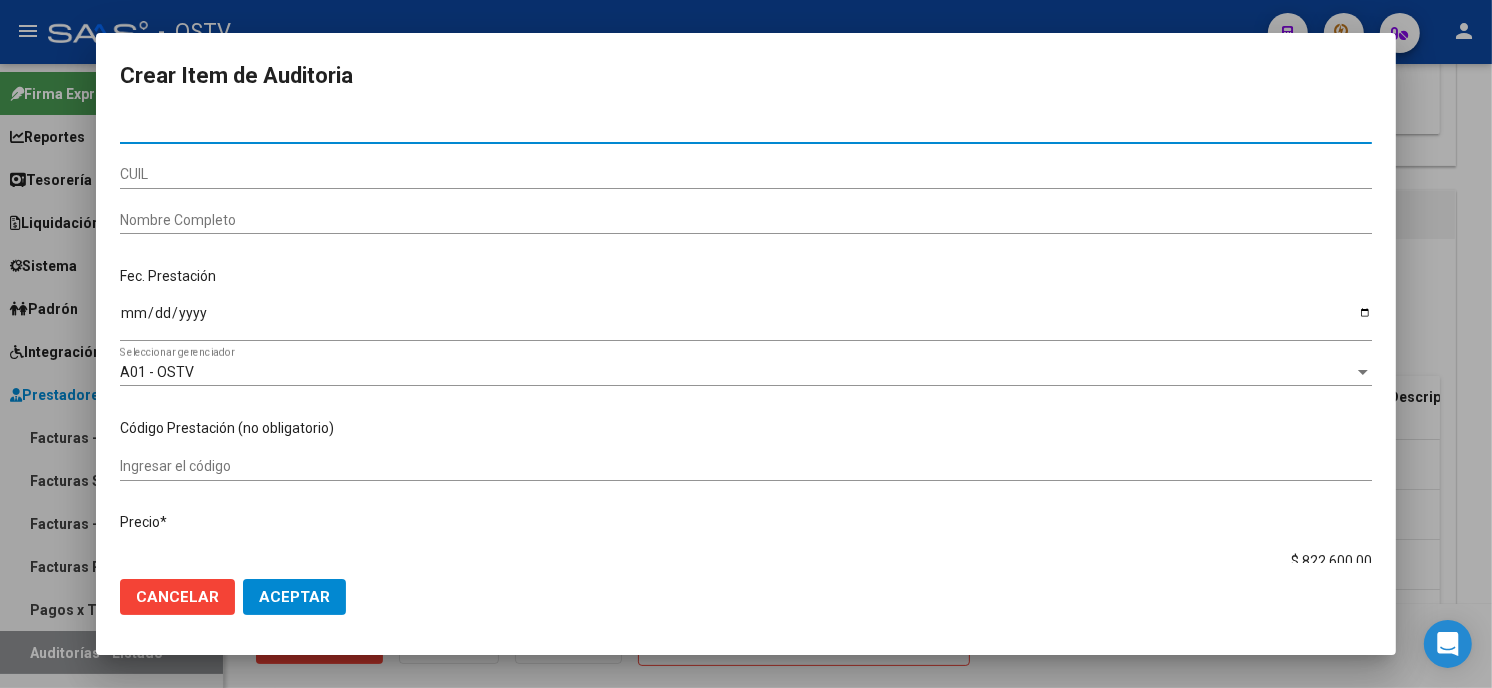 paste on "20447871875" 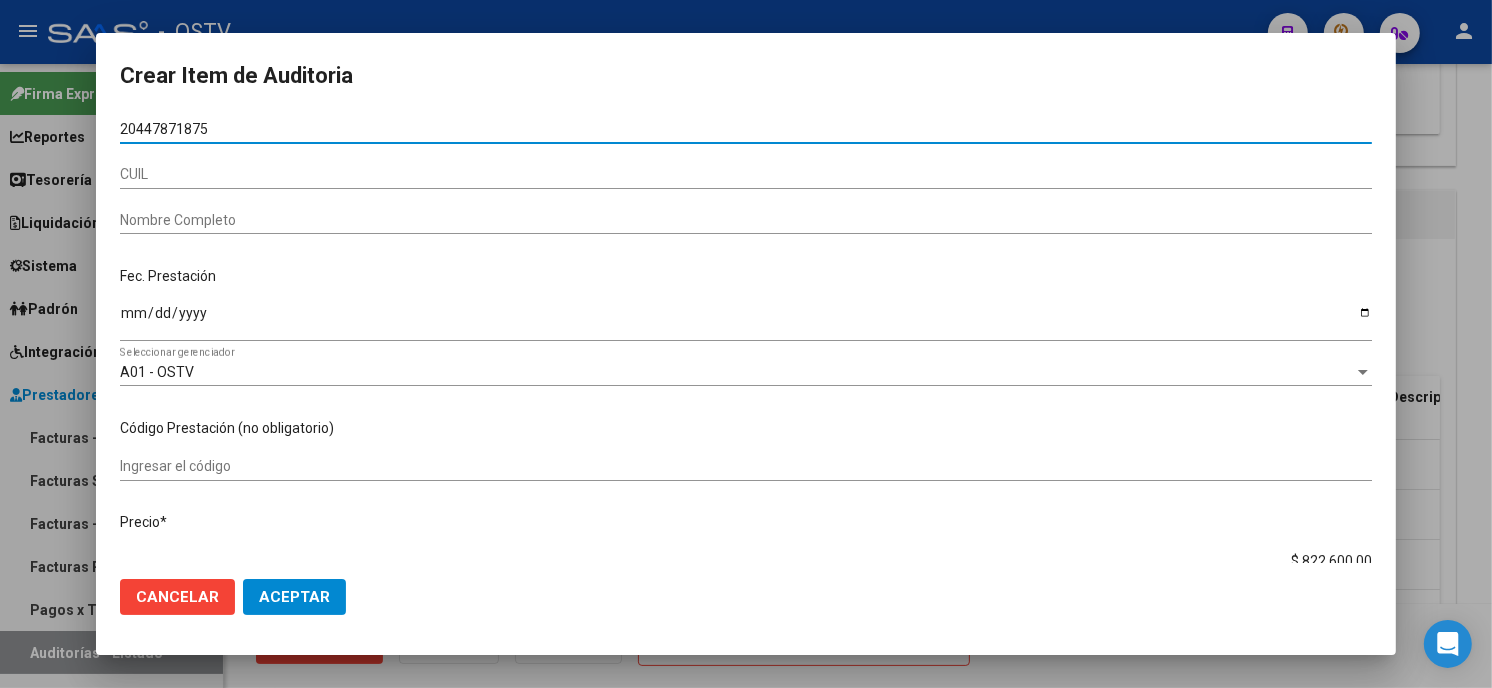 click on "20447871875" at bounding box center [746, 129] 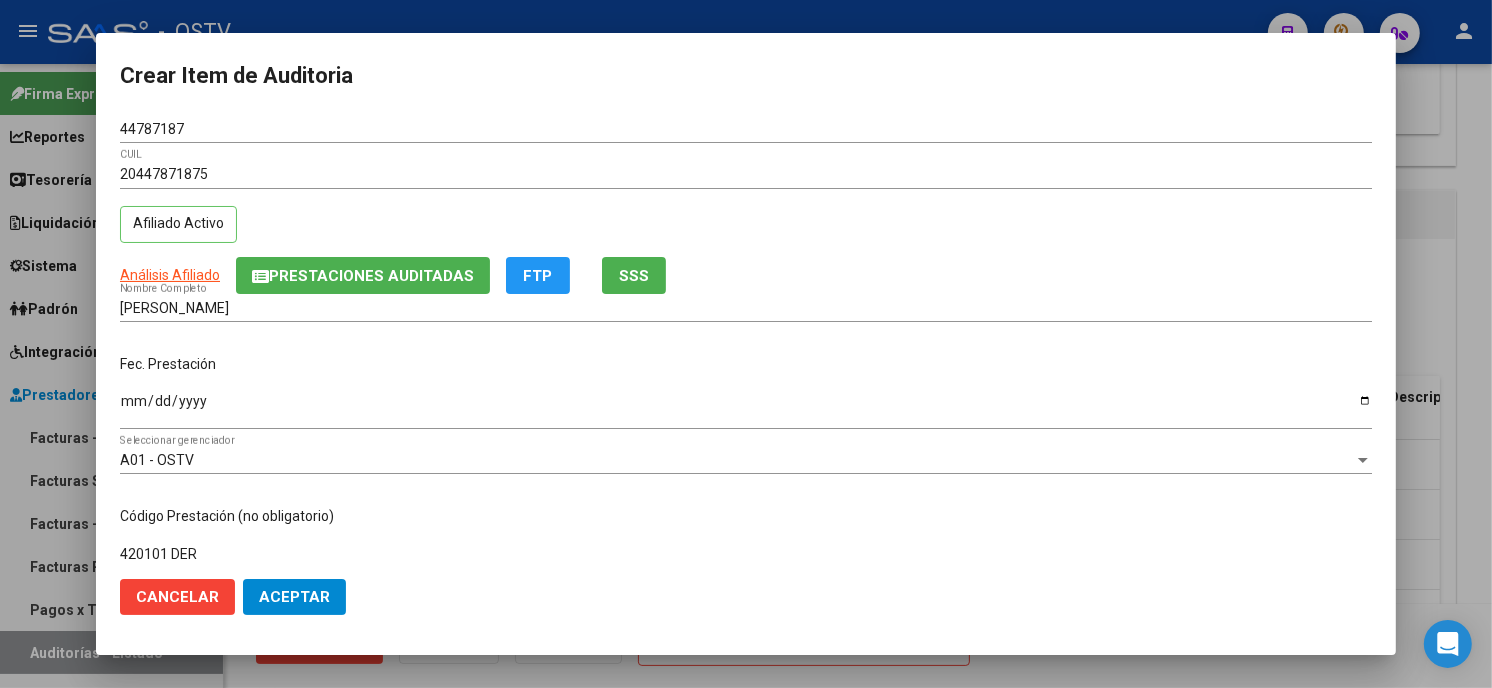 scroll, scrollTop: 310, scrollLeft: 0, axis: vertical 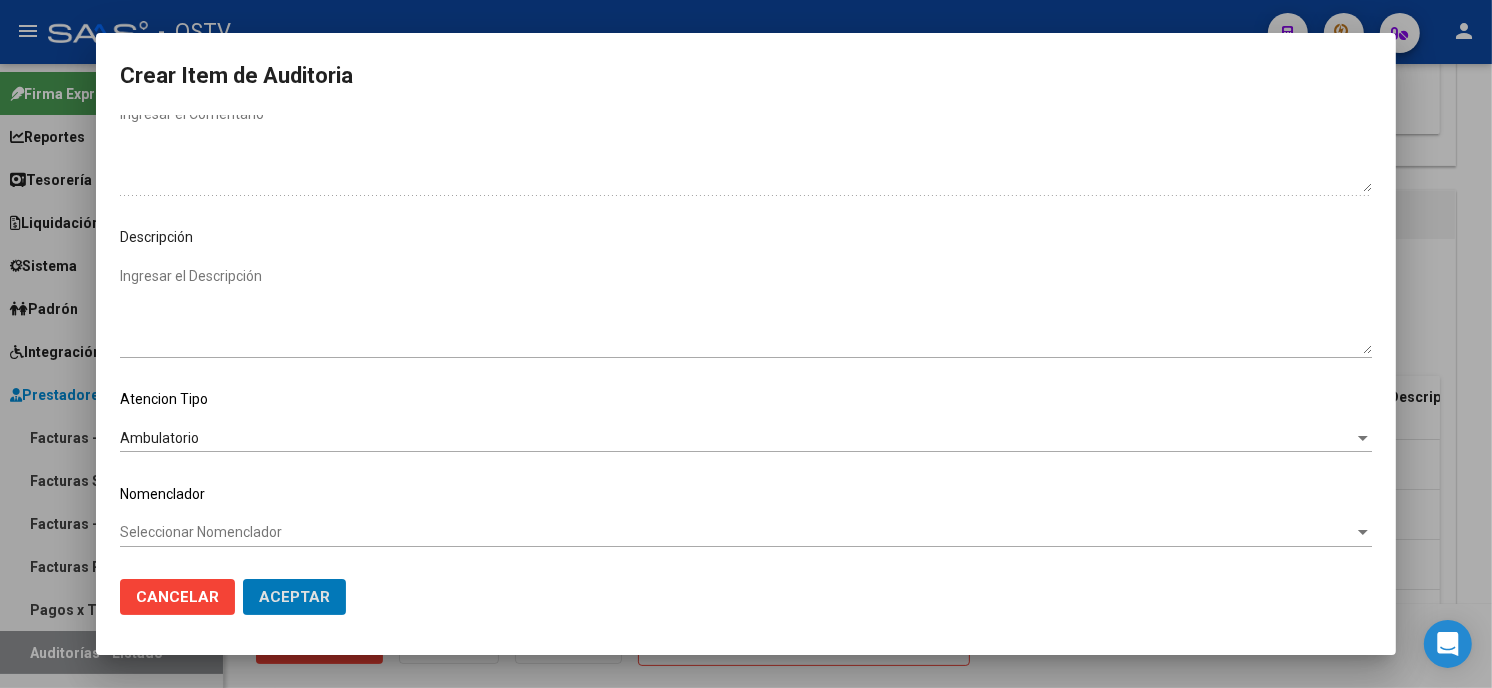 click on "Aceptar" 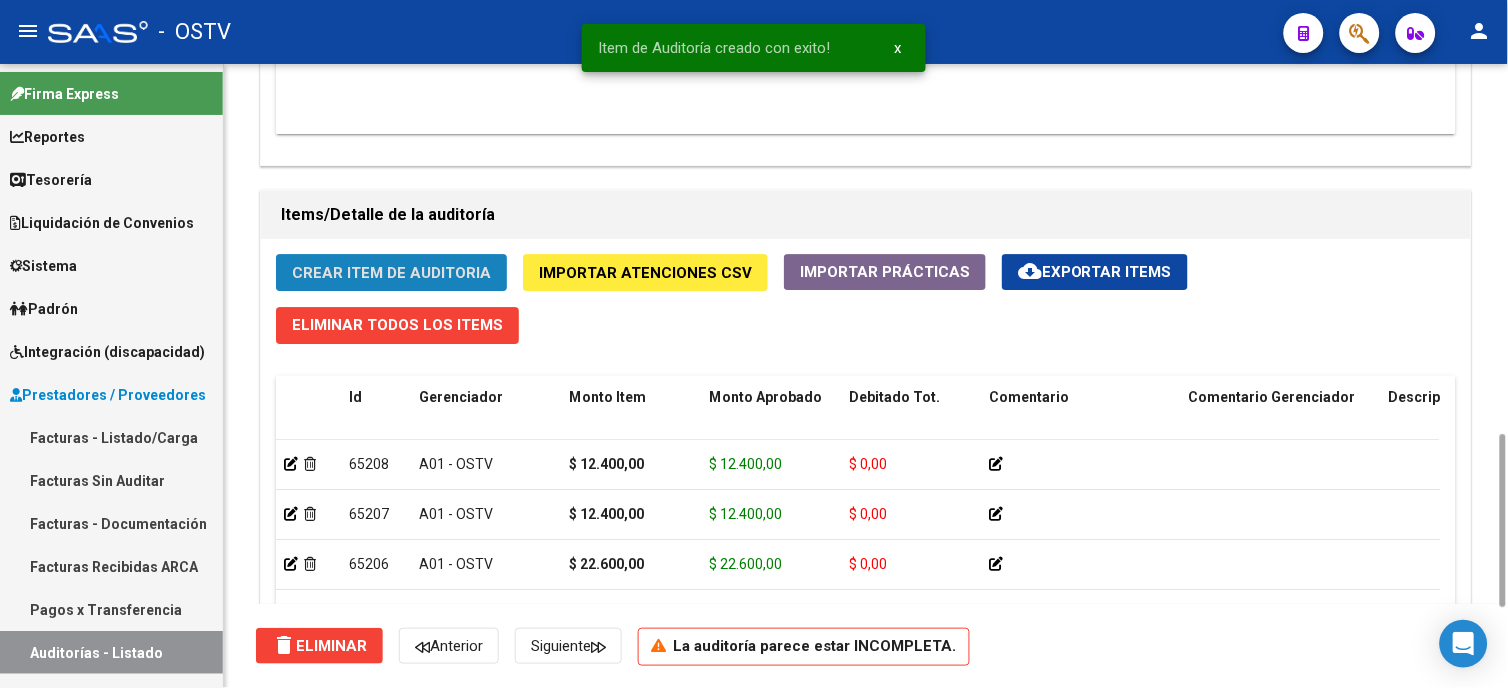 click on "Crear Item de Auditoria" 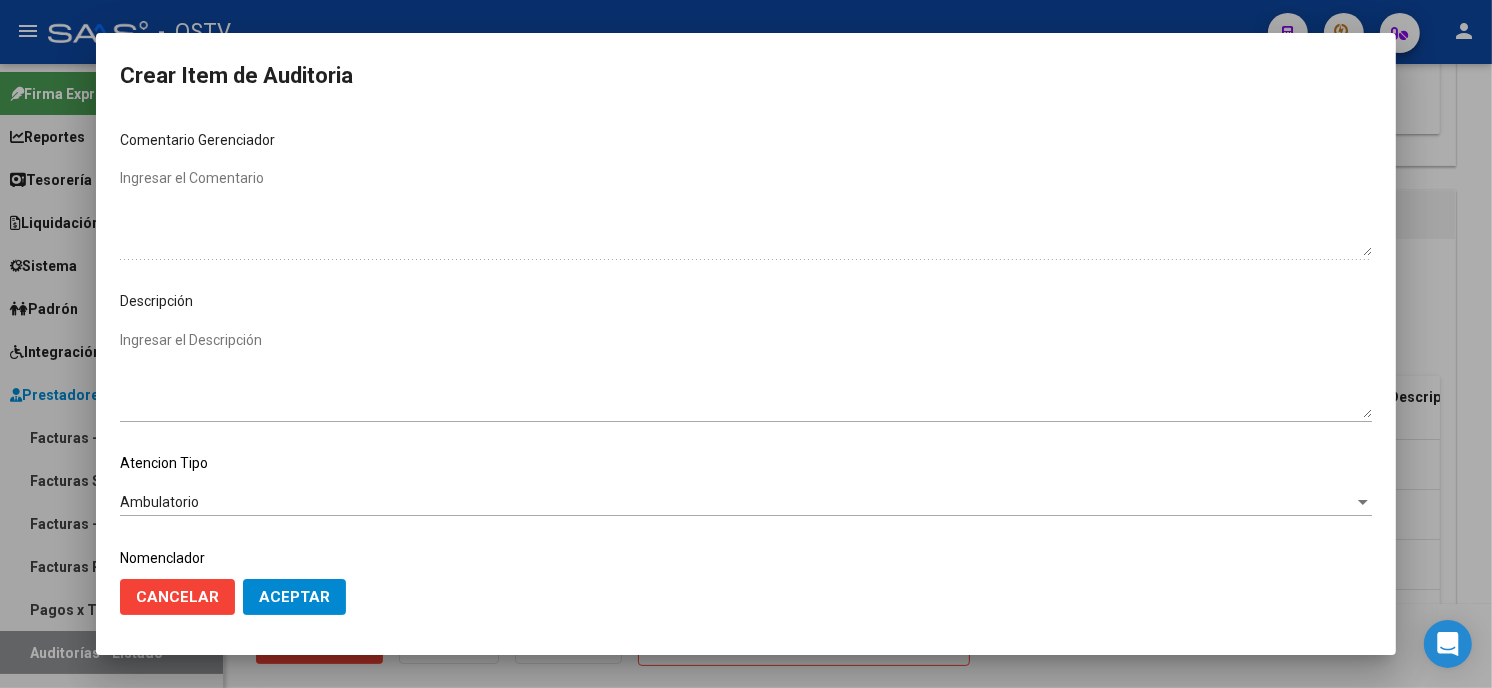 scroll, scrollTop: 1074, scrollLeft: 0, axis: vertical 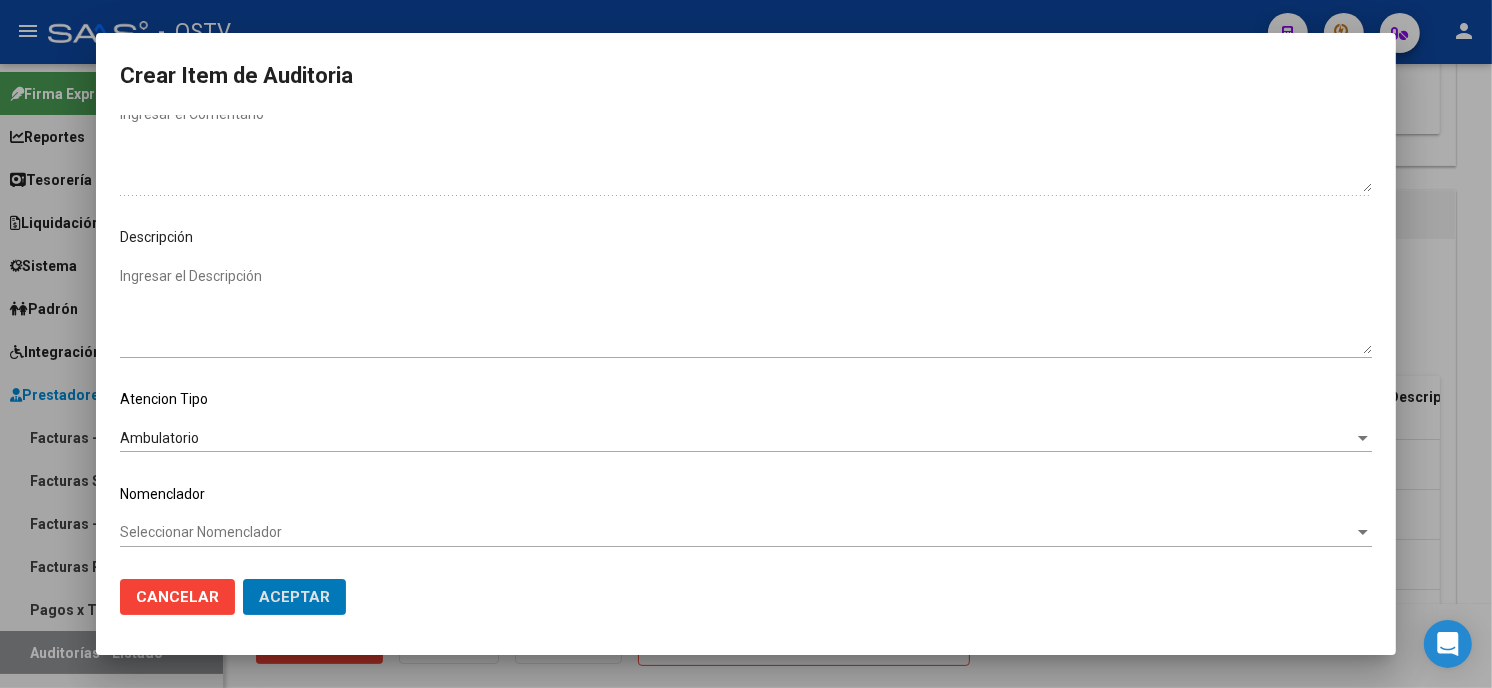 click on "Aceptar" 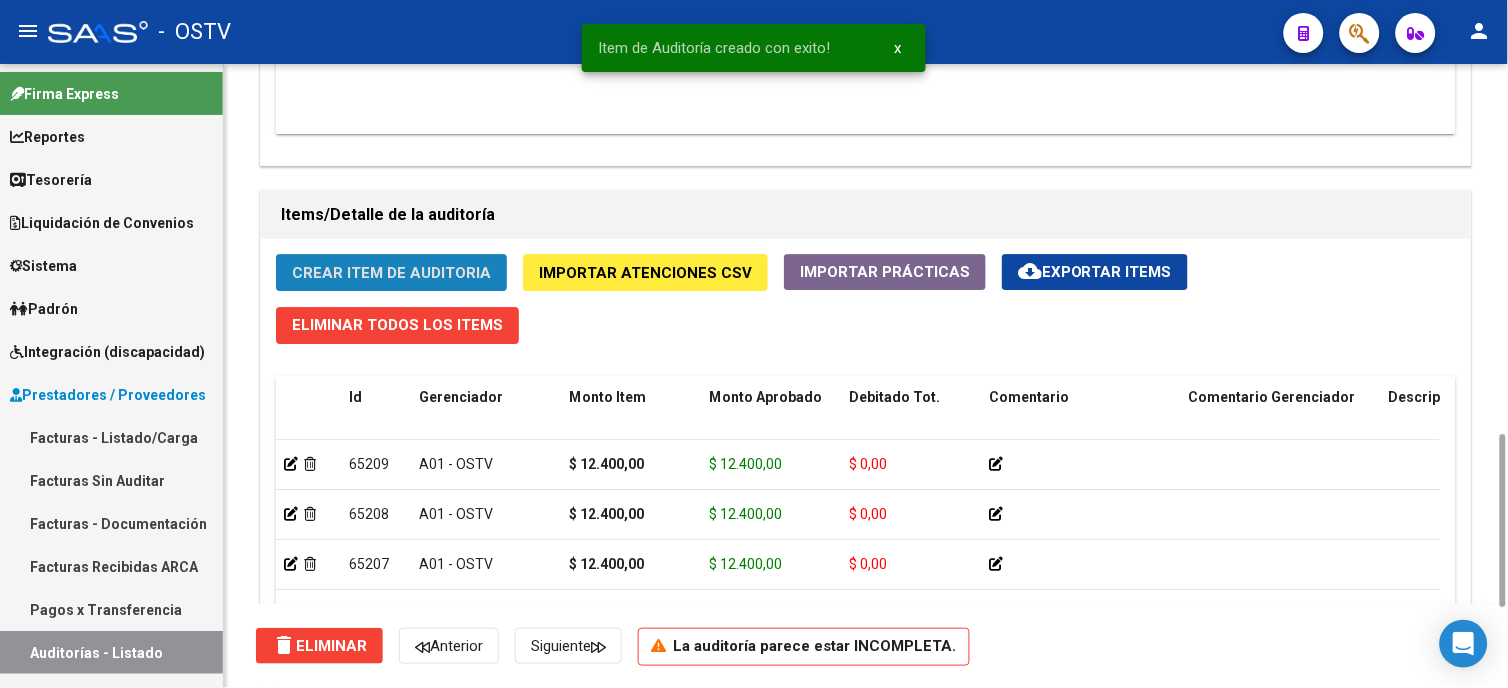 click on "Crear Item de Auditoria" 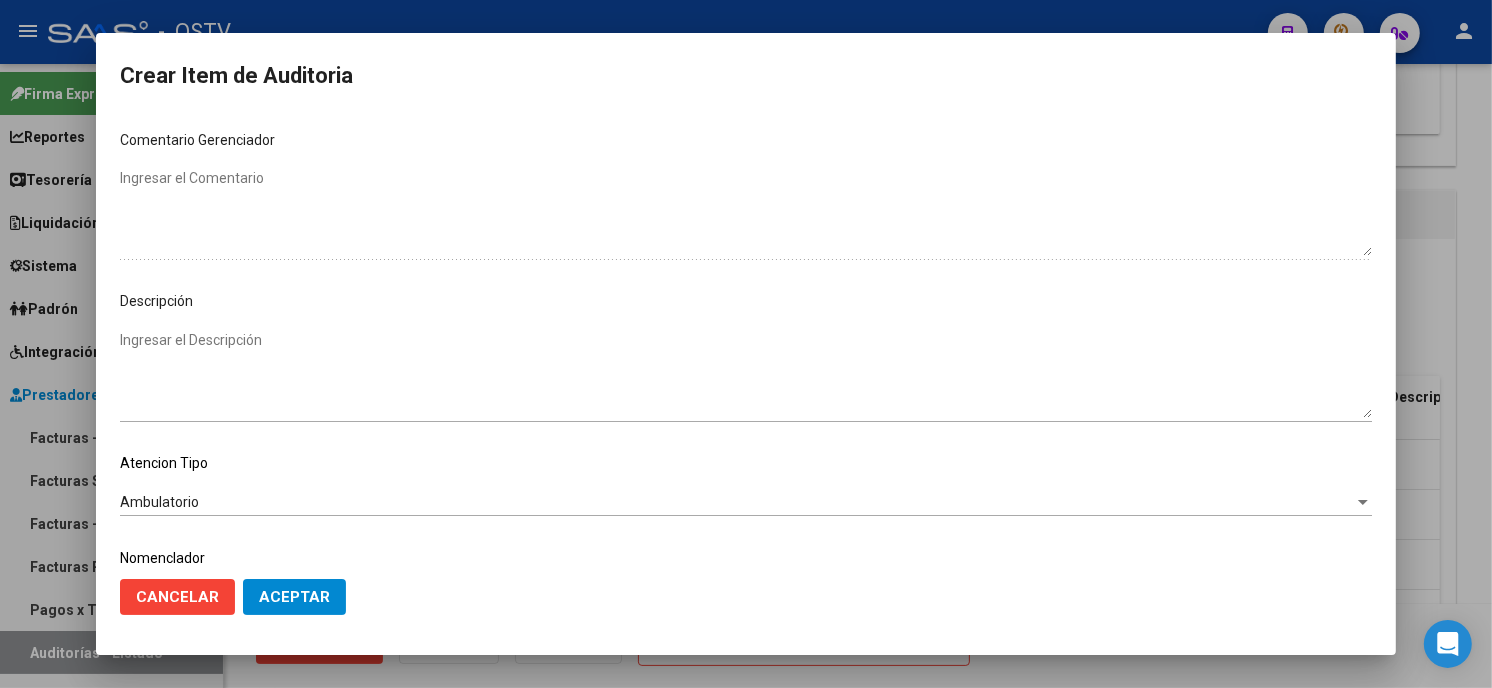 scroll, scrollTop: 1074, scrollLeft: 0, axis: vertical 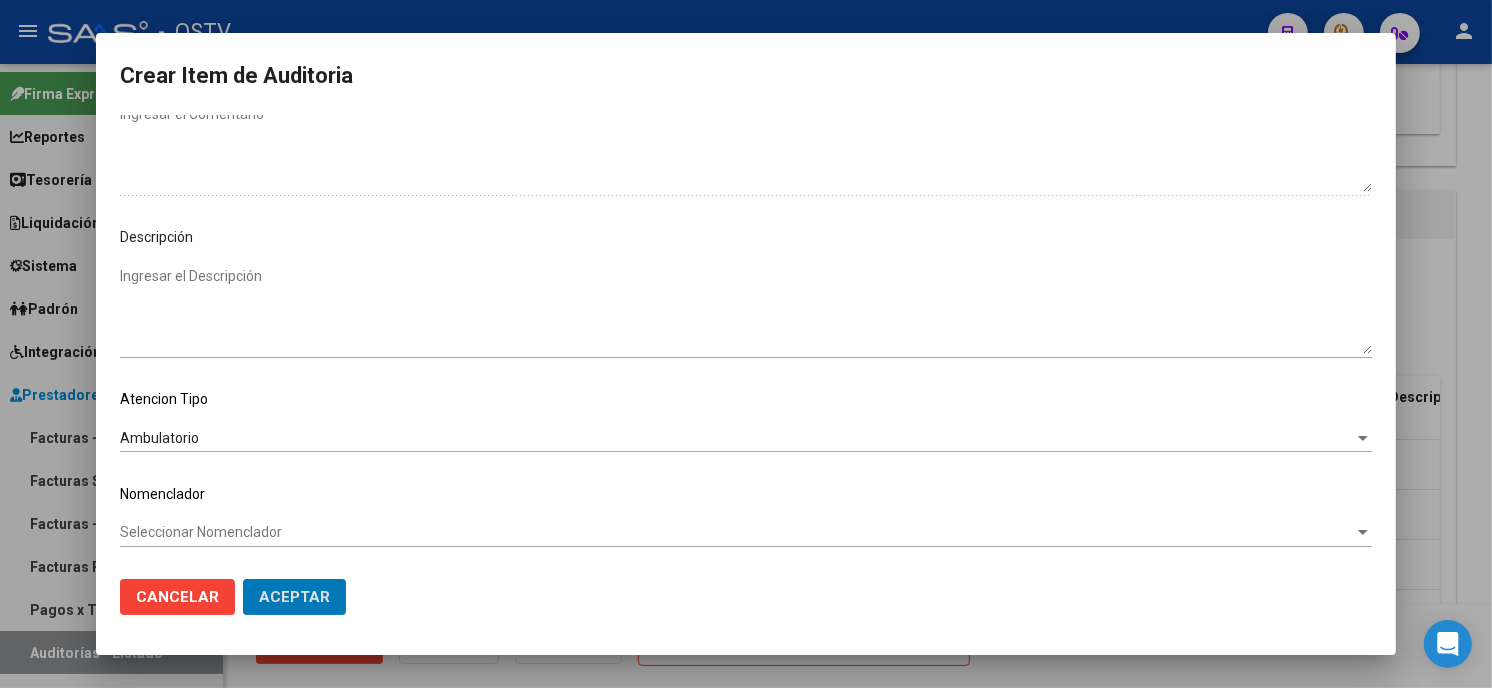 click on "Aceptar" 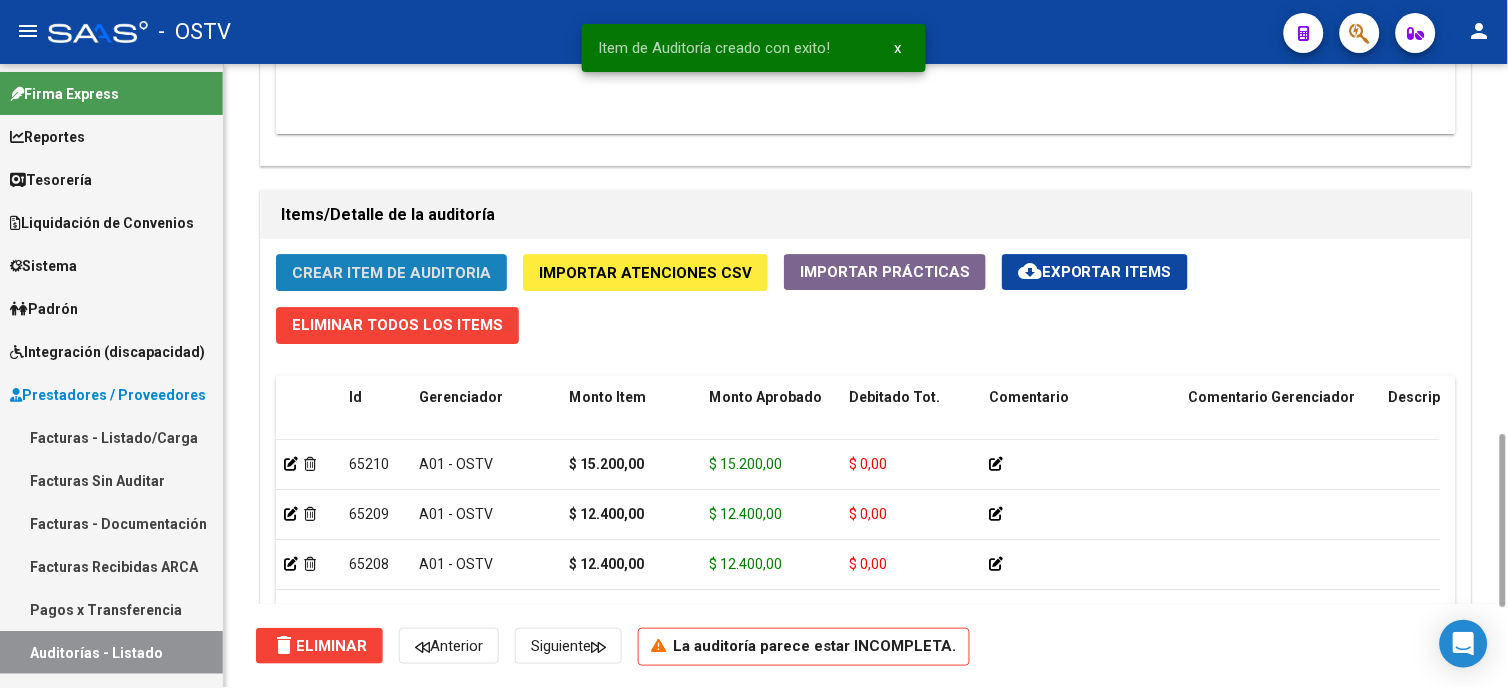 click on "Crear Item de Auditoria" 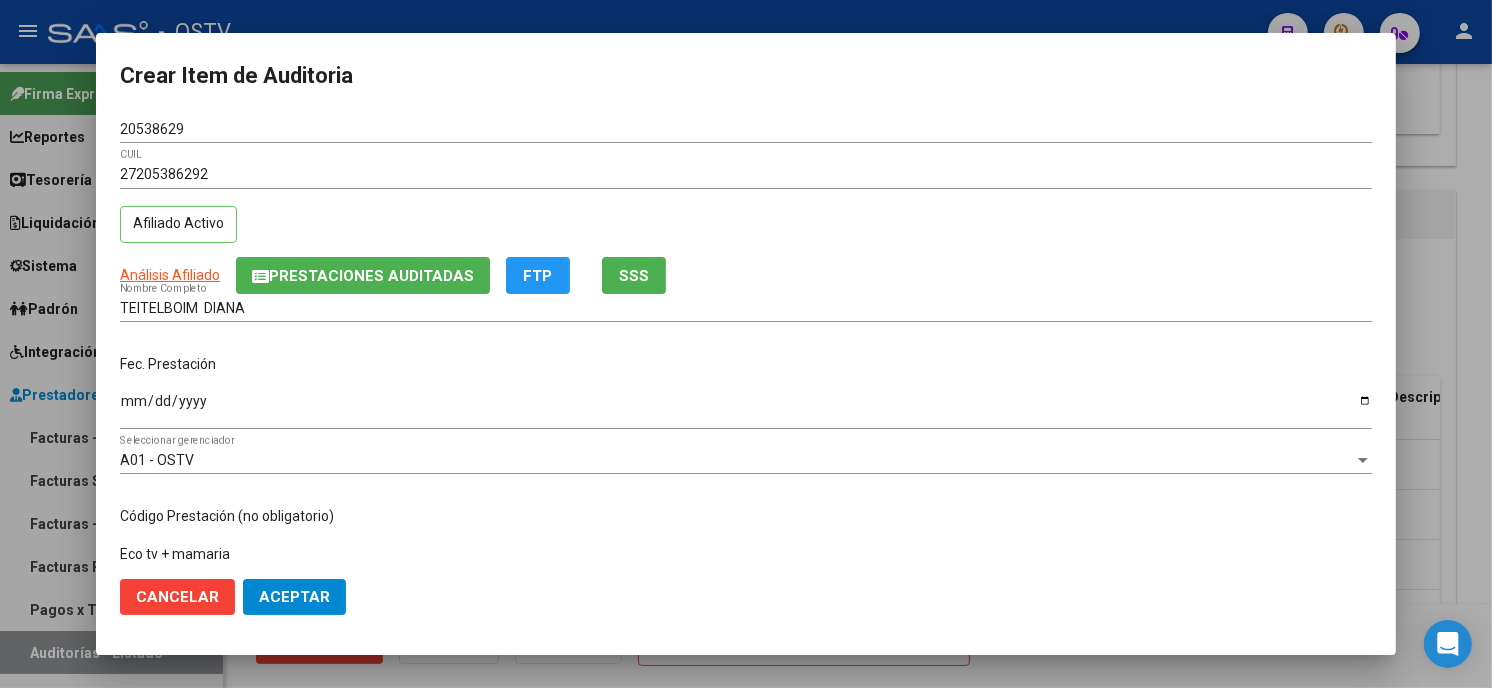 scroll, scrollTop: 310, scrollLeft: 0, axis: vertical 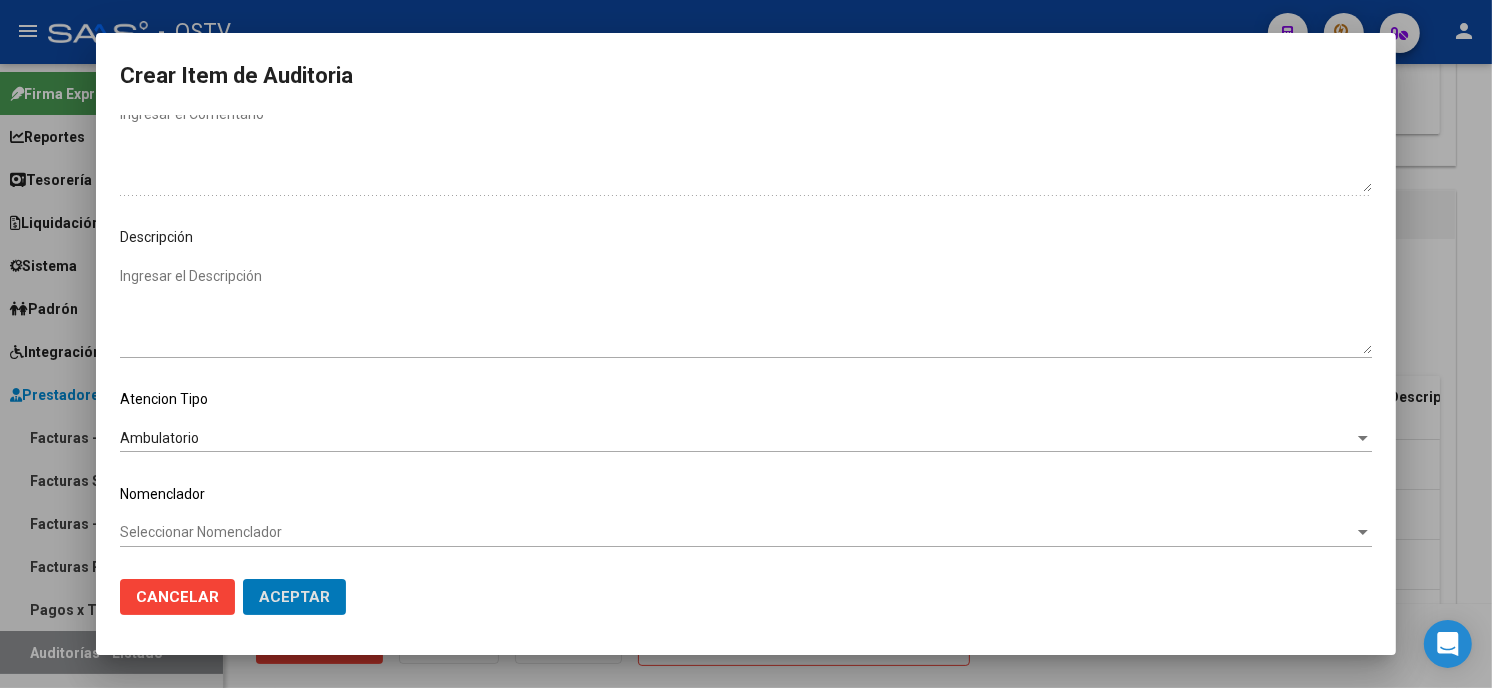 click on "Aceptar" 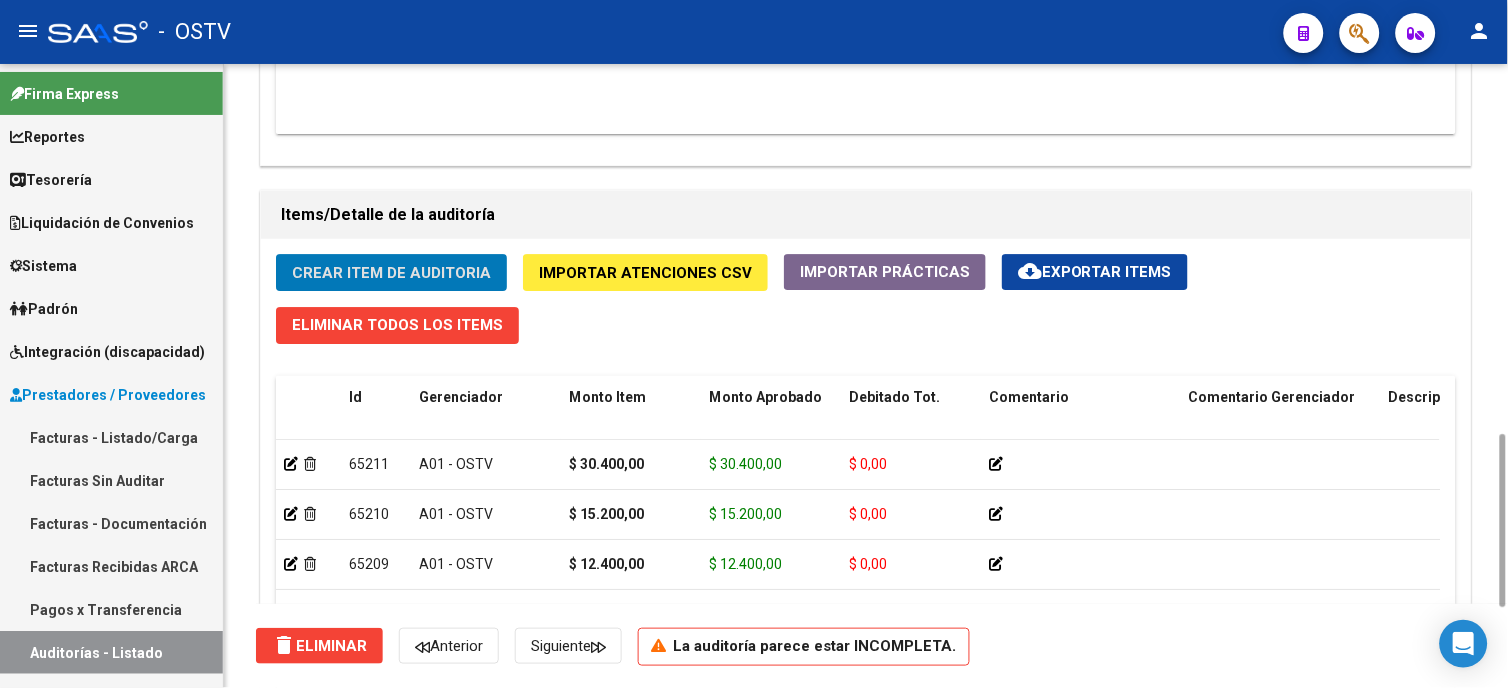 click on "Crear Item de Auditoria" 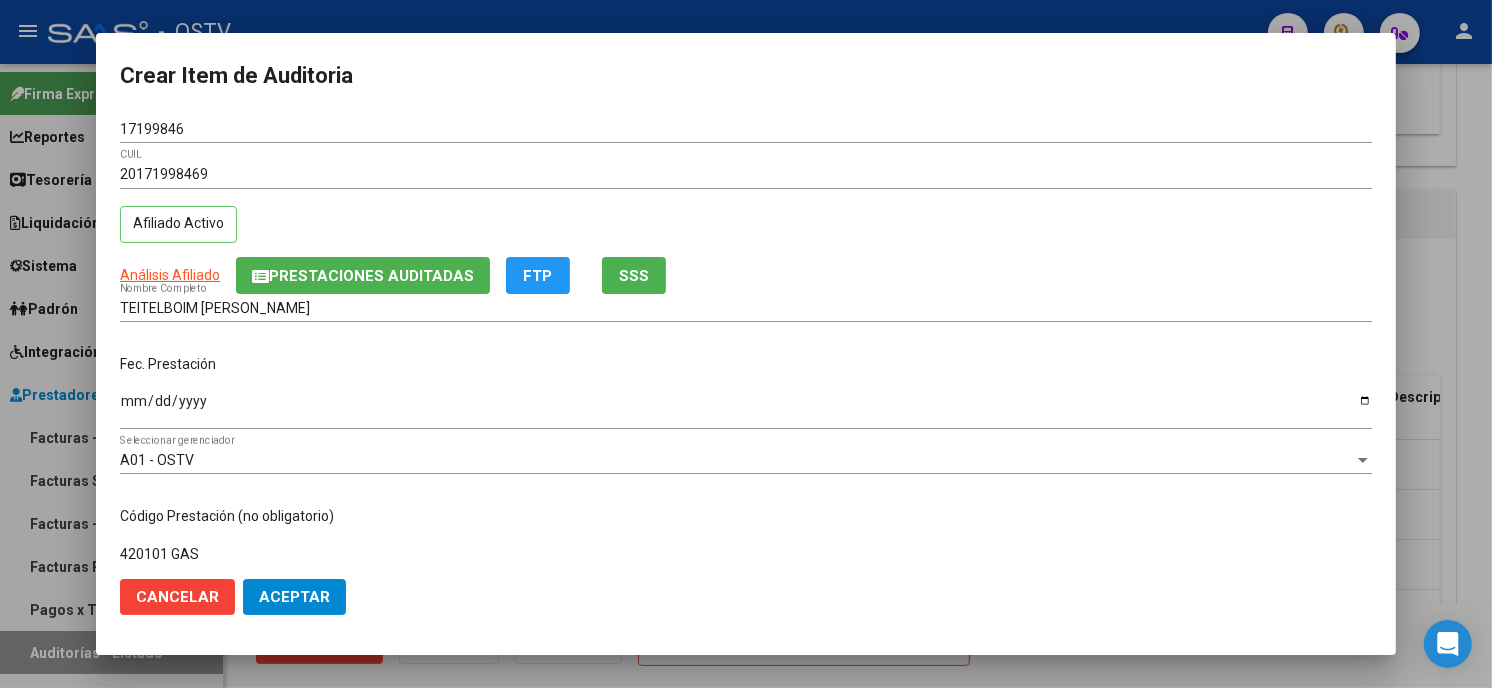 scroll, scrollTop: 310, scrollLeft: 0, axis: vertical 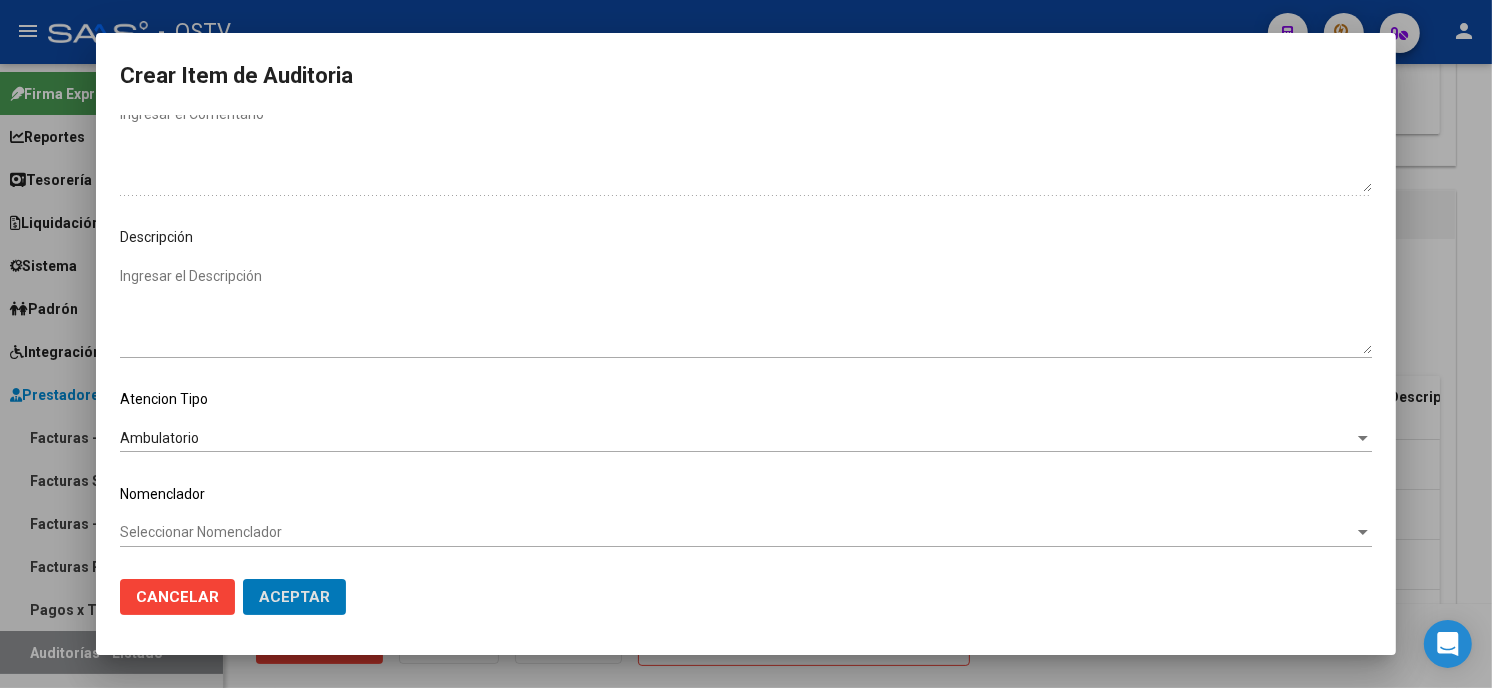 click on "Aceptar" 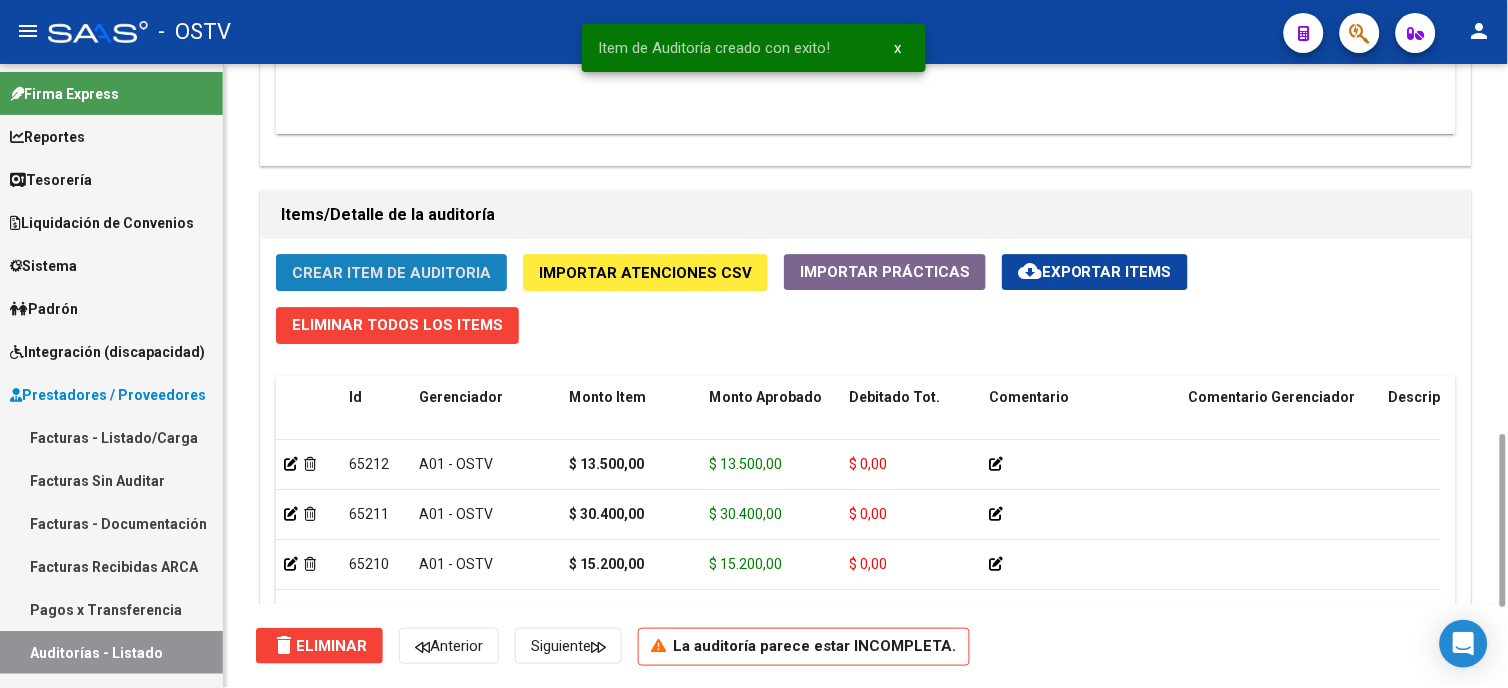 click on "Crear Item de Auditoria" 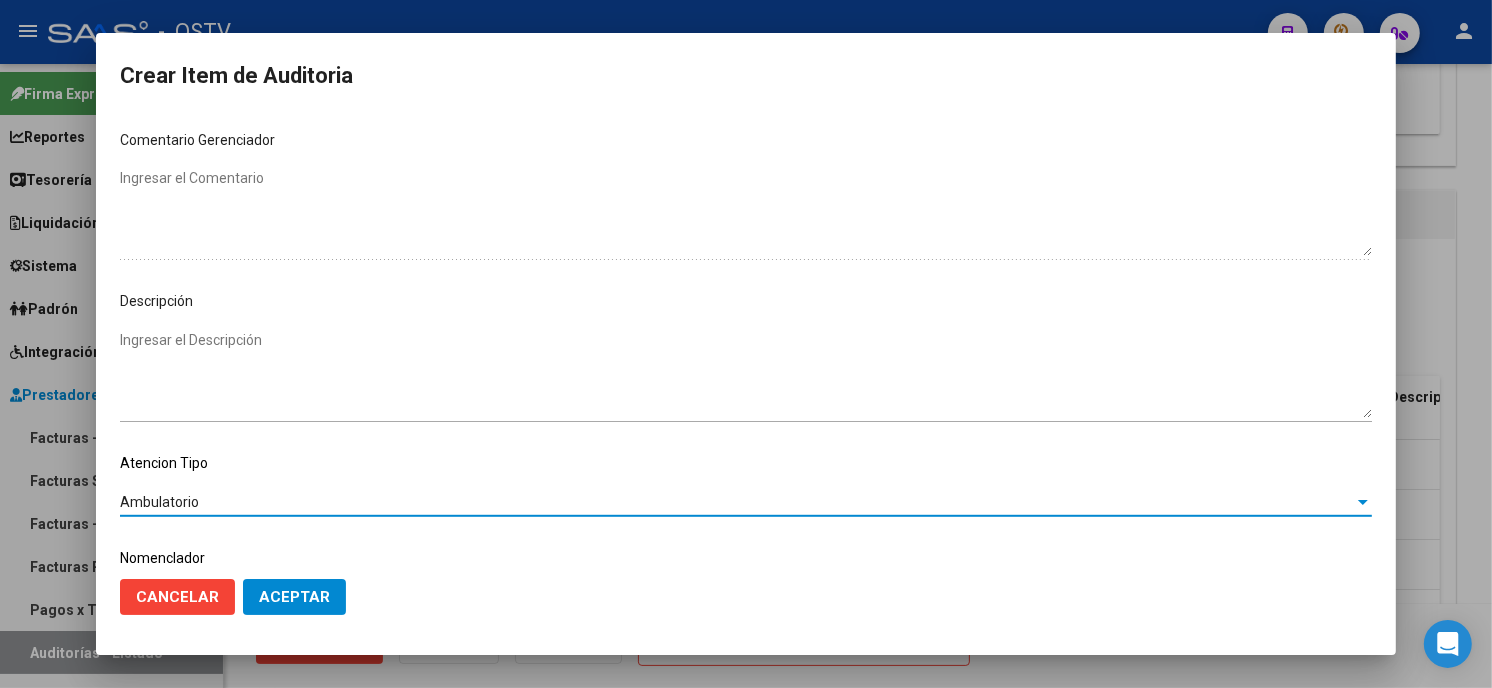scroll, scrollTop: 1074, scrollLeft: 0, axis: vertical 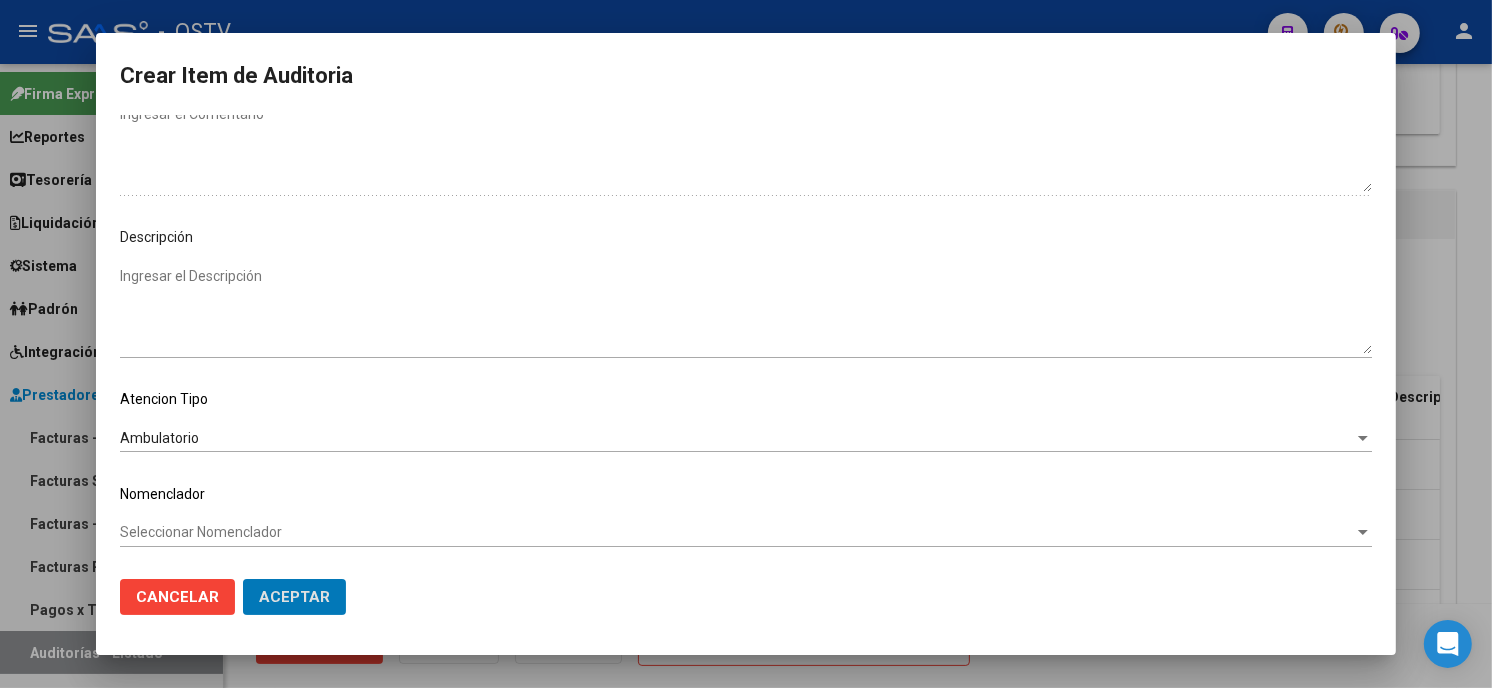 click on "Aceptar" 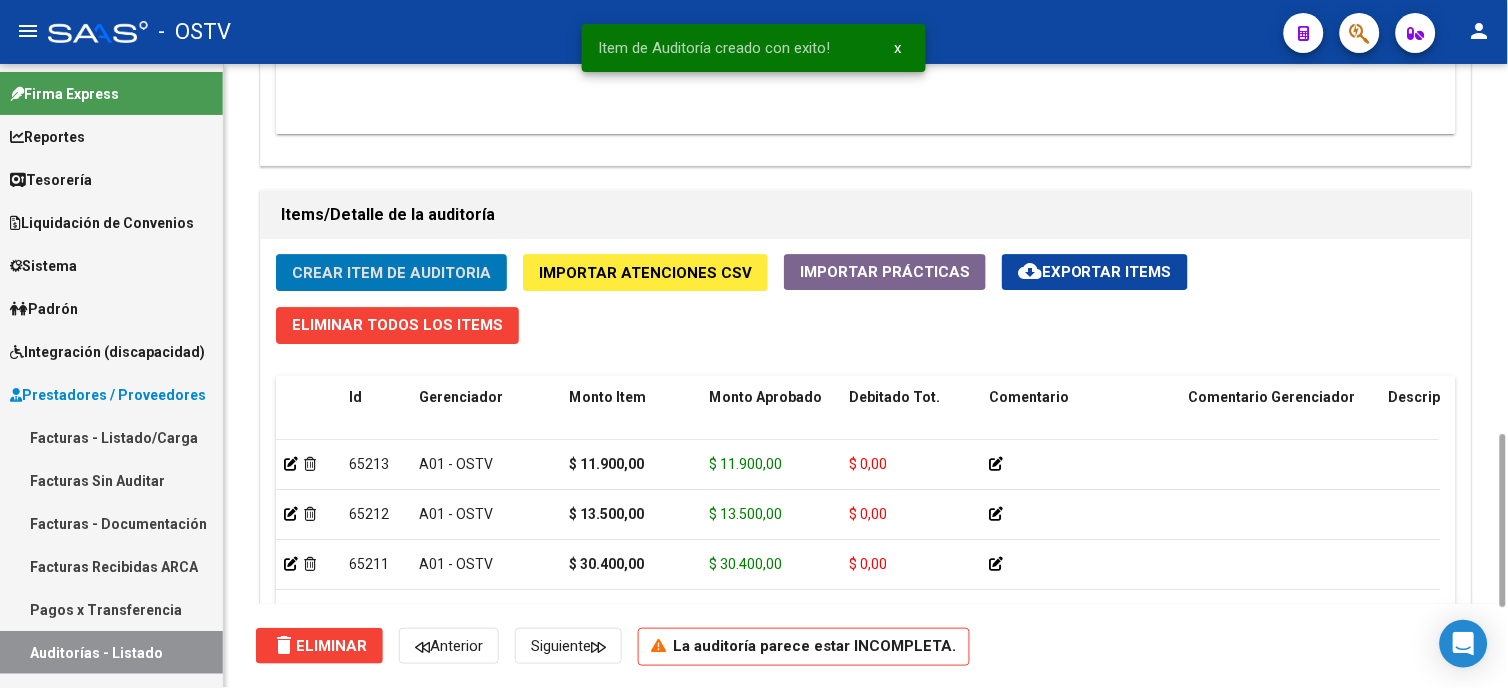 click on "Crear Item de Auditoria" 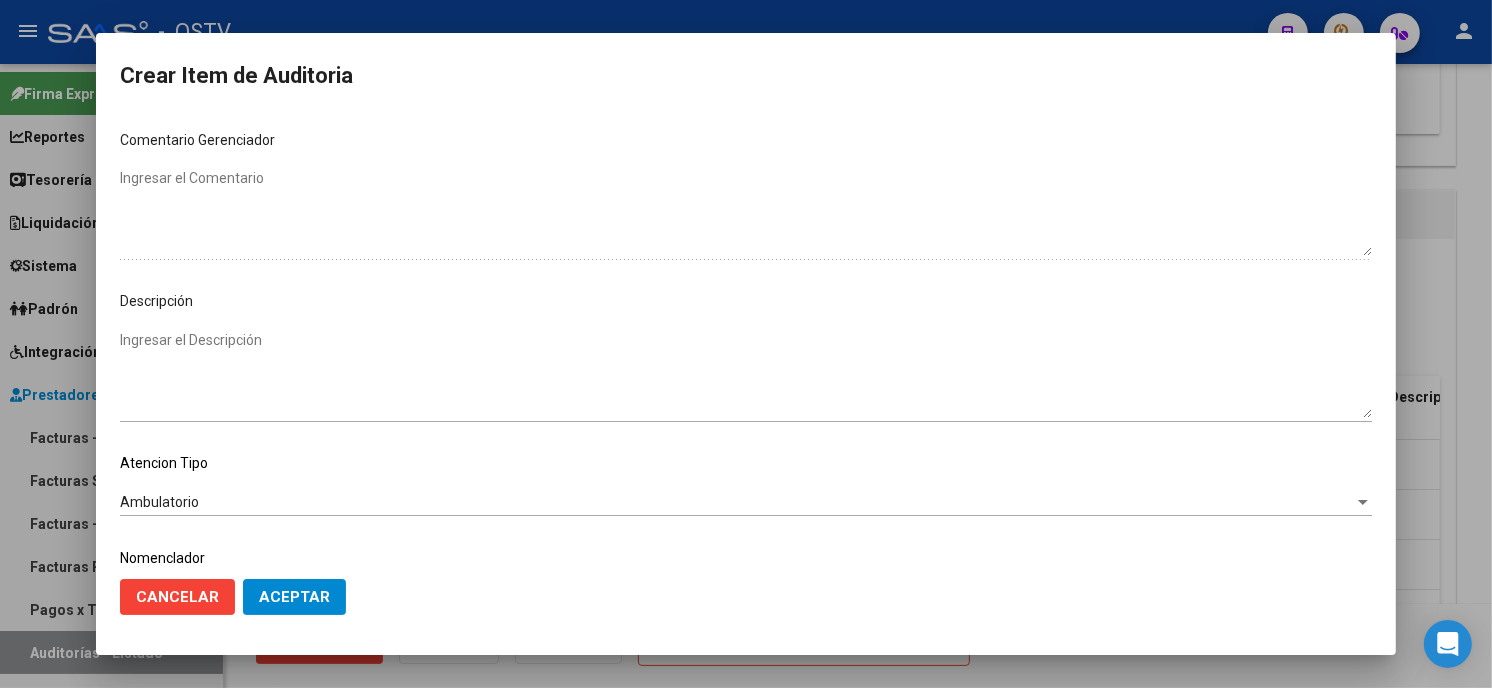 scroll, scrollTop: 1074, scrollLeft: 0, axis: vertical 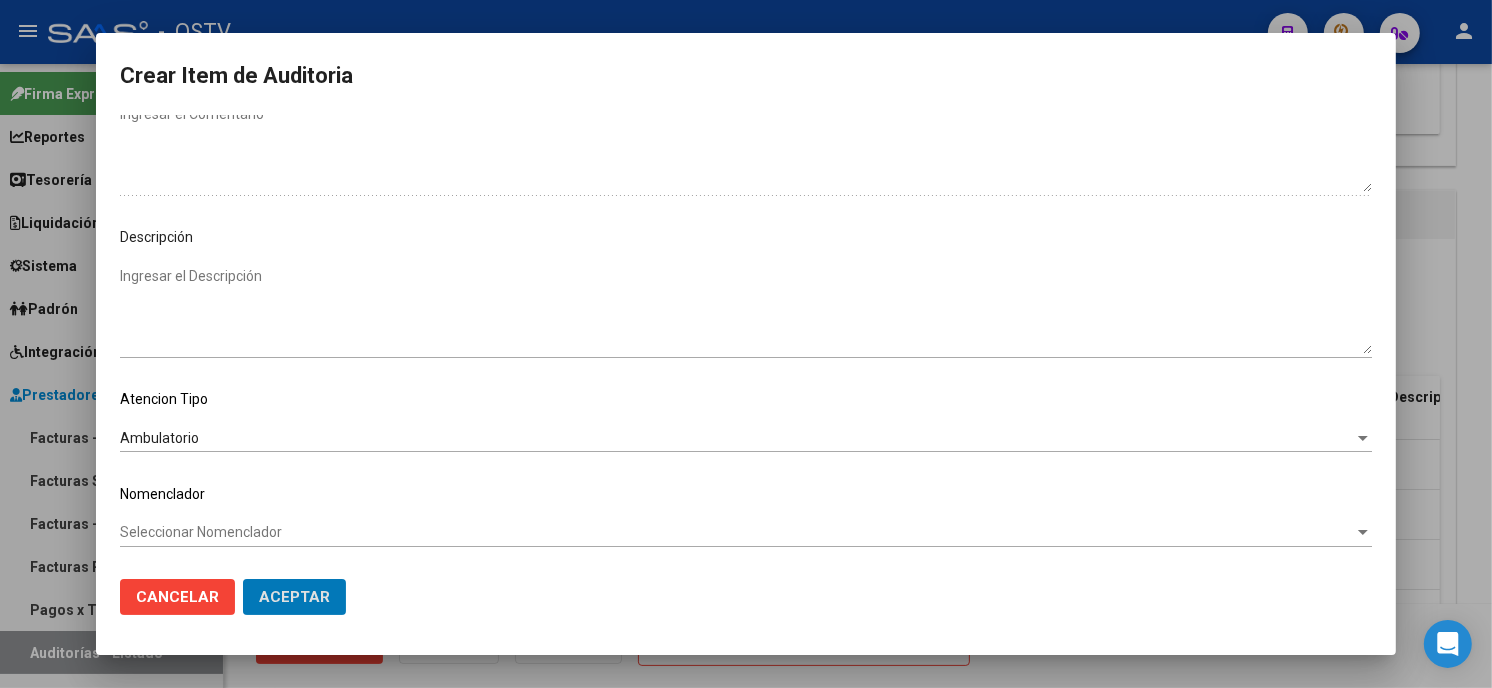 click on "Aceptar" 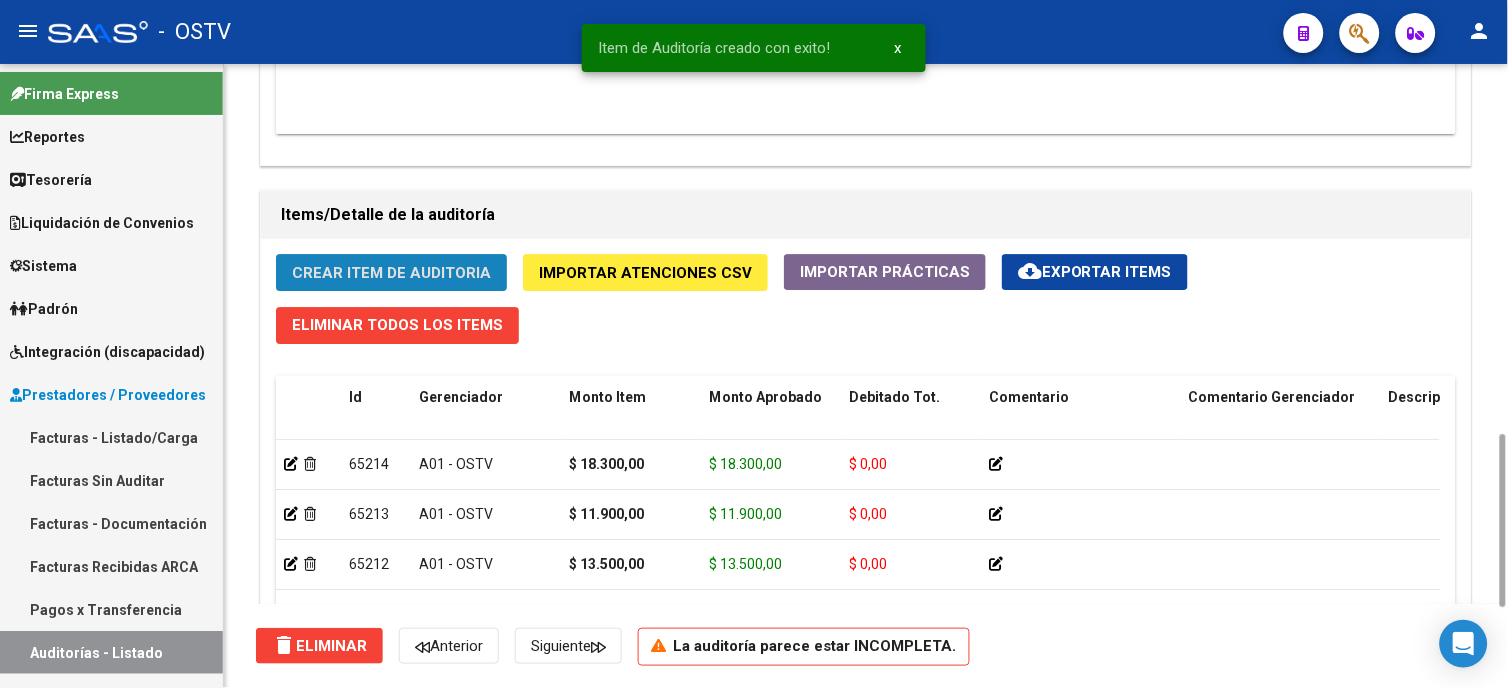 click on "Crear Item de Auditoria" 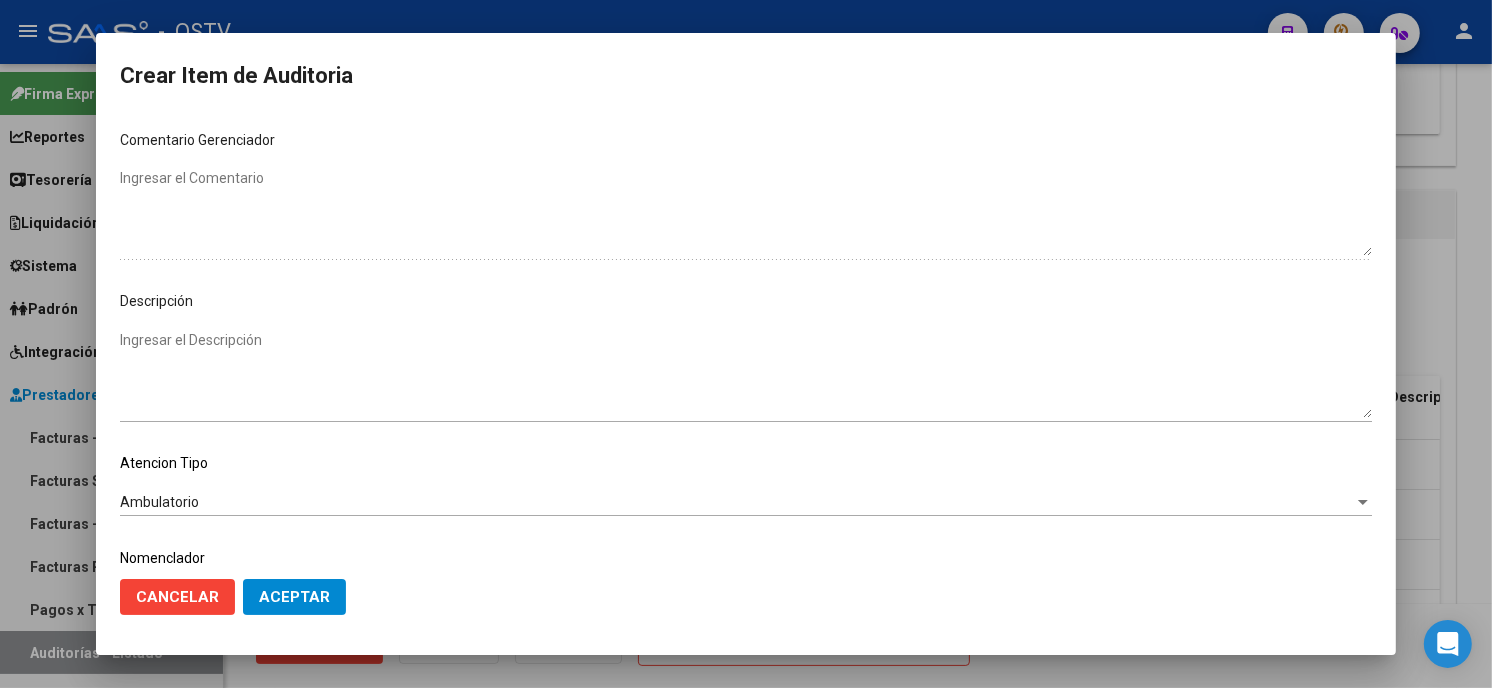 scroll, scrollTop: 1074, scrollLeft: 0, axis: vertical 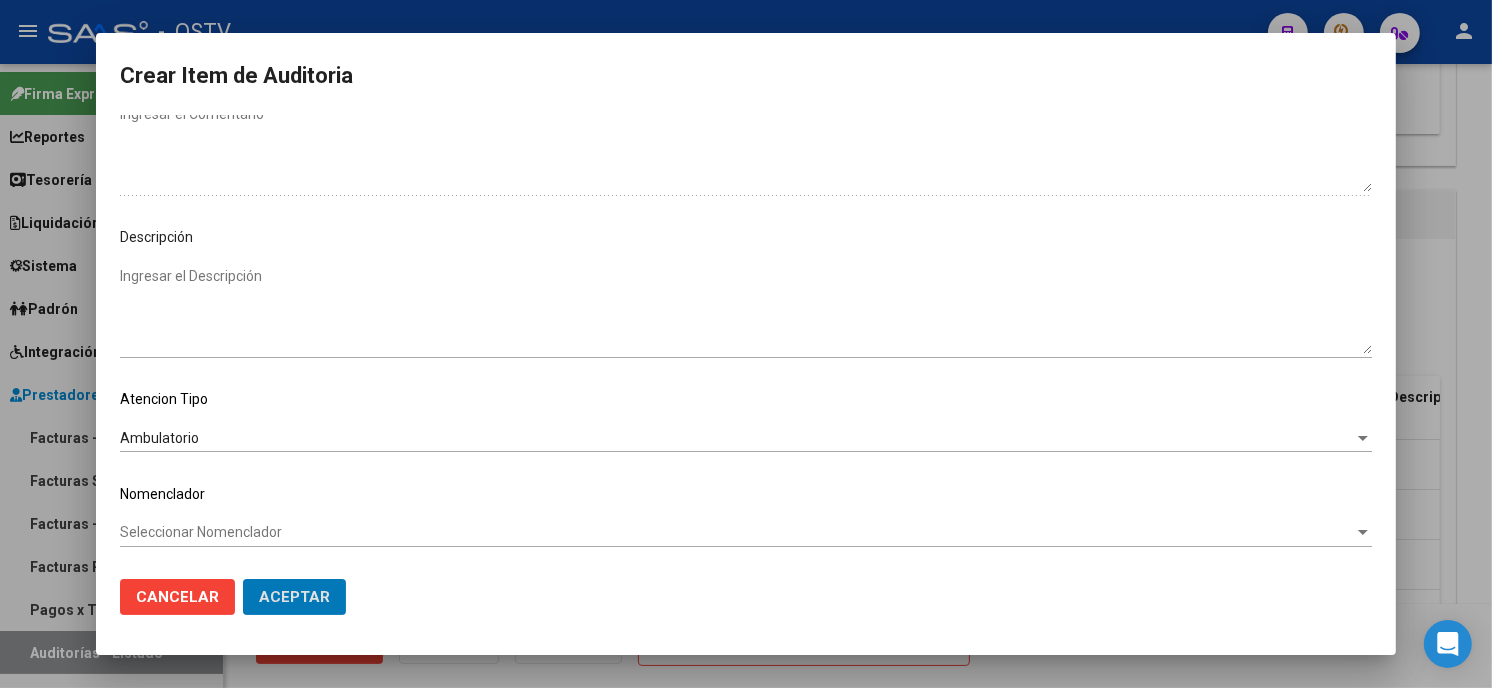 click on "Aceptar" 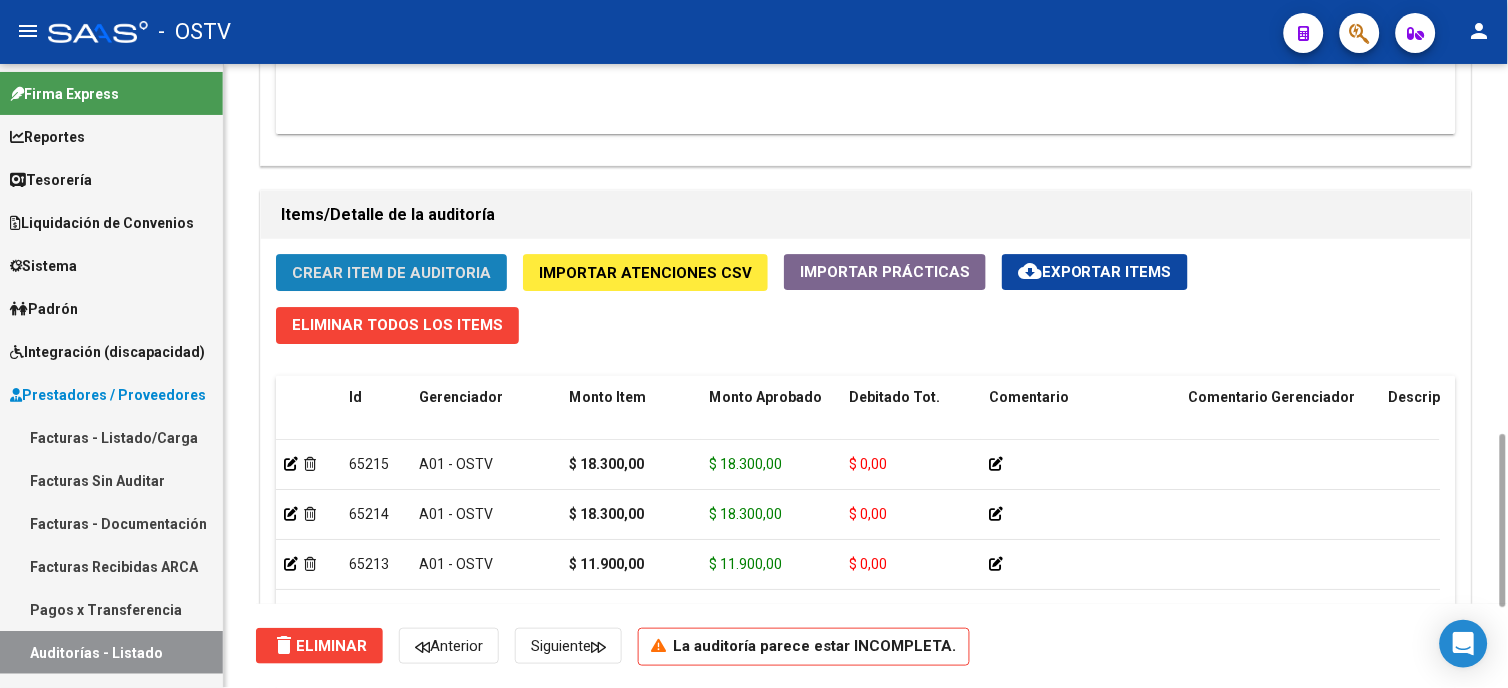click on "Crear Item de Auditoria" 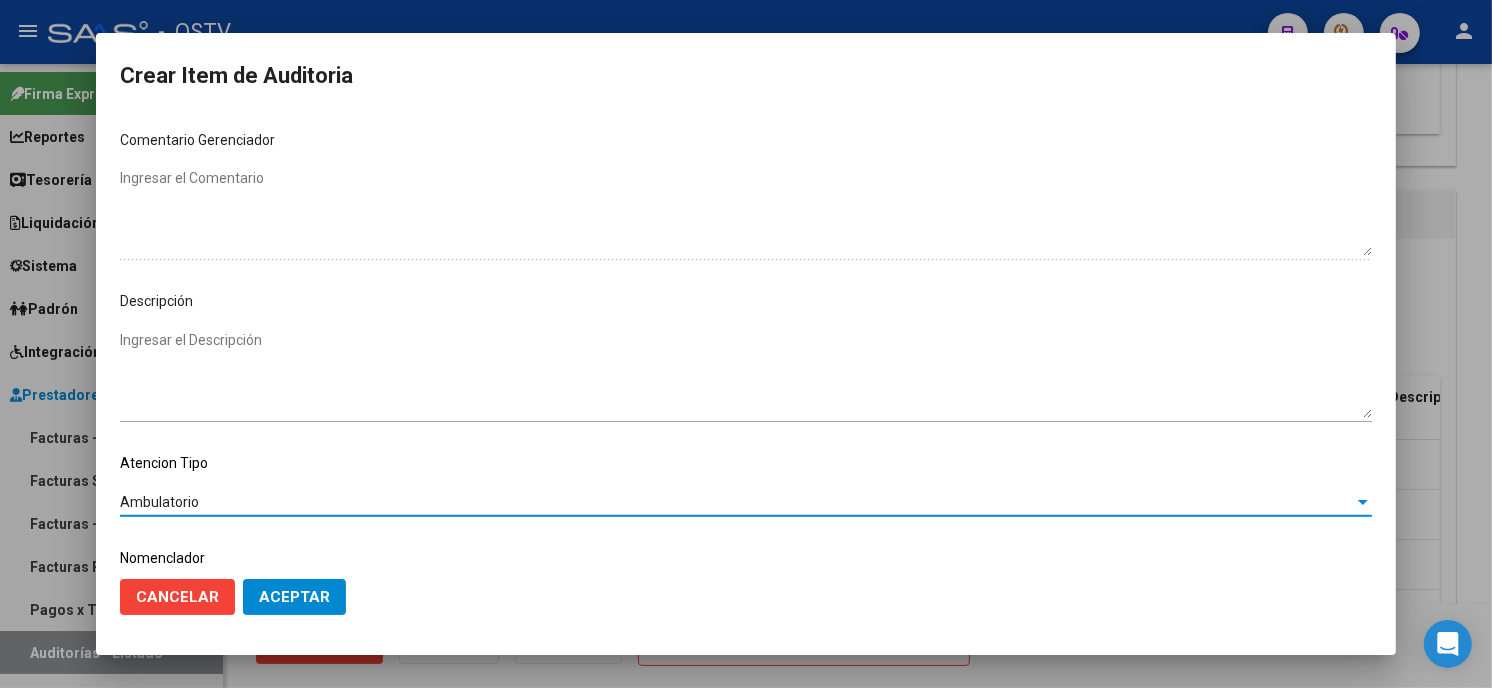 scroll, scrollTop: 1074, scrollLeft: 0, axis: vertical 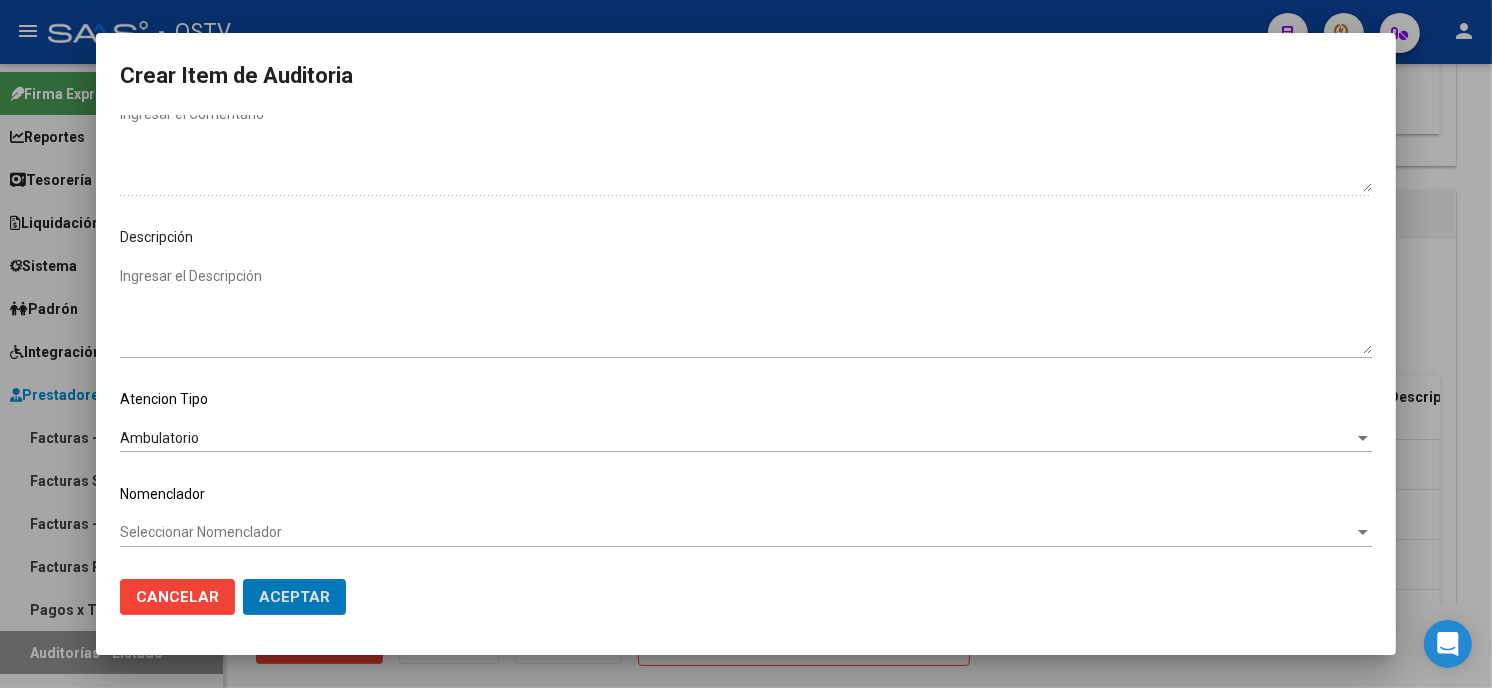 click on "Aceptar" 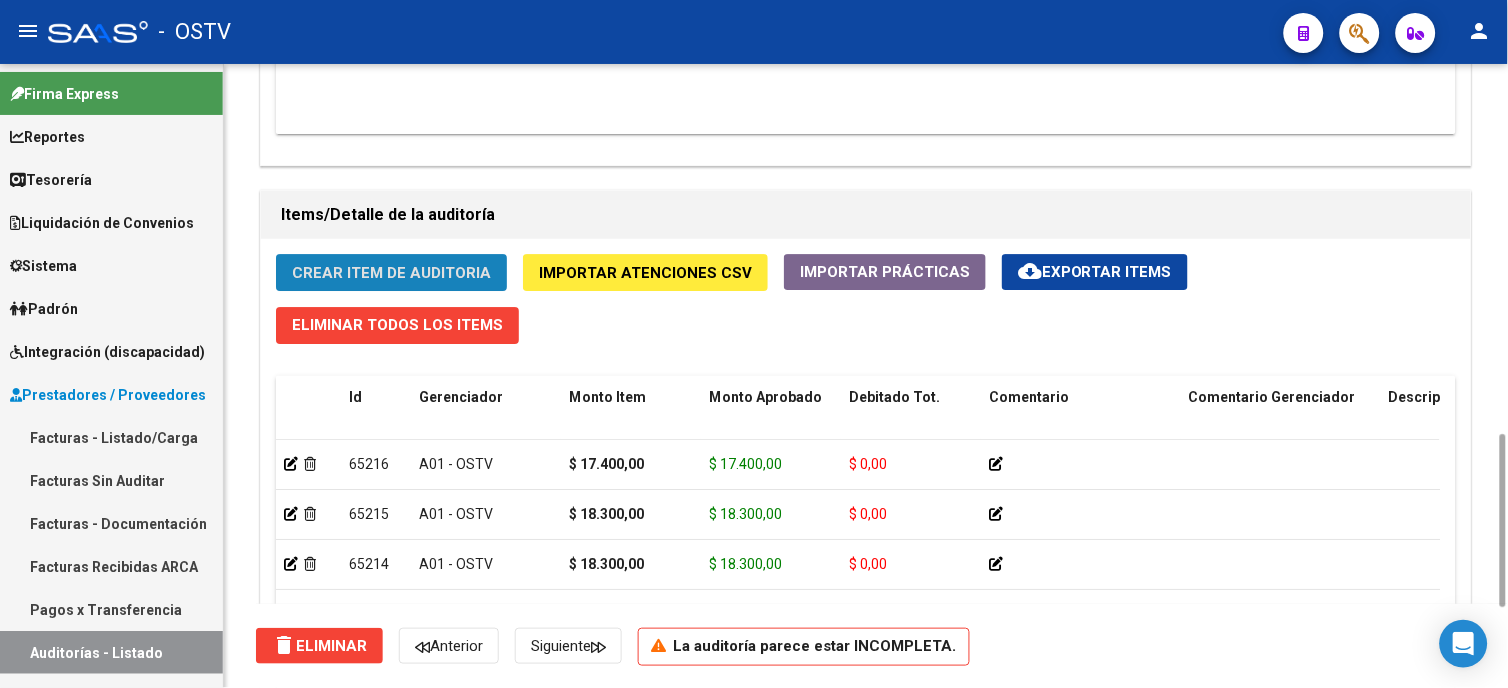 click on "Crear Item de Auditoria" 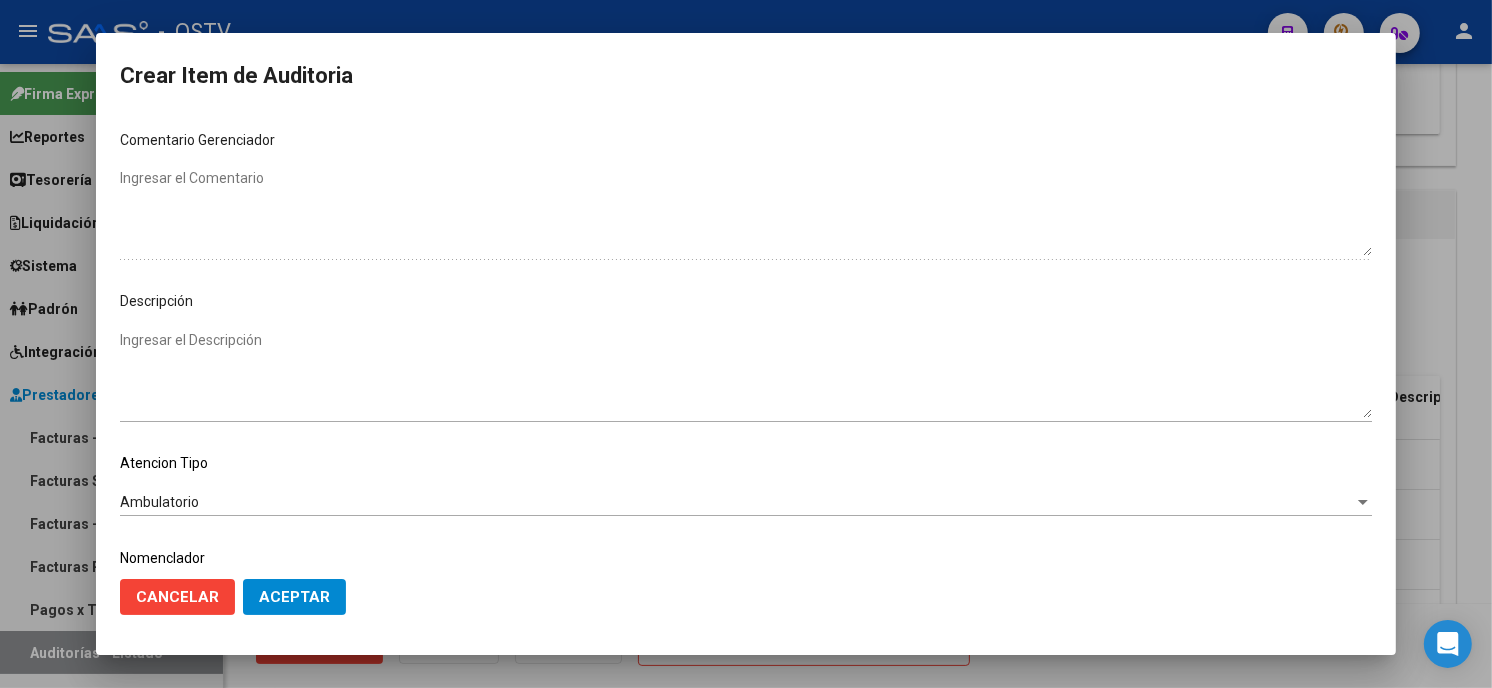 scroll, scrollTop: 1074, scrollLeft: 0, axis: vertical 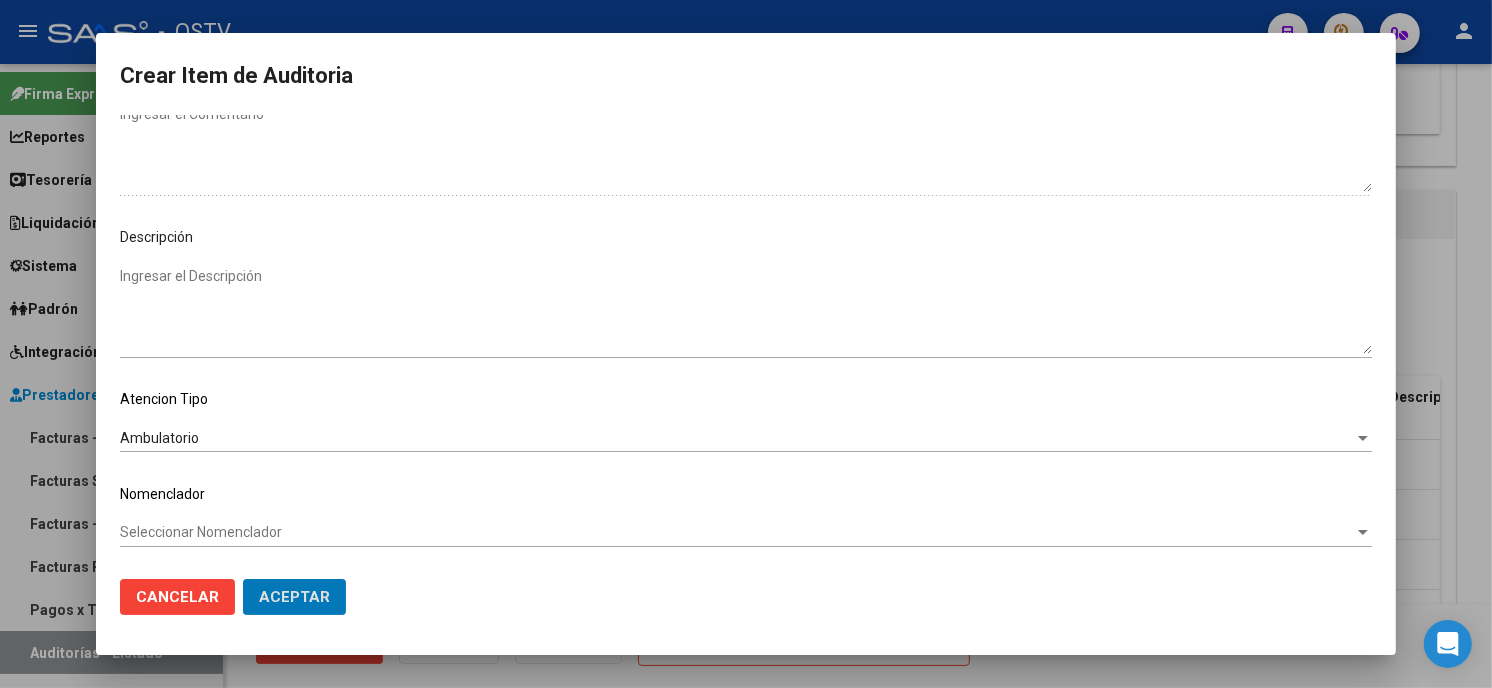 click on "Aceptar" 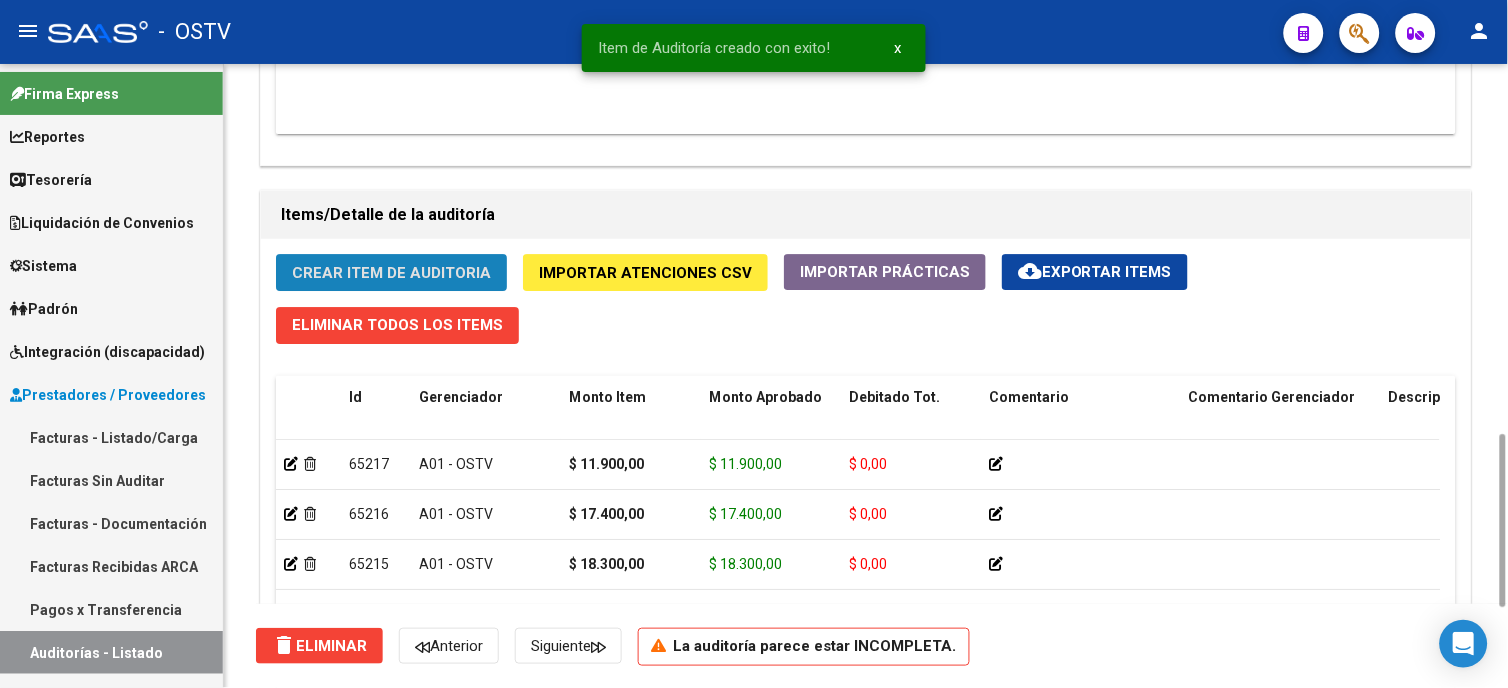click on "Crear Item de Auditoria" 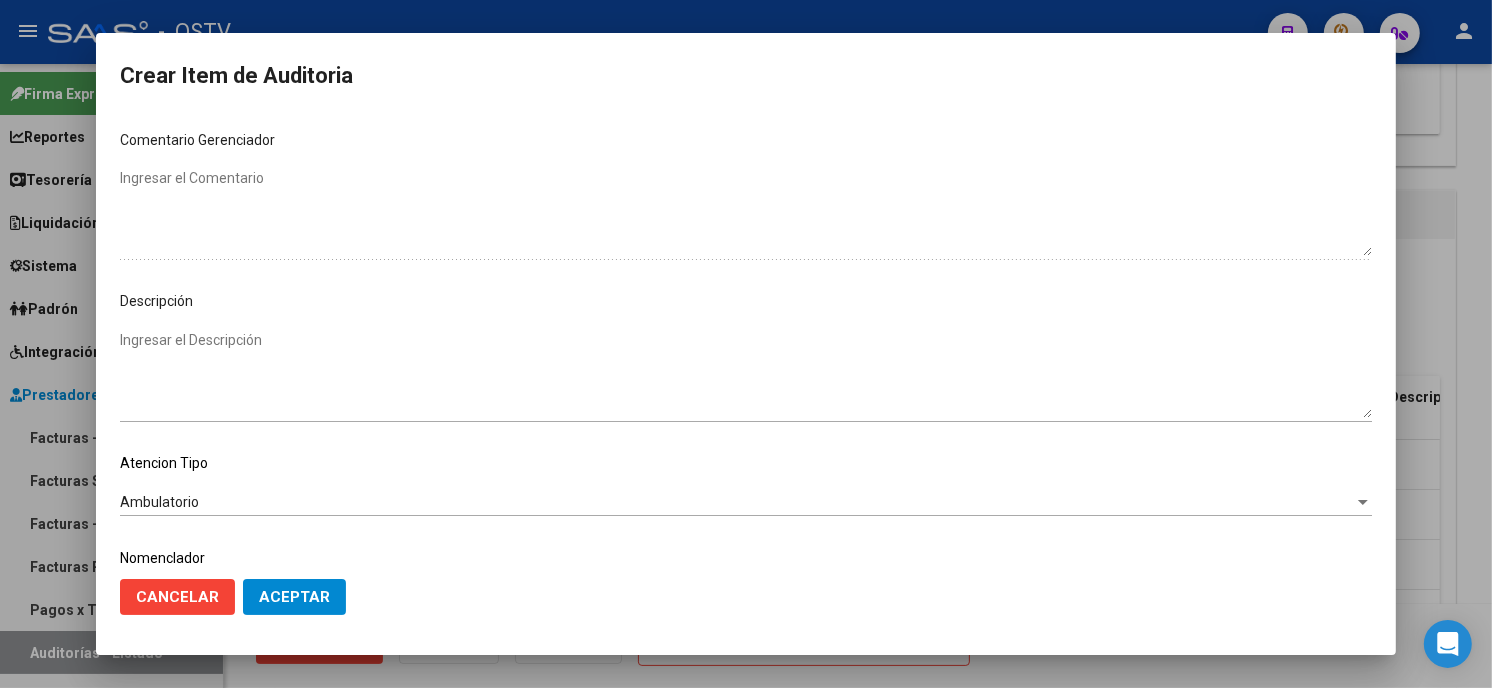 scroll, scrollTop: 1074, scrollLeft: 0, axis: vertical 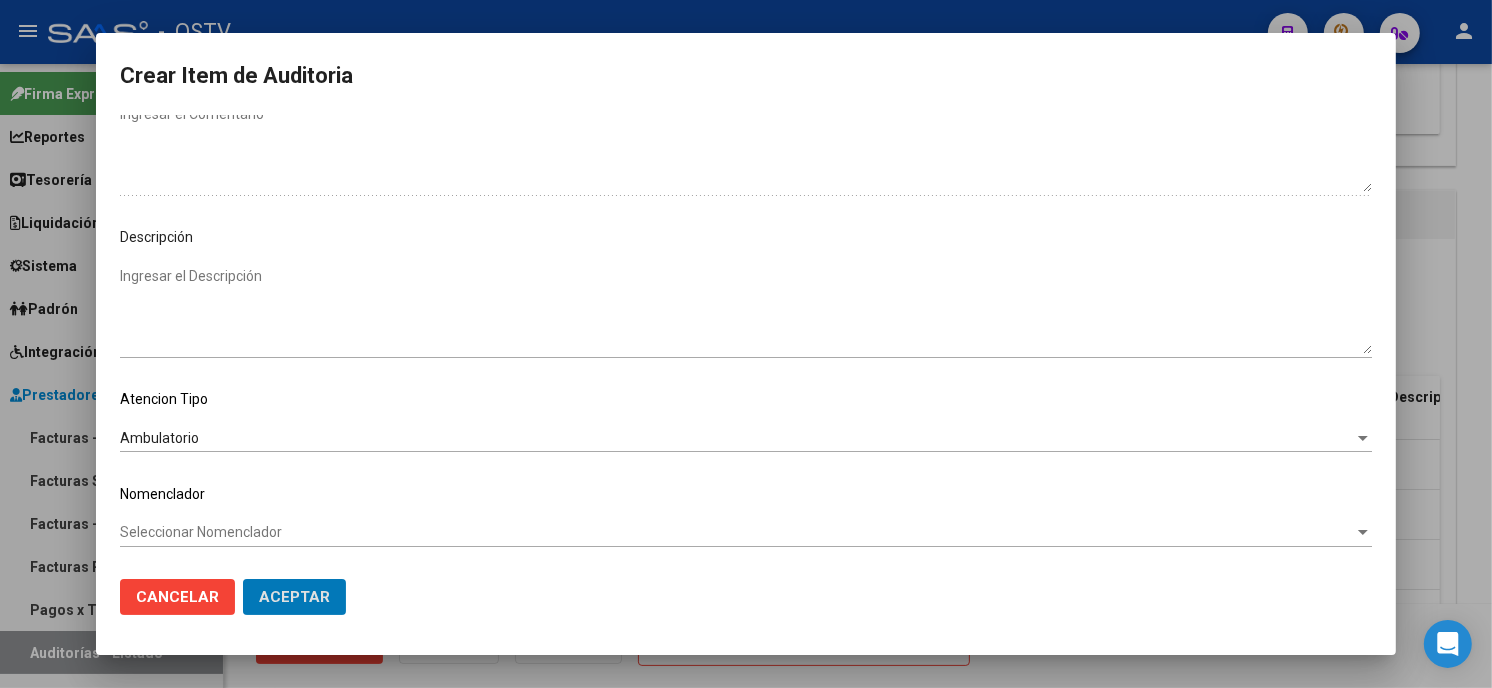 click on "Aceptar" 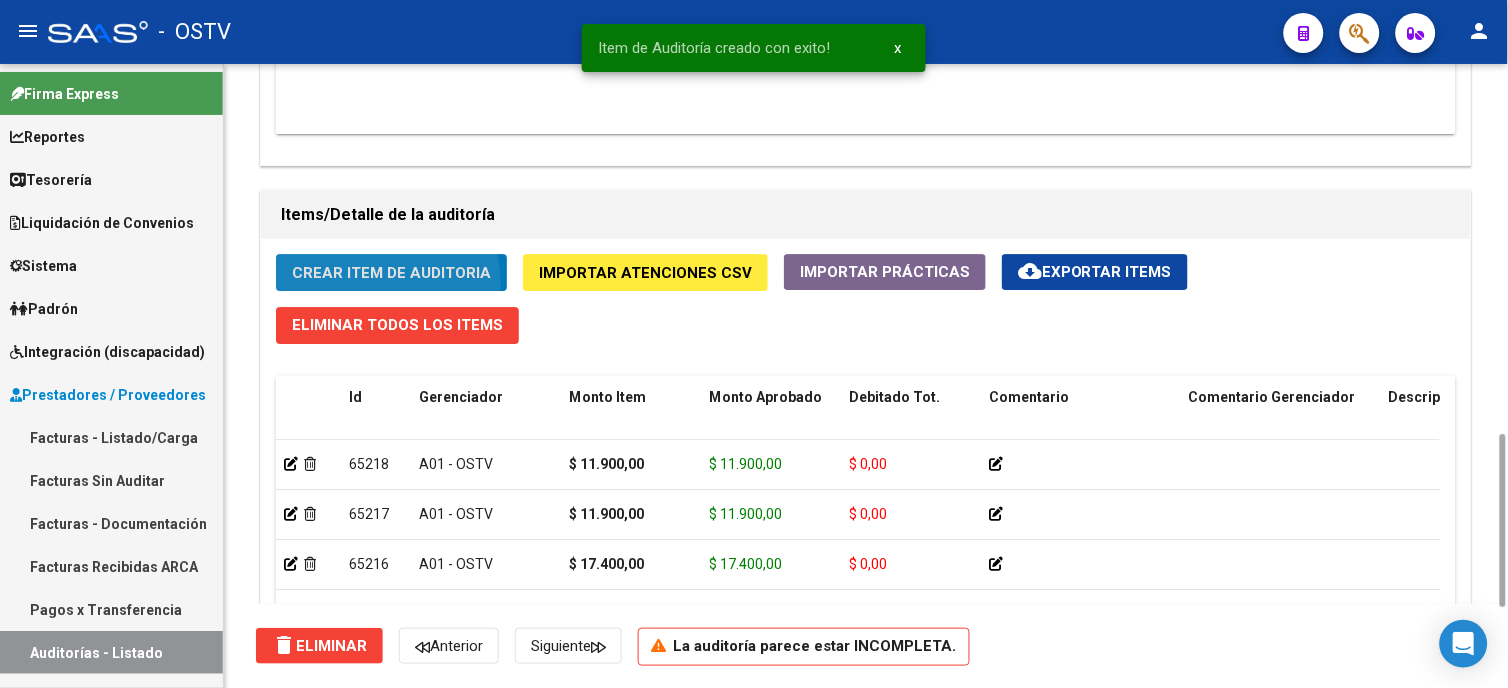 click on "Crear Item de Auditoria" 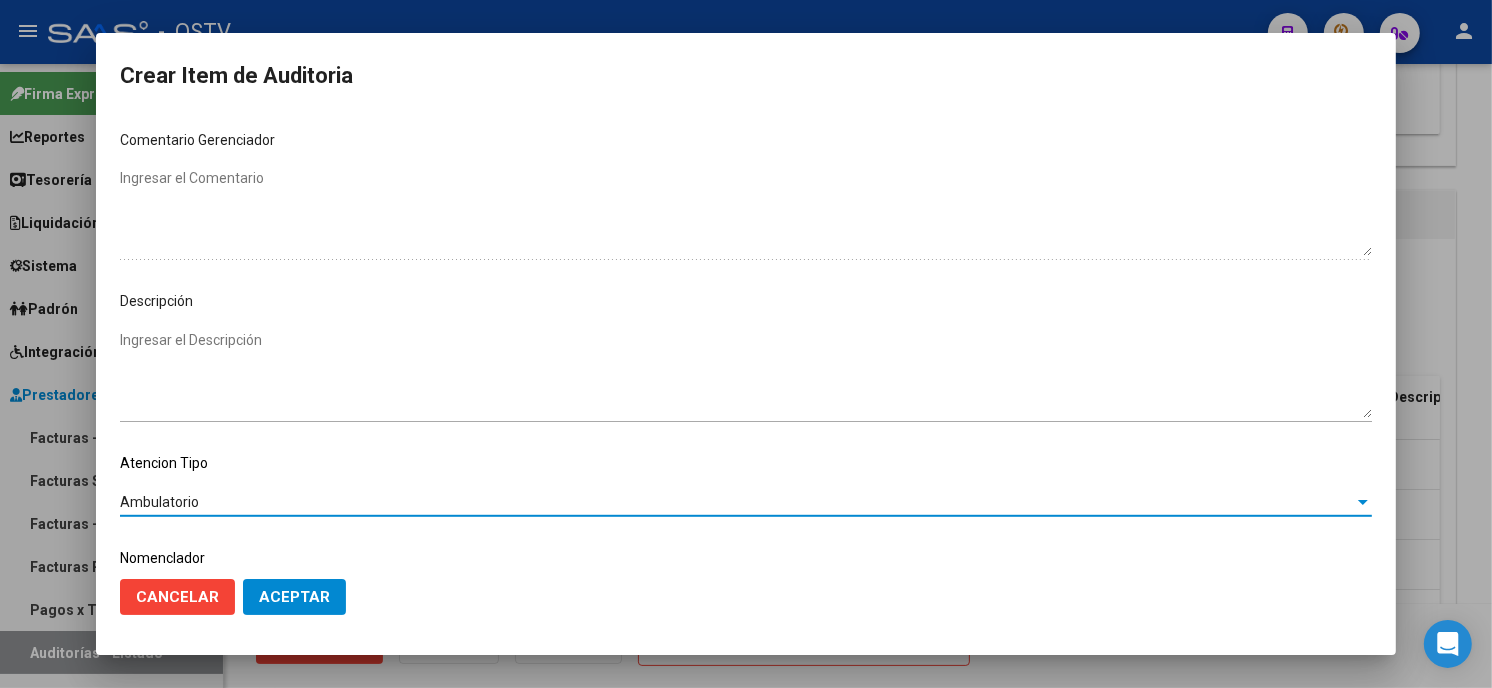 scroll, scrollTop: 1074, scrollLeft: 0, axis: vertical 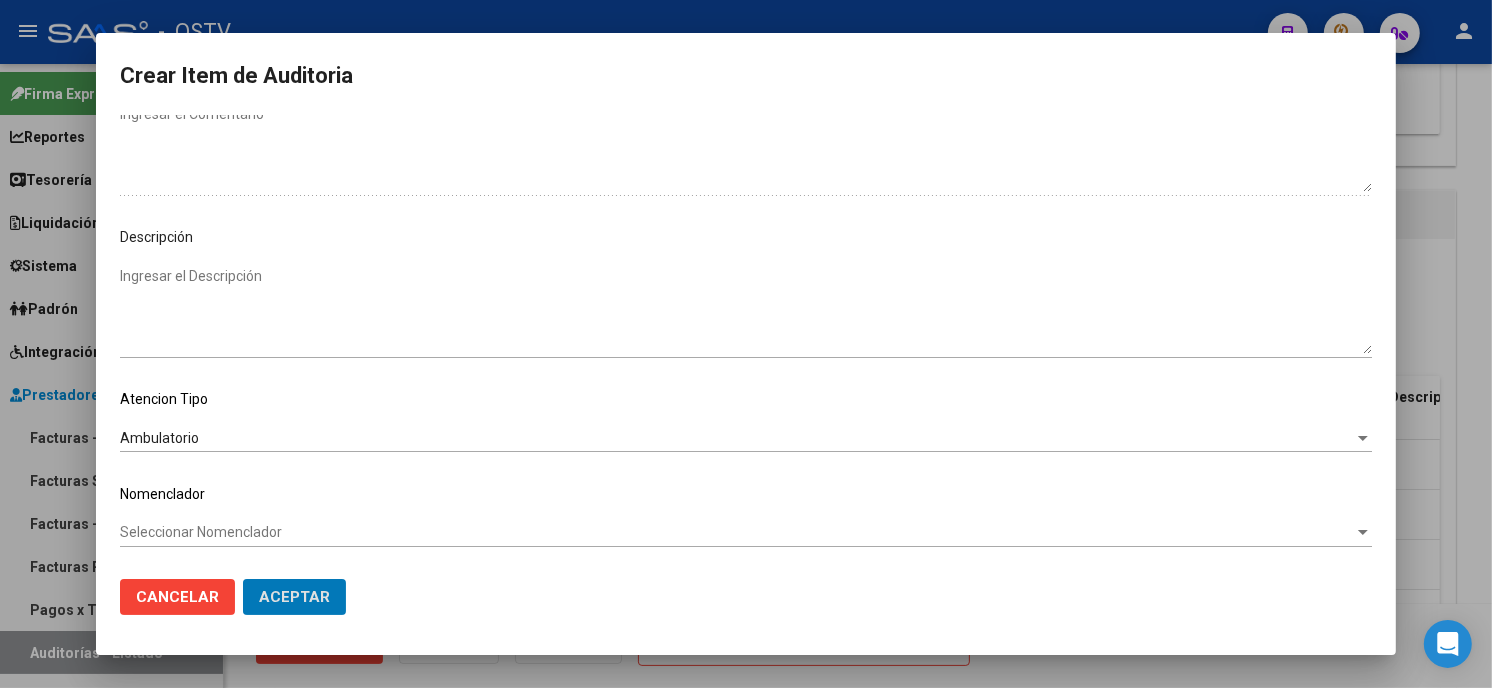 click on "Aceptar" 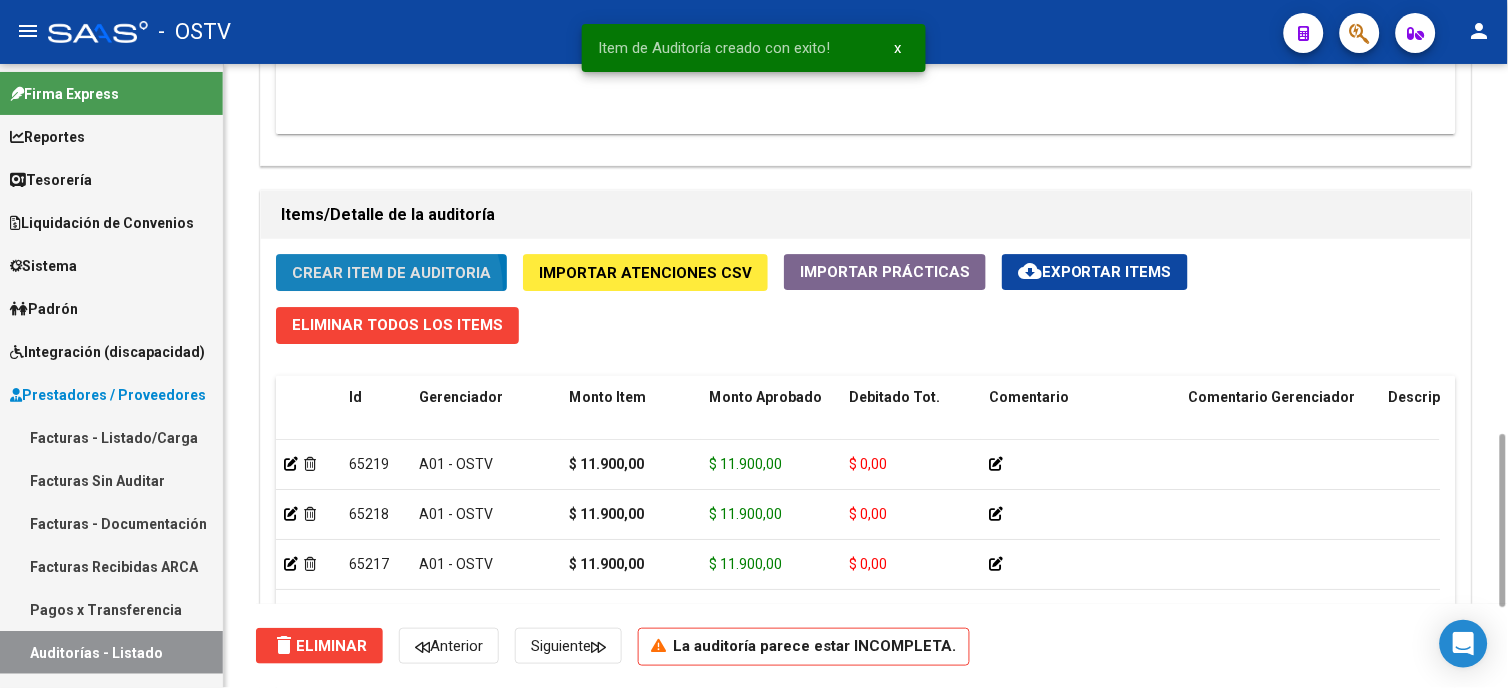 click on "Crear Item de Auditoria" 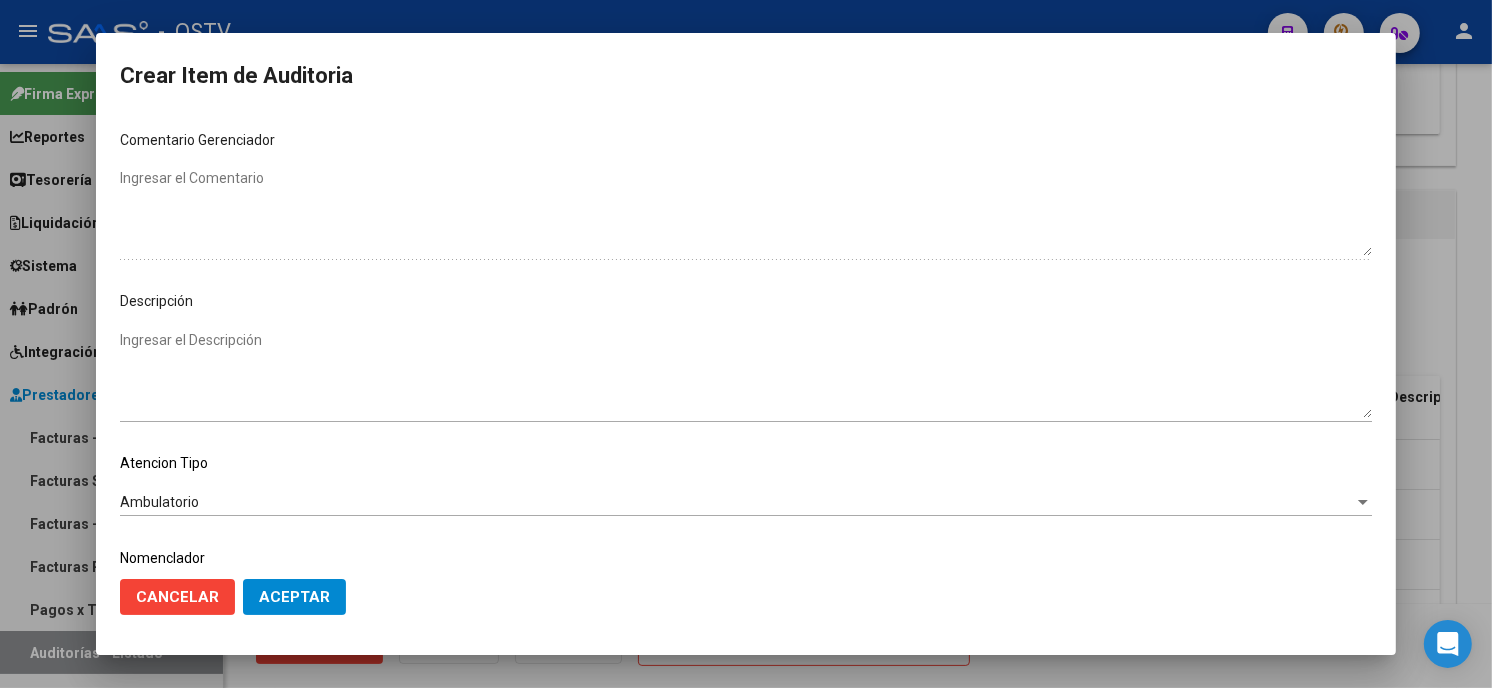 scroll, scrollTop: 1074, scrollLeft: 0, axis: vertical 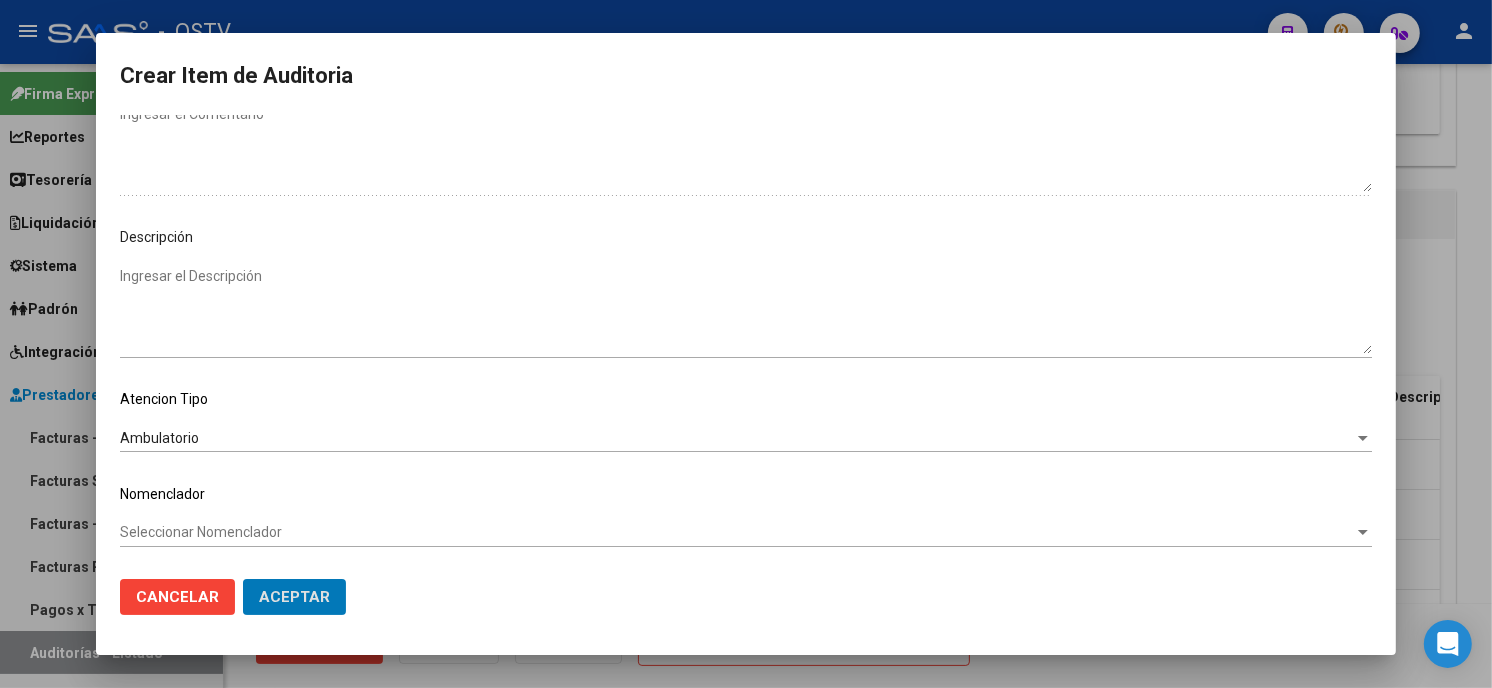 click on "Aceptar" 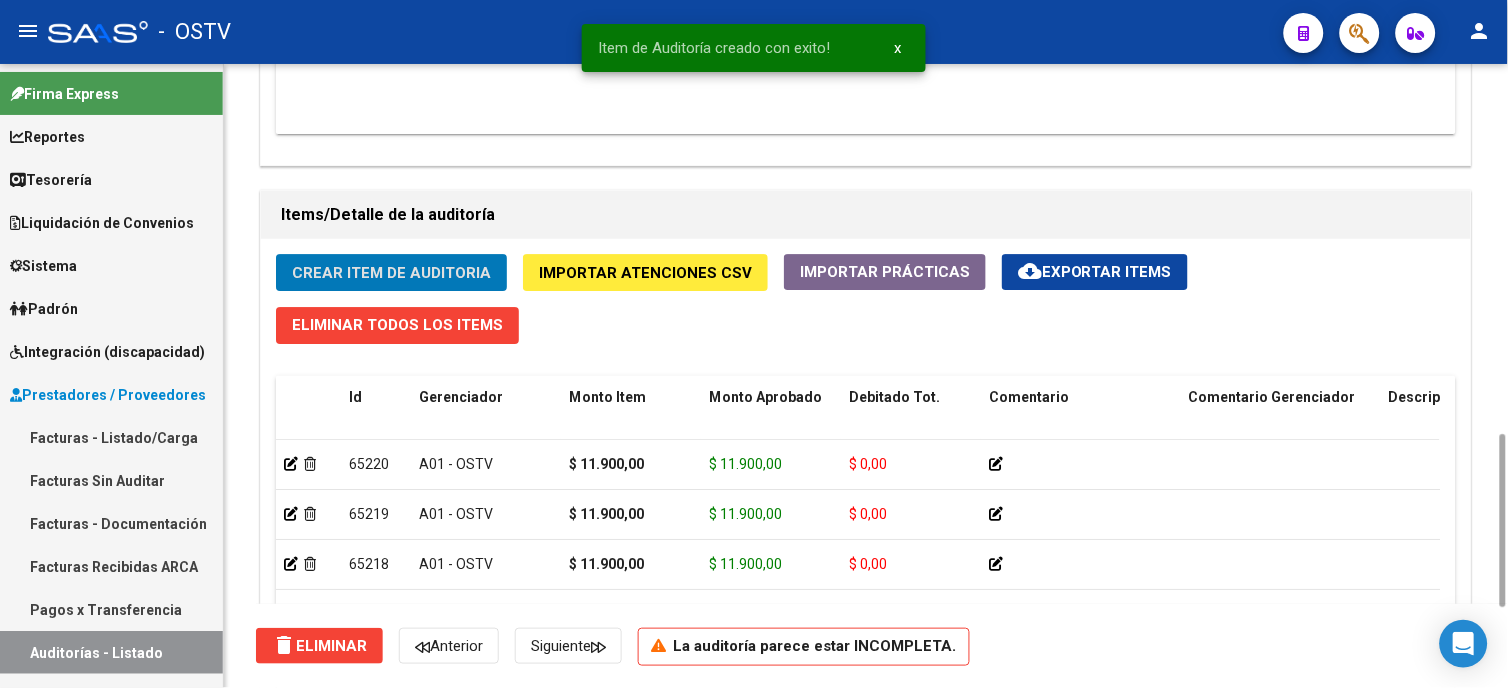 click on "Crear Item de Auditoria" 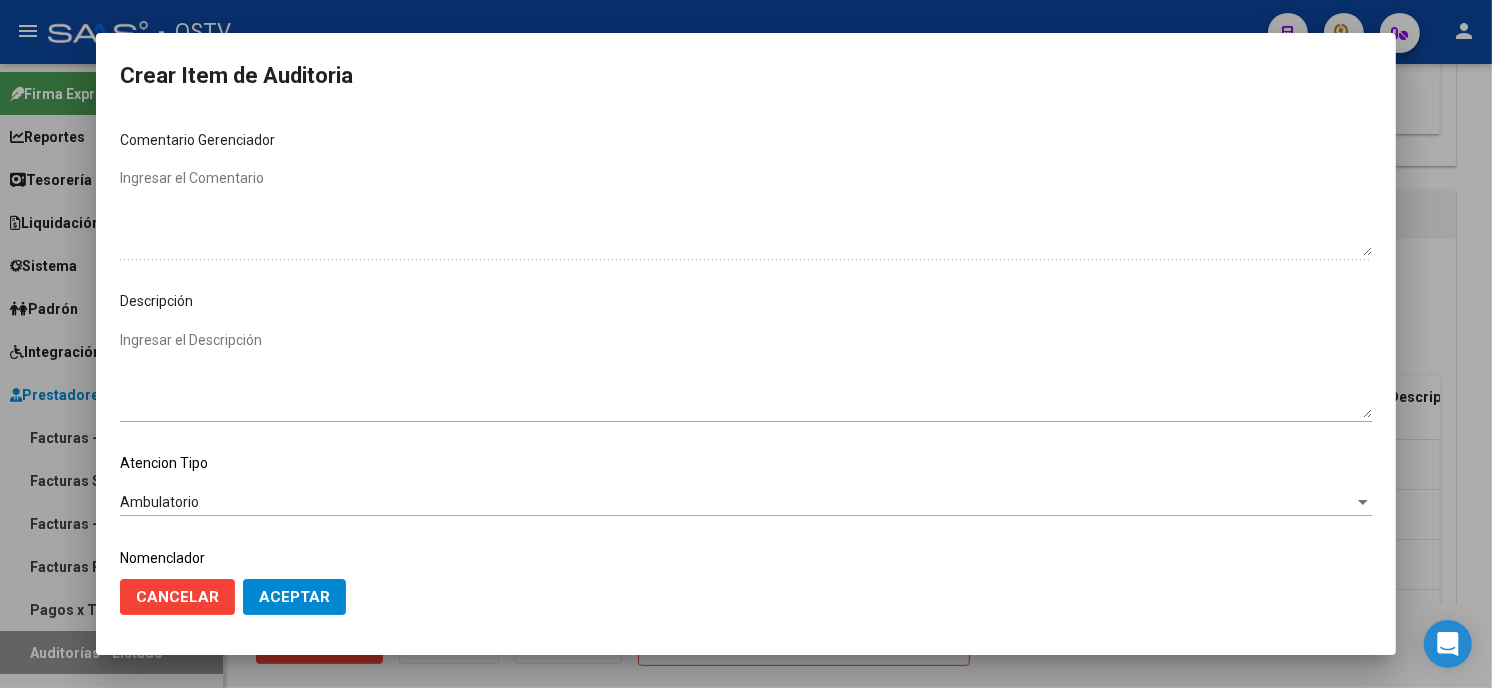 scroll, scrollTop: 1074, scrollLeft: 0, axis: vertical 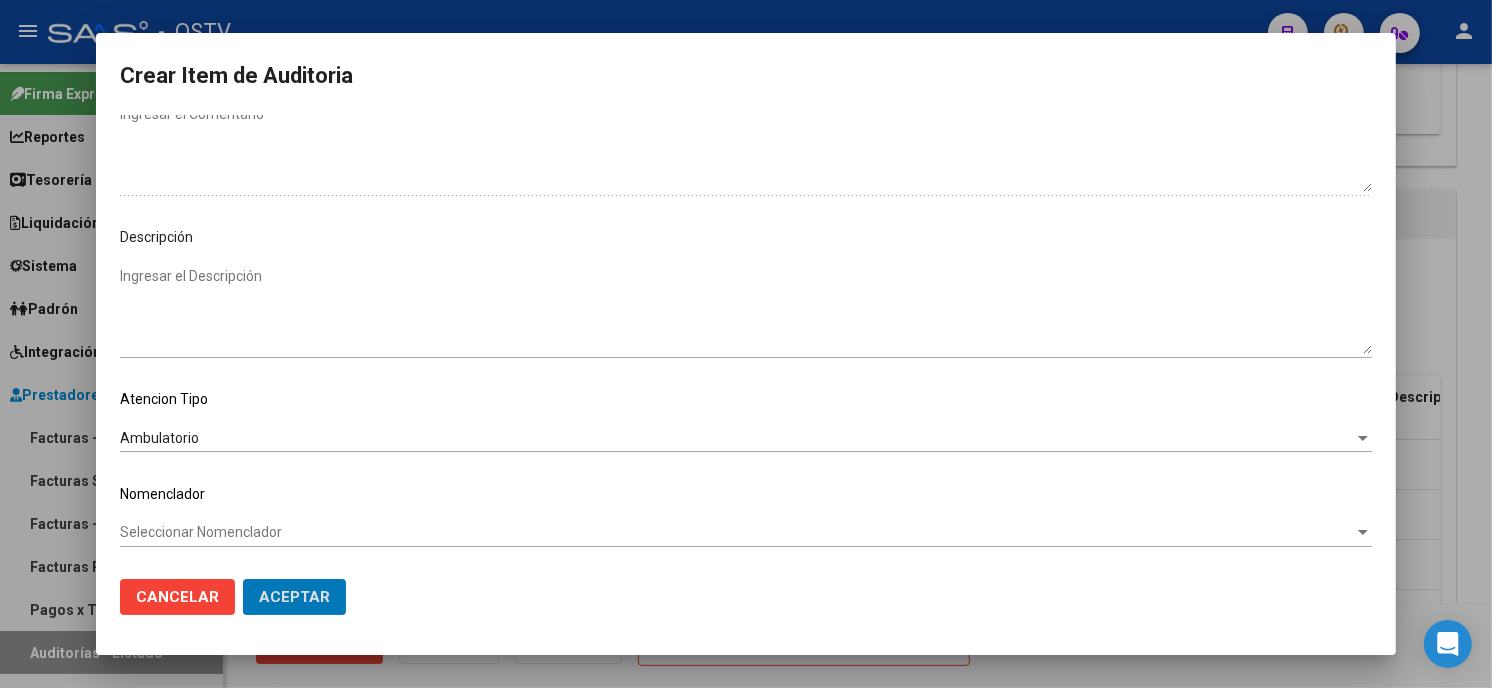 click on "Aceptar" 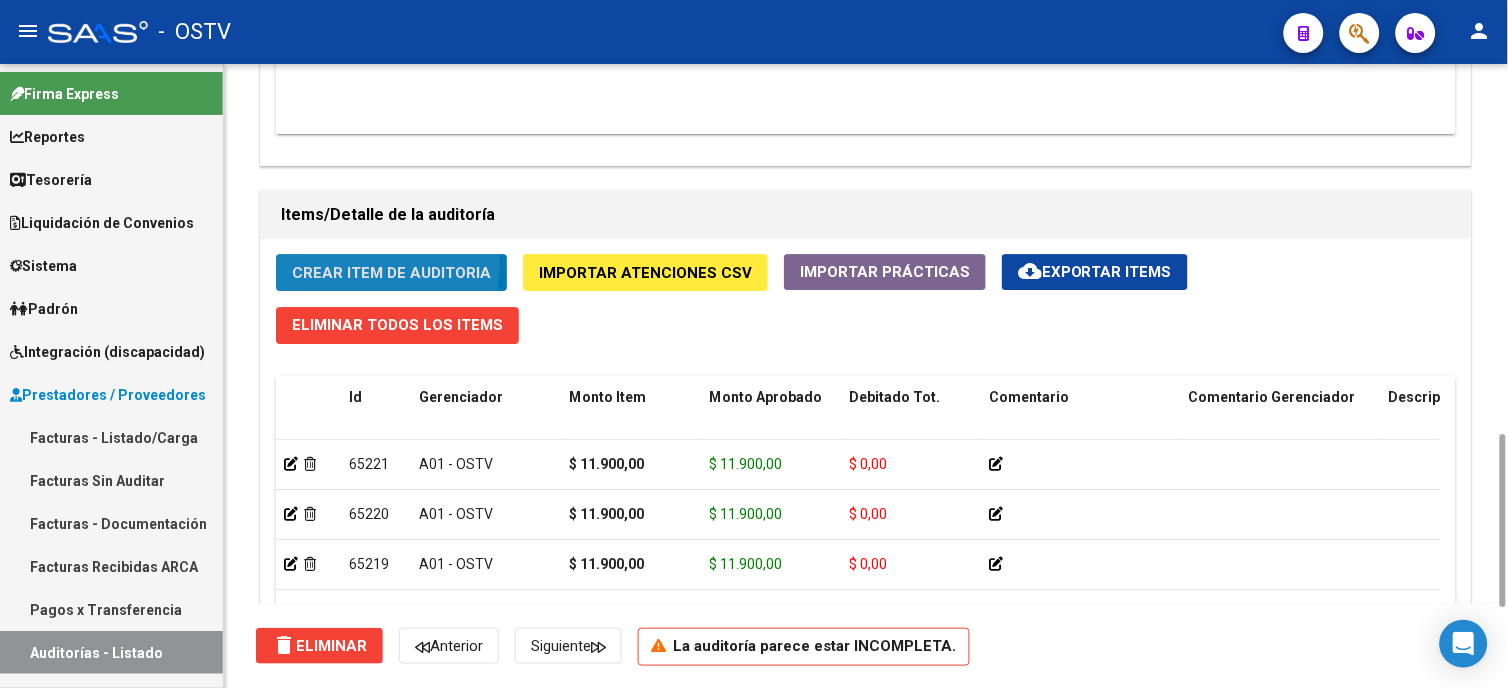click on "Crear Item de Auditoria" 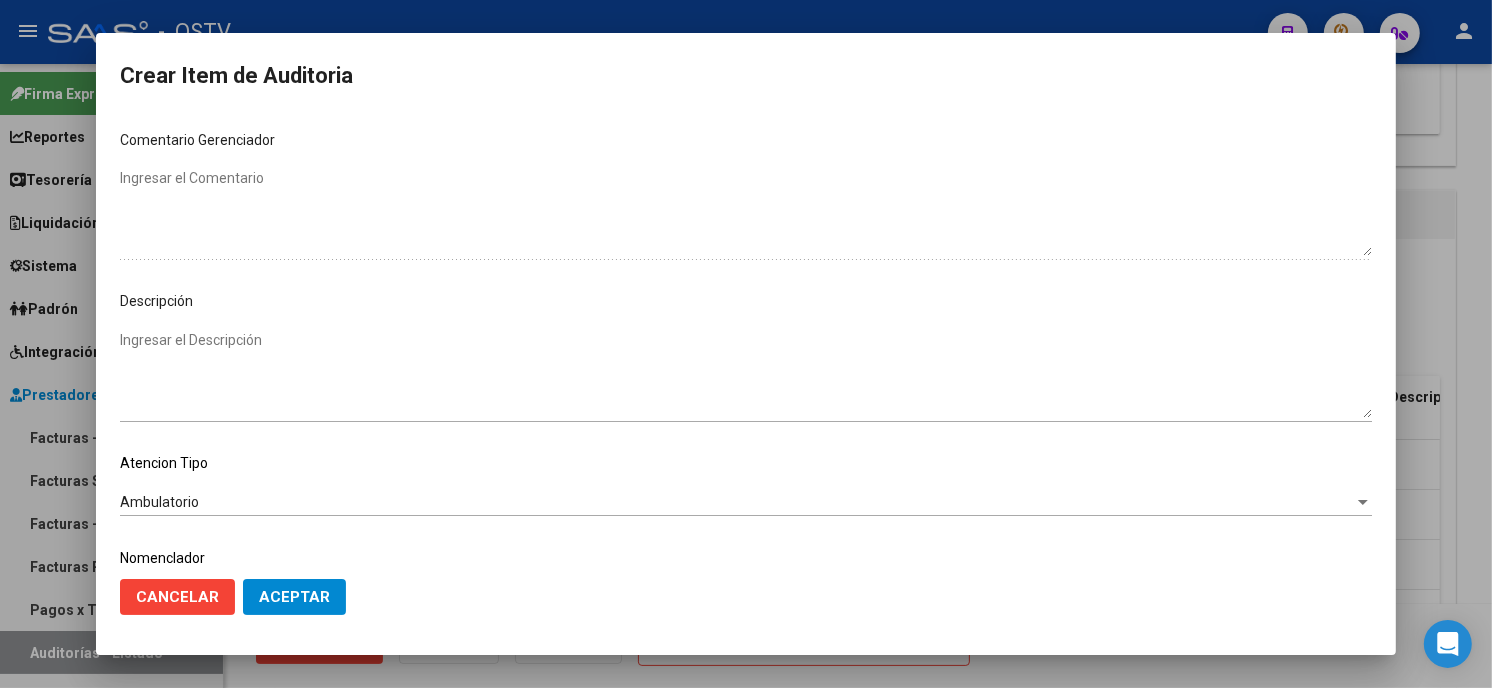 scroll, scrollTop: 1074, scrollLeft: 0, axis: vertical 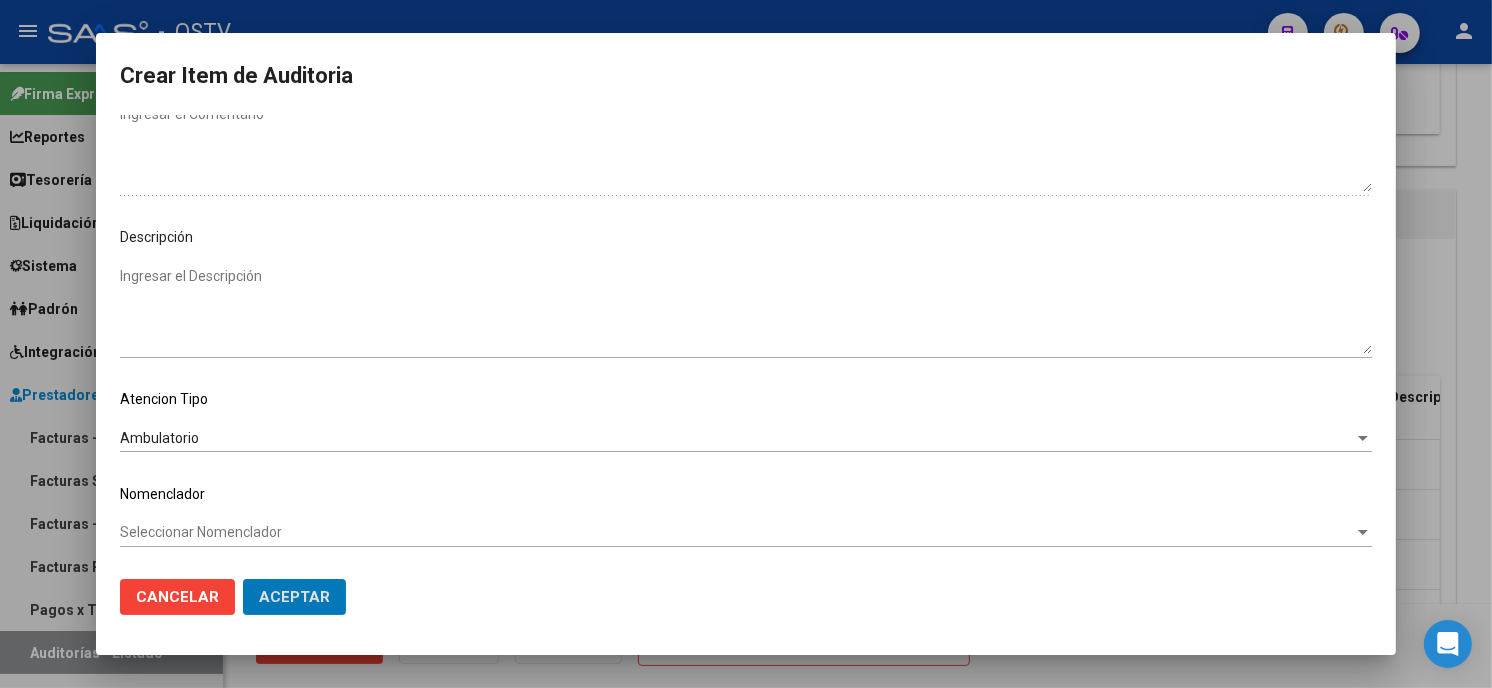 click on "Aceptar" 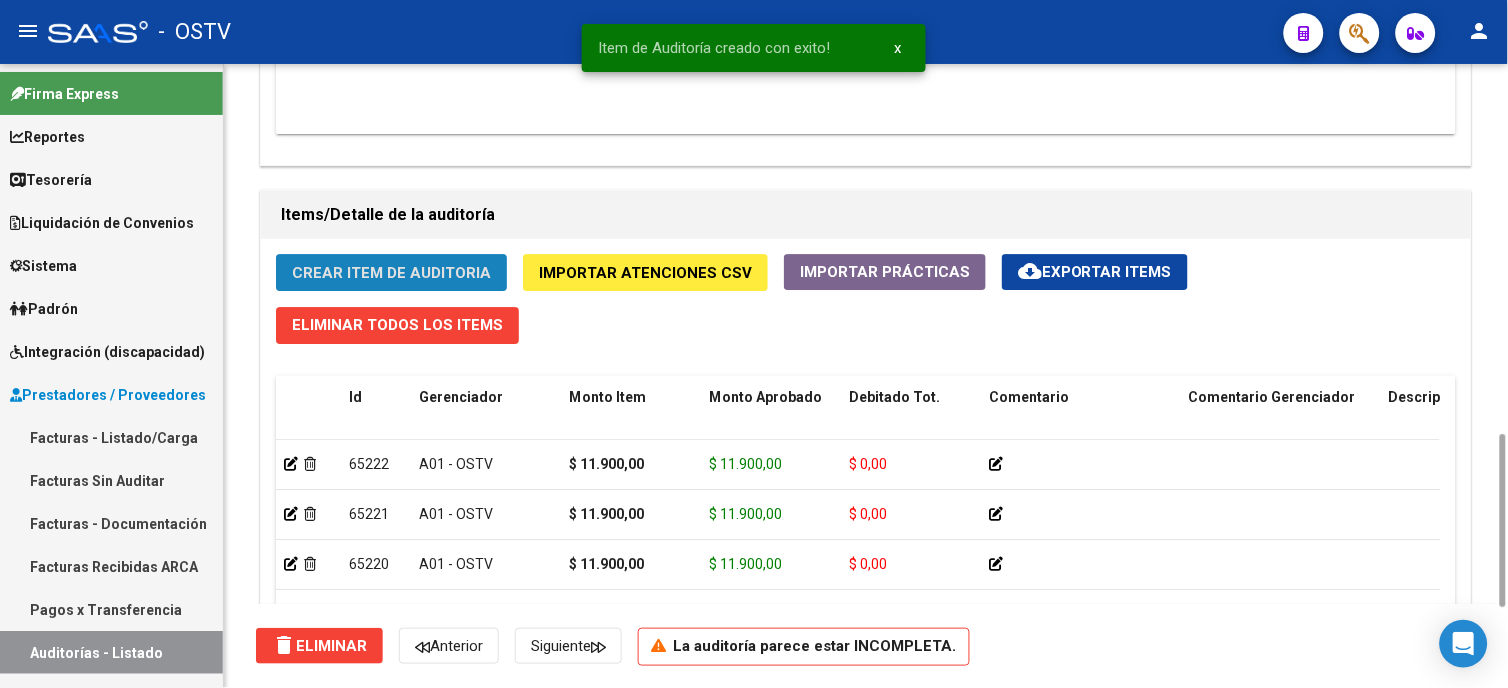 click on "Crear Item de Auditoria" 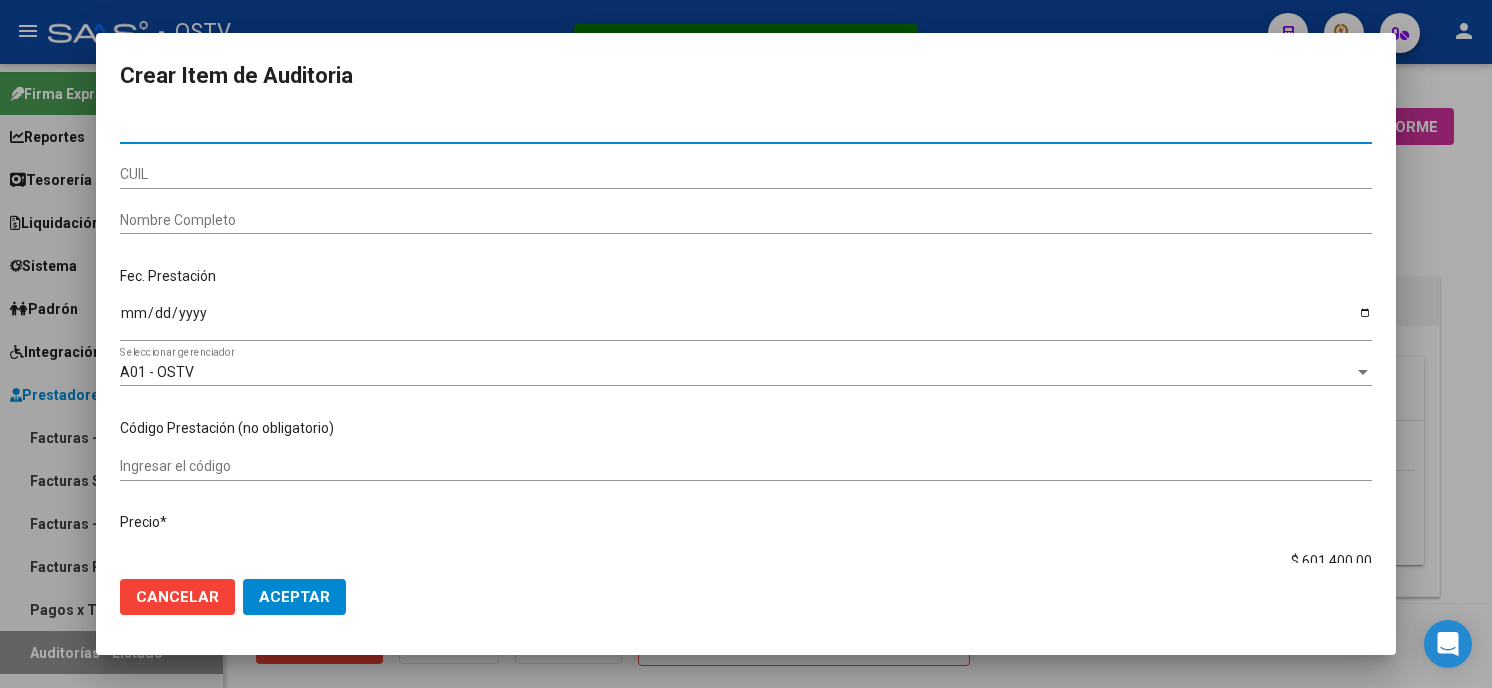 scroll, scrollTop: 0, scrollLeft: 0, axis: both 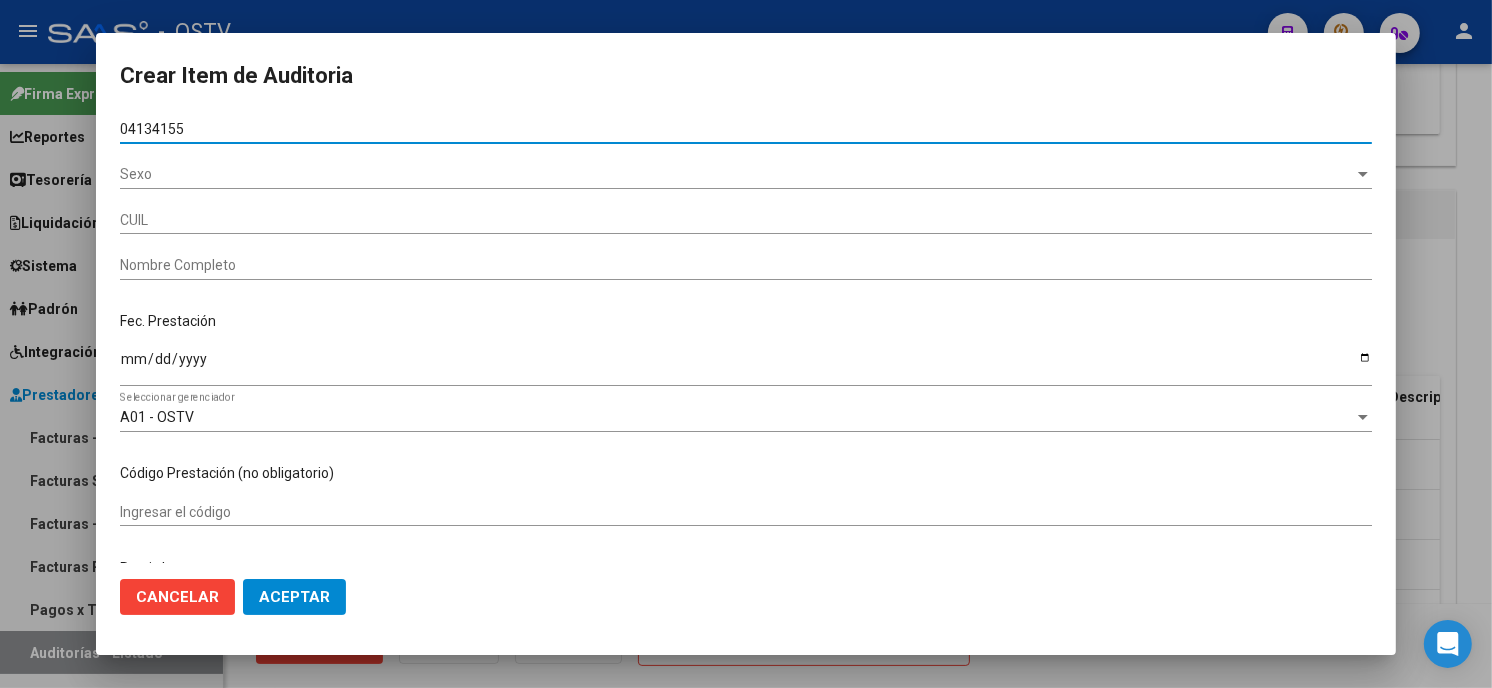 type on "04134155" 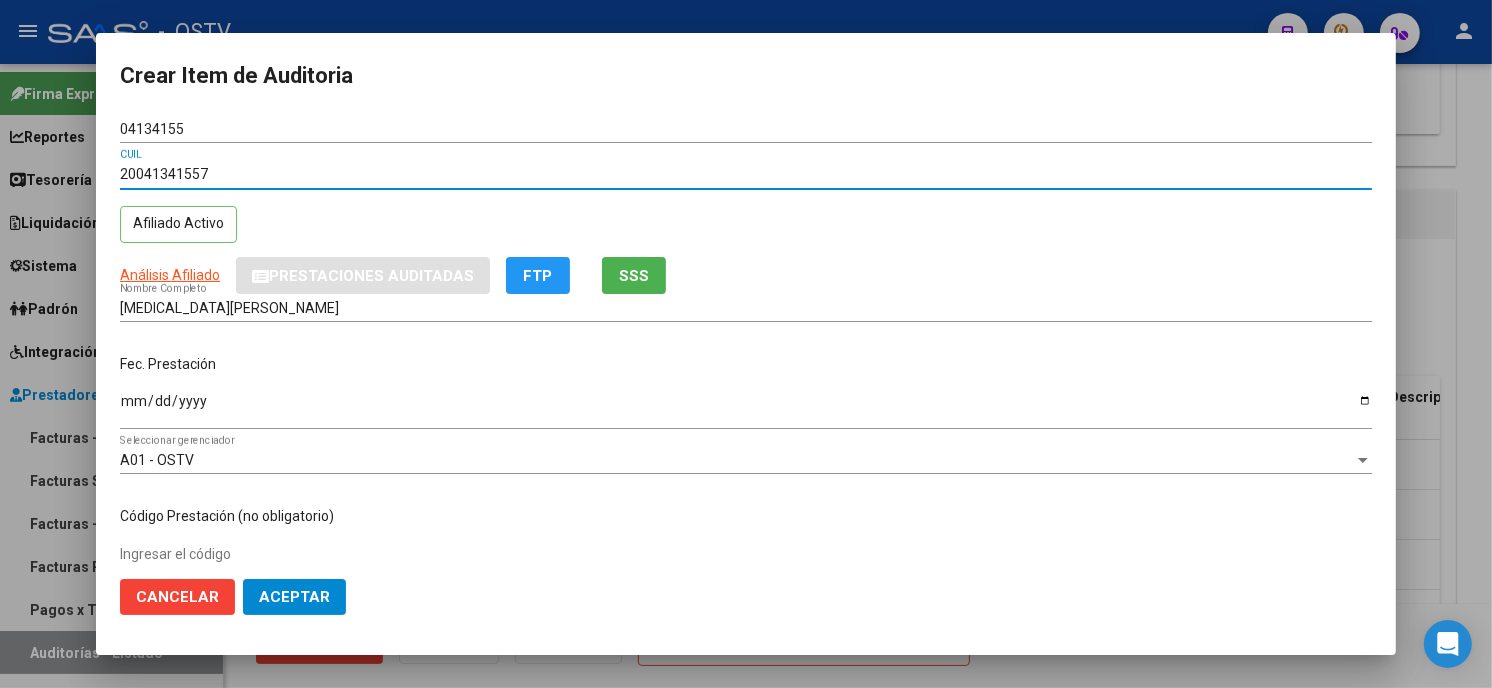 type 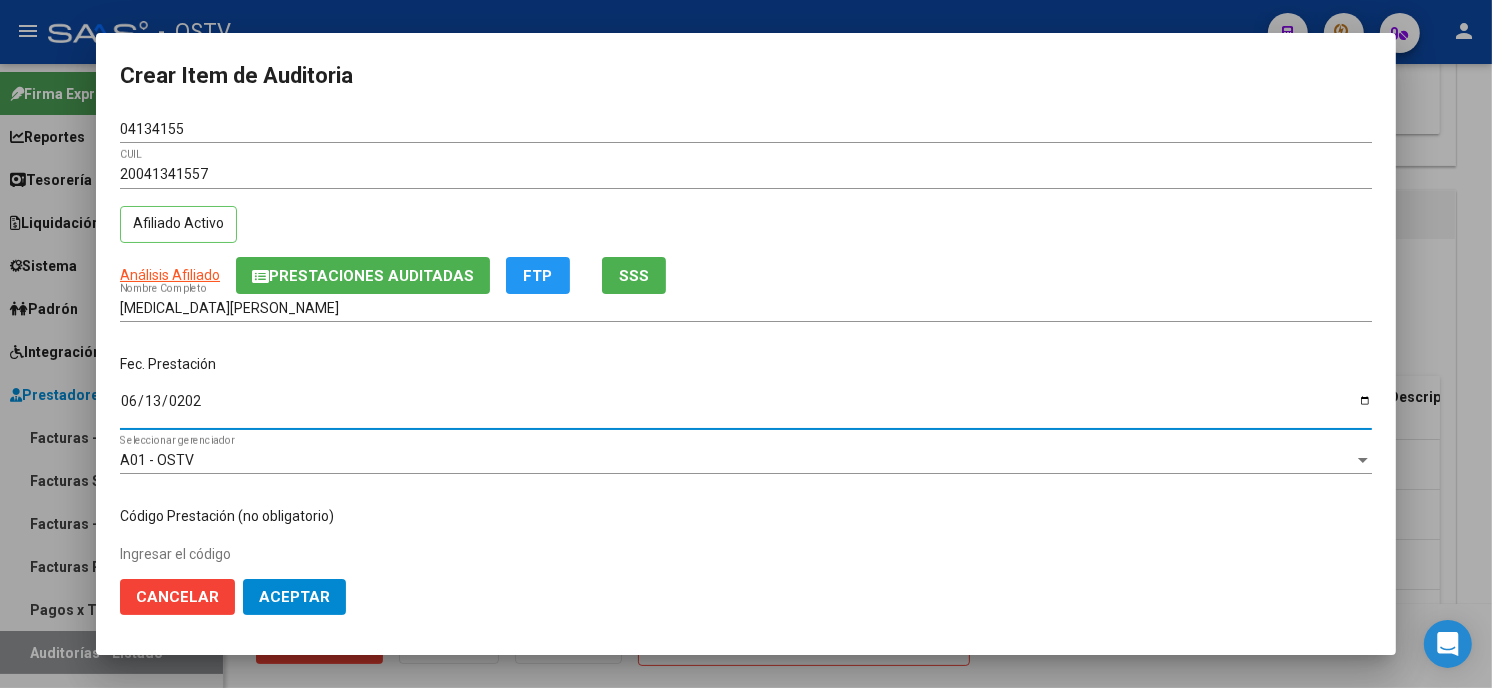 type on "2025-06-13" 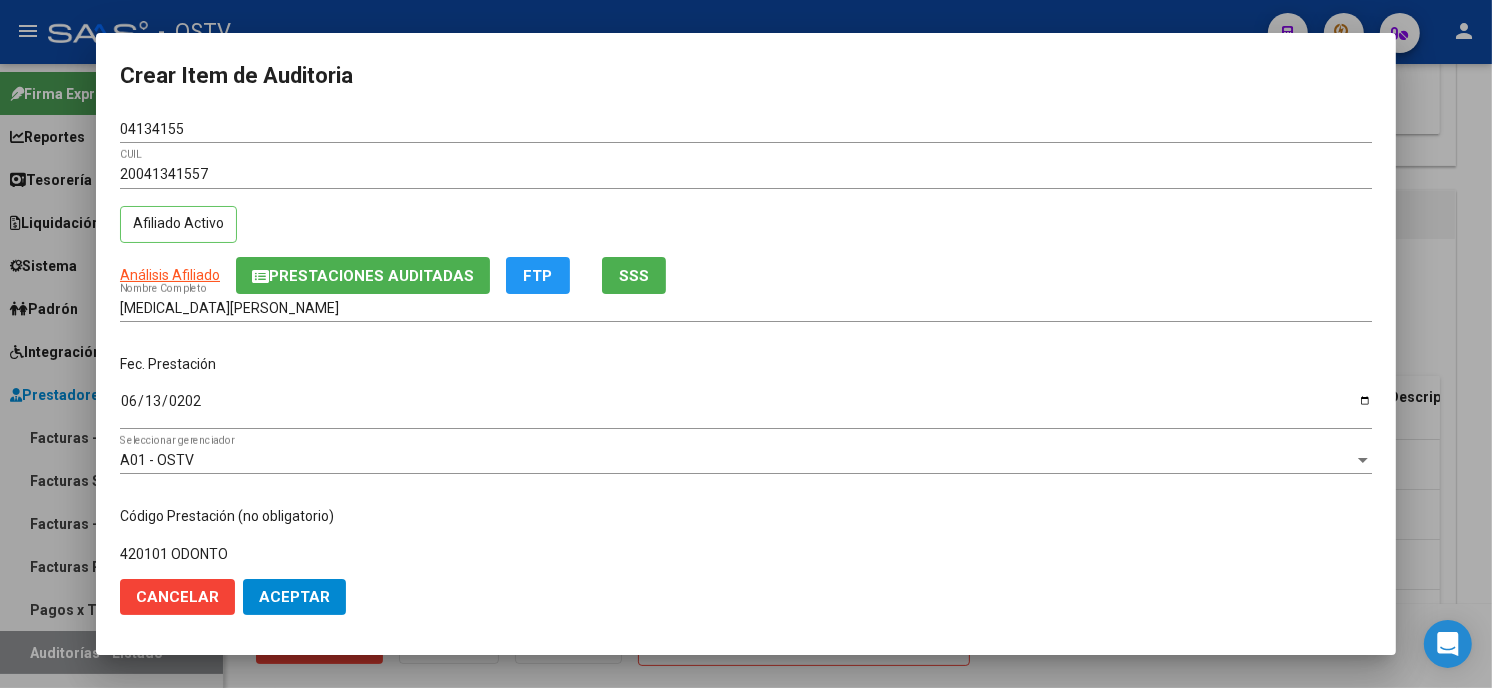 type on "420101 ODONTO" 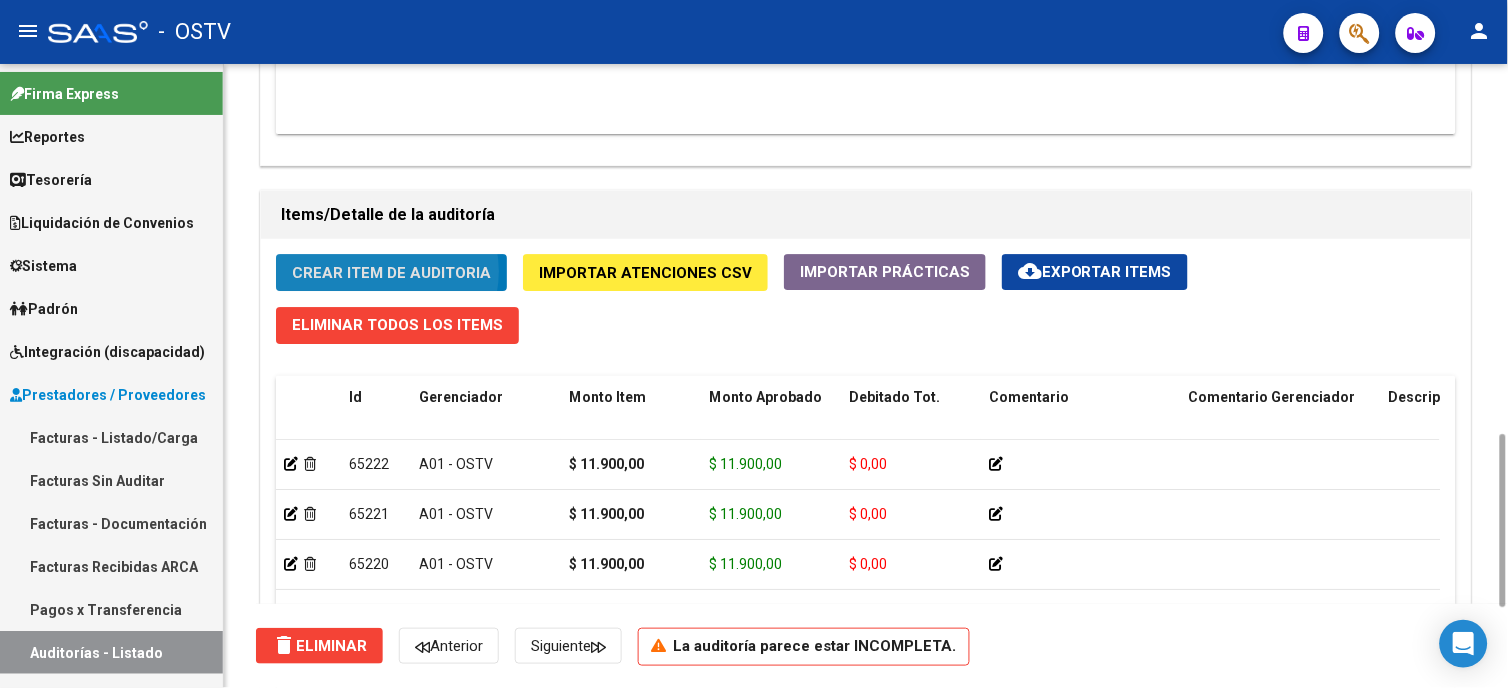 click on "Crear Item de Auditoria" 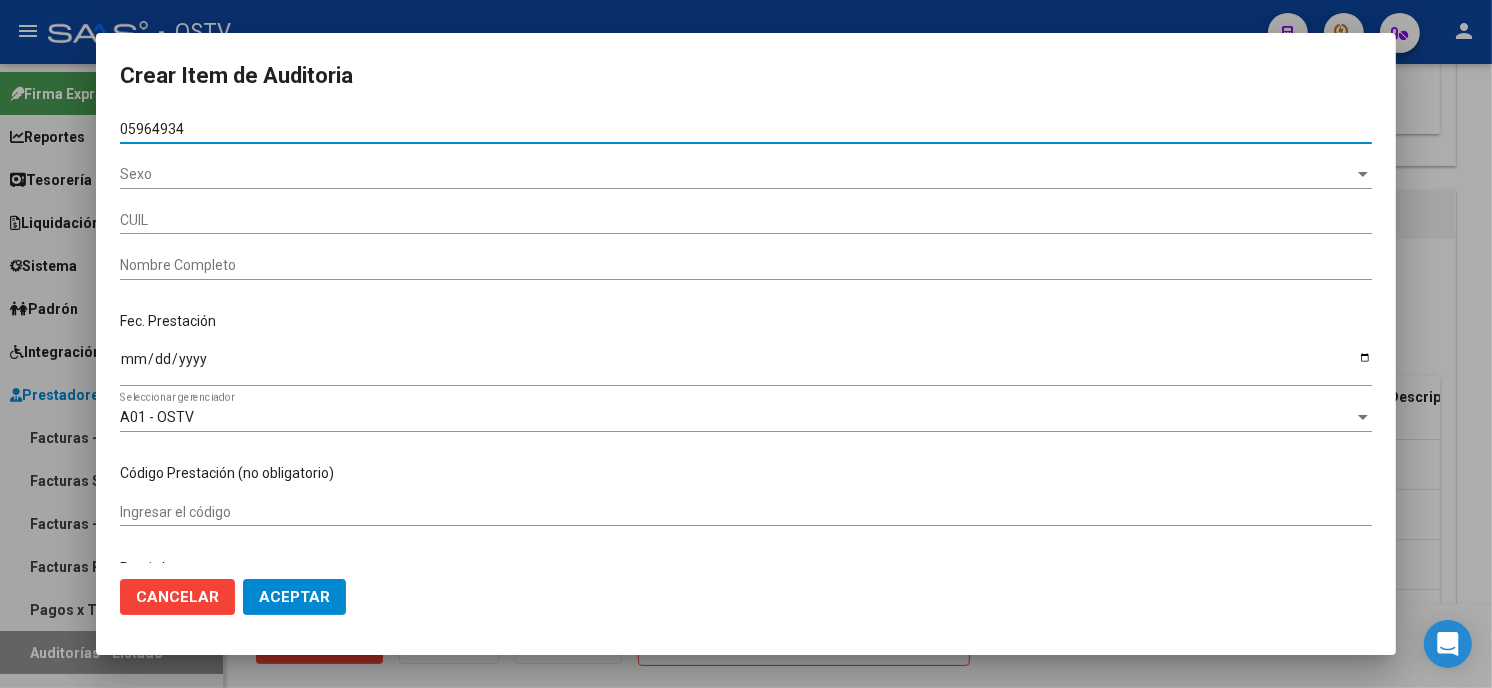 type on "05964934" 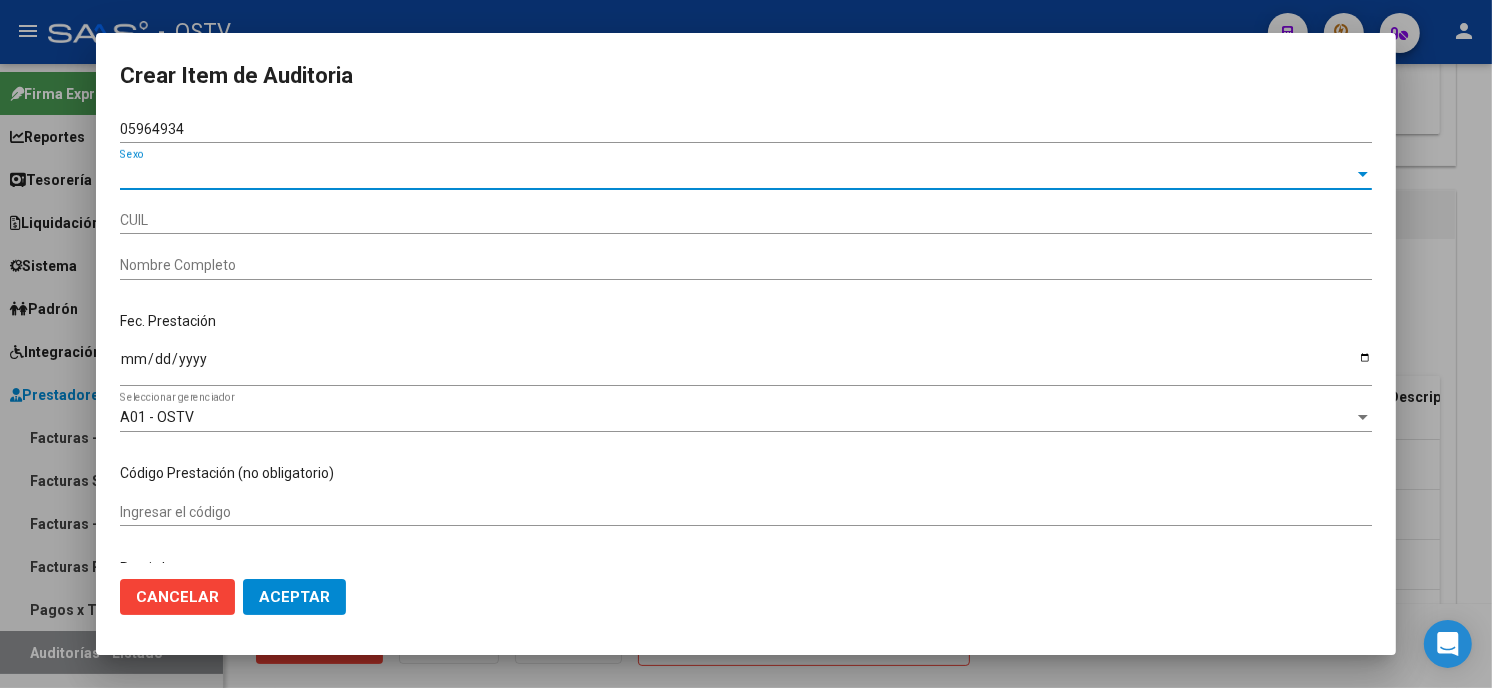 type on "27059649340" 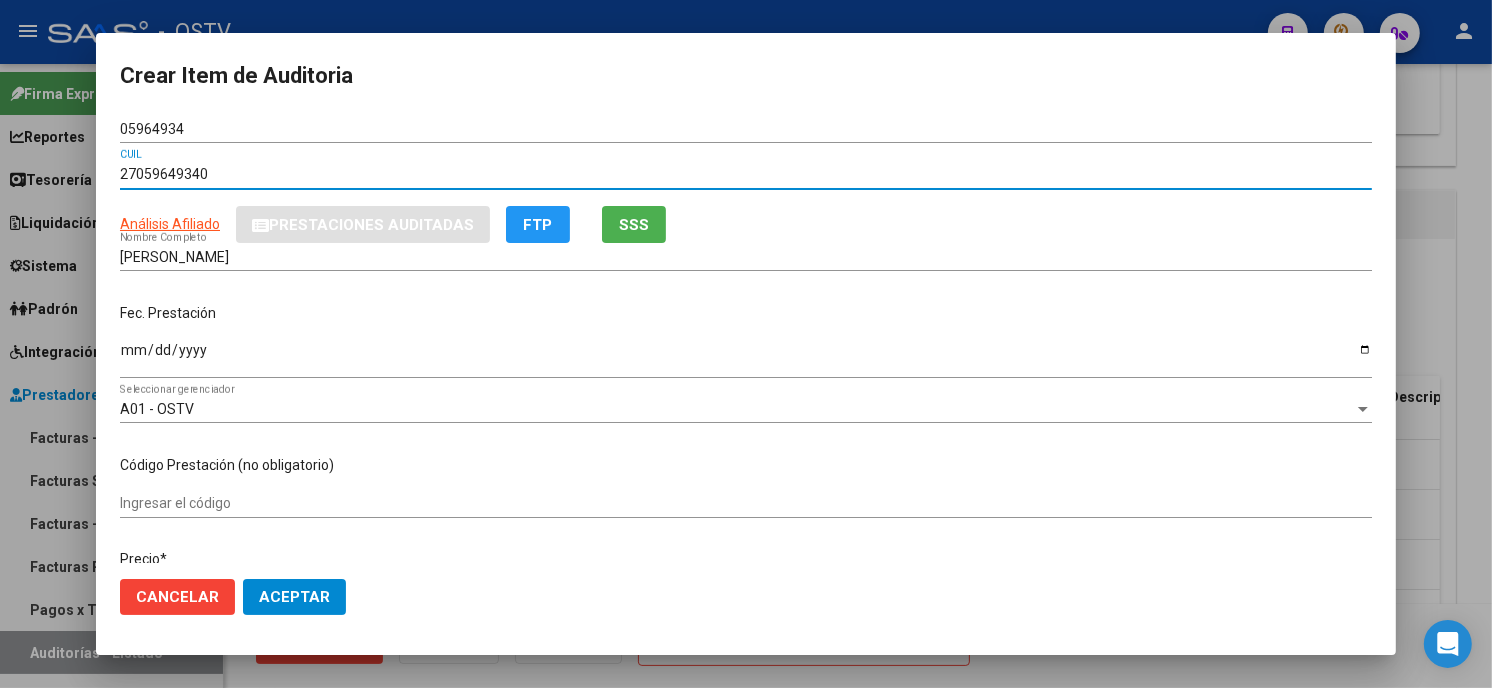 type 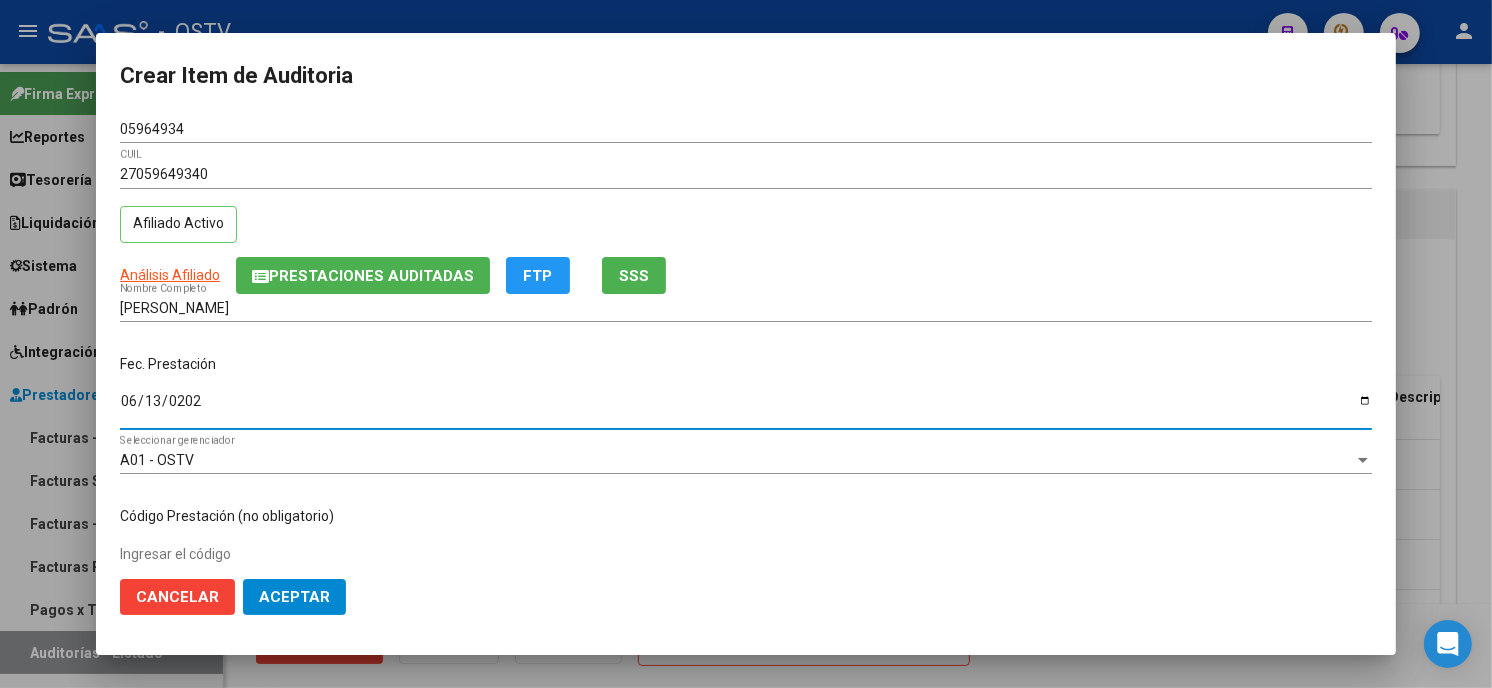 type on "2025-06-13" 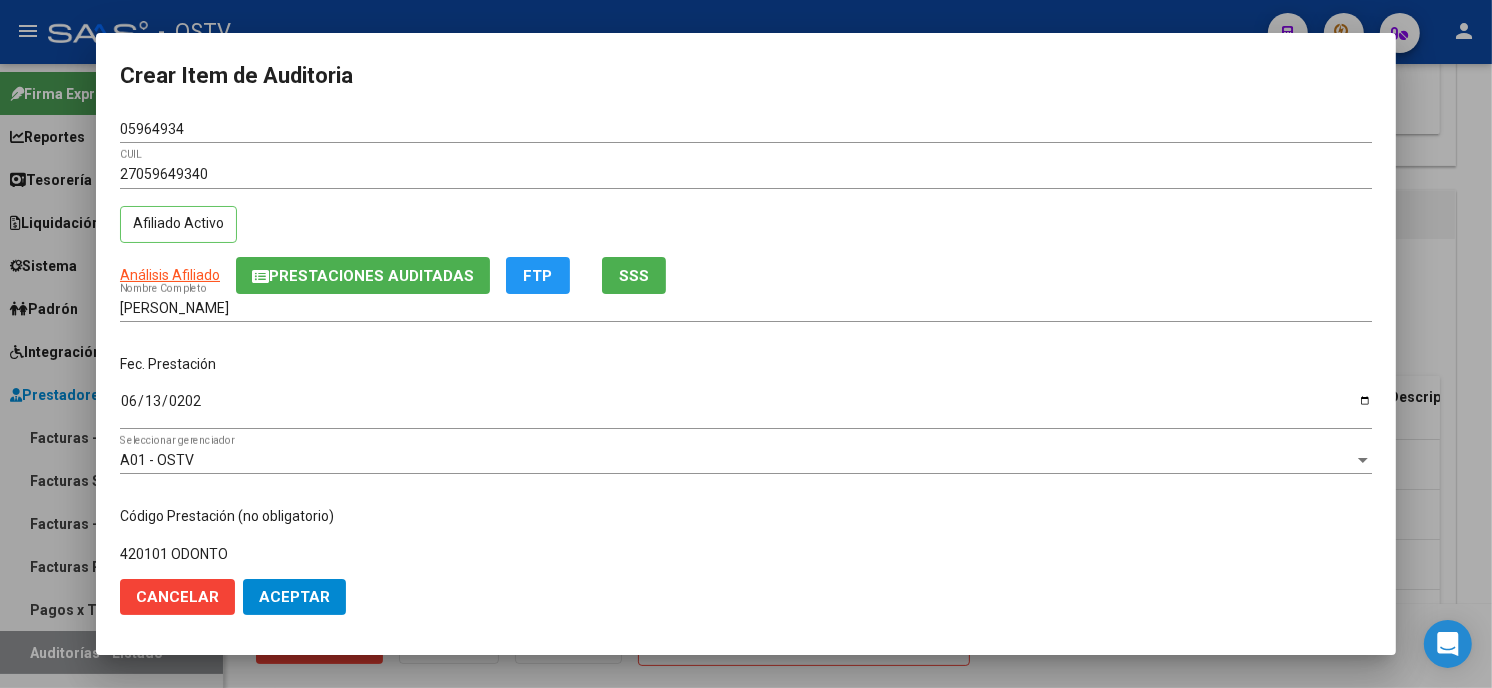 type on "420101 ODONTO" 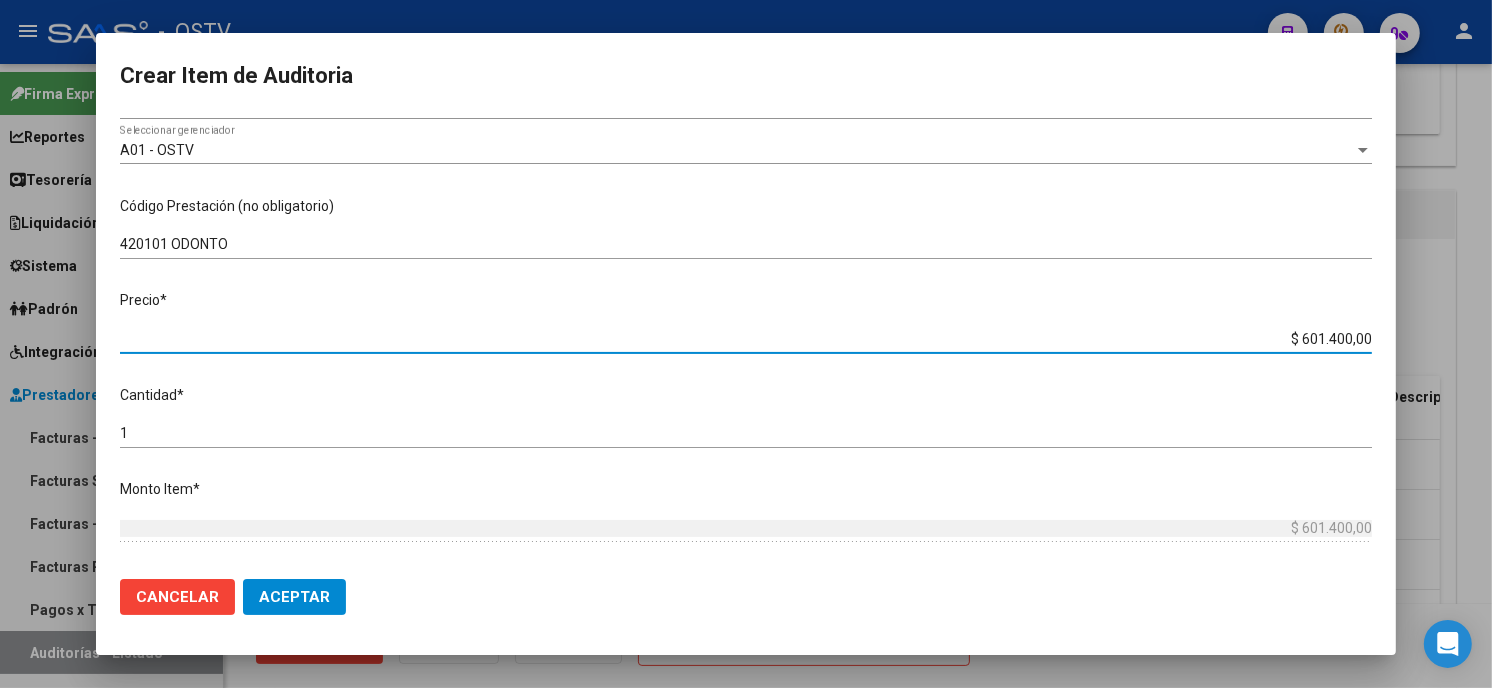 type on "$ 0,01" 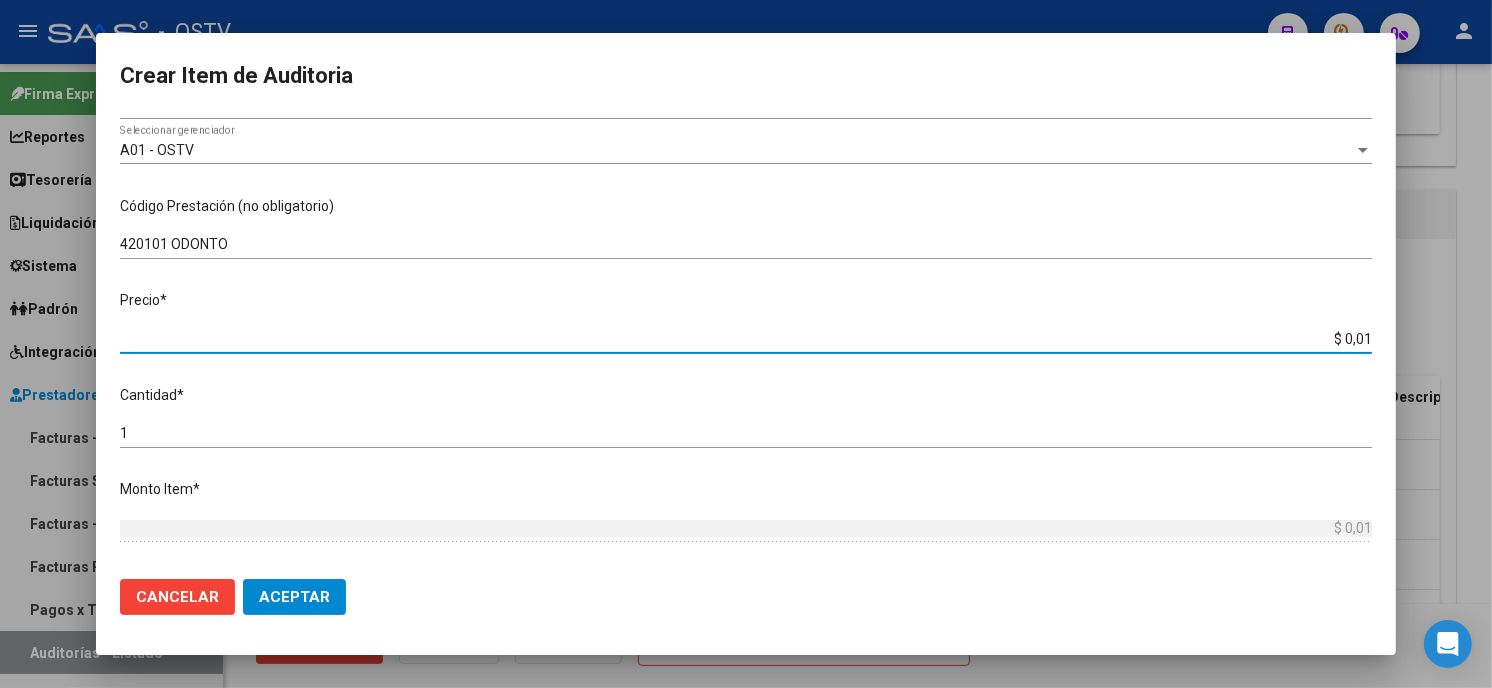 type on "$ 0,17" 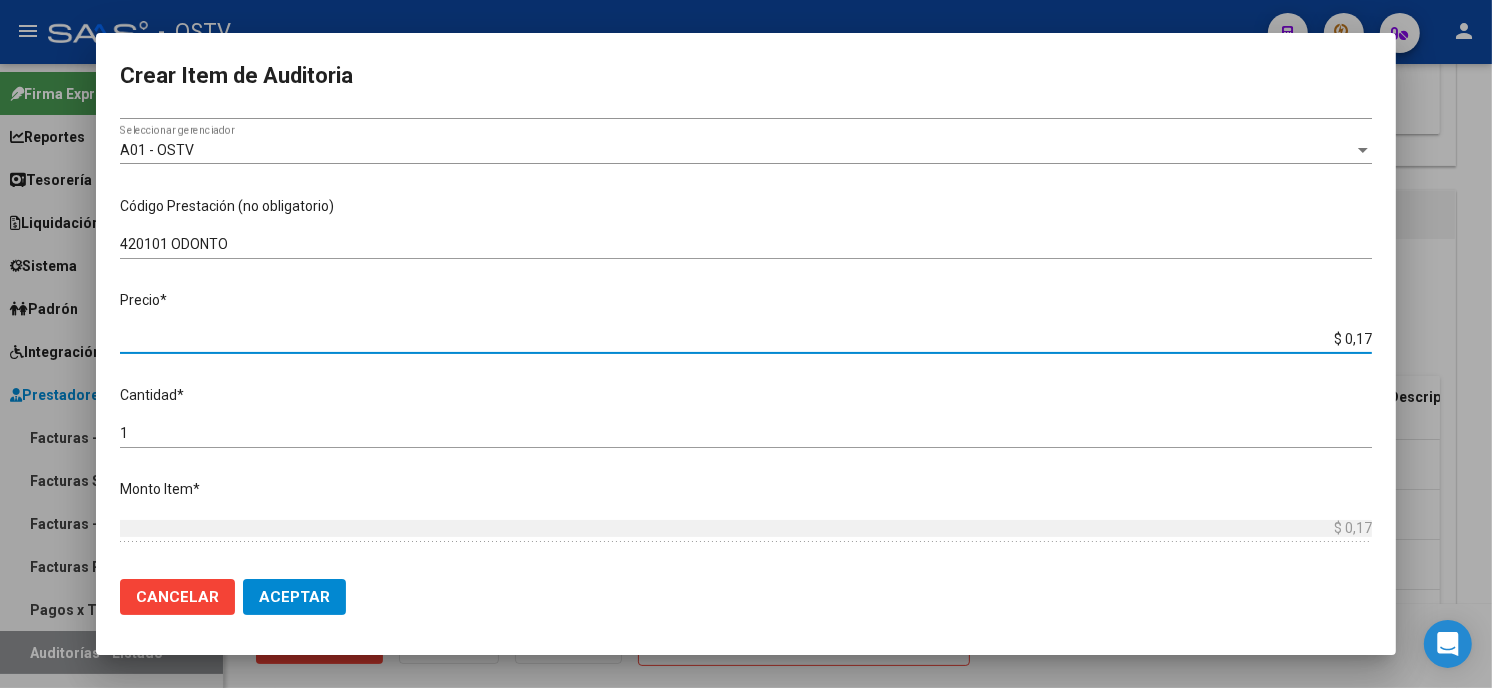 type on "$ 1,70" 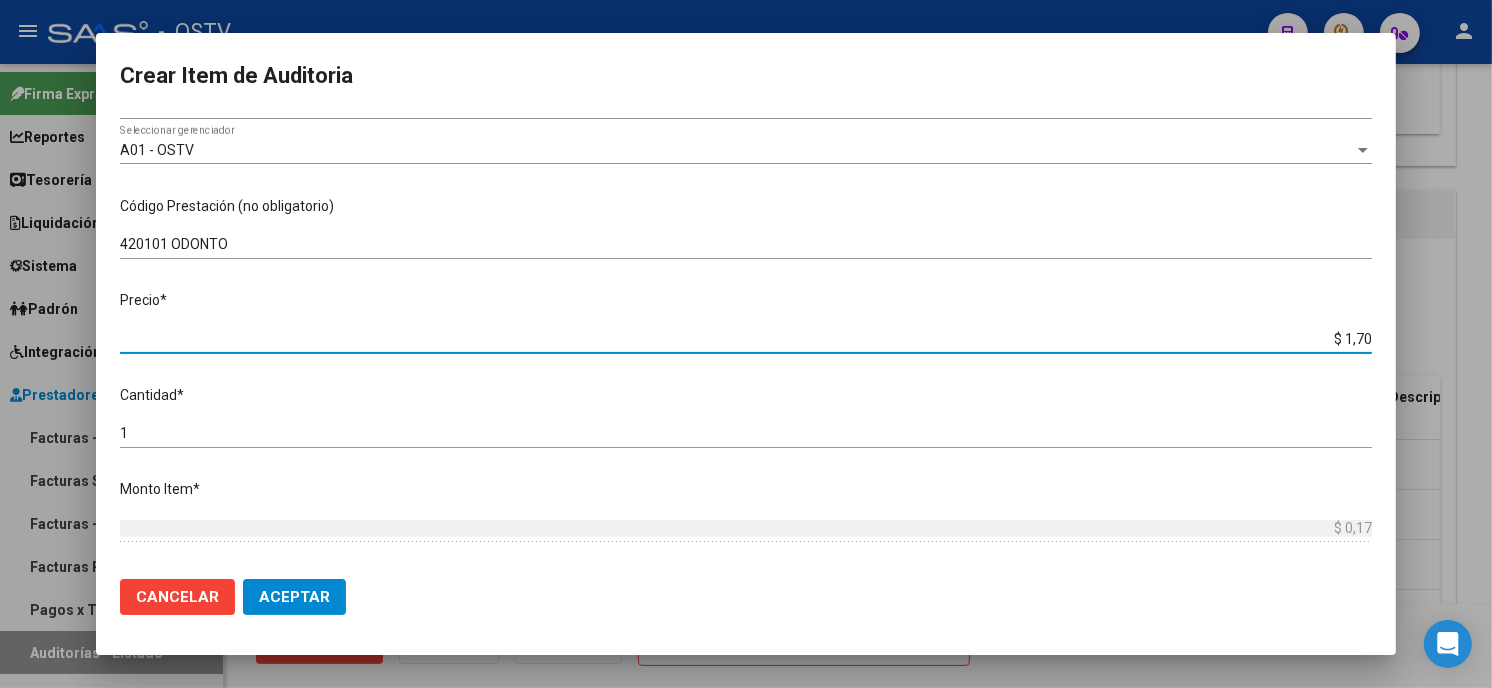 type on "$ 1,70" 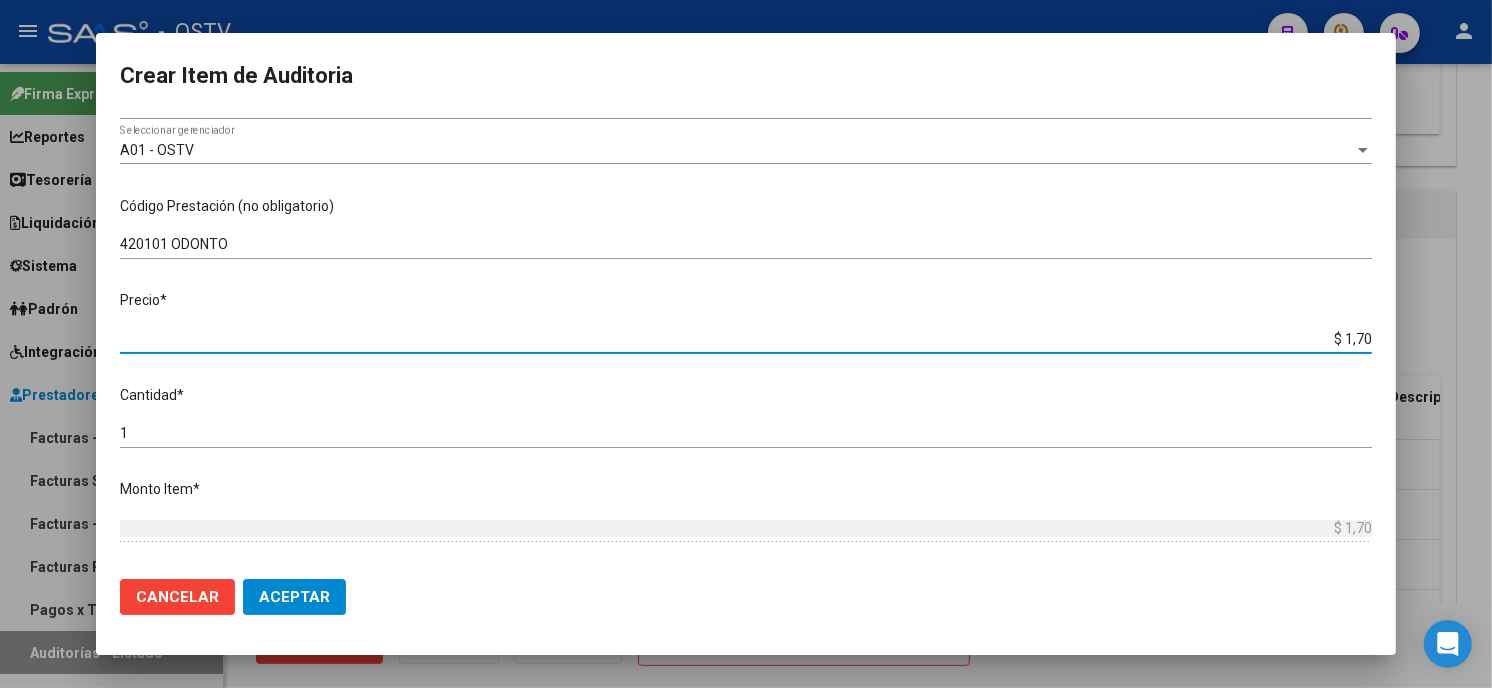 type on "$ 17,00" 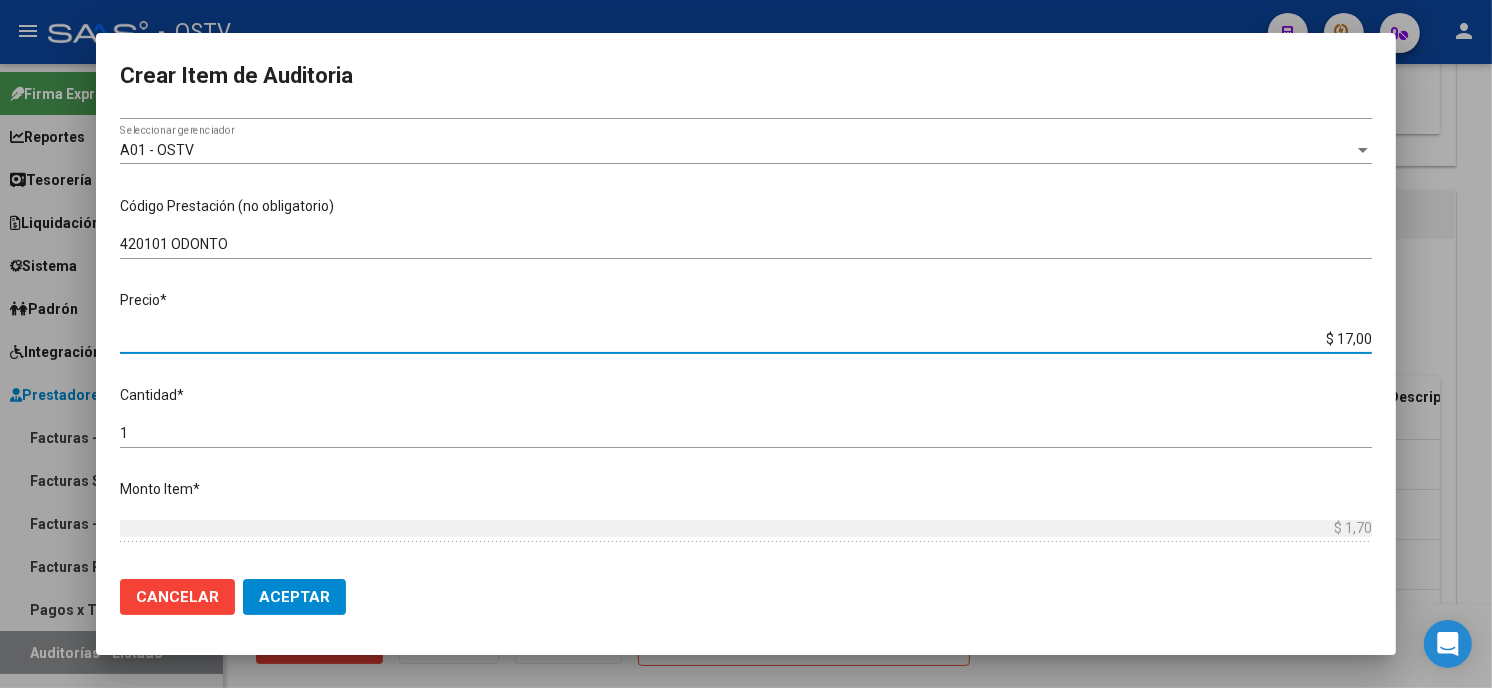 type on "$ 17,00" 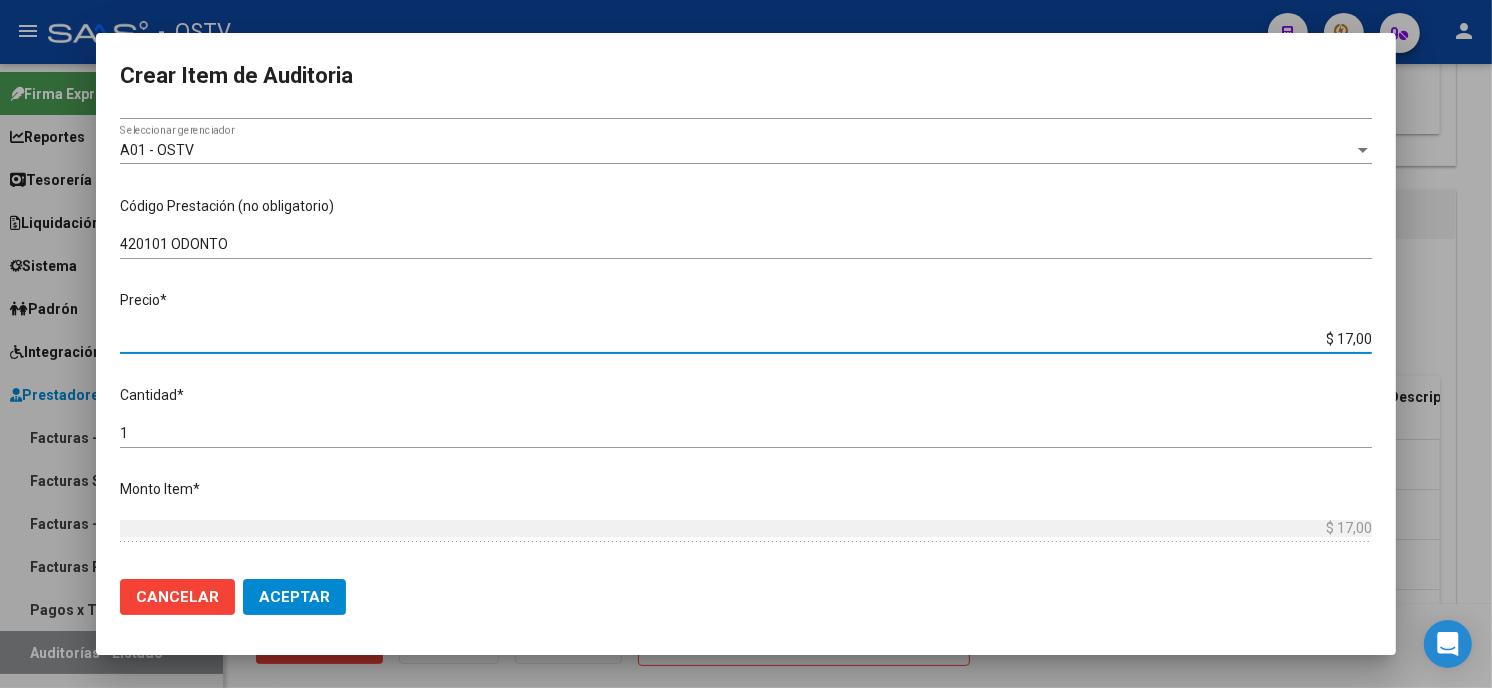 type on "$ 170,00" 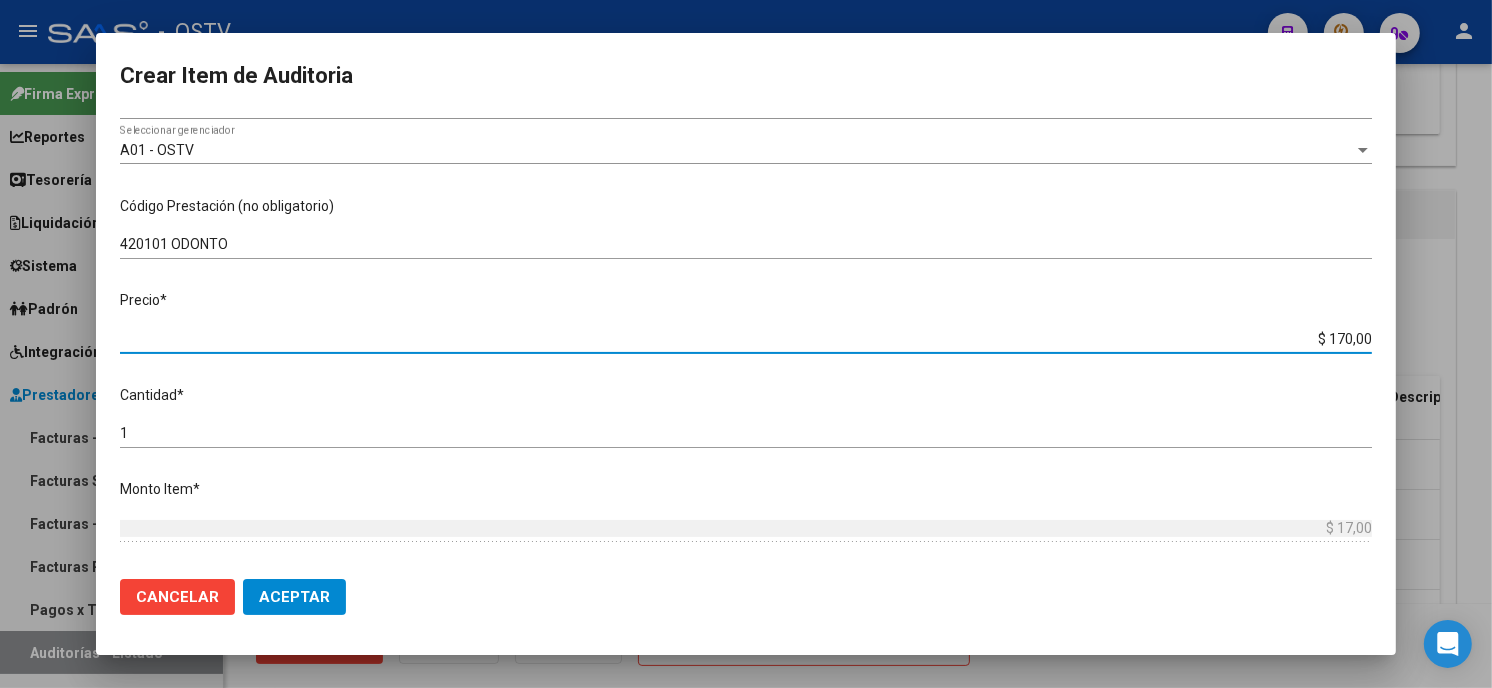 type on "$ 170,00" 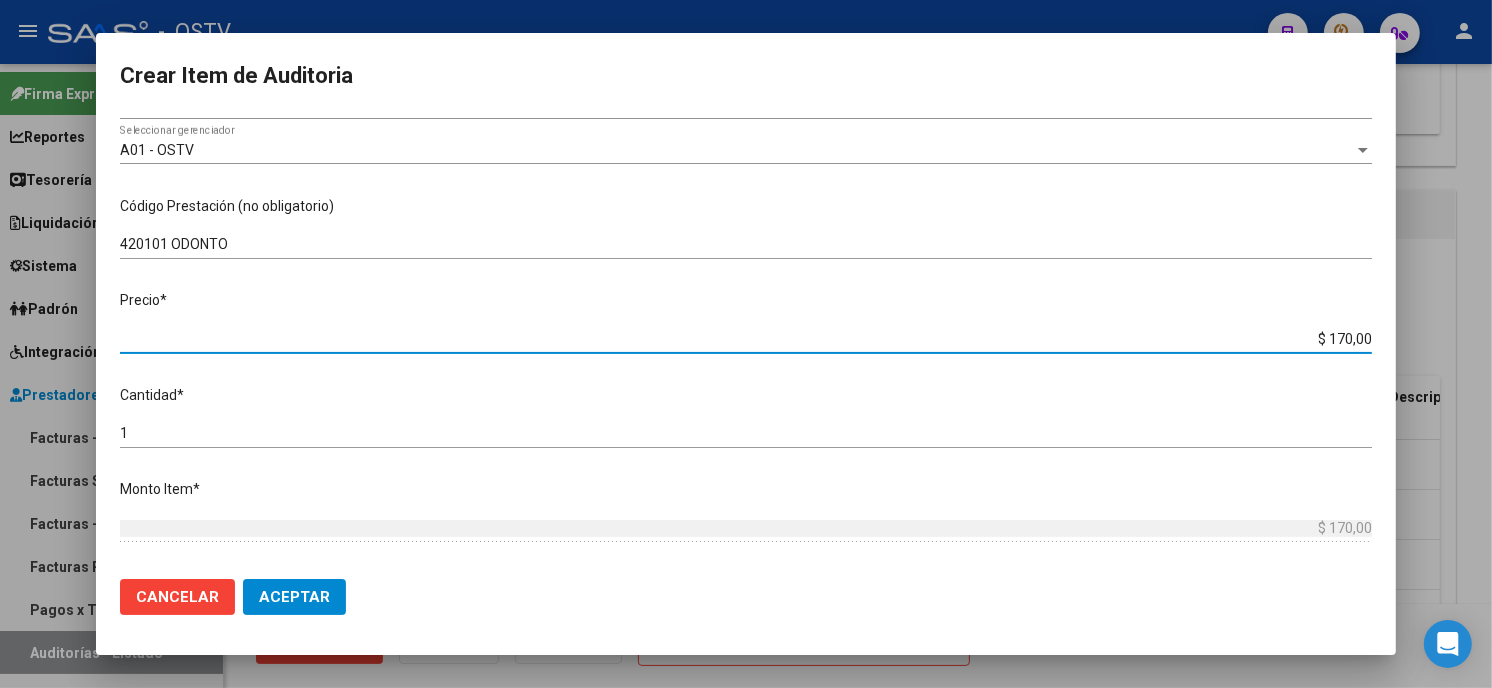 type on "$ 1.700,00" 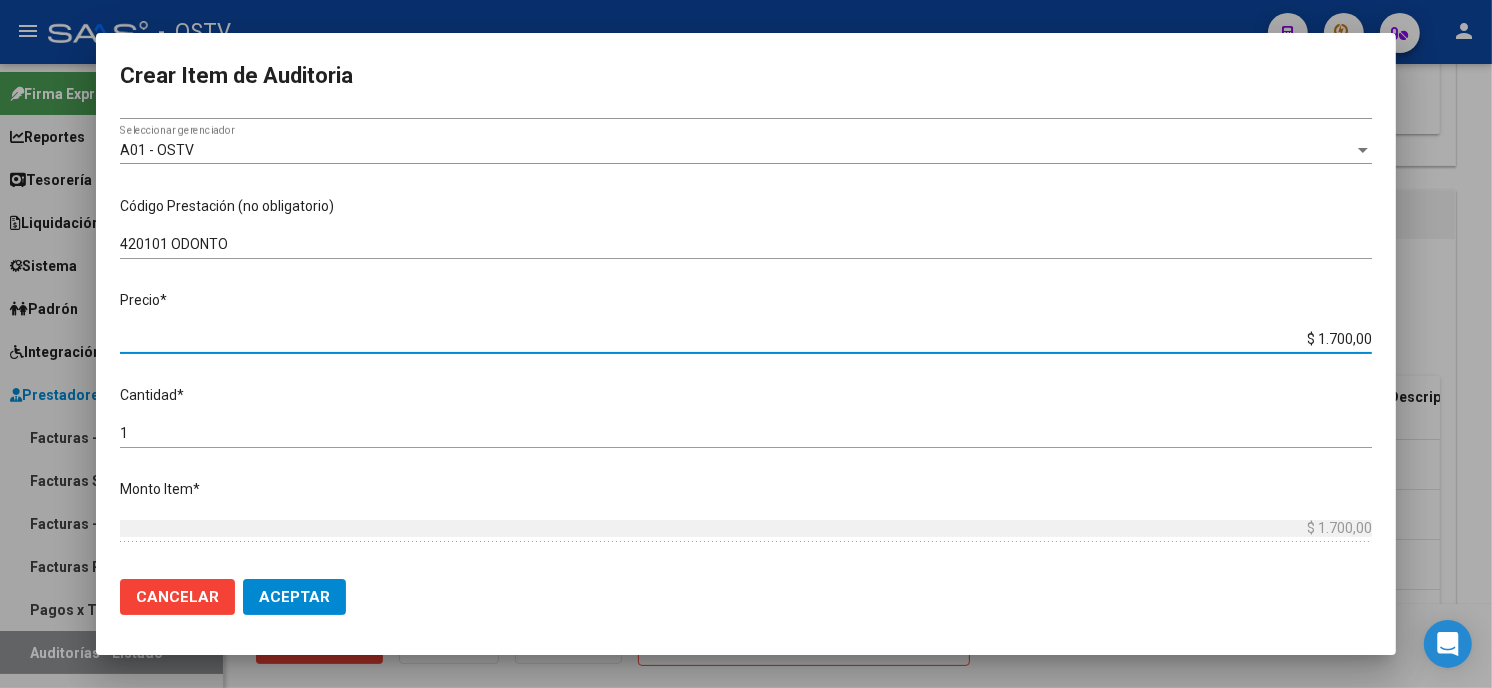 type on "$ 17.000,00" 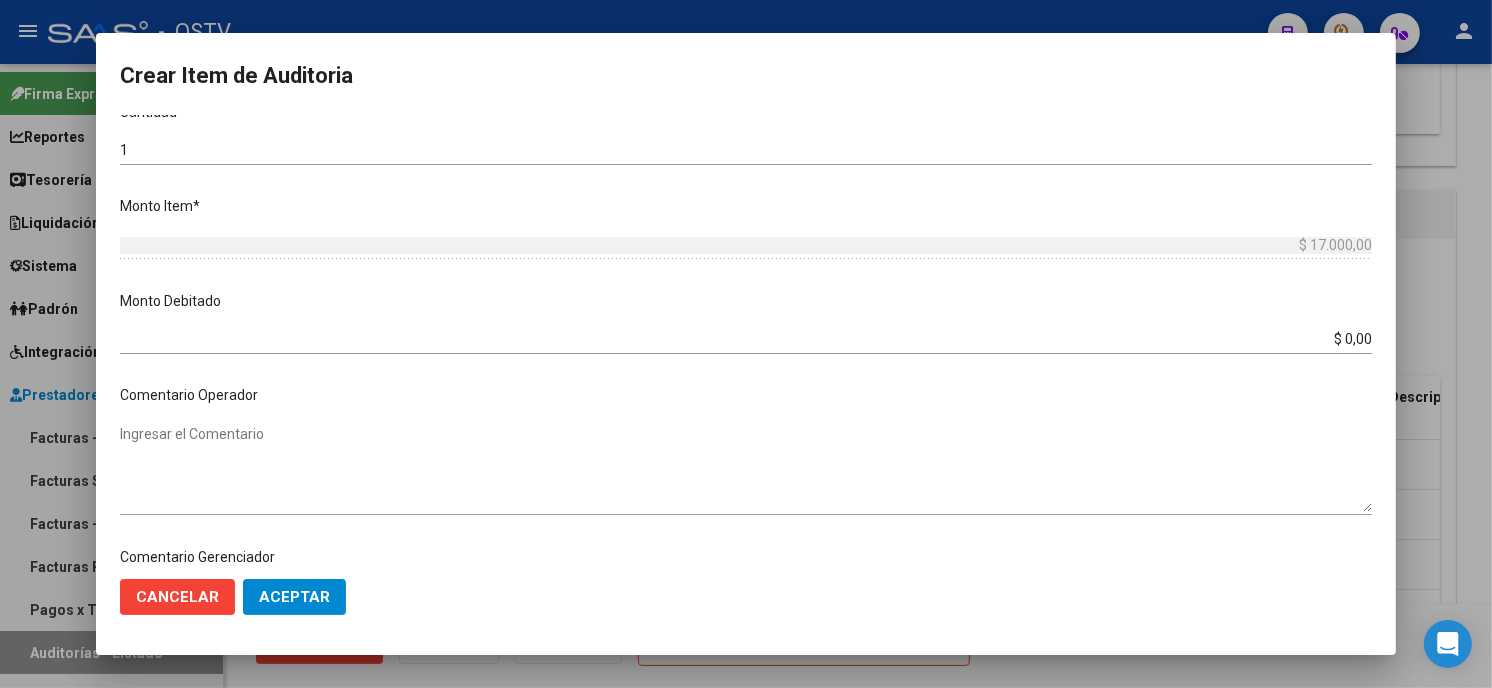 scroll, scrollTop: 1010, scrollLeft: 0, axis: vertical 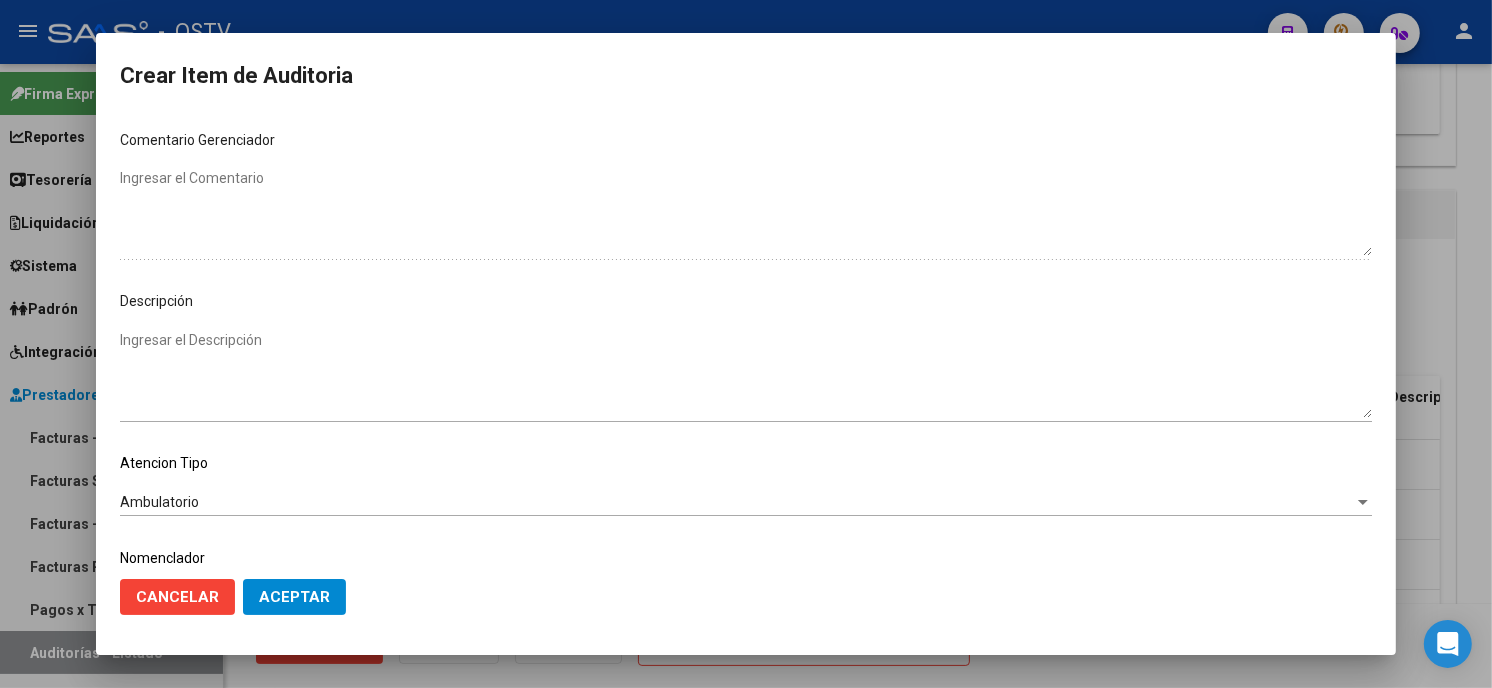 type 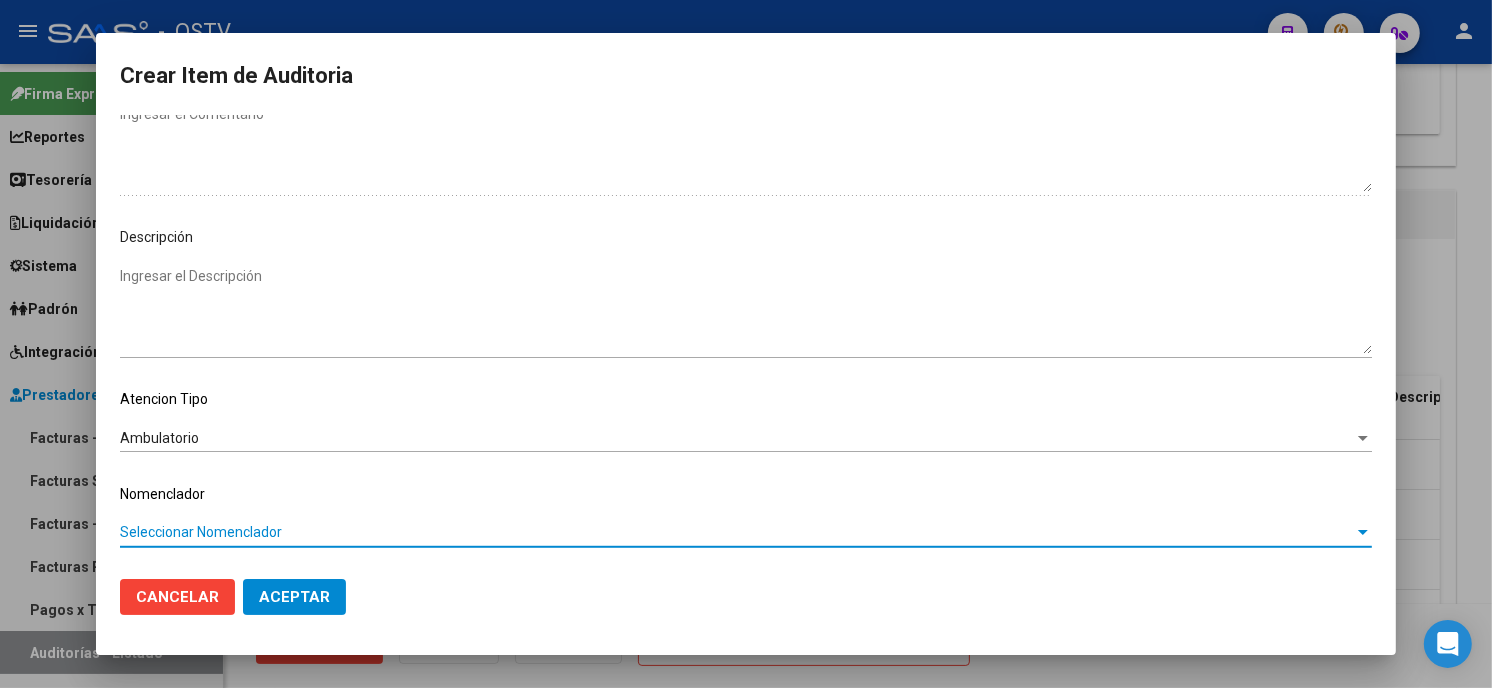 type 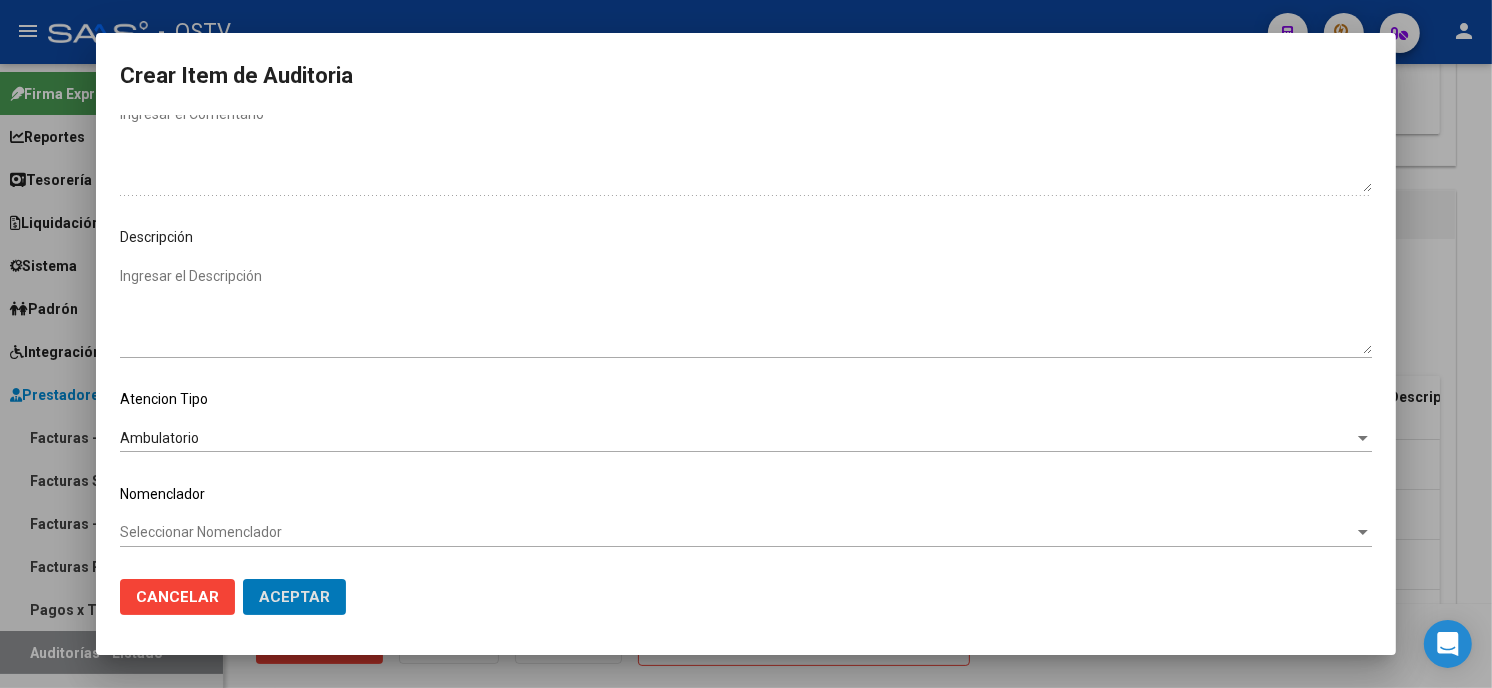 click on "Aceptar" 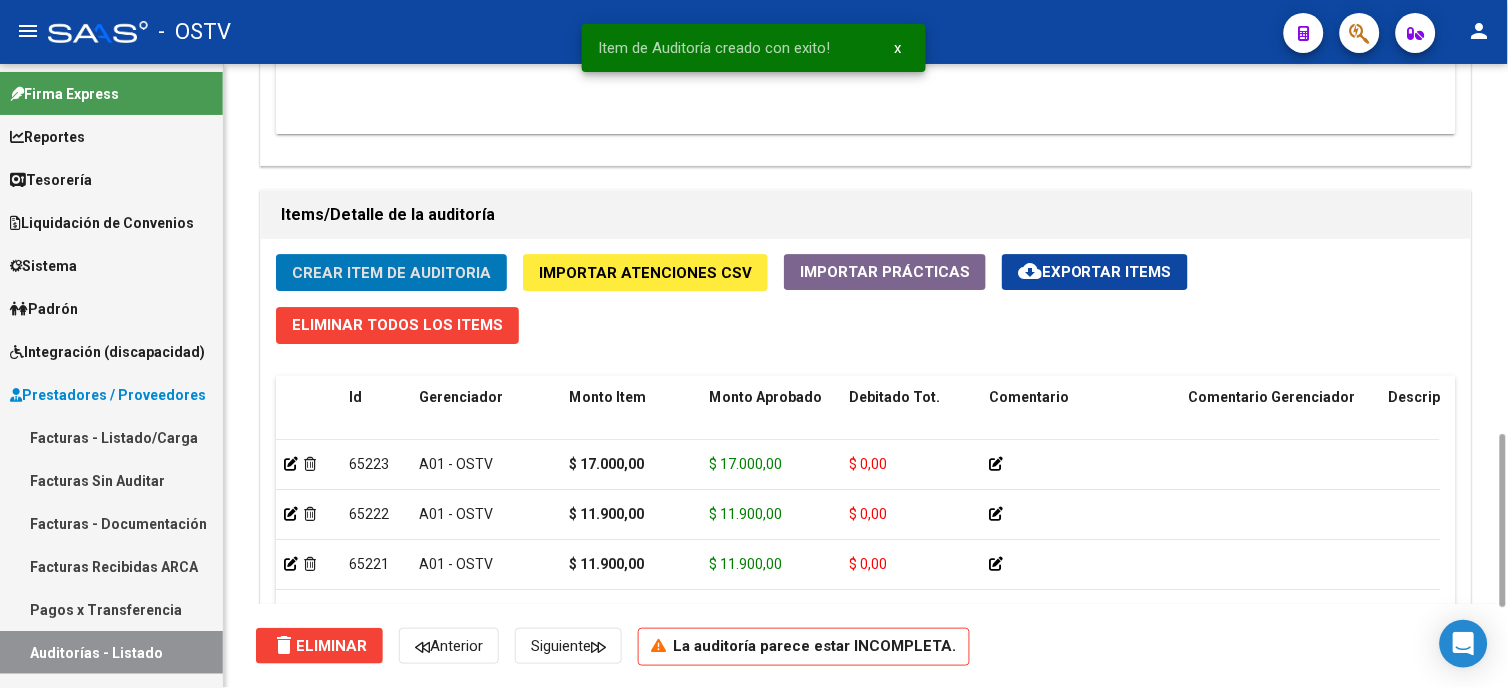 click on "Crear Item de Auditoria" 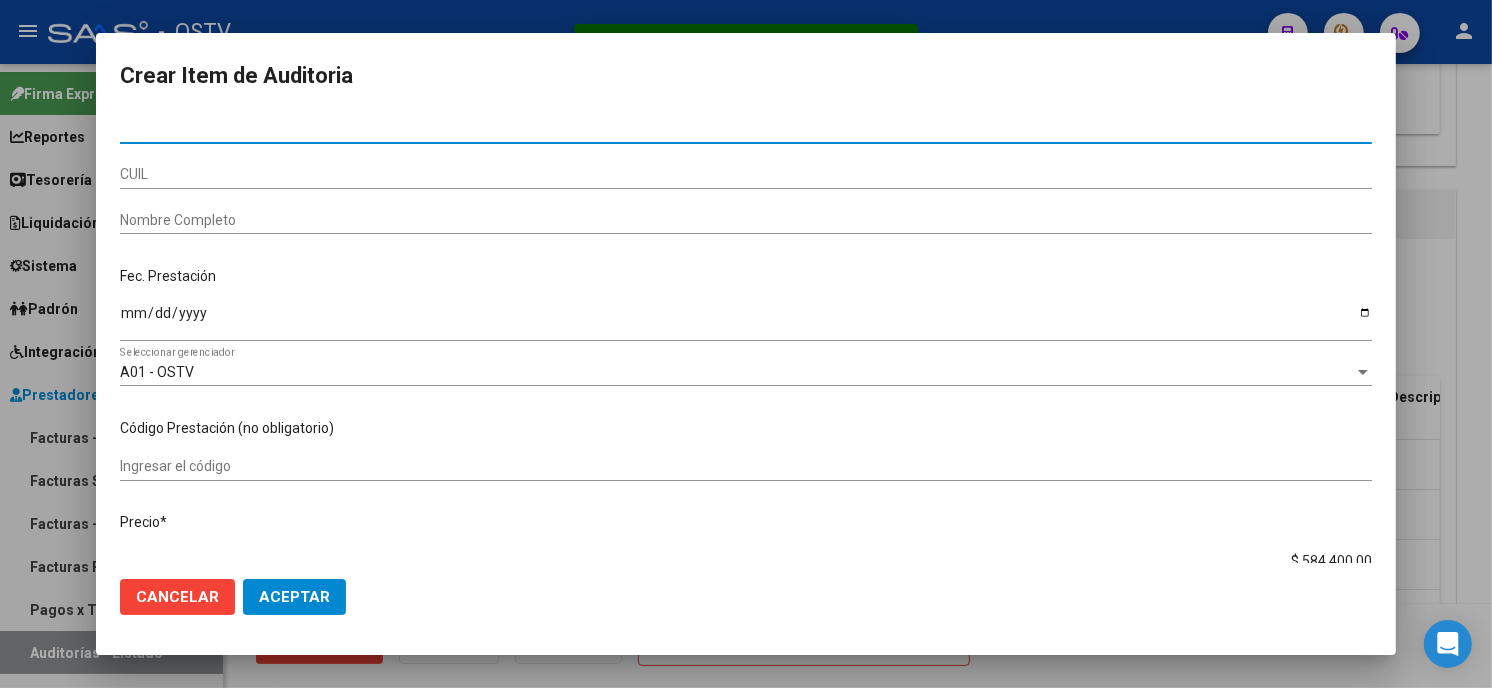 type on "0" 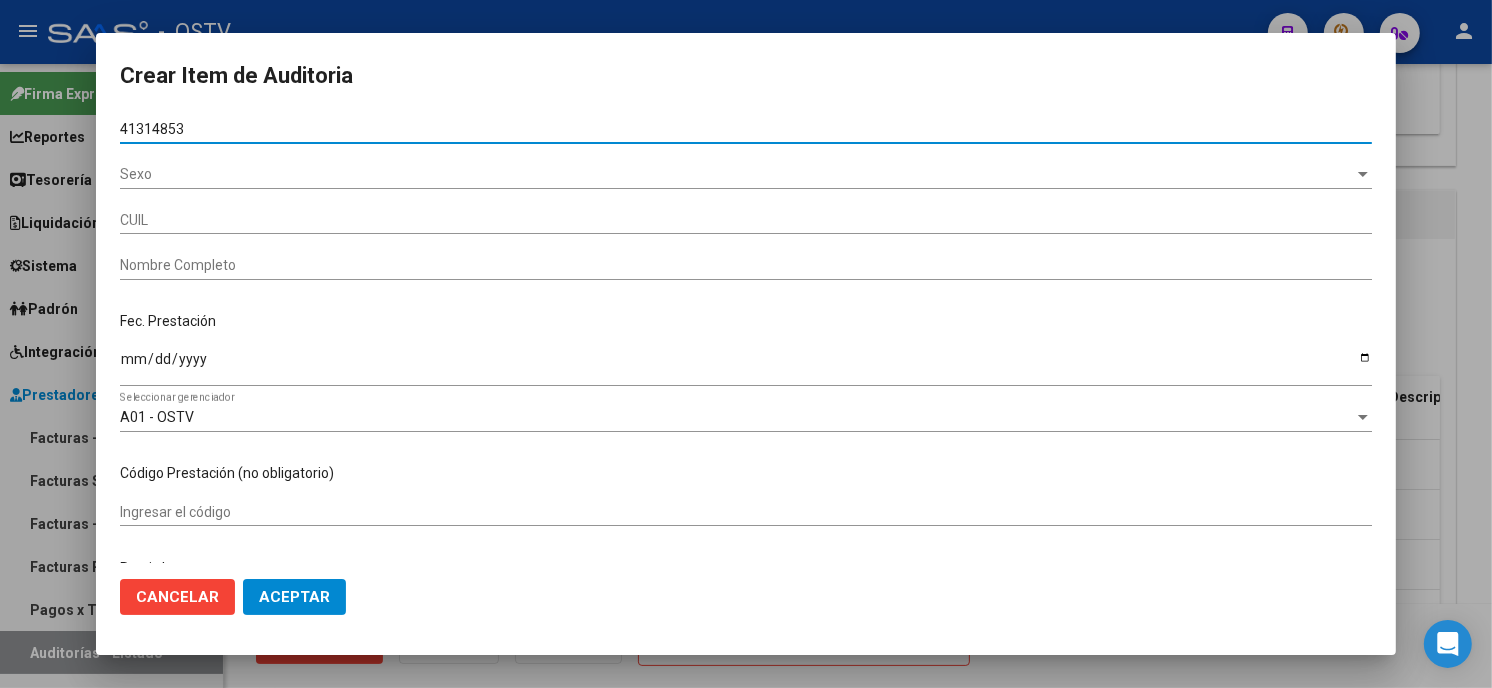 type on "41314853" 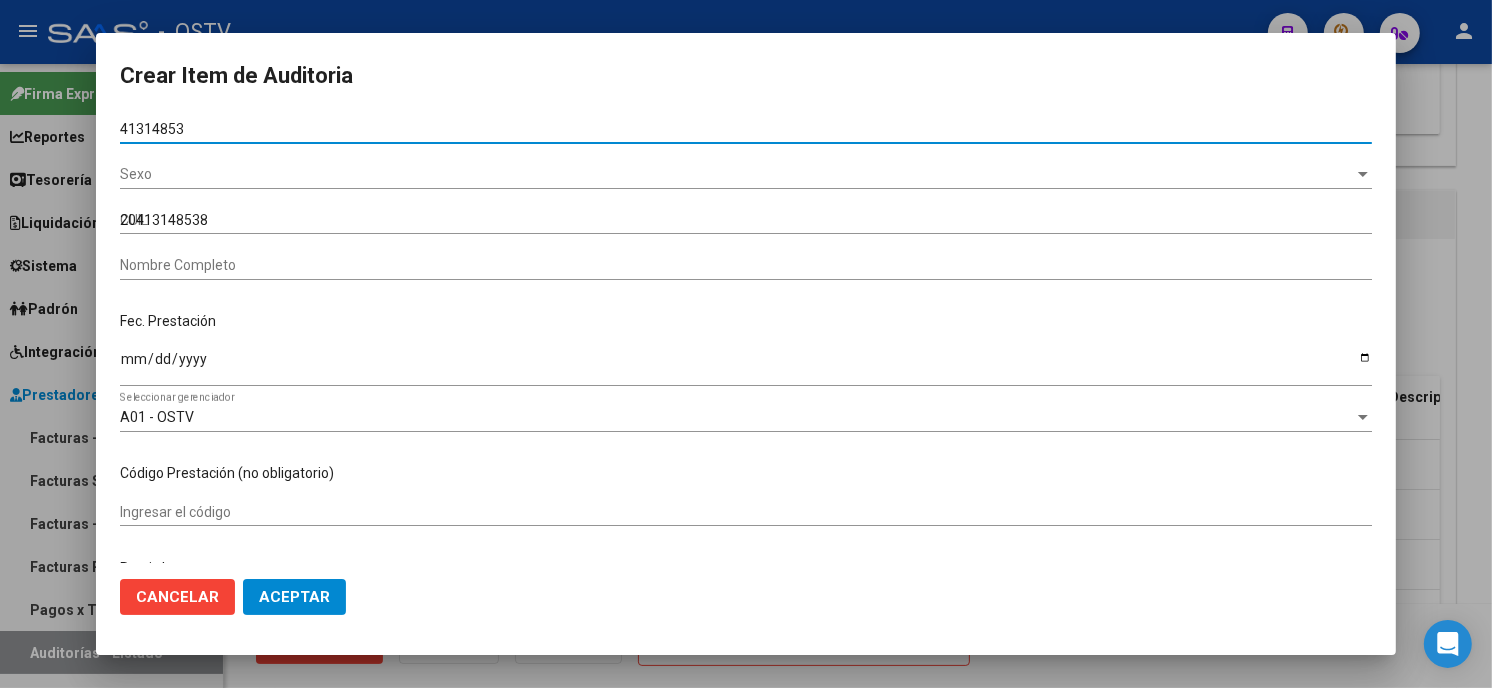 type on "[PERSON_NAME]" 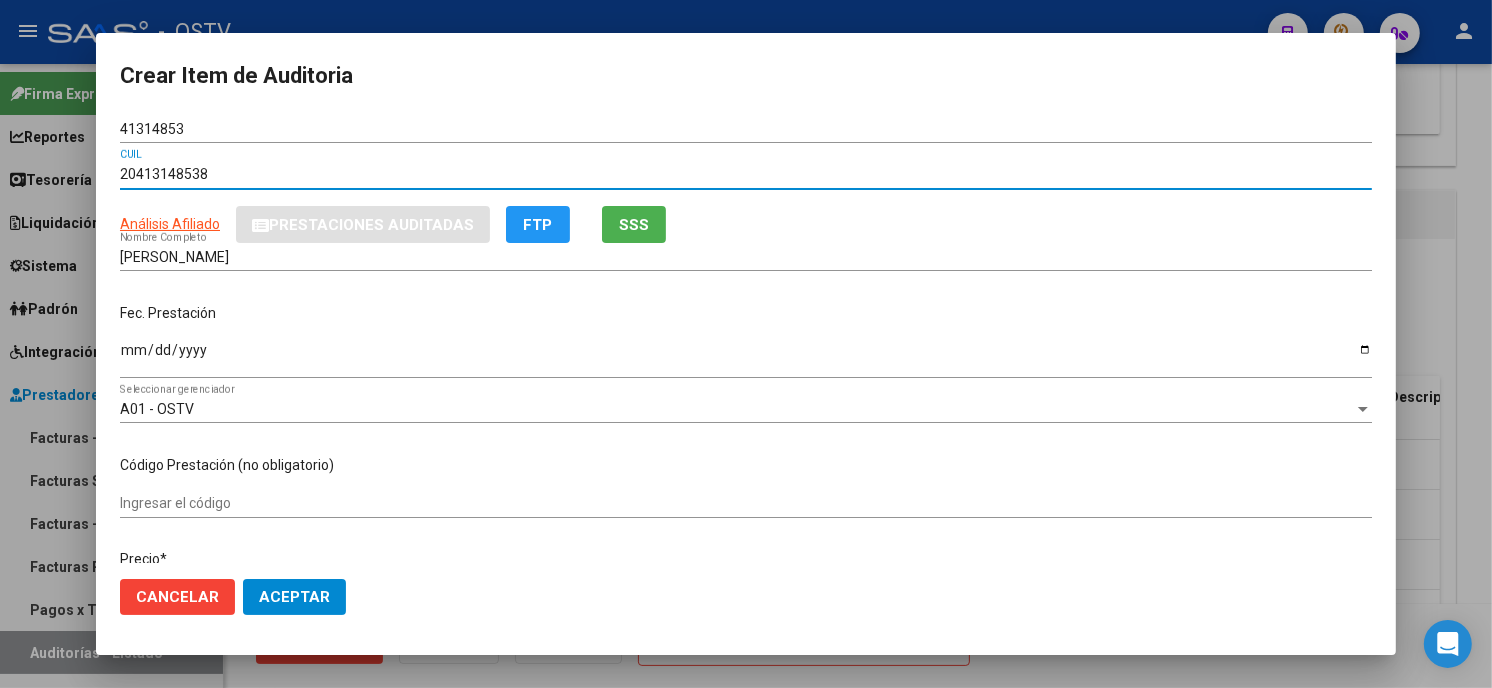 type 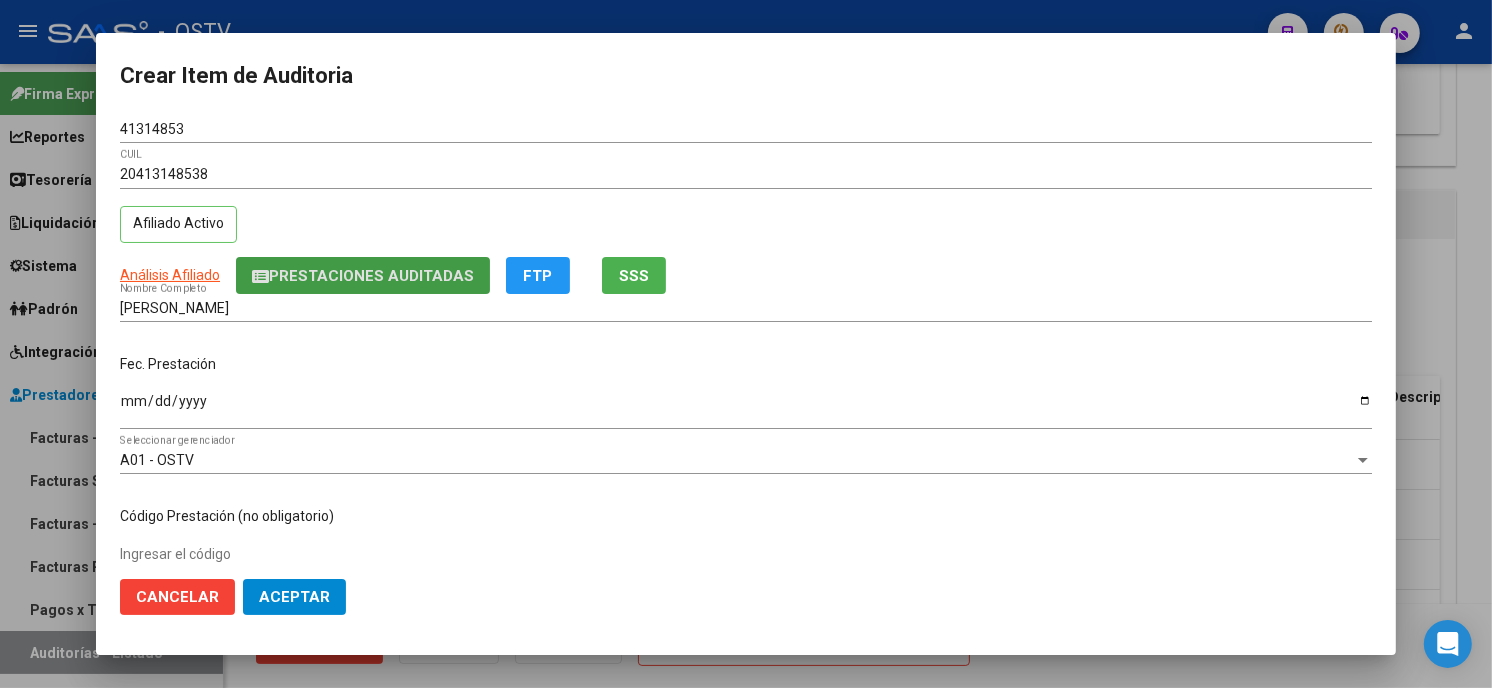 type 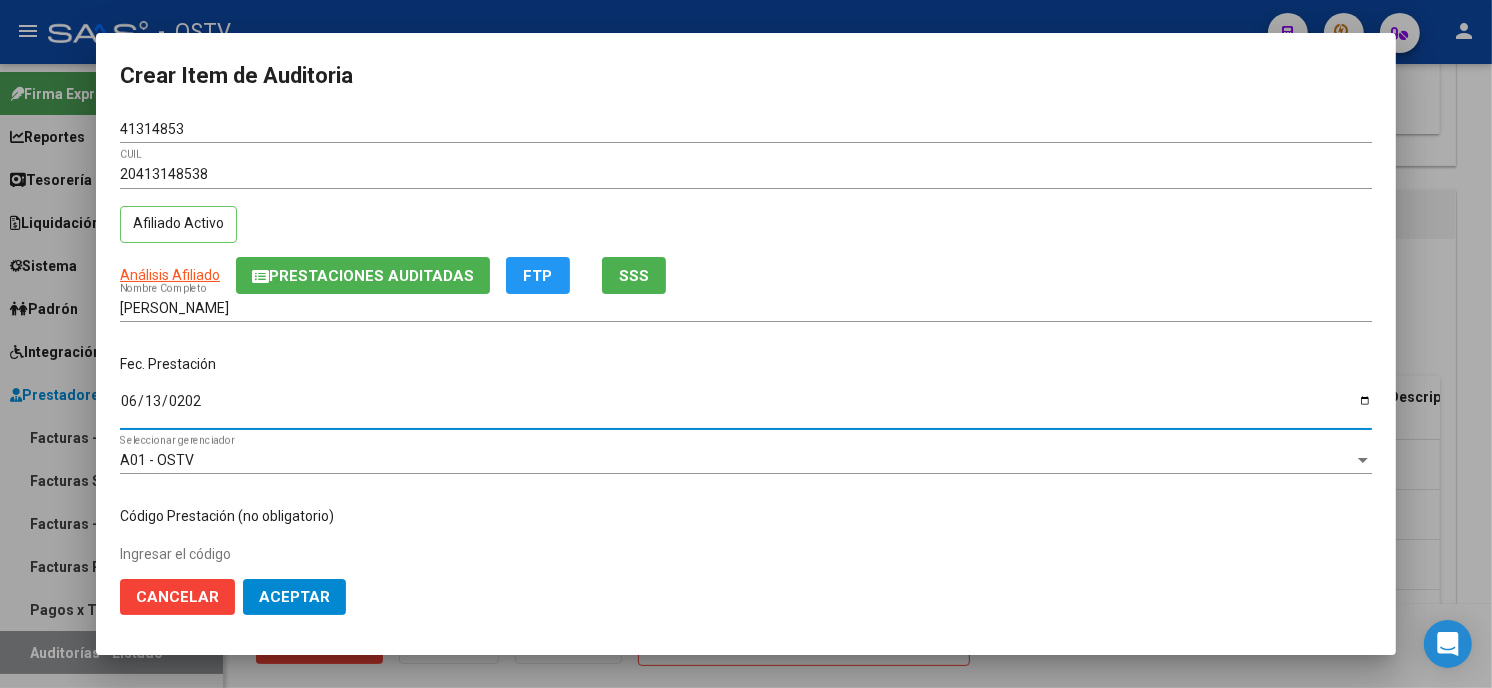 type on "2025-06-13" 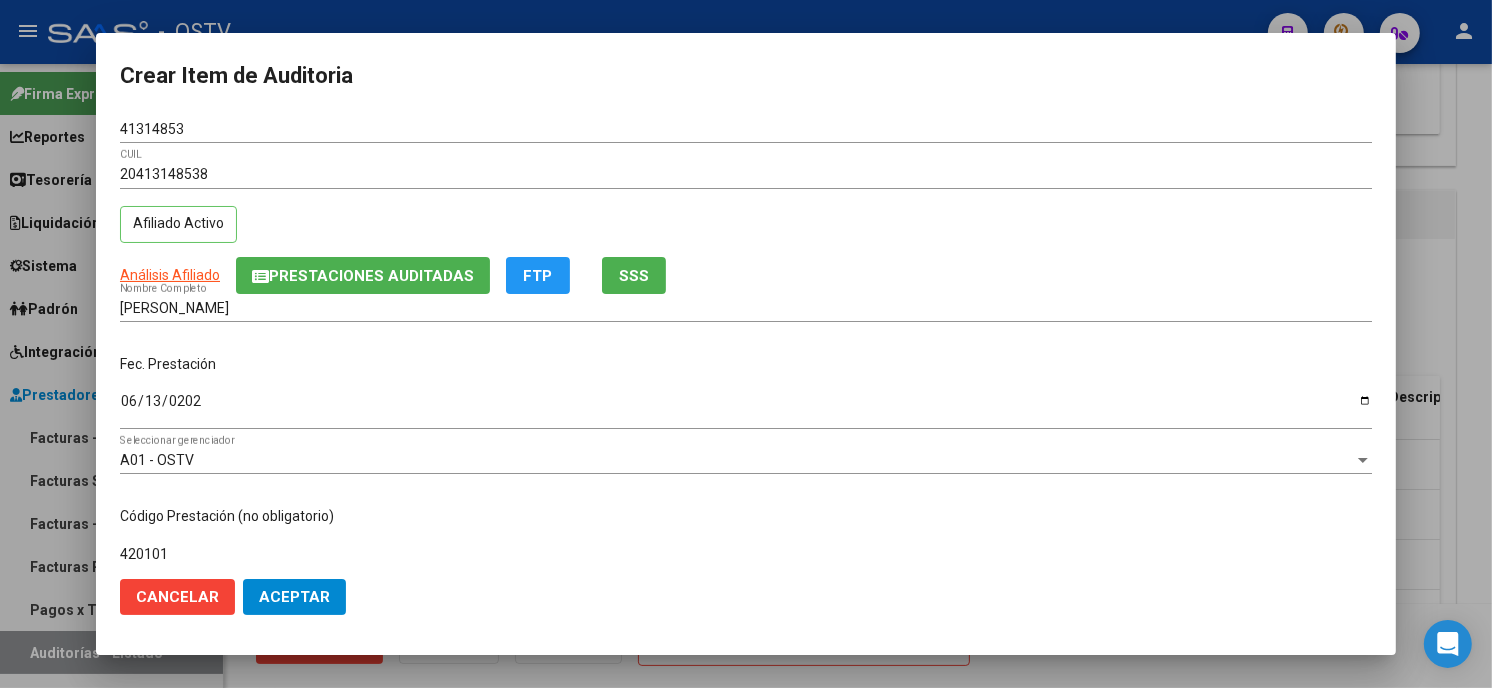 type on "420101 ODONTO" 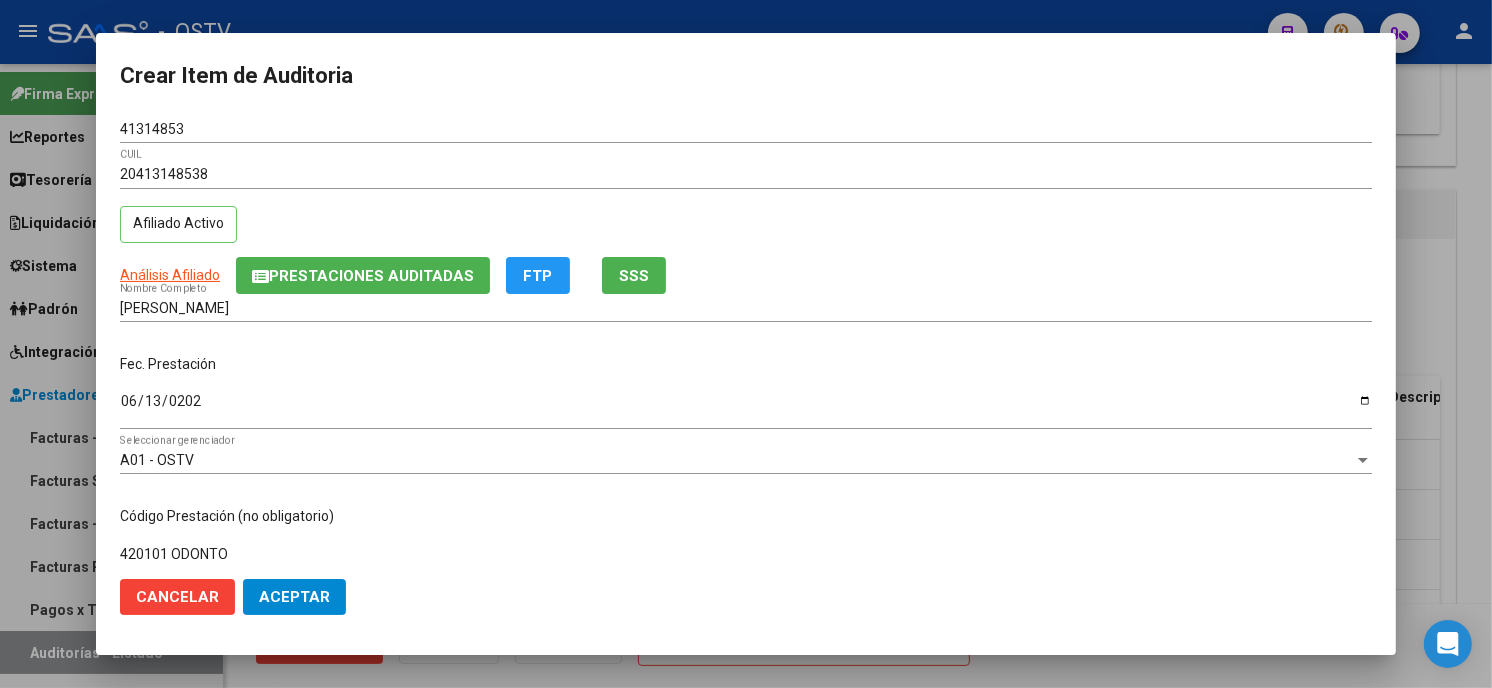 scroll, scrollTop: 310, scrollLeft: 0, axis: vertical 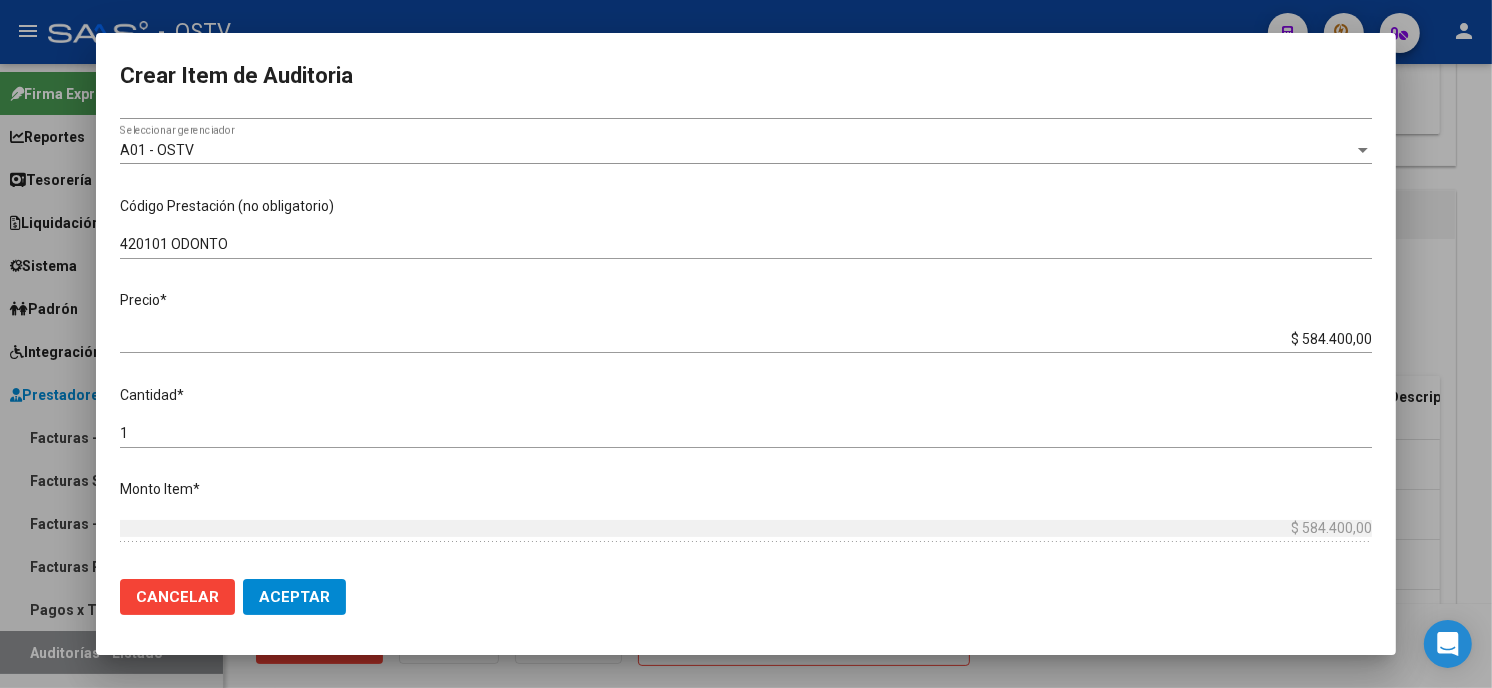 type on "$ 0,01" 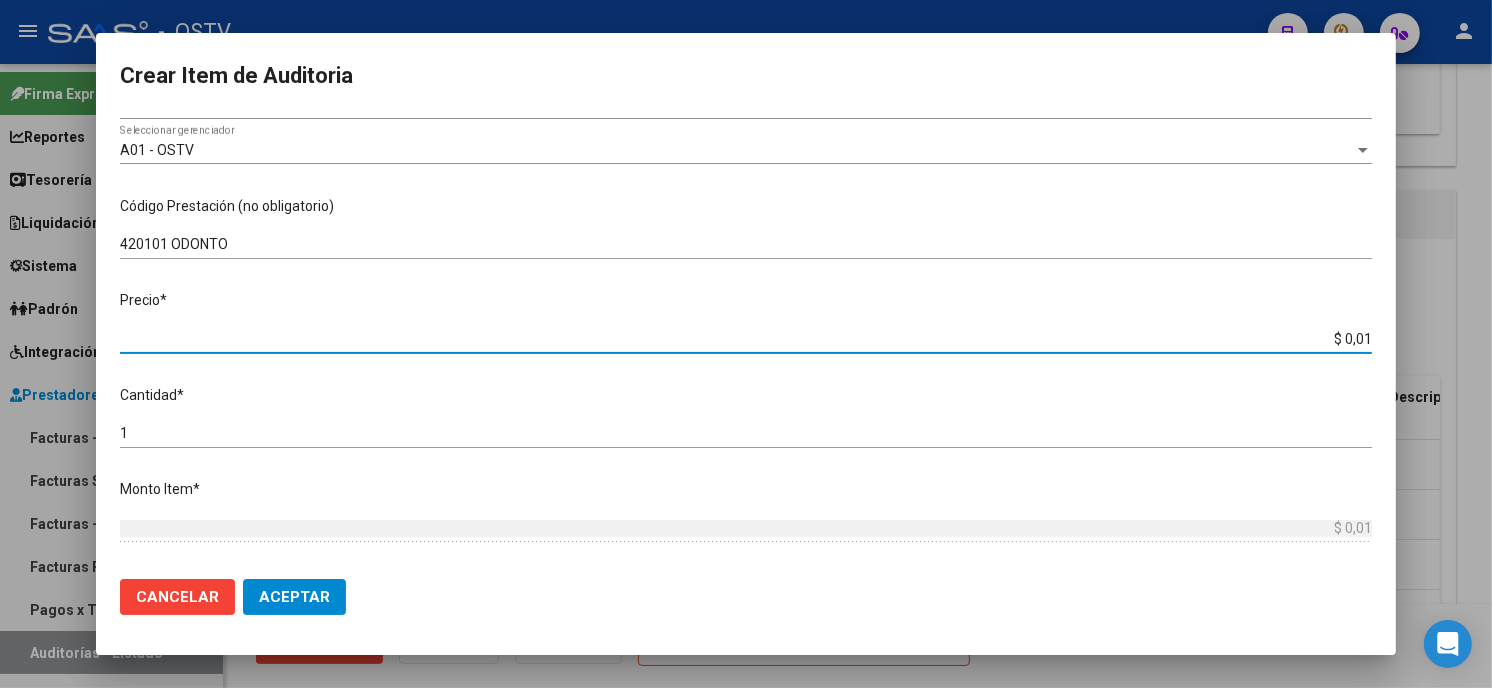 type on "$ 0,17" 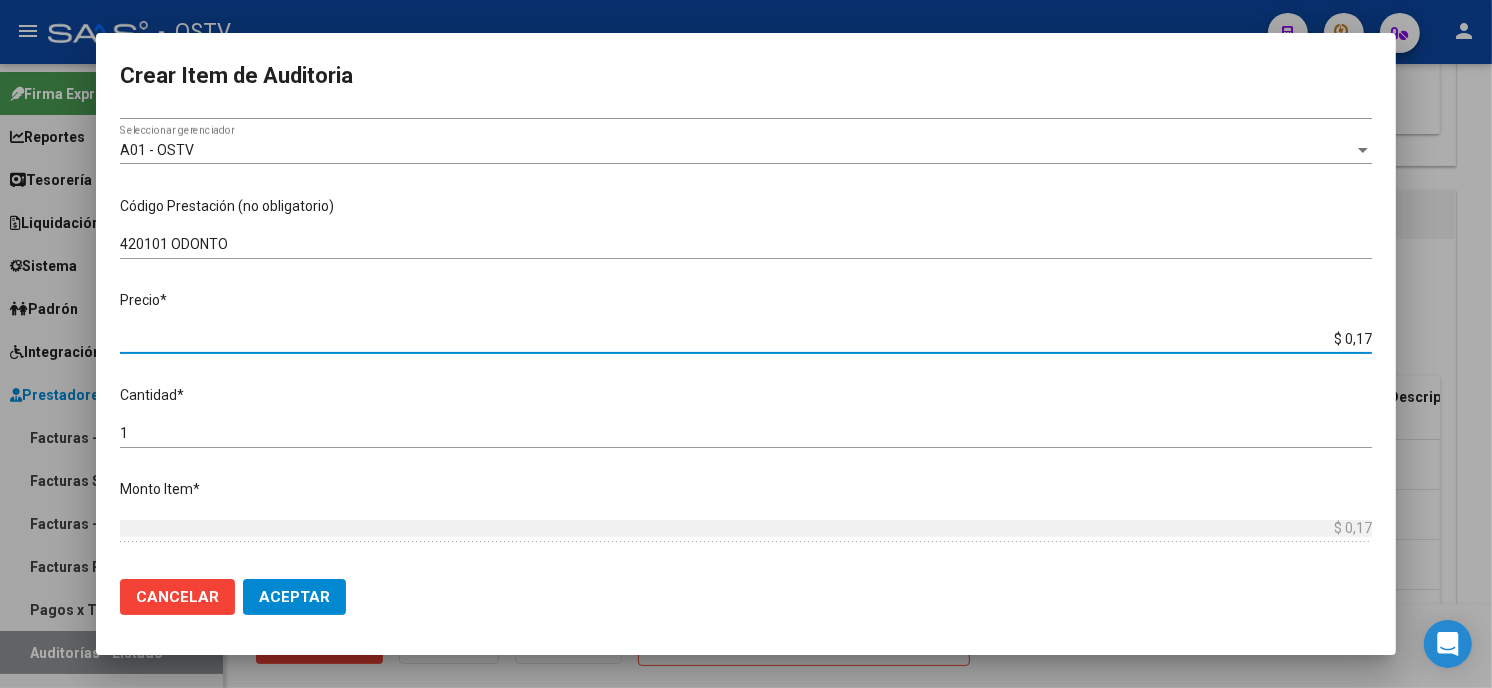 type on "$ 1,70" 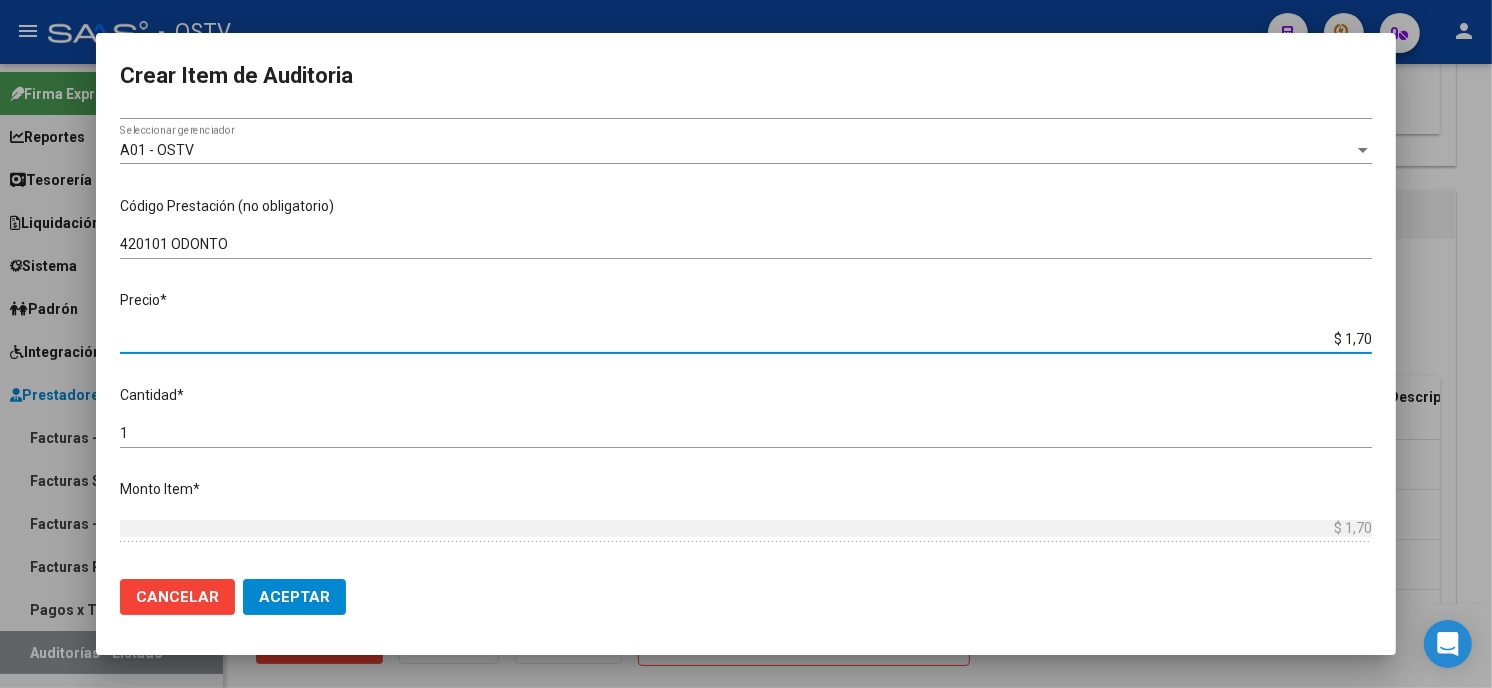 type on "$ 17,00" 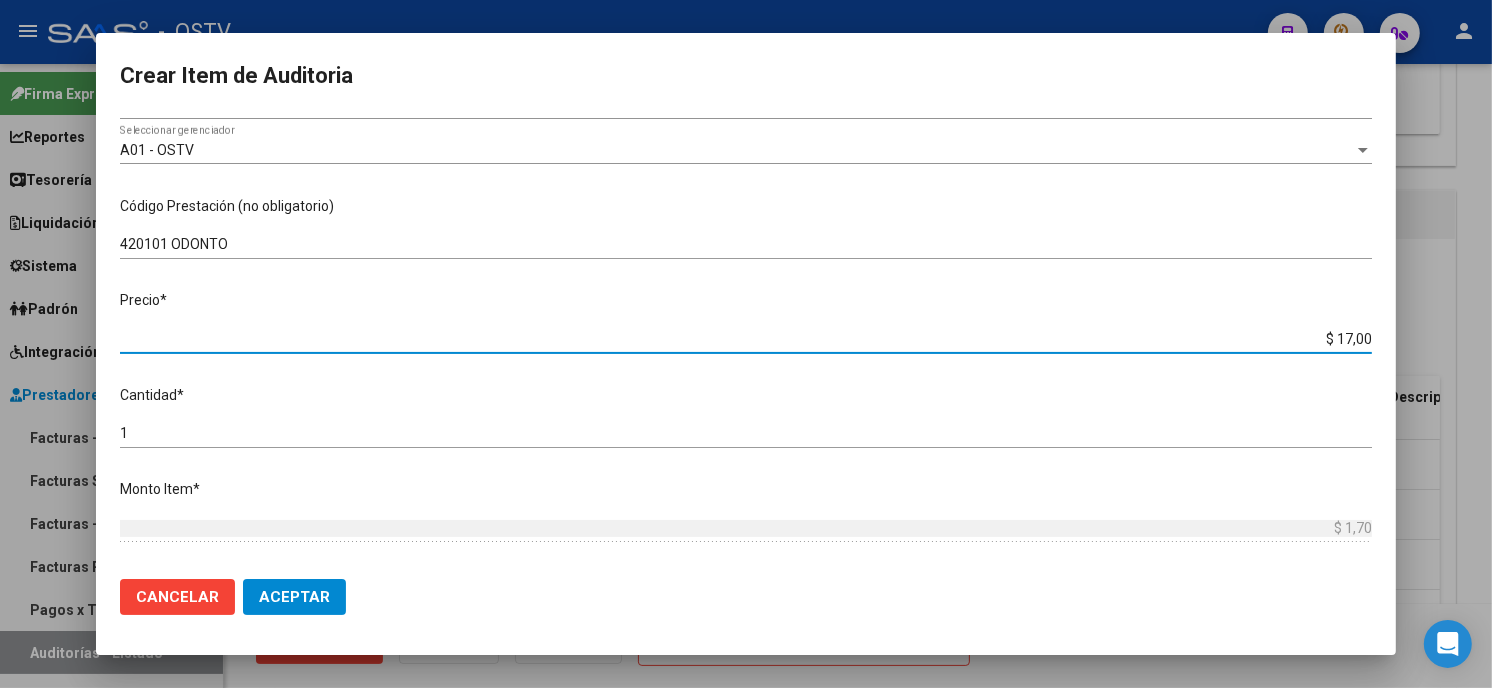 type on "$ 17,00" 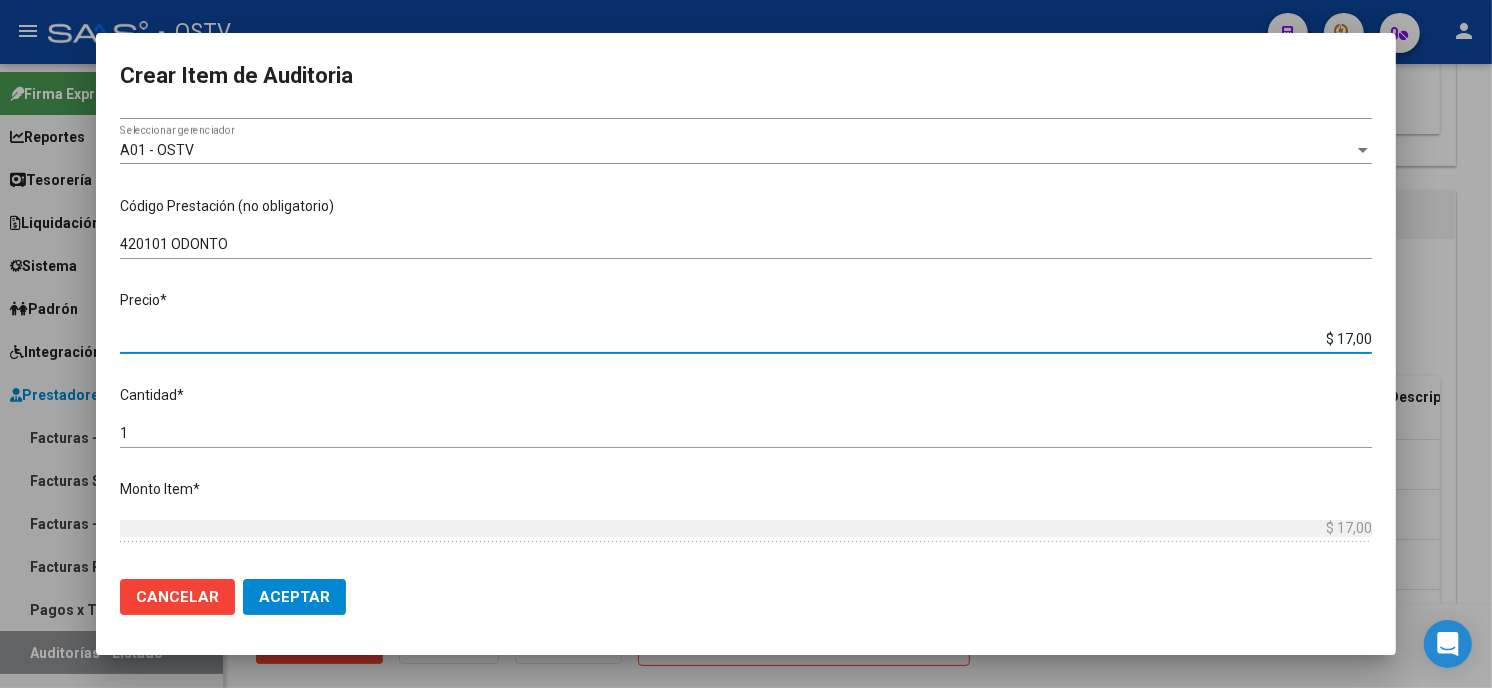 type on "$ 170,00" 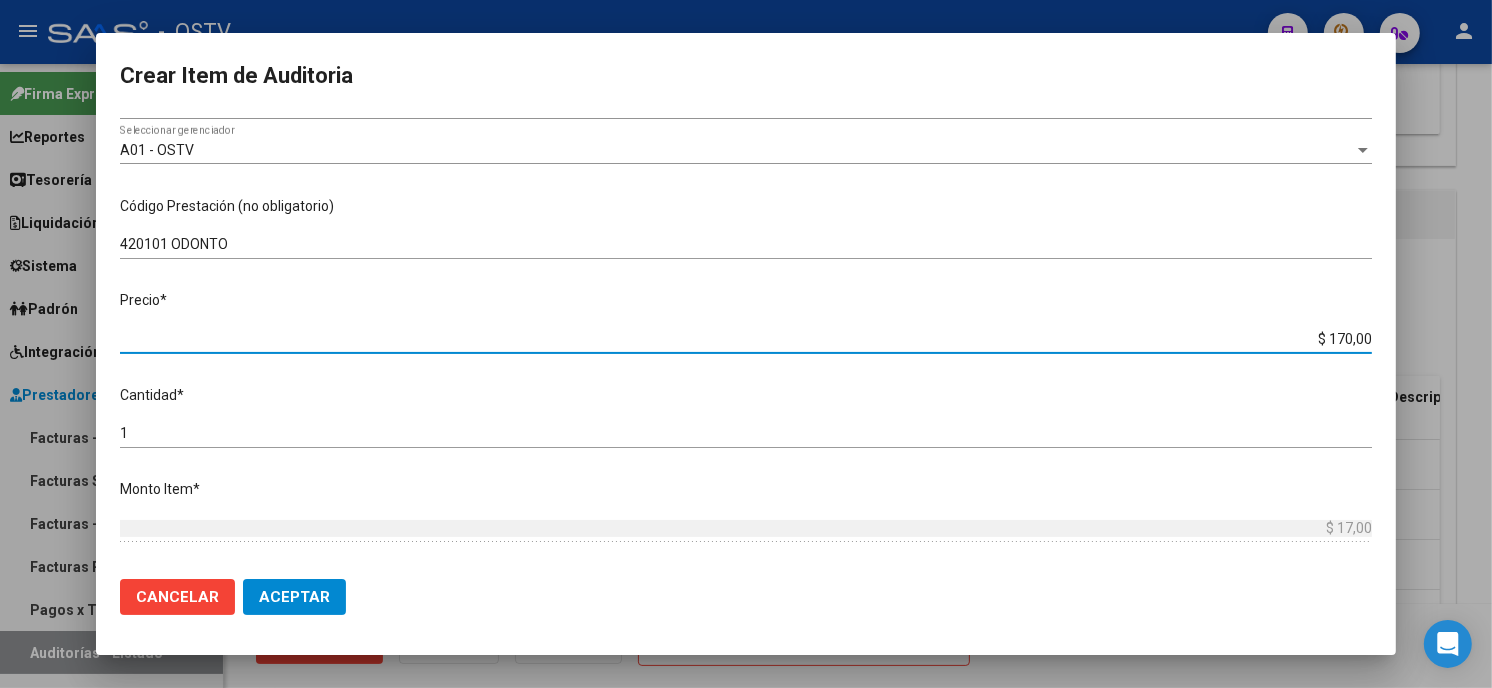 type on "$ 170,00" 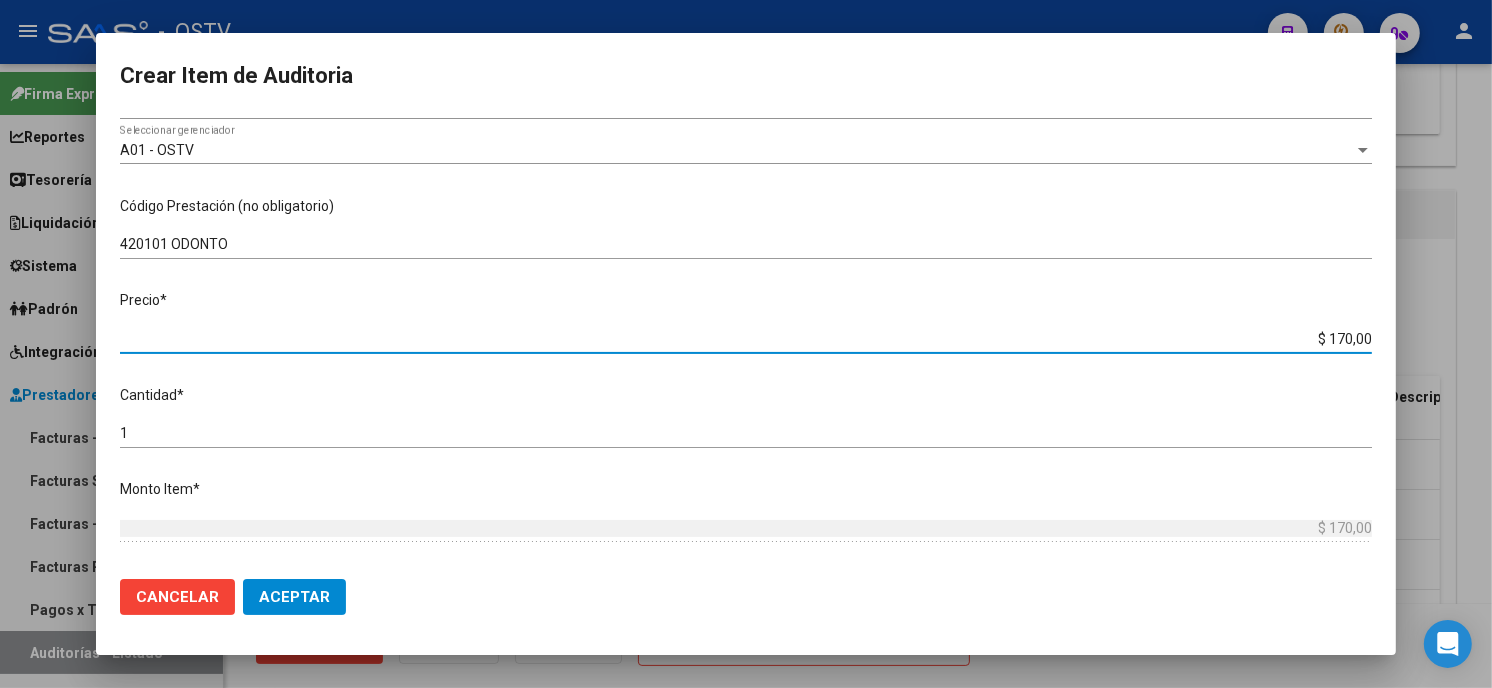 type on "$ 1.700,00" 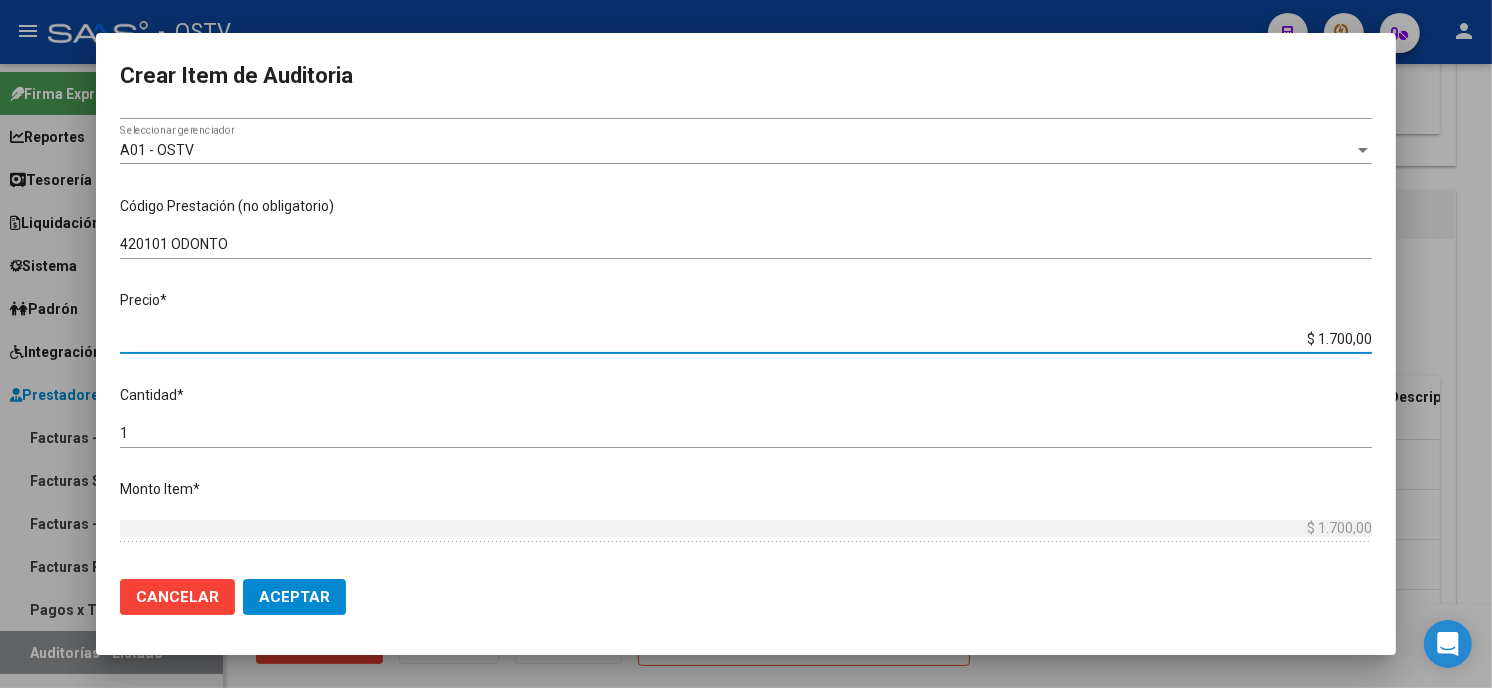 type on "$ 17.000,00" 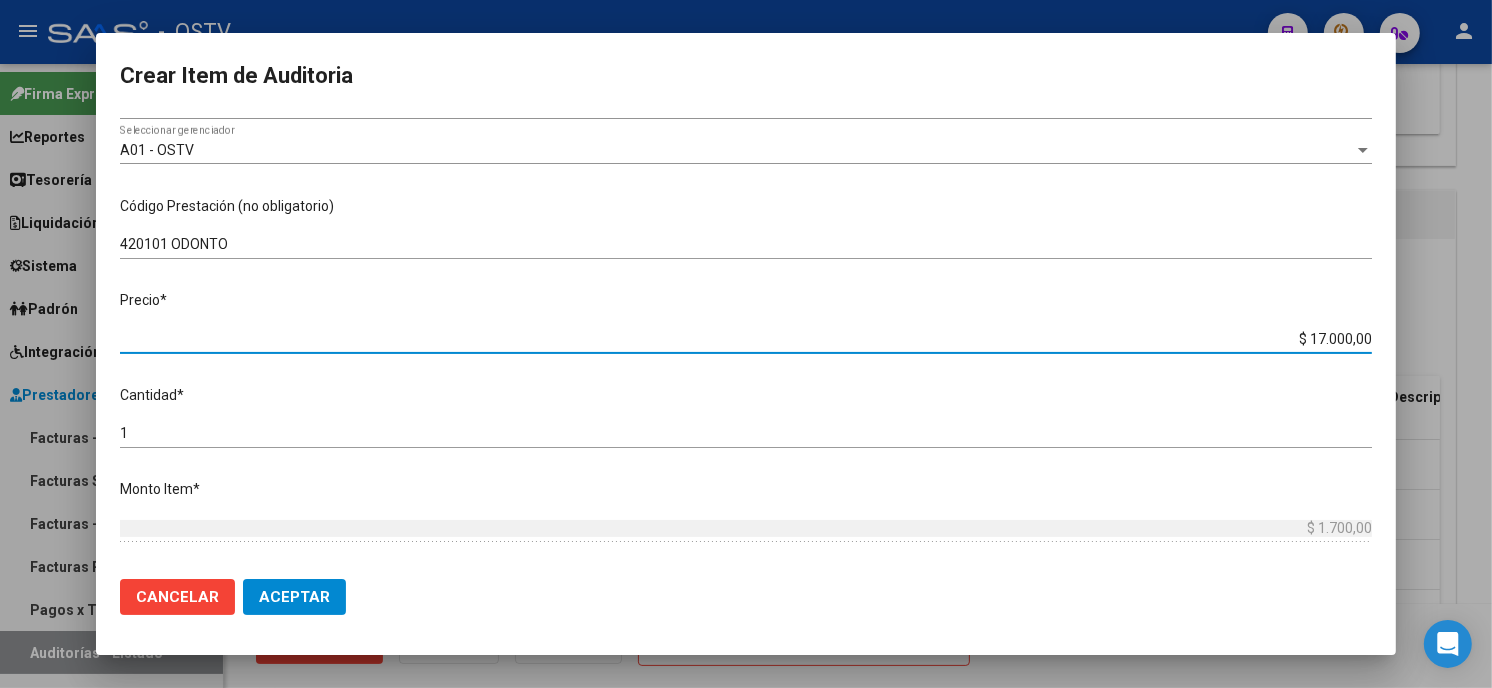 type on "$ 17.000,00" 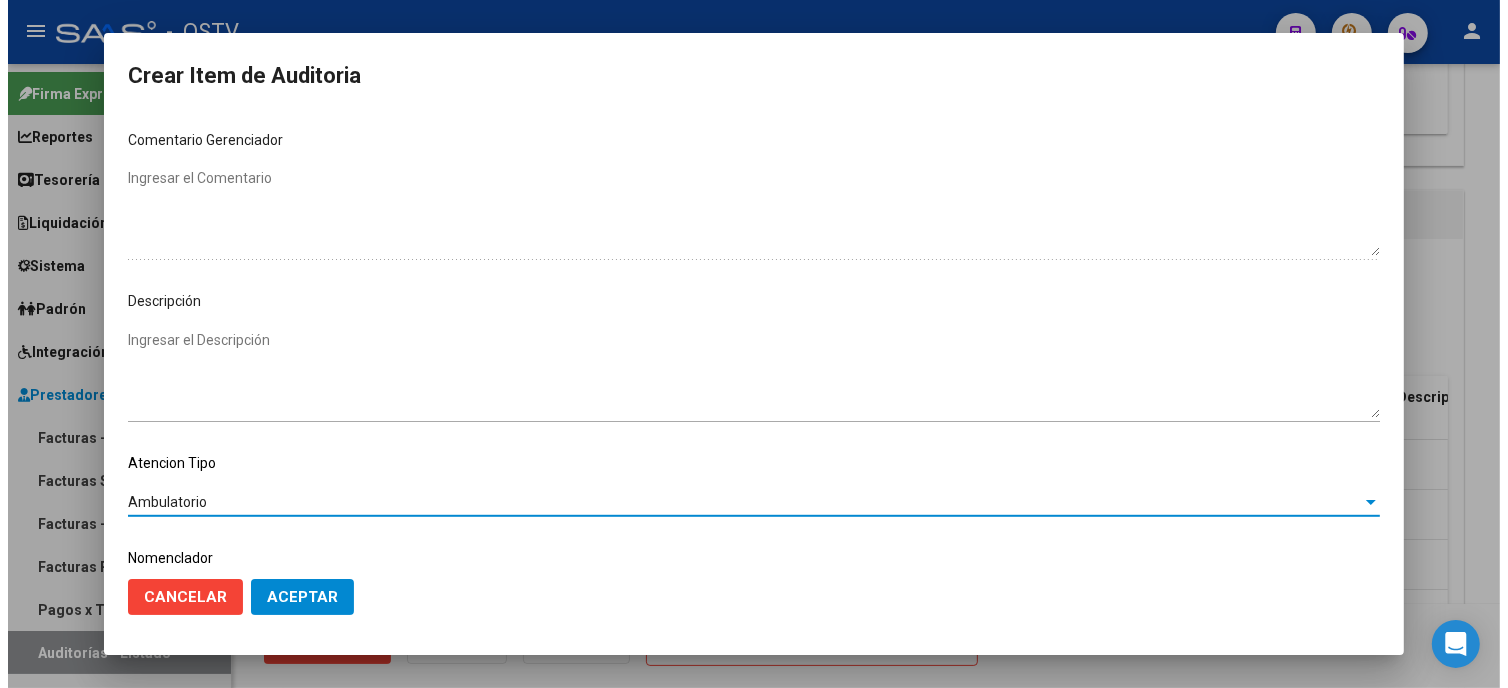 scroll, scrollTop: 1074, scrollLeft: 0, axis: vertical 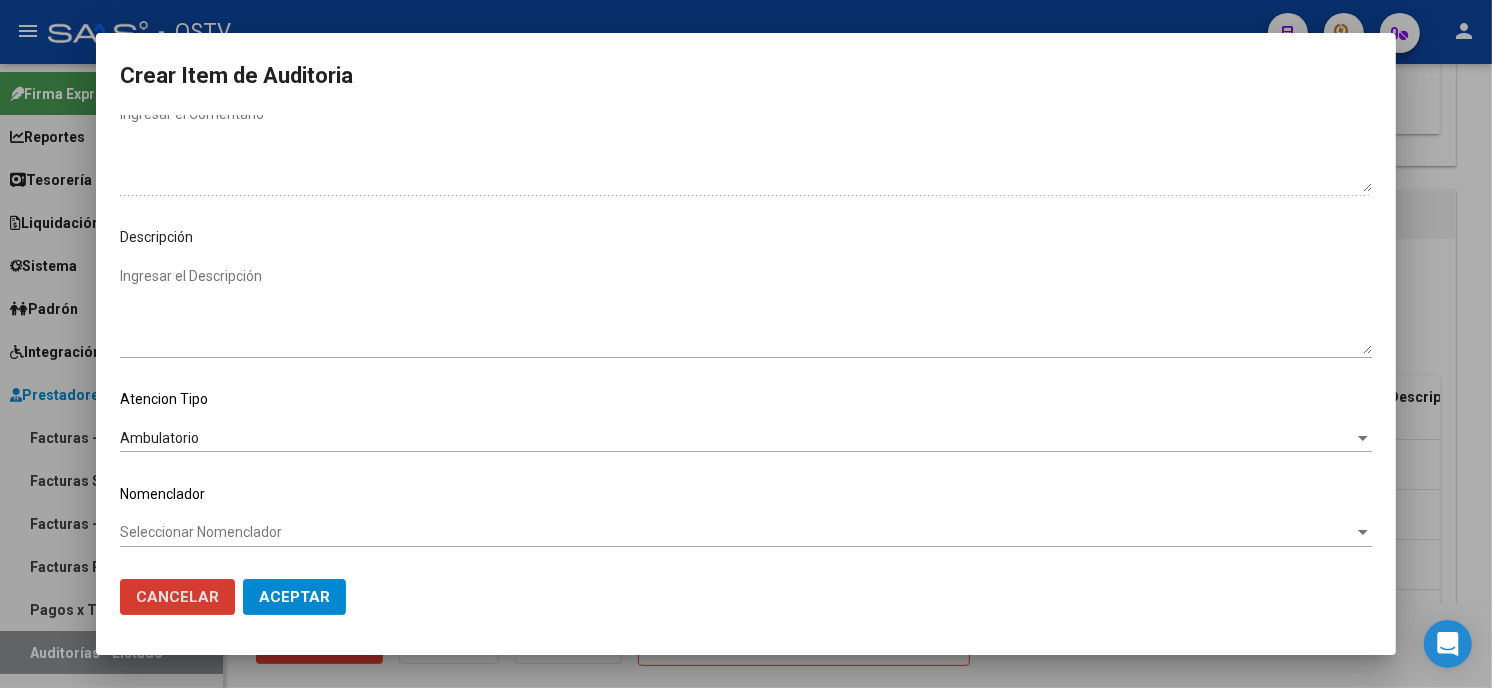 type 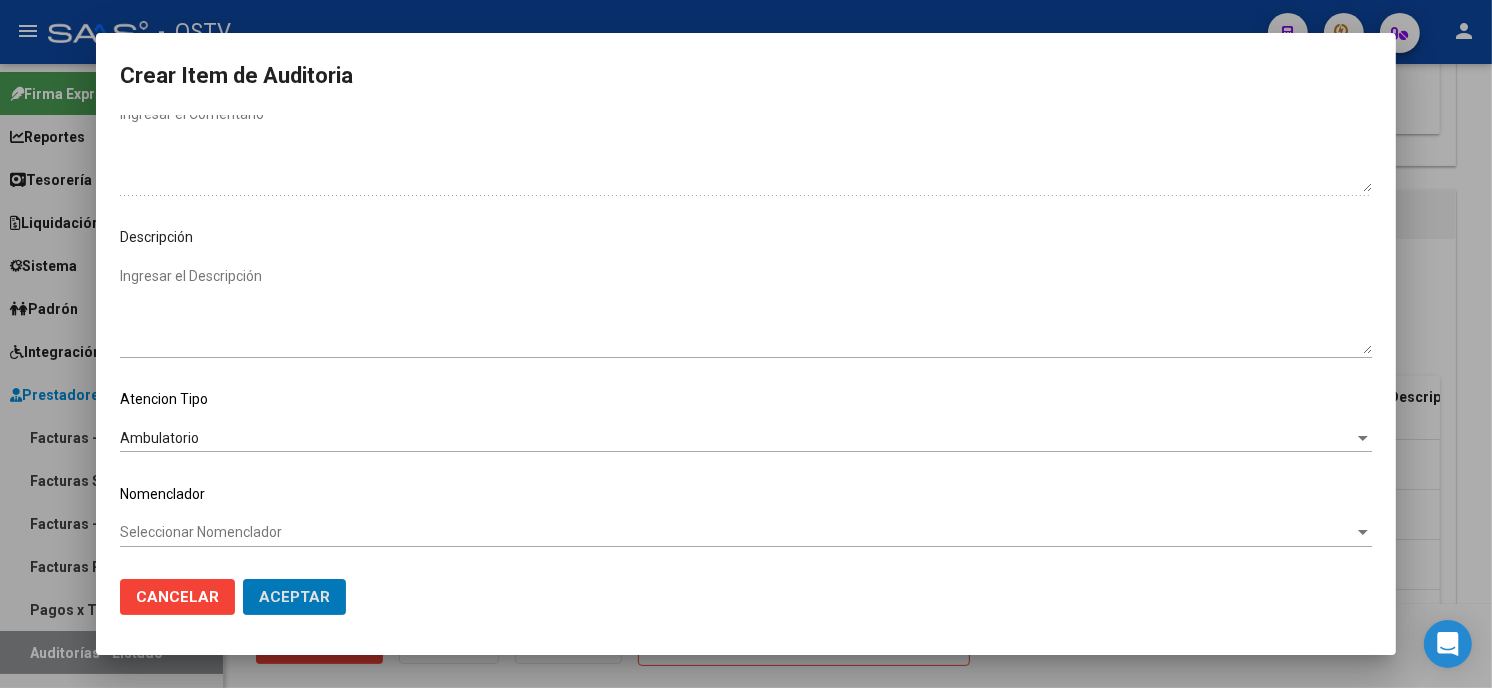 click on "Aceptar" 